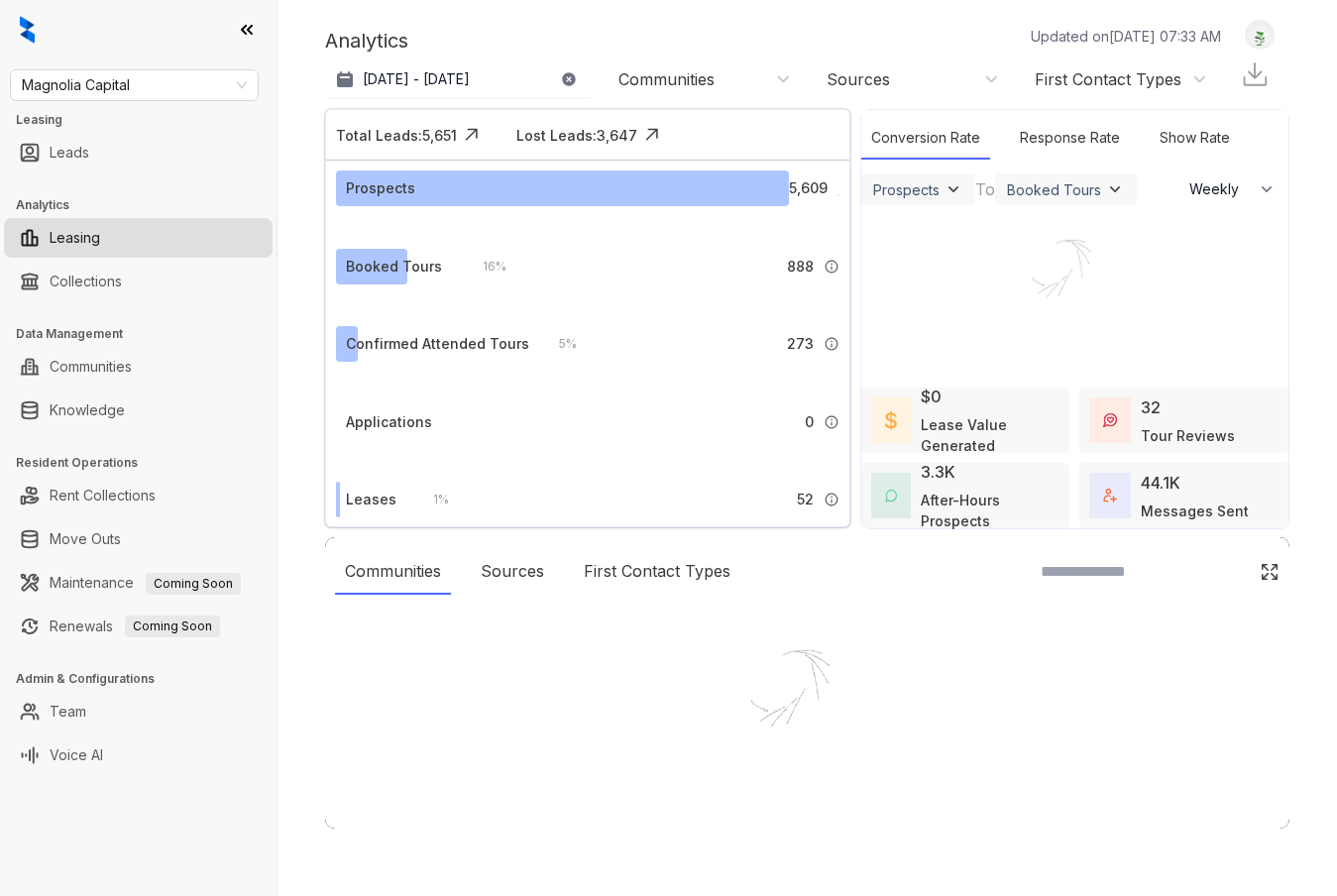 select on "******" 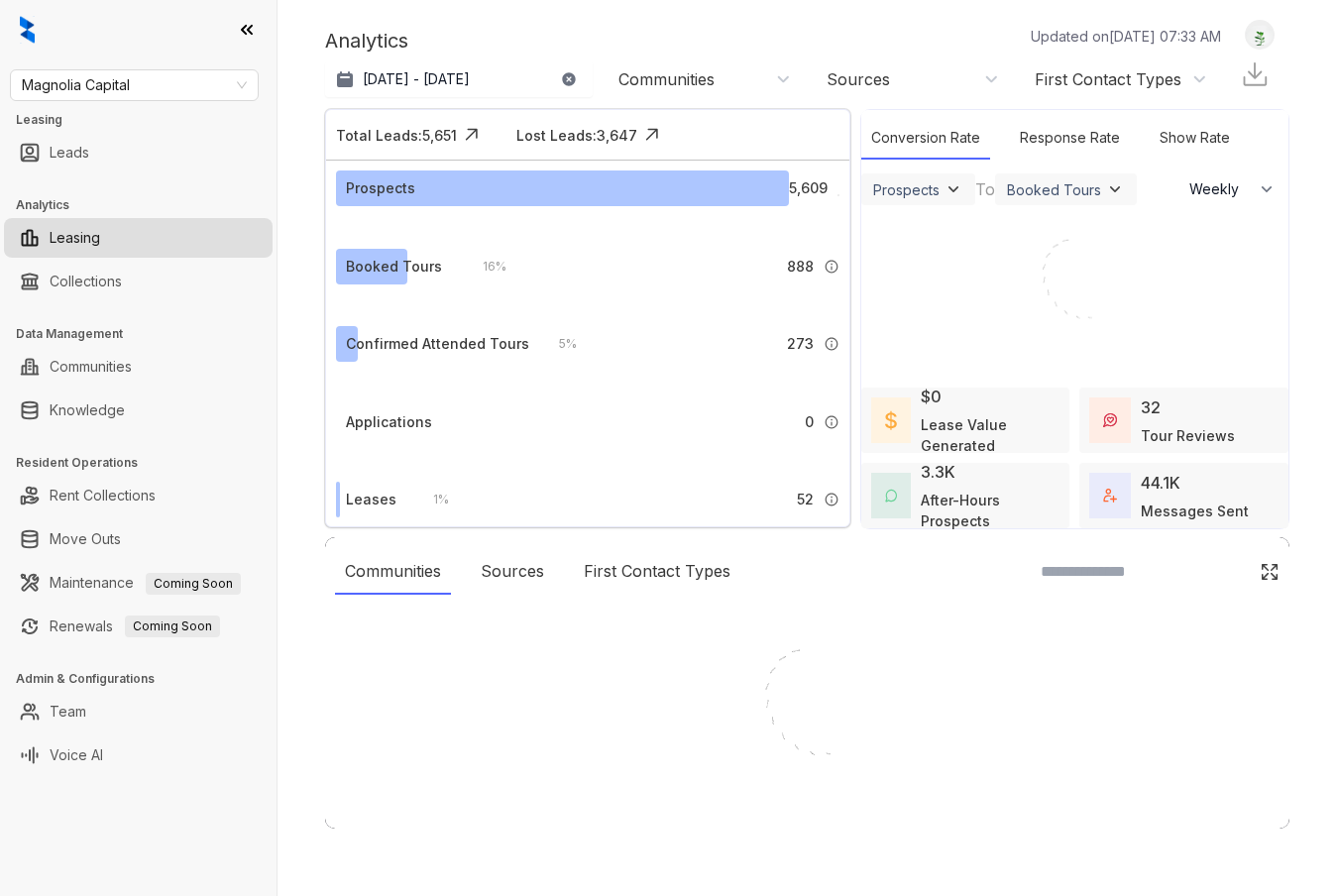 scroll, scrollTop: 0, scrollLeft: 0, axis: both 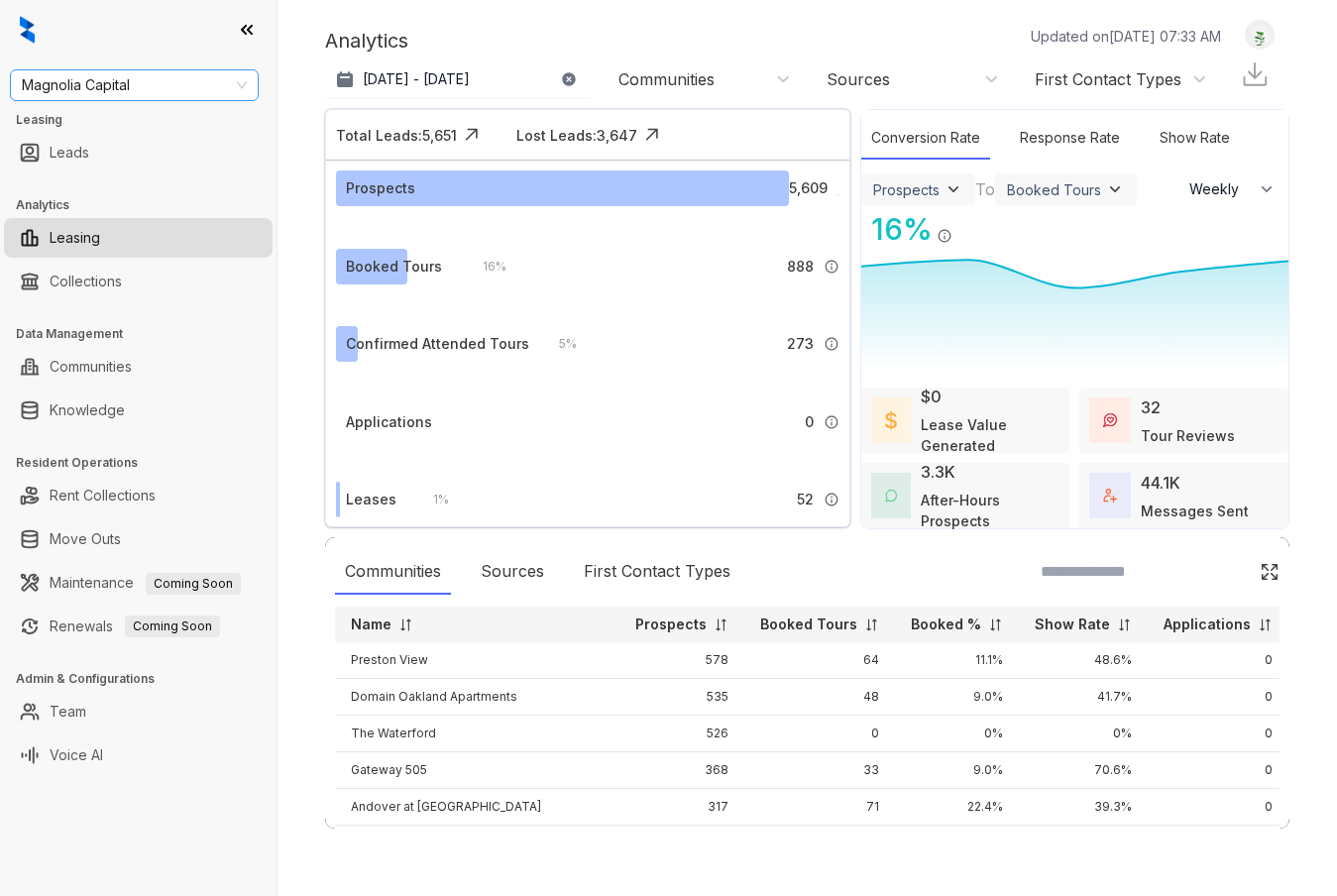 click on "Magnolia Capital" at bounding box center (134, 85) 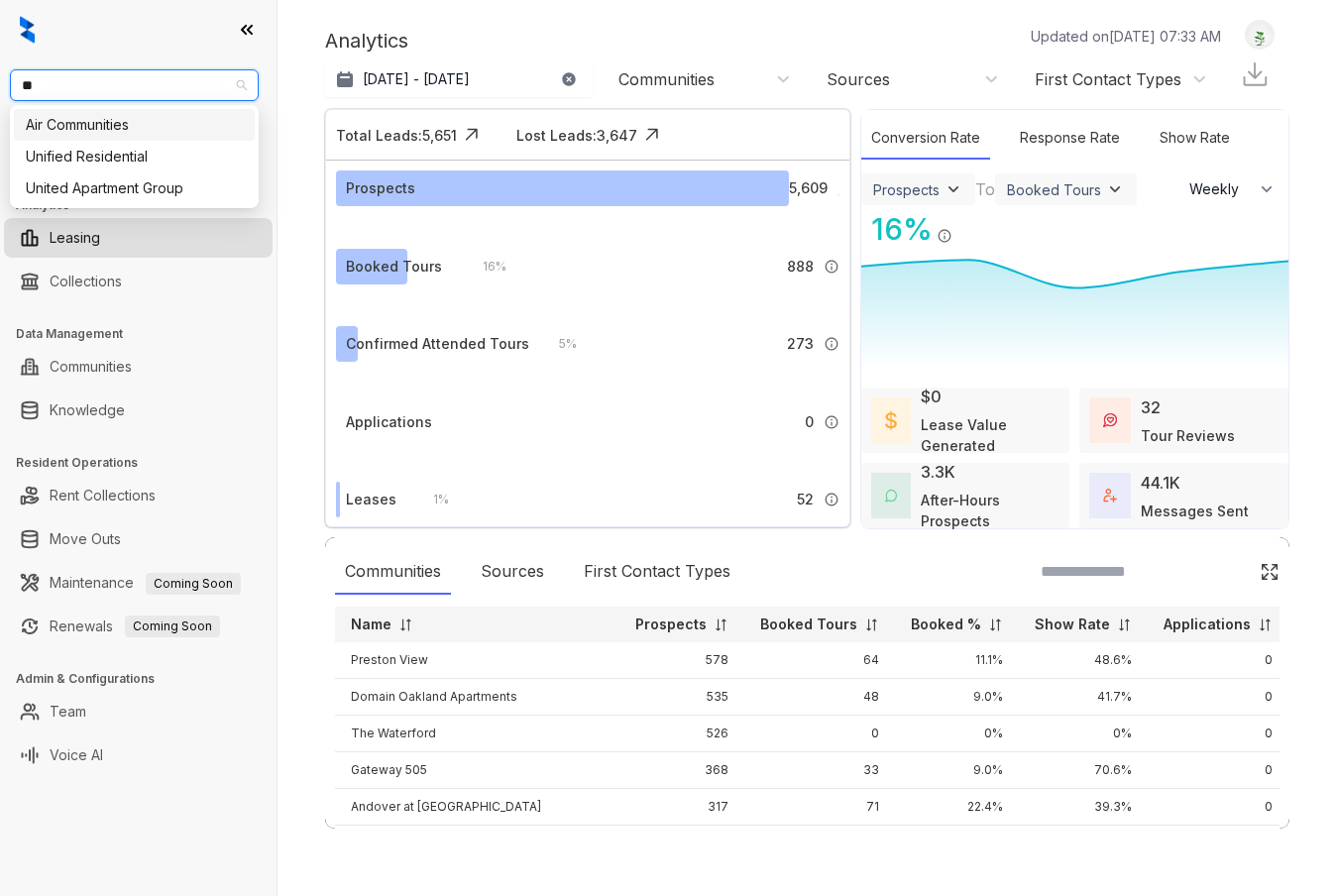 type on "***" 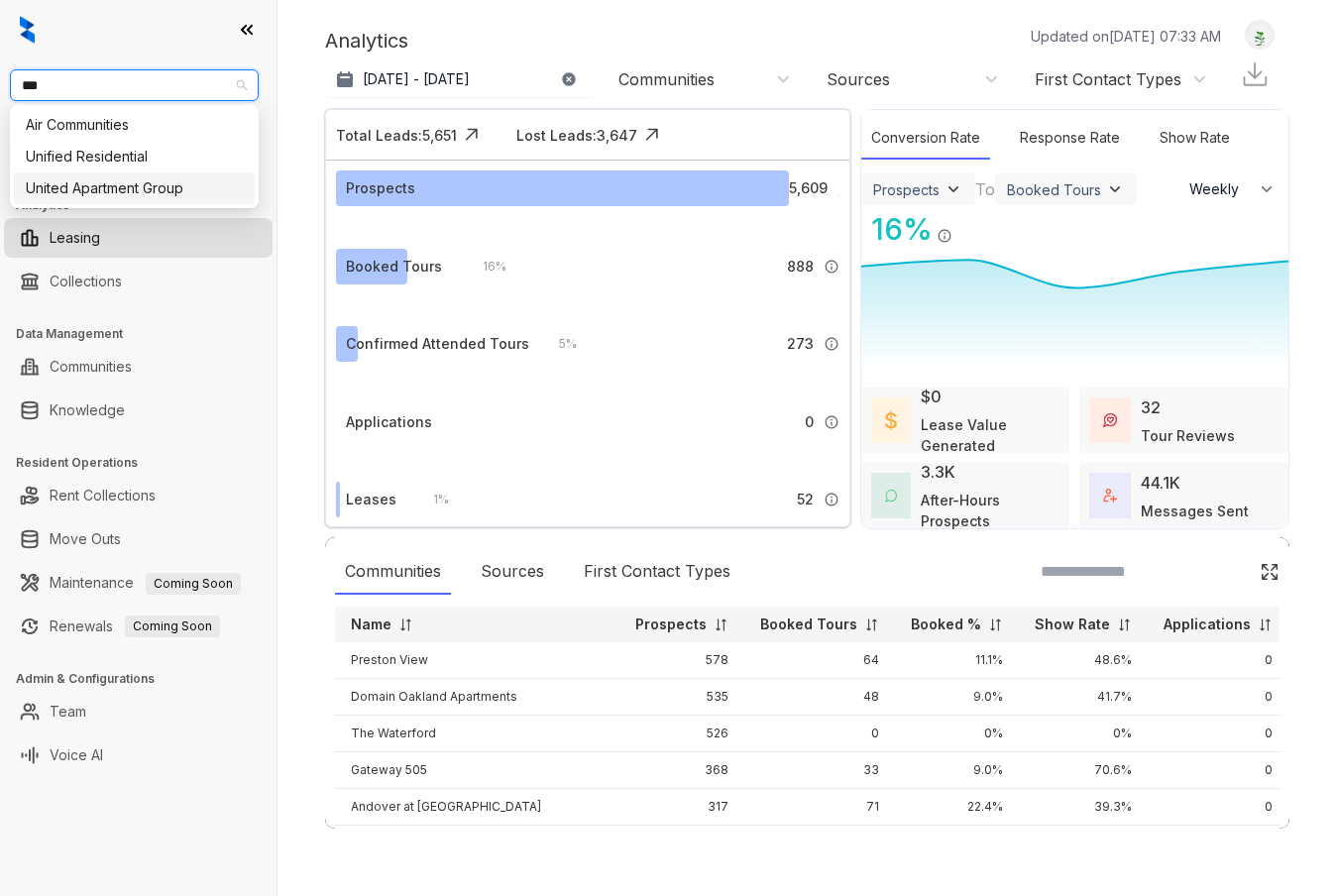 click on "United Apartment Group" at bounding box center (134, 188) 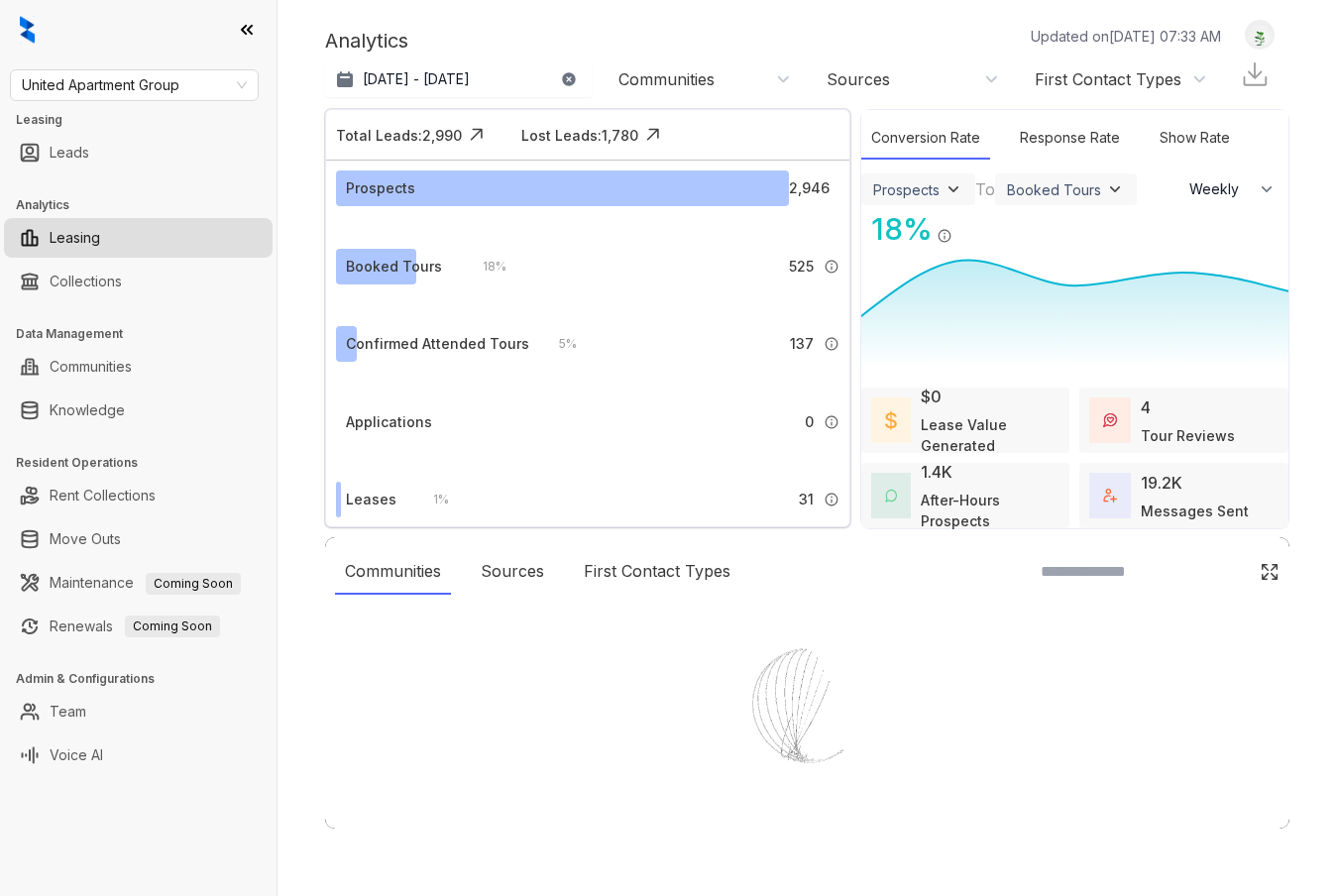 select on "******" 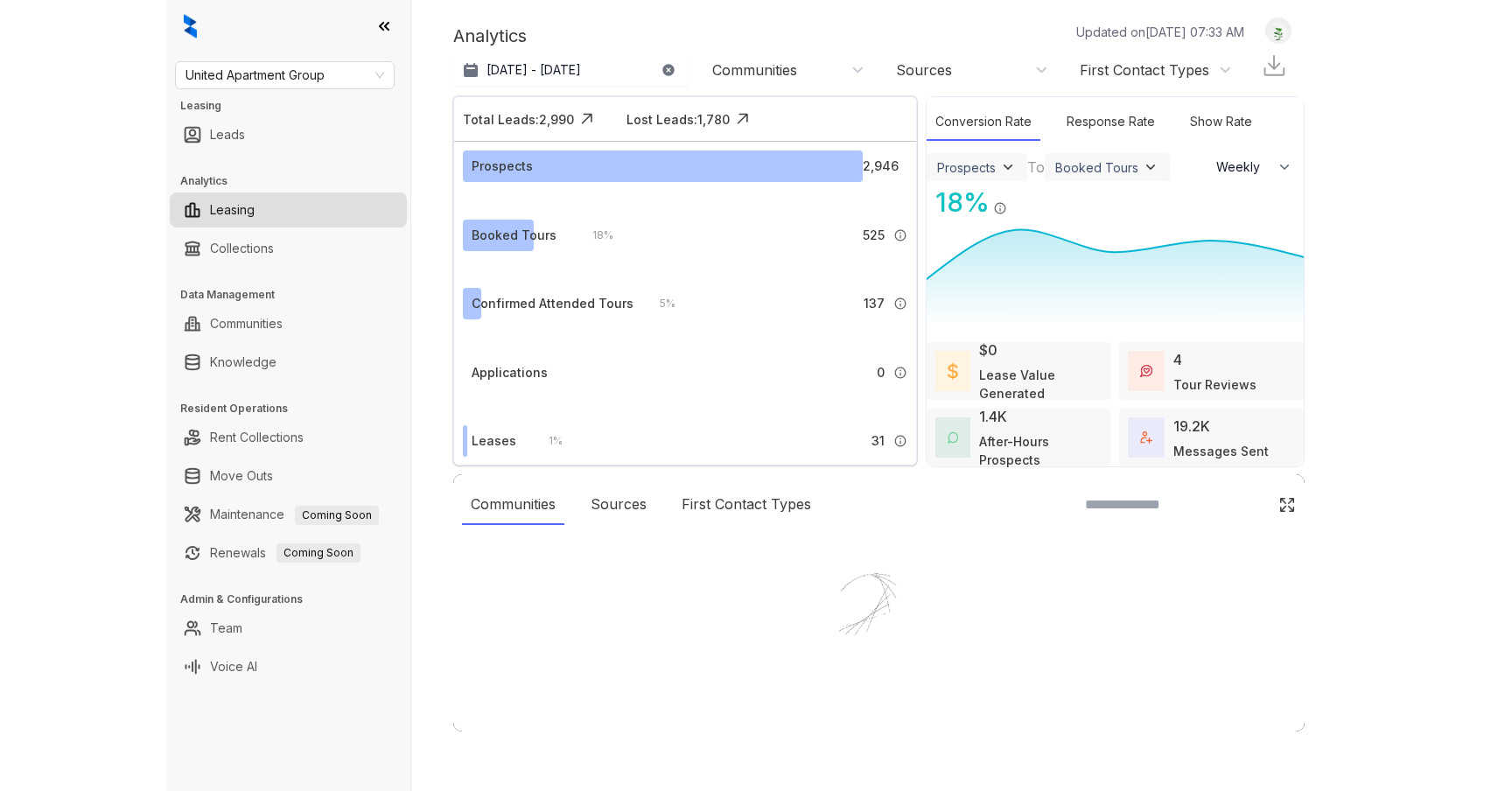 scroll, scrollTop: 0, scrollLeft: 0, axis: both 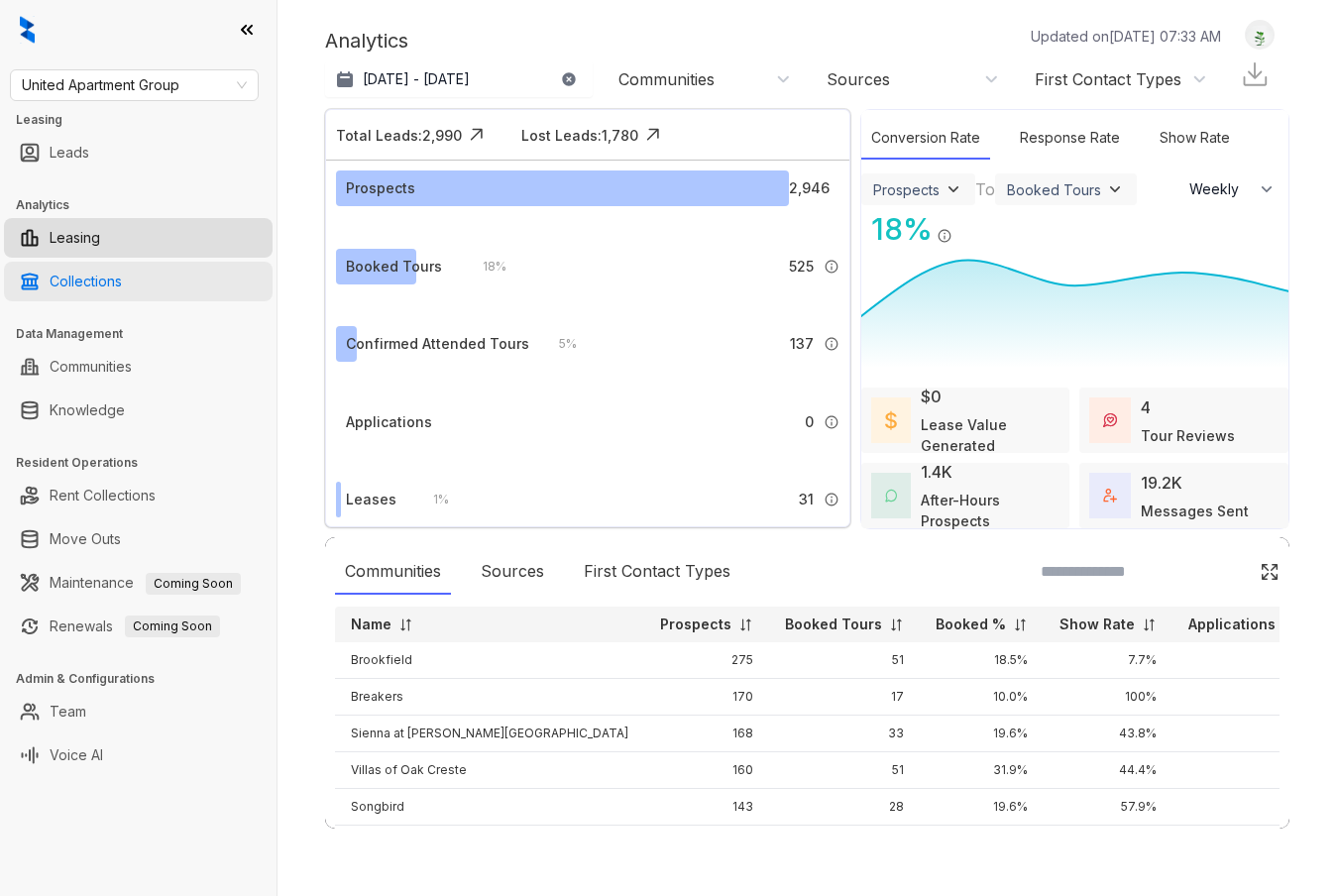 click on "Collections" at bounding box center [85, 281] 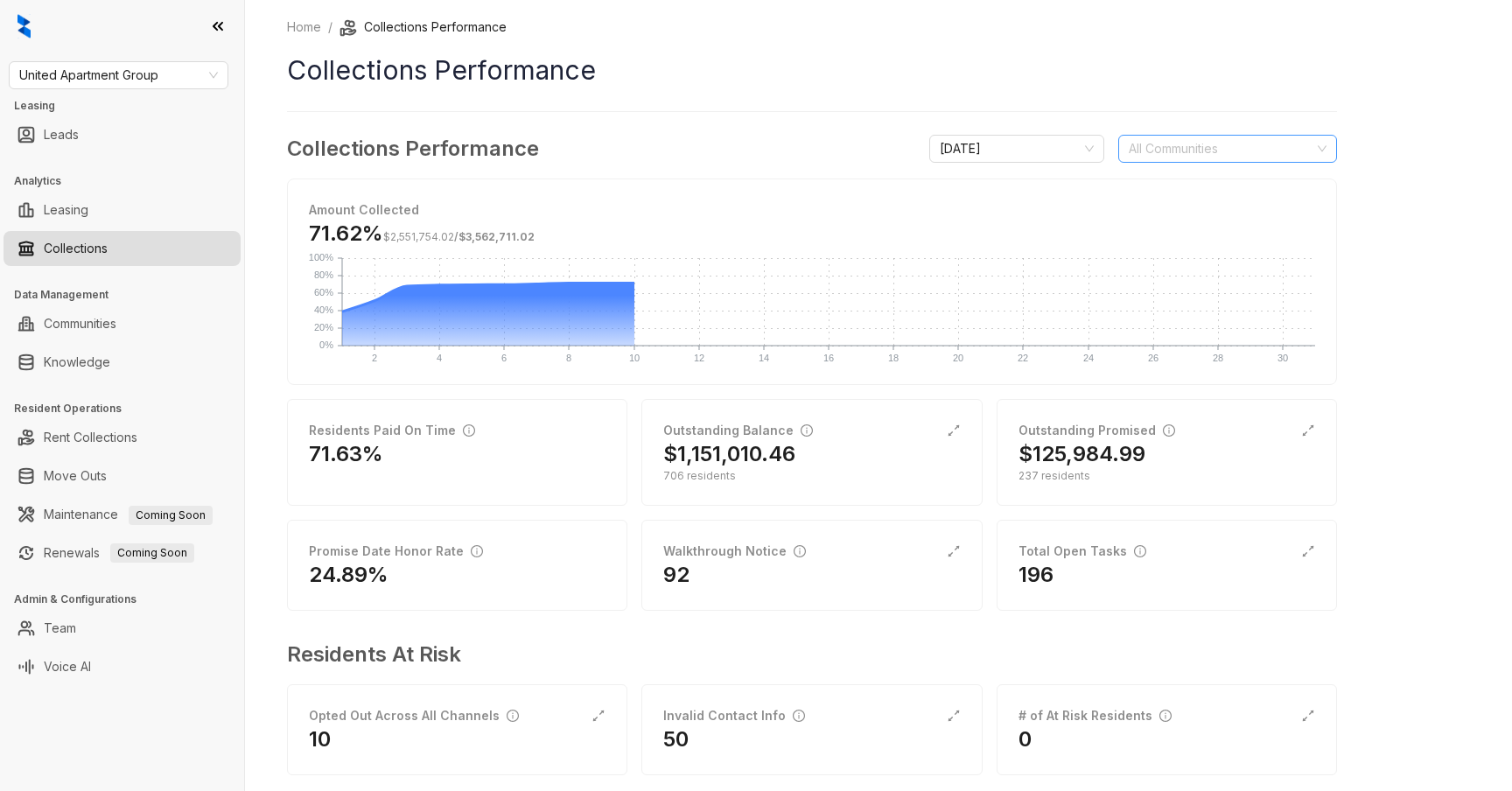 click at bounding box center [1218, 149] 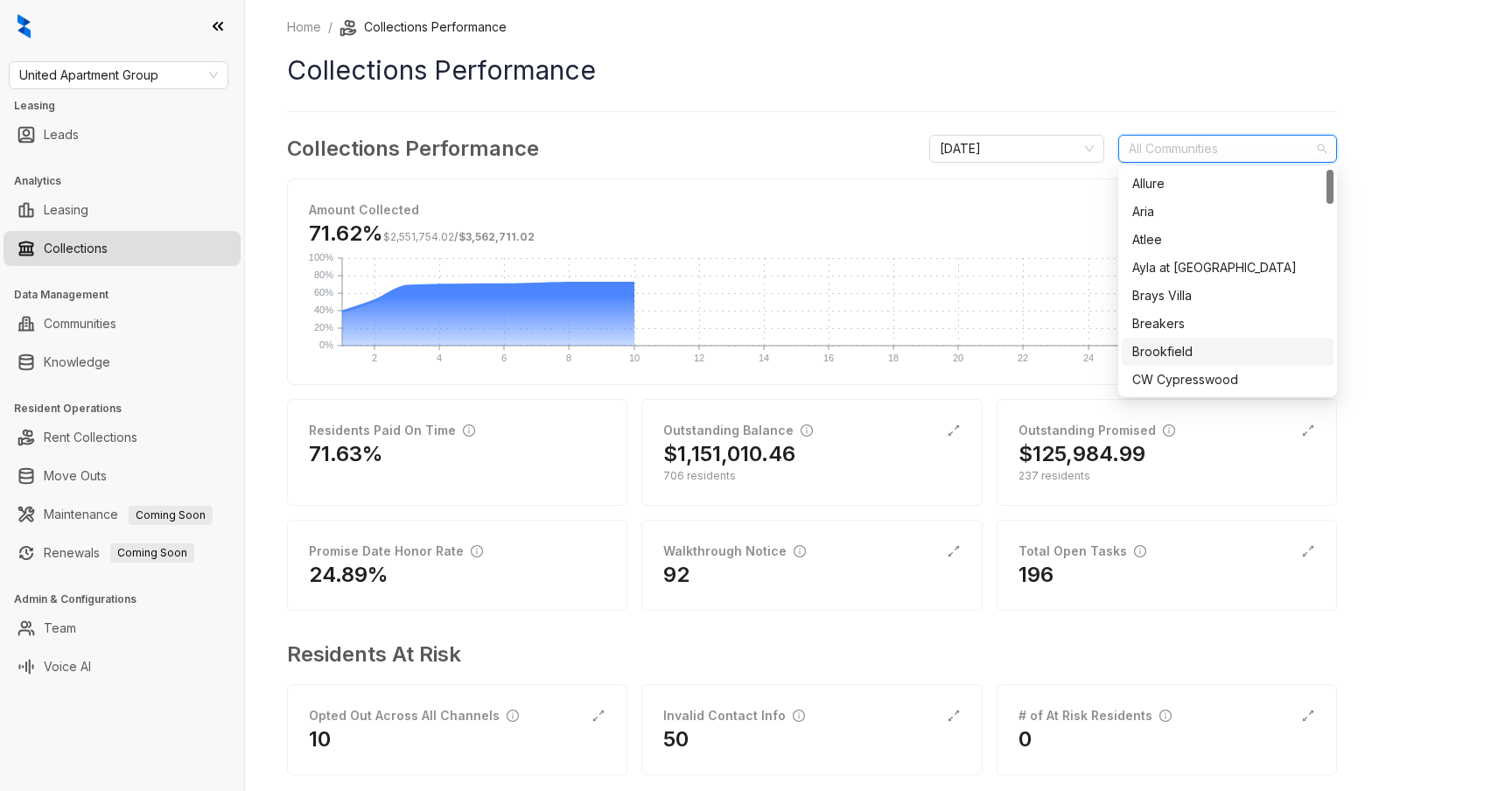 click on "Brookfield" at bounding box center [1228, 352] 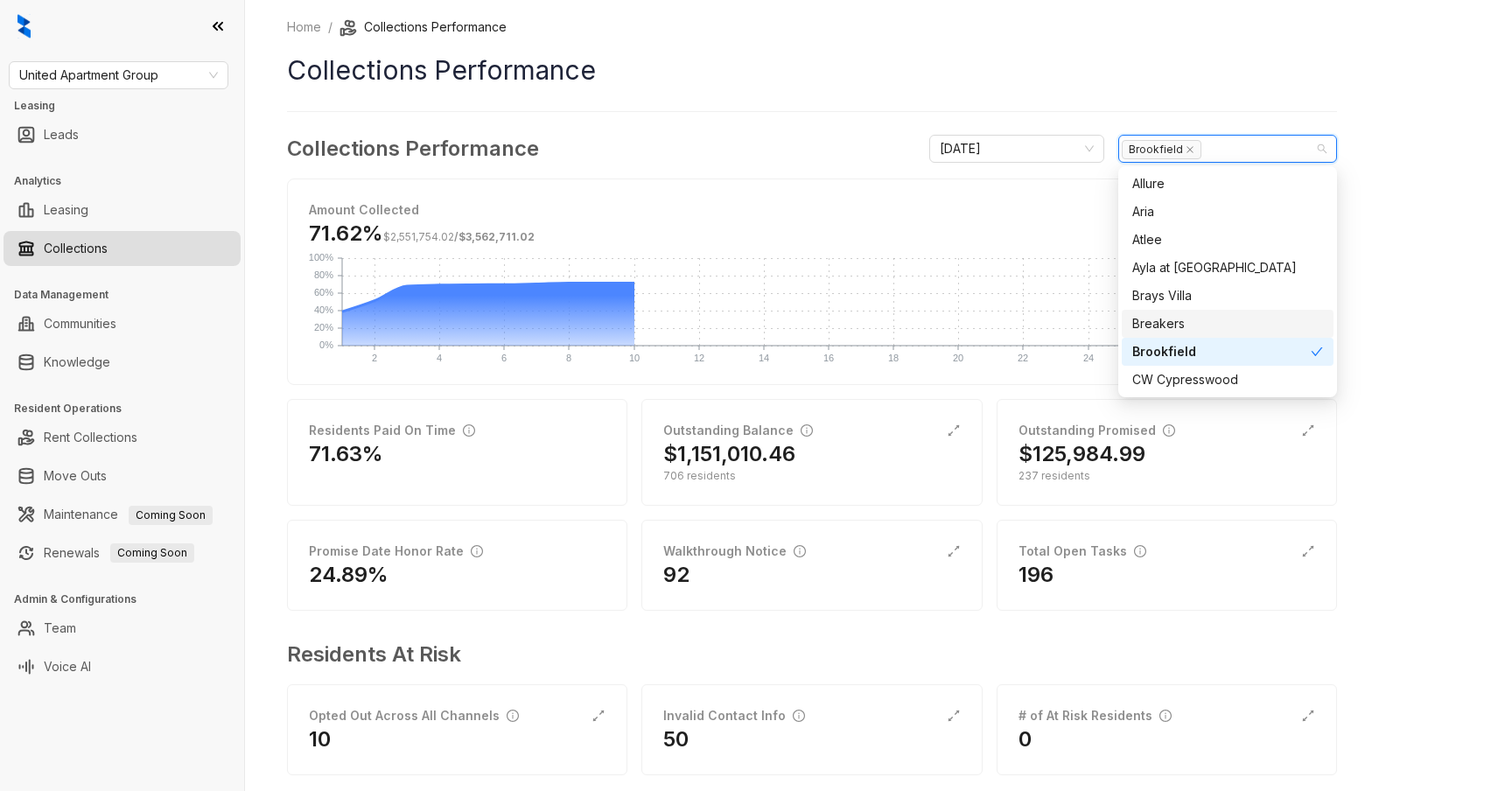 click on "Breakers" at bounding box center (1228, 324) 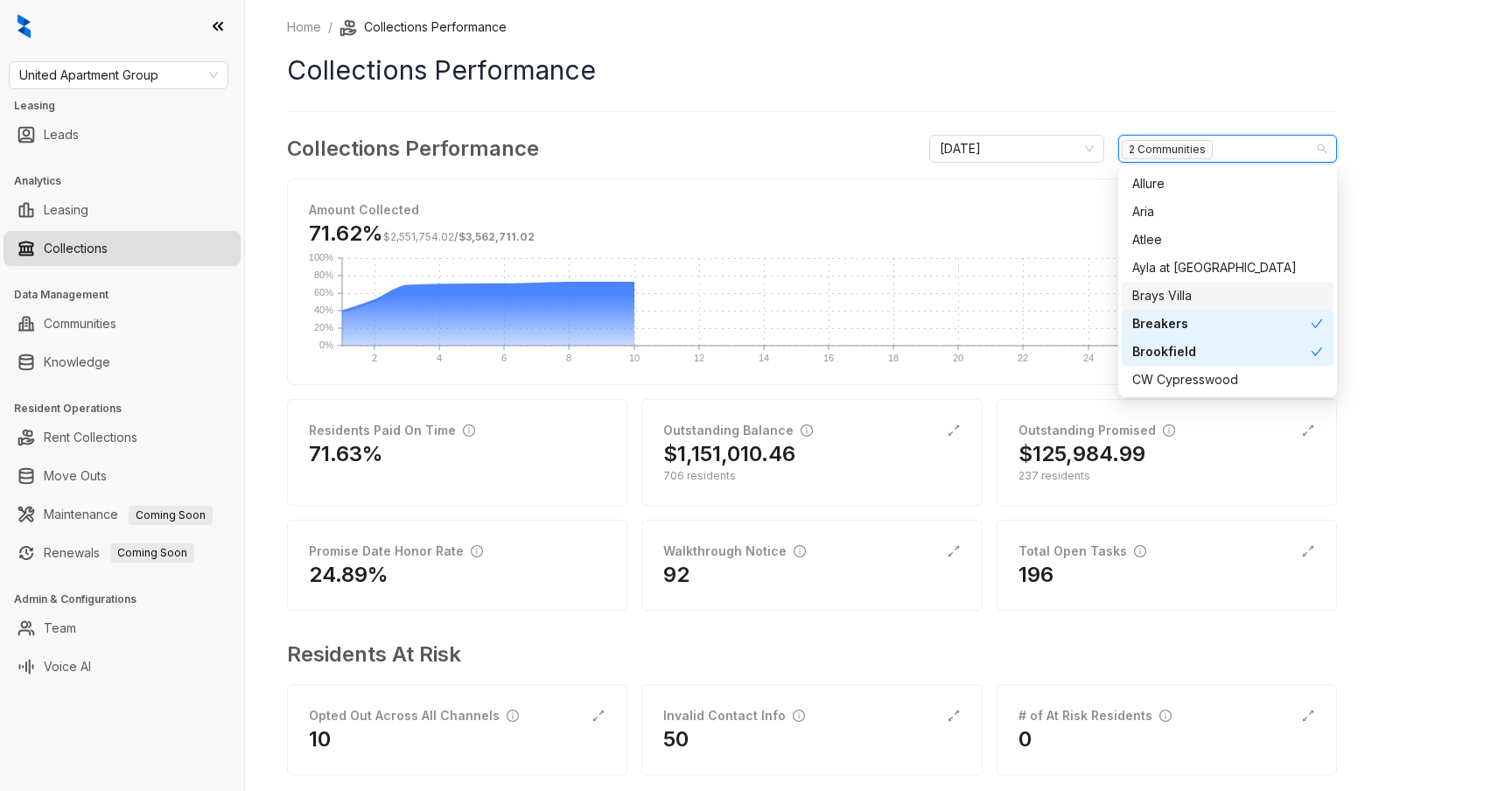 click on "Brays Villa" at bounding box center (1228, 296) 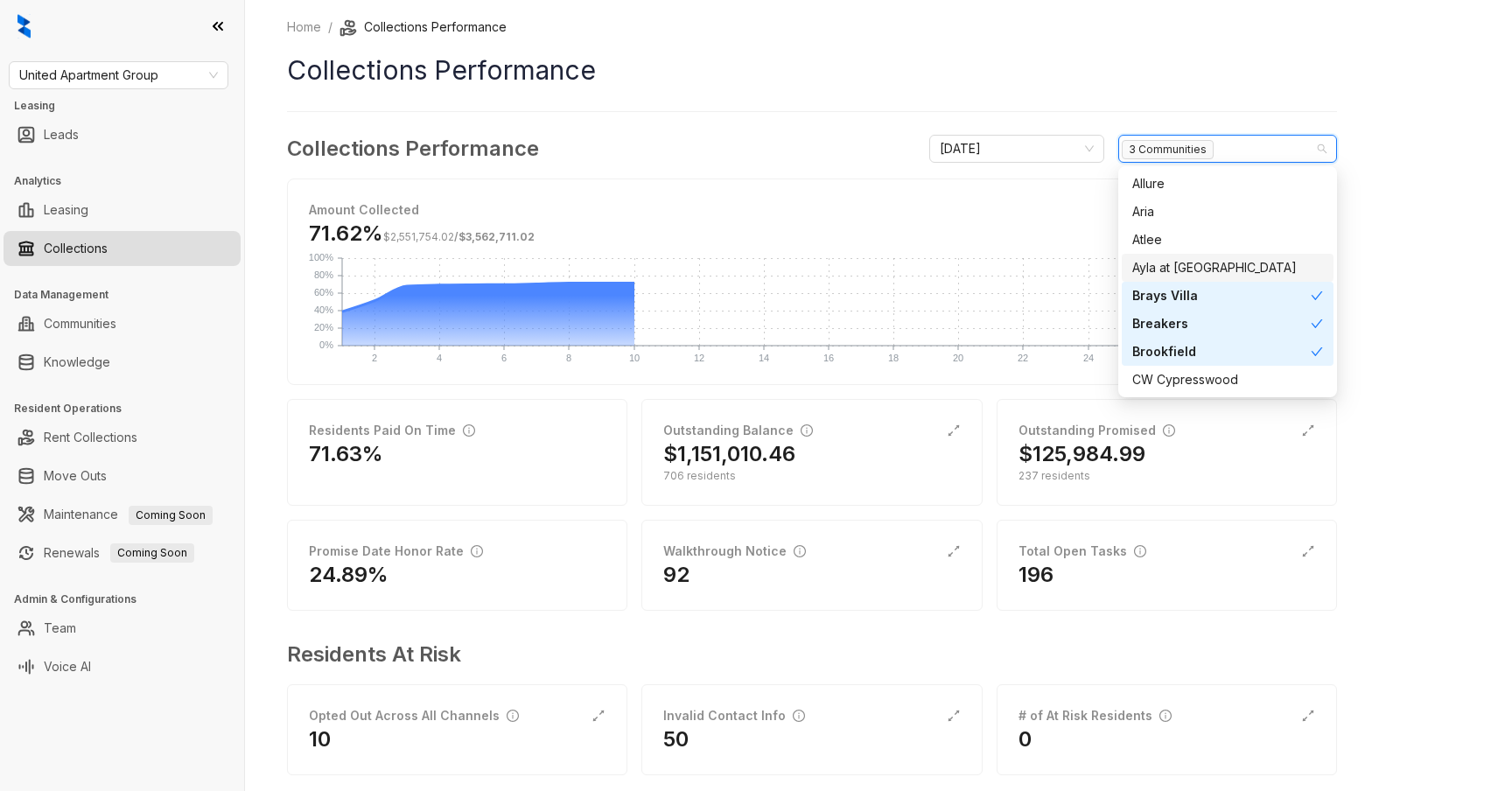 click on "Ayla at [GEOGRAPHIC_DATA]" at bounding box center (1228, 268) 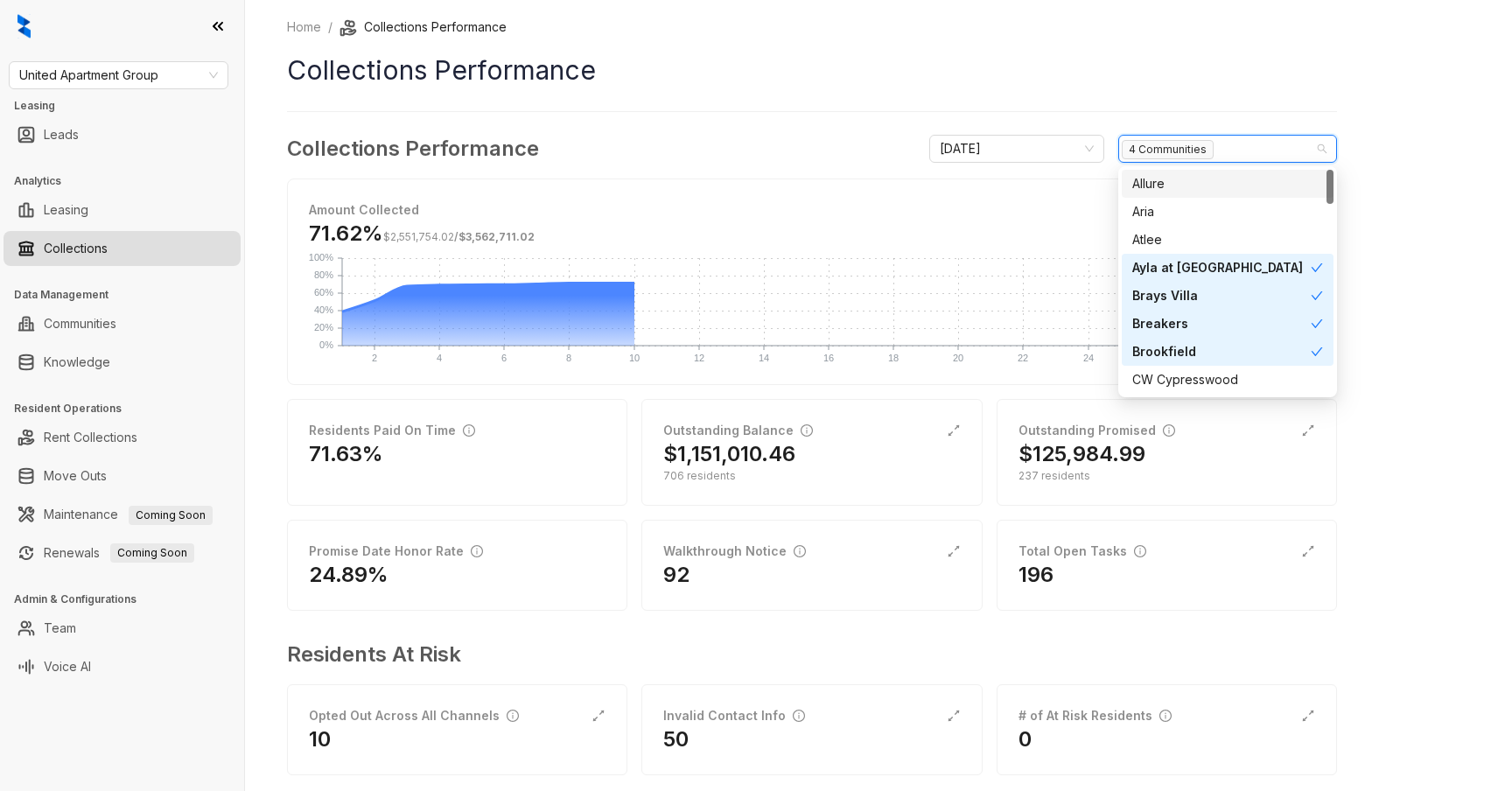 click on "Home / Collections Performance Collections Performance Collections Performance [DATE] 4 Communities   Amount Collected 71.62% $2,551,754.02  /  $3,562,711.02 2 2 4 4 6 6 8 8 10 10 12 12 14 14 16 16 18 18 20 20 22 22 24 24 26 26 28 28 30 30 0% 0% 20% 20% 40% 40% 60% 60% 80% 80% 100% 100% Residents Paid On Time 71.63% Outstanding Balance $1,151,010.46 706 residents Outstanding Promised $125,984.99 237 residents Promise Date Honor Rate 24.89% Walkthrough Notice 92 Total Open Tasks 196 Residents At Risk Opted Out Across All Channels 10 Invalid Contact Info 50 # of At Risk Residents 0" at bounding box center [878, 396] 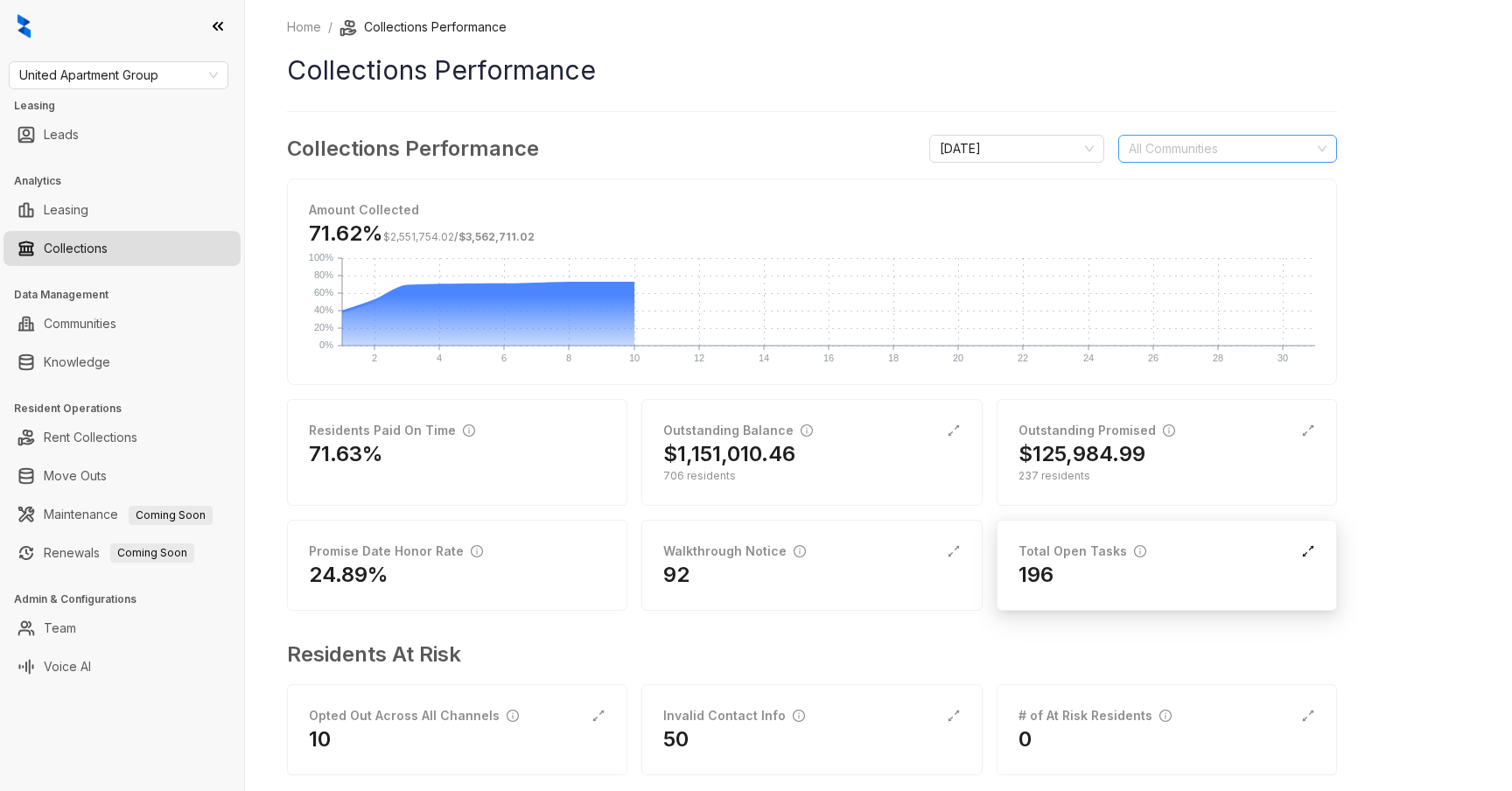 click 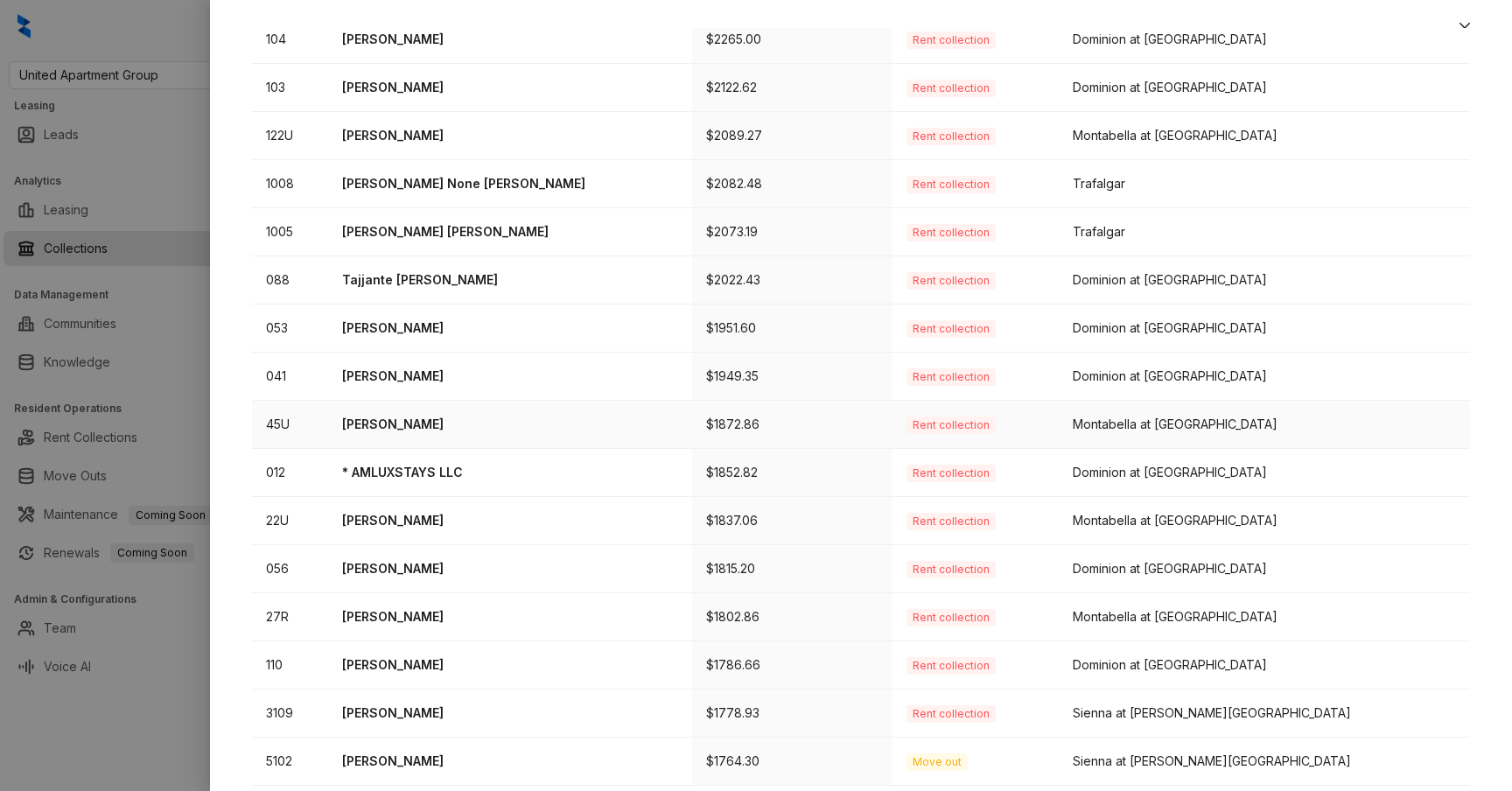 scroll, scrollTop: 410, scrollLeft: 0, axis: vertical 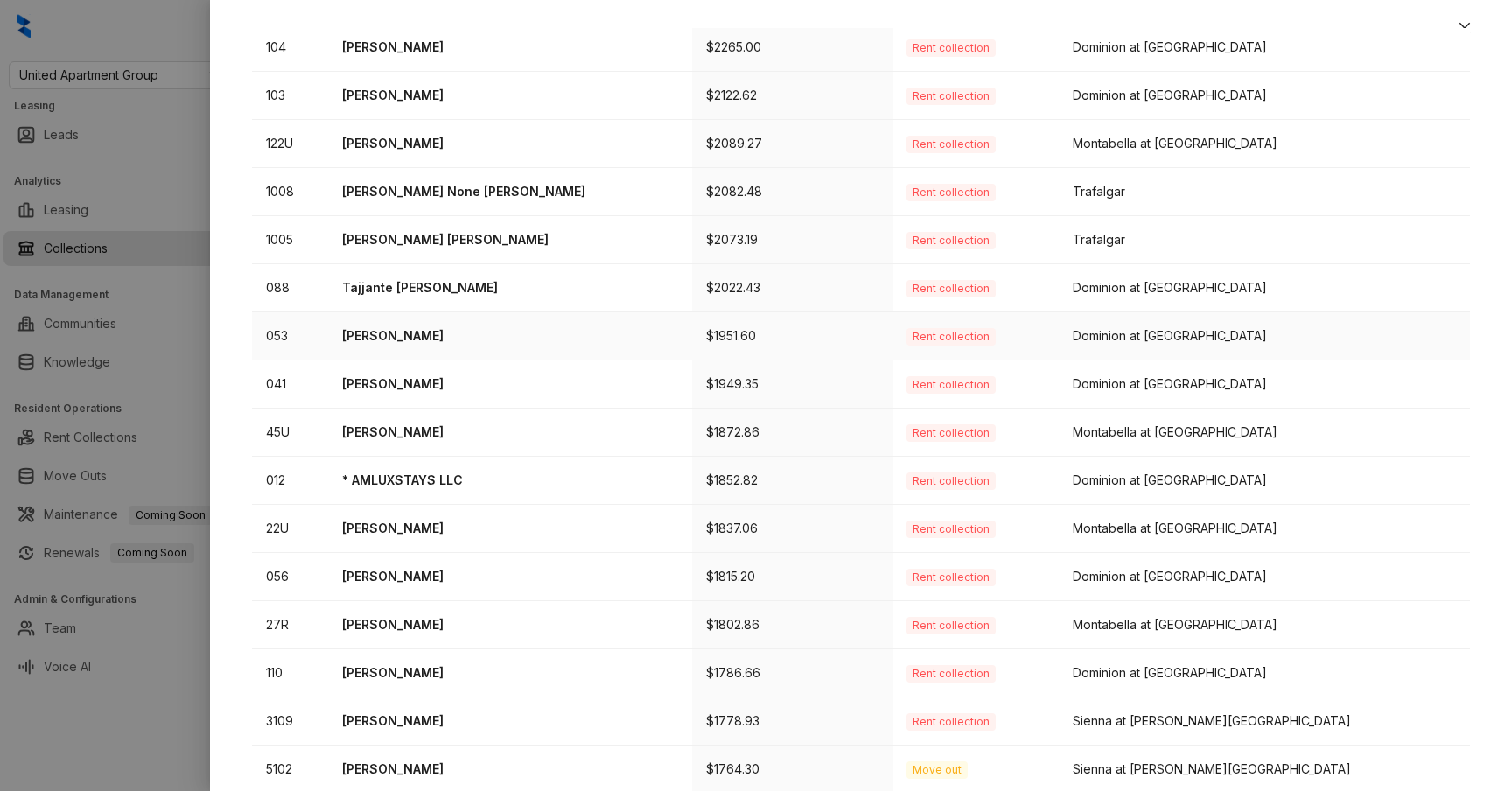 click on "[PERSON_NAME]" at bounding box center [510, 336] 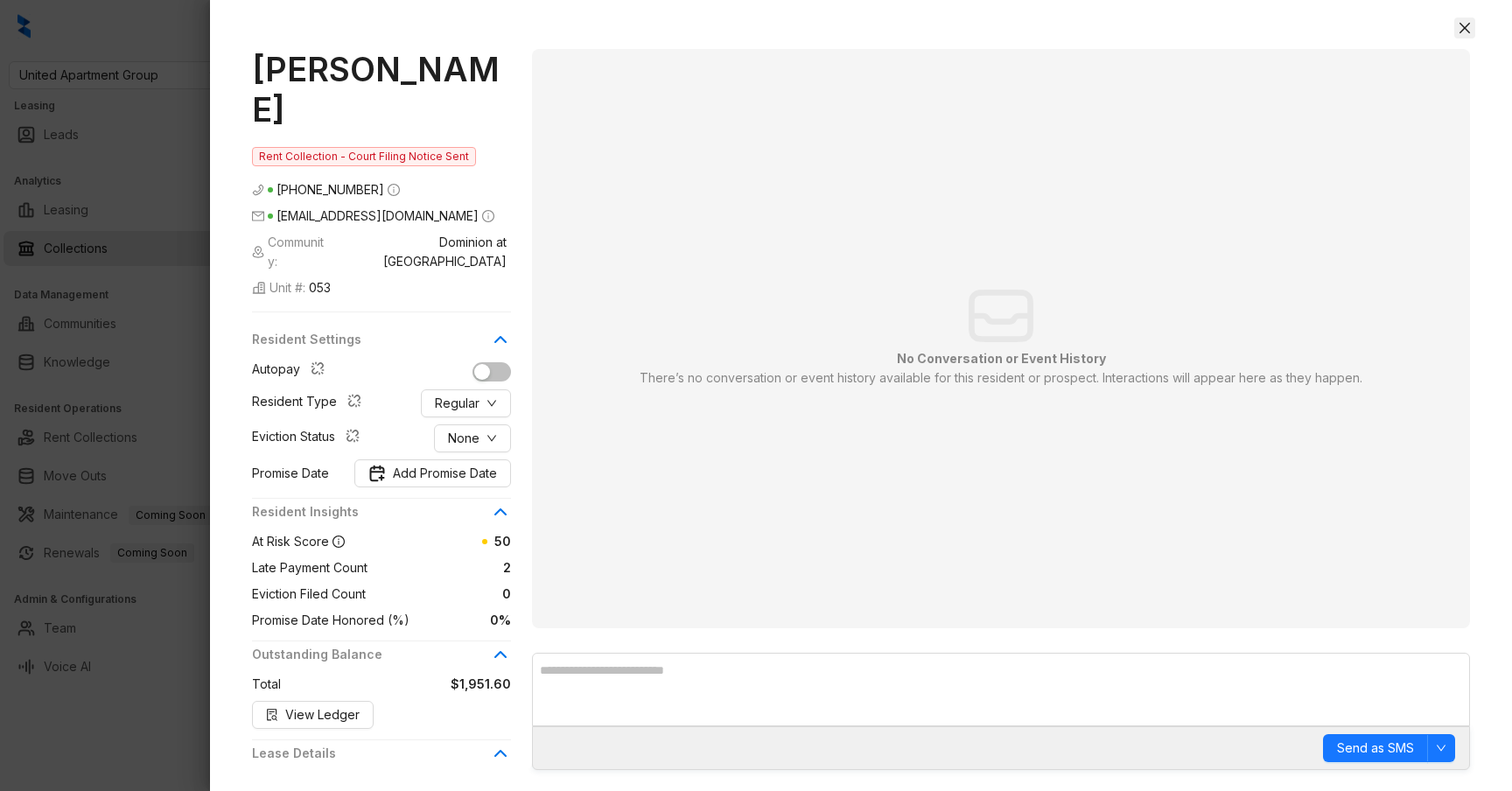click 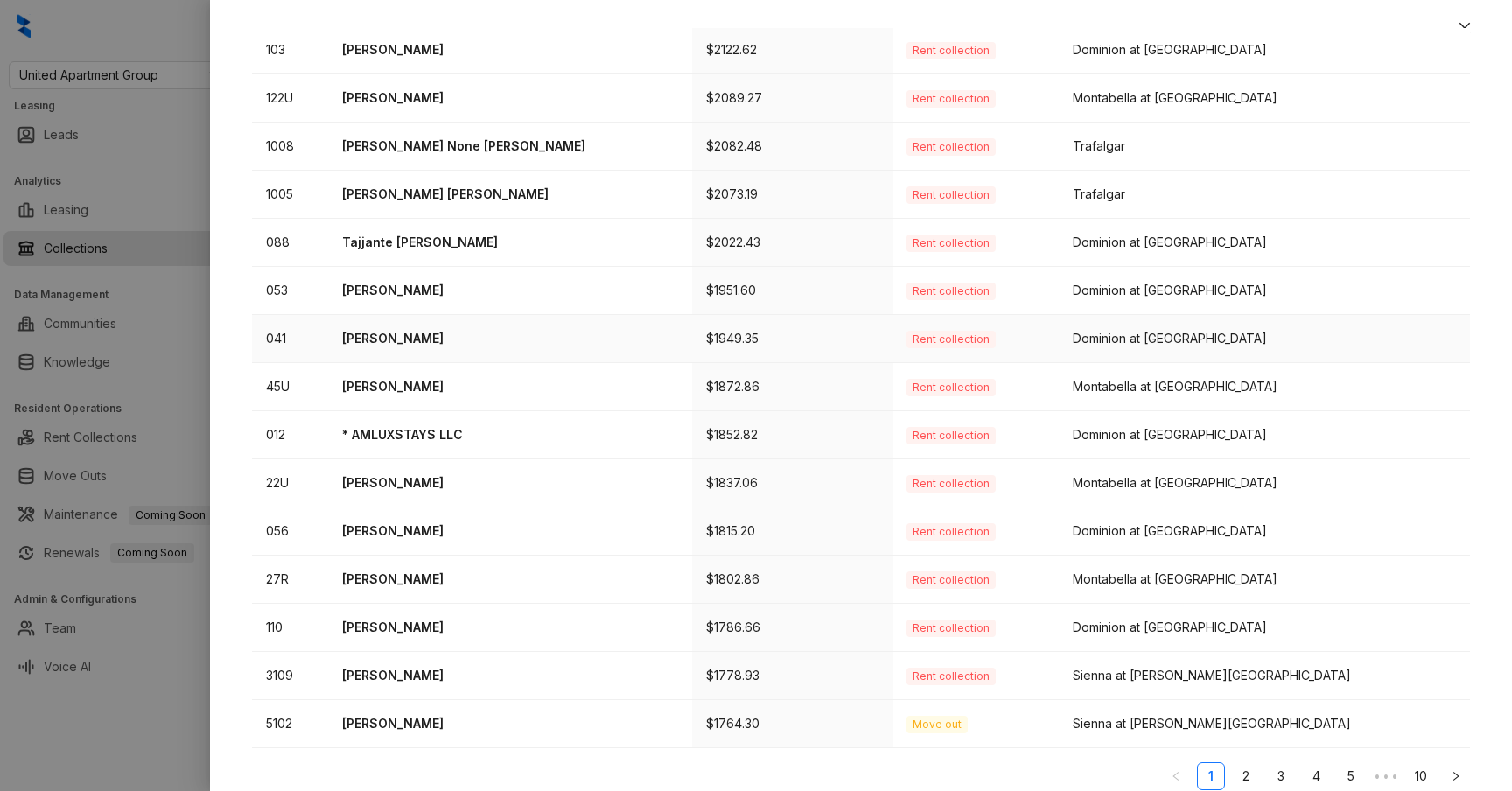 scroll, scrollTop: 0, scrollLeft: 0, axis: both 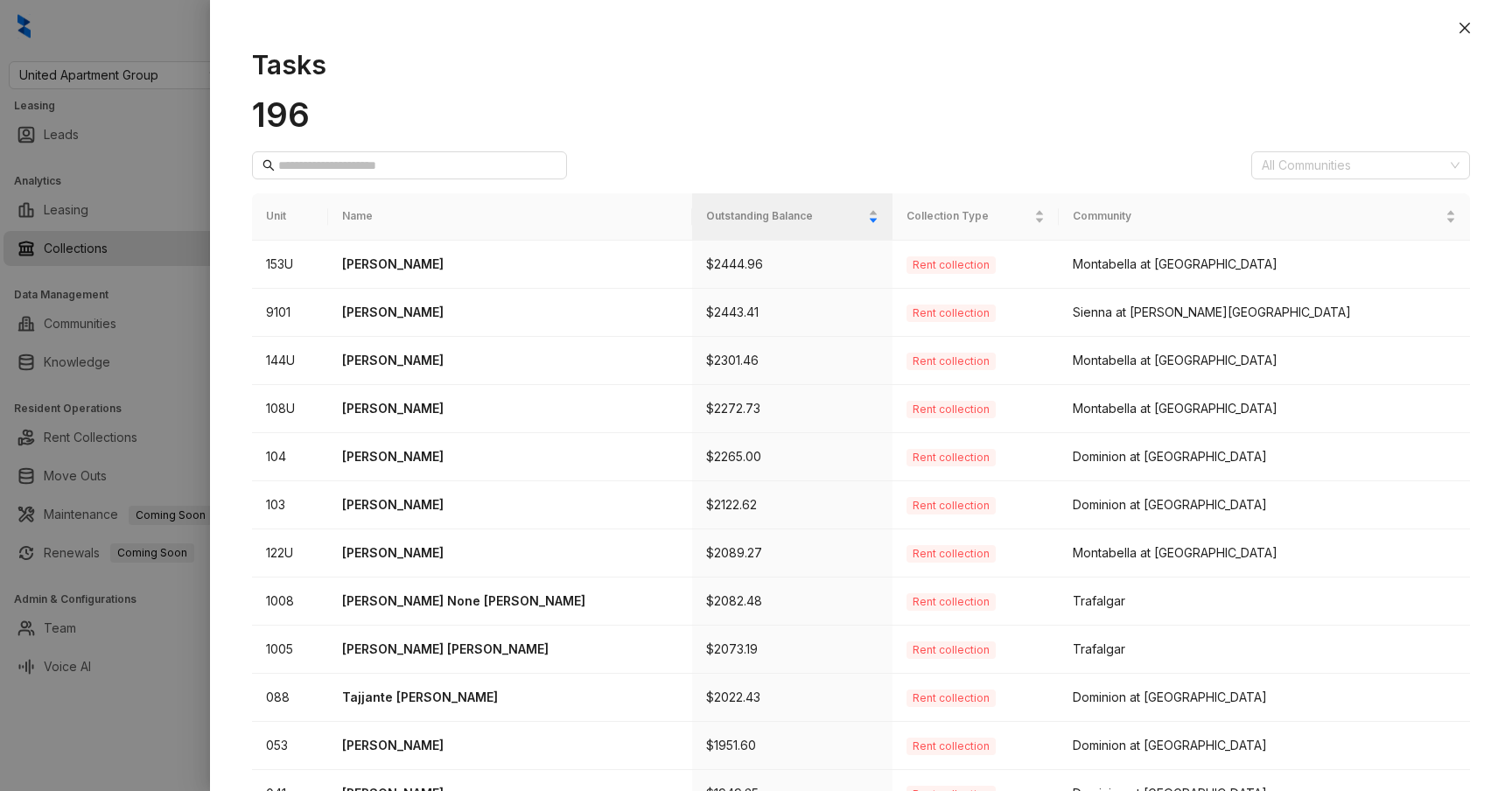 click at bounding box center (861, 14) 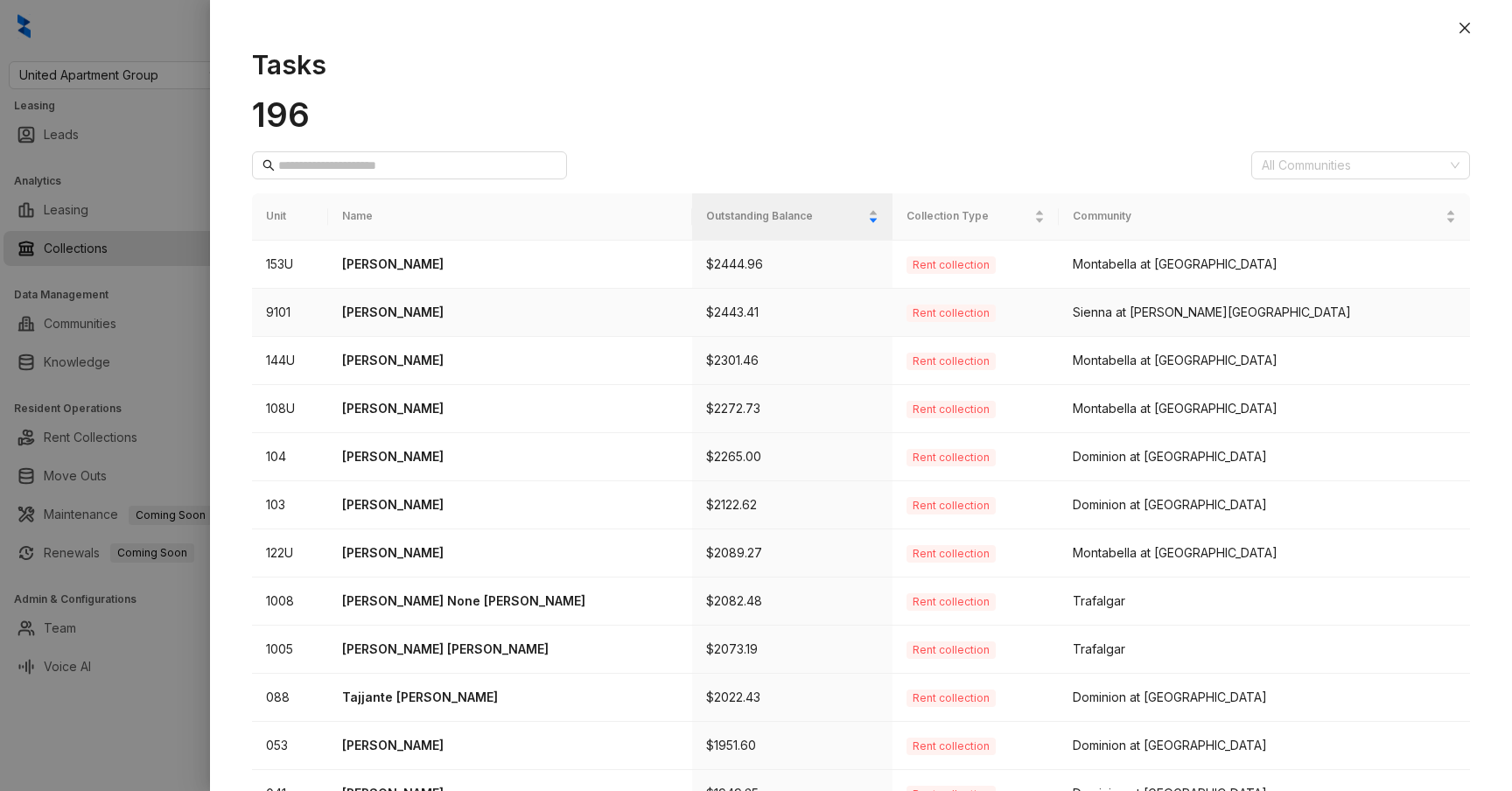 scroll, scrollTop: 23, scrollLeft: 0, axis: vertical 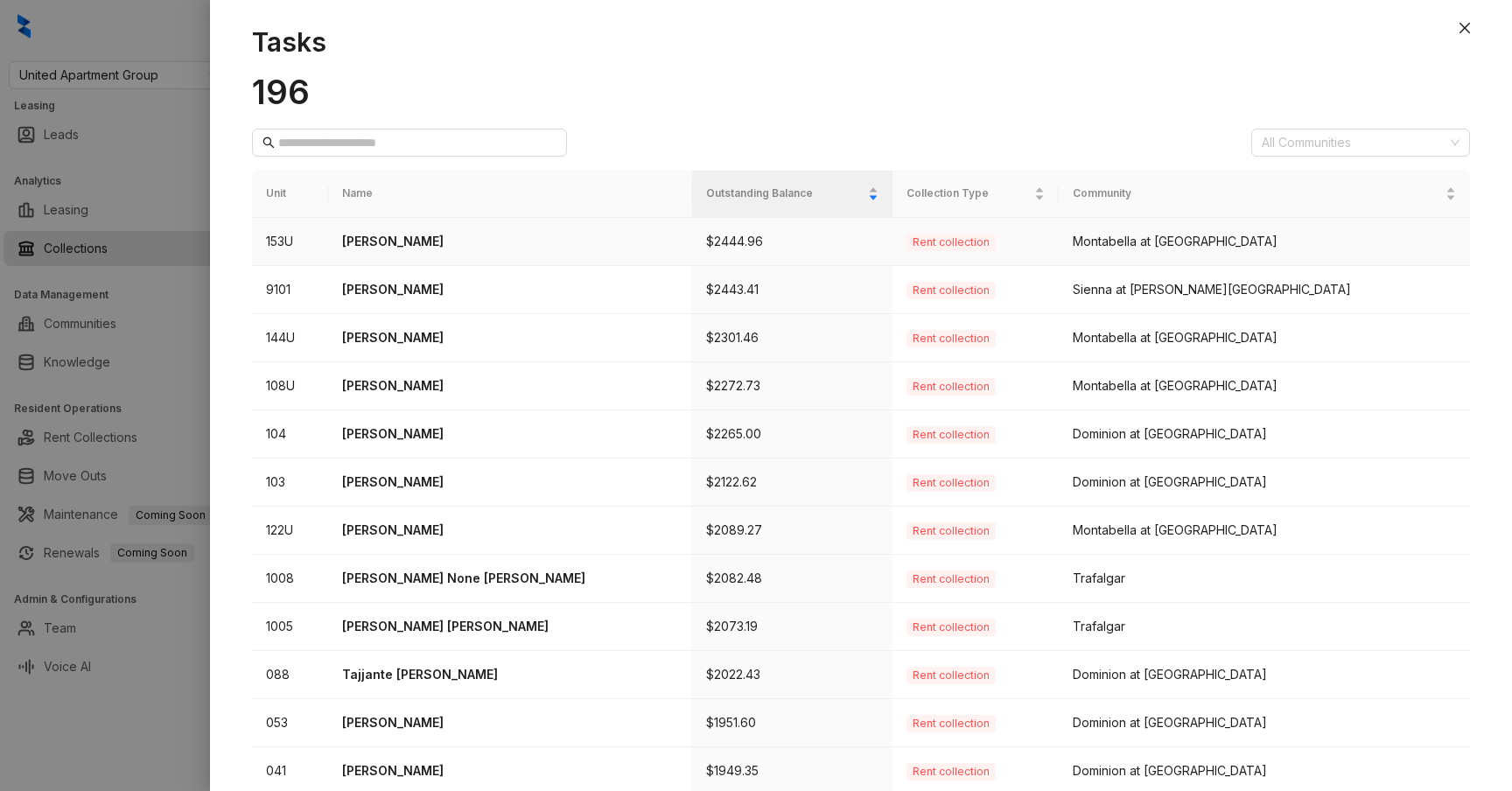 click on "[PERSON_NAME]" at bounding box center [510, 242] 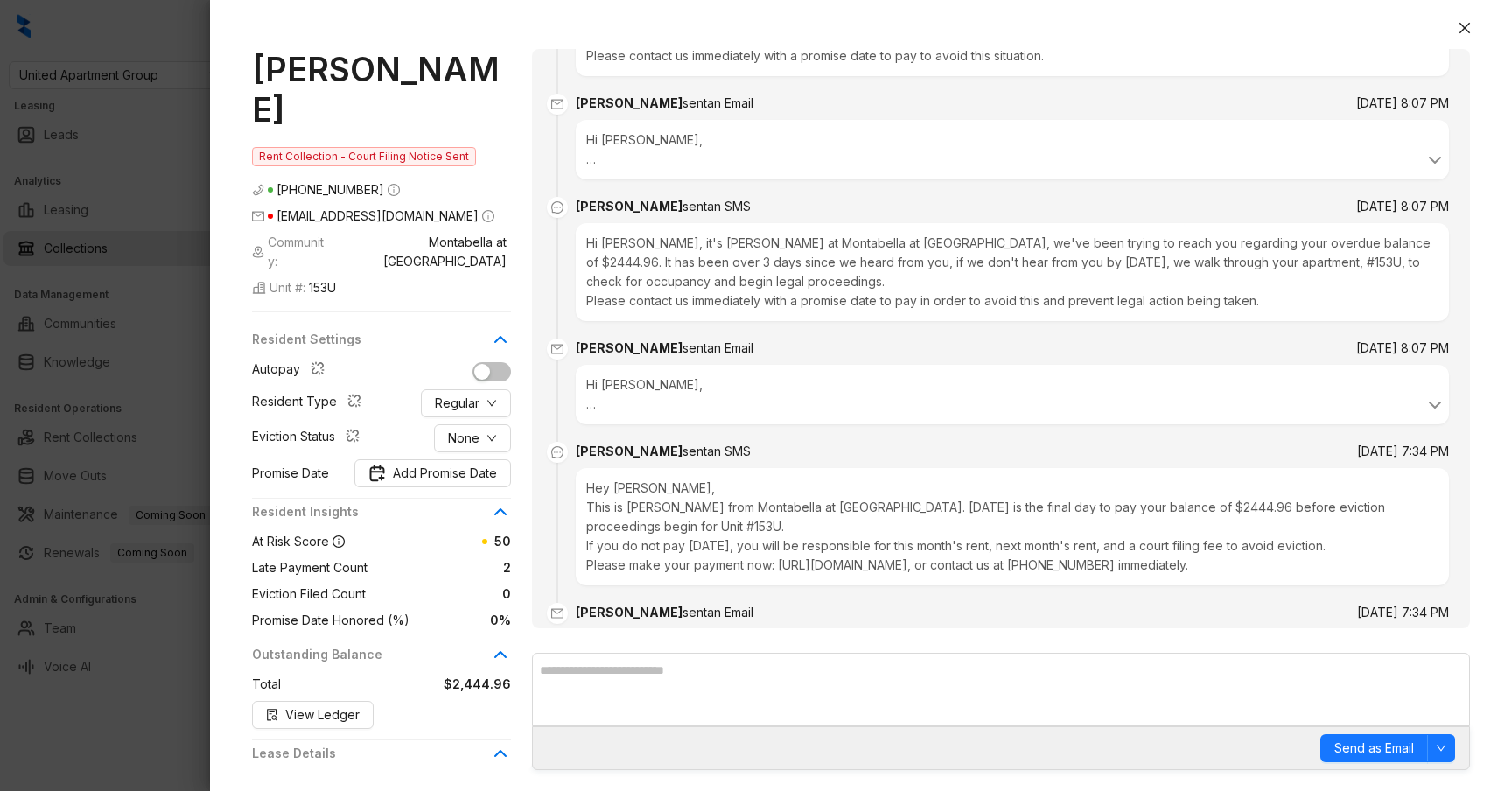 scroll, scrollTop: 1074, scrollLeft: 0, axis: vertical 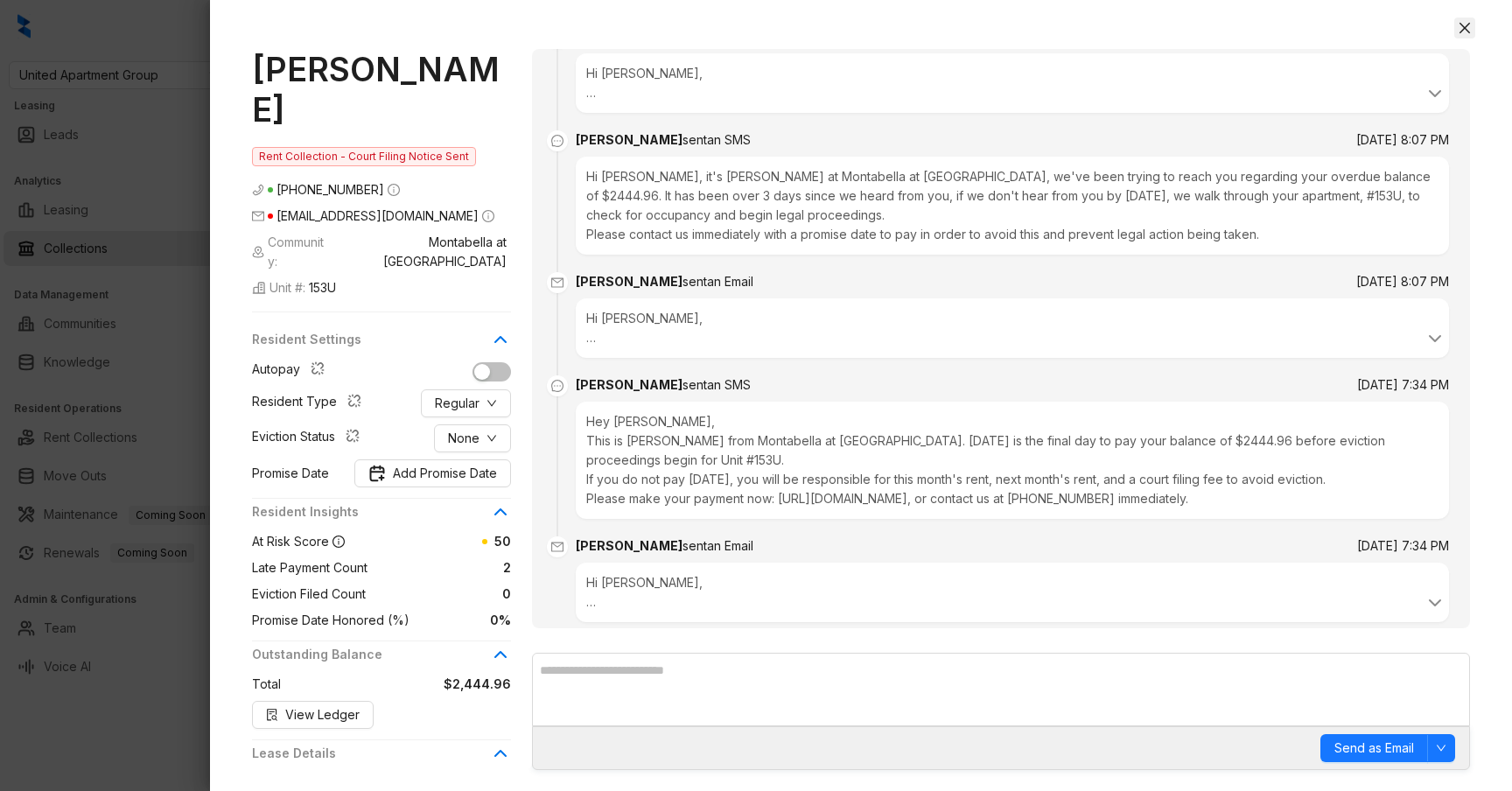 click 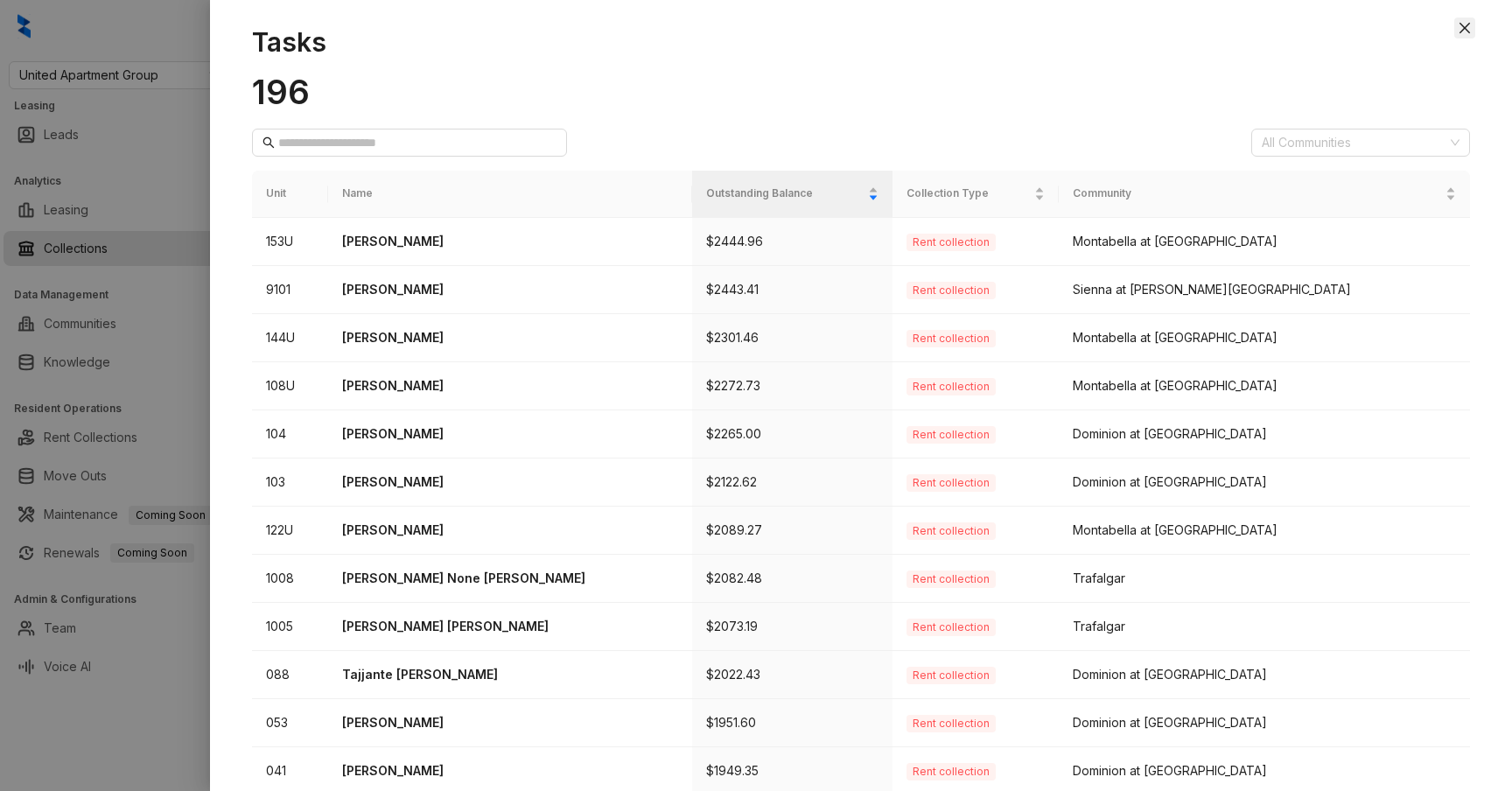 click 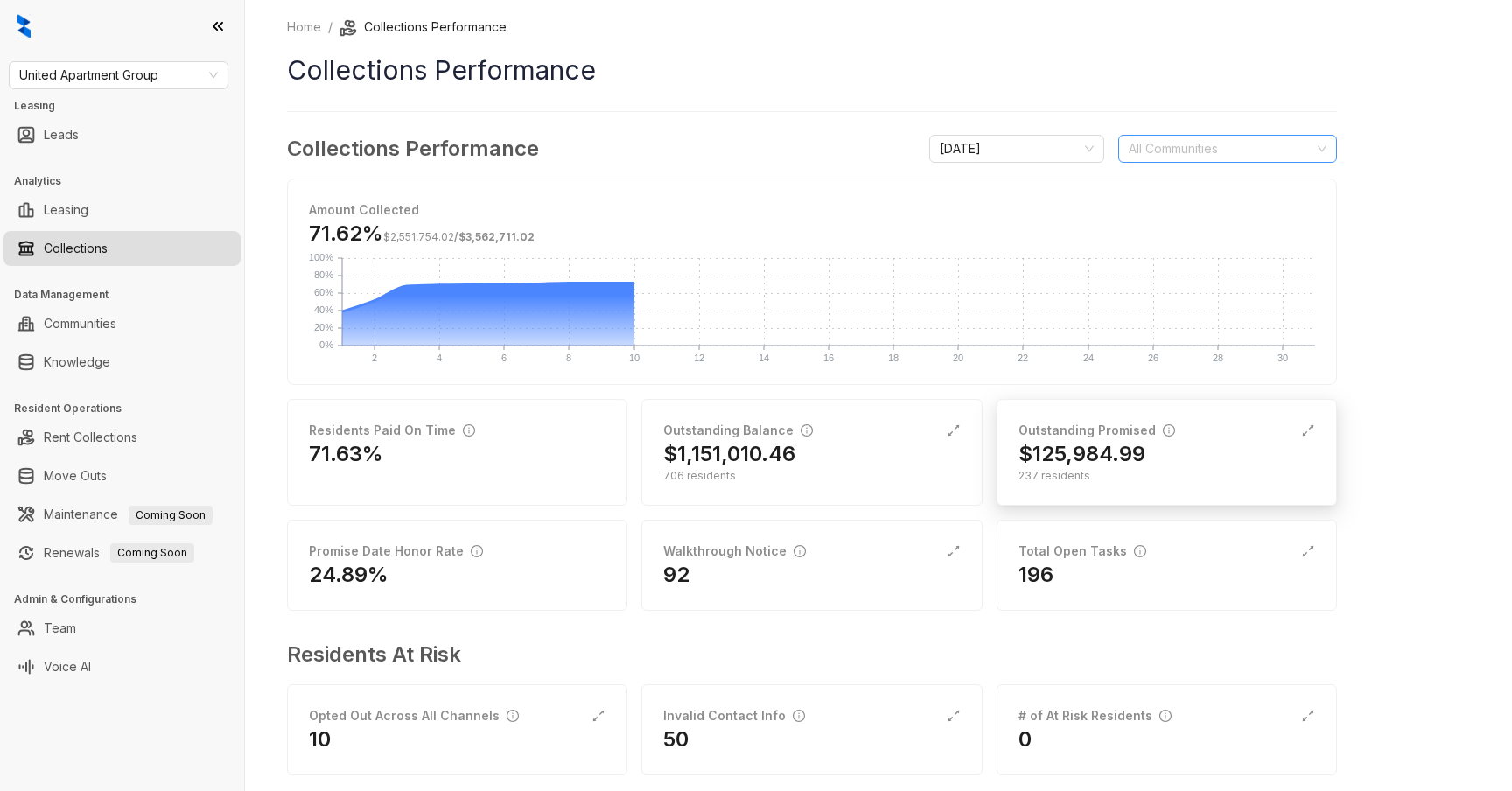 click on "$125,984.99" at bounding box center (1082, 454) 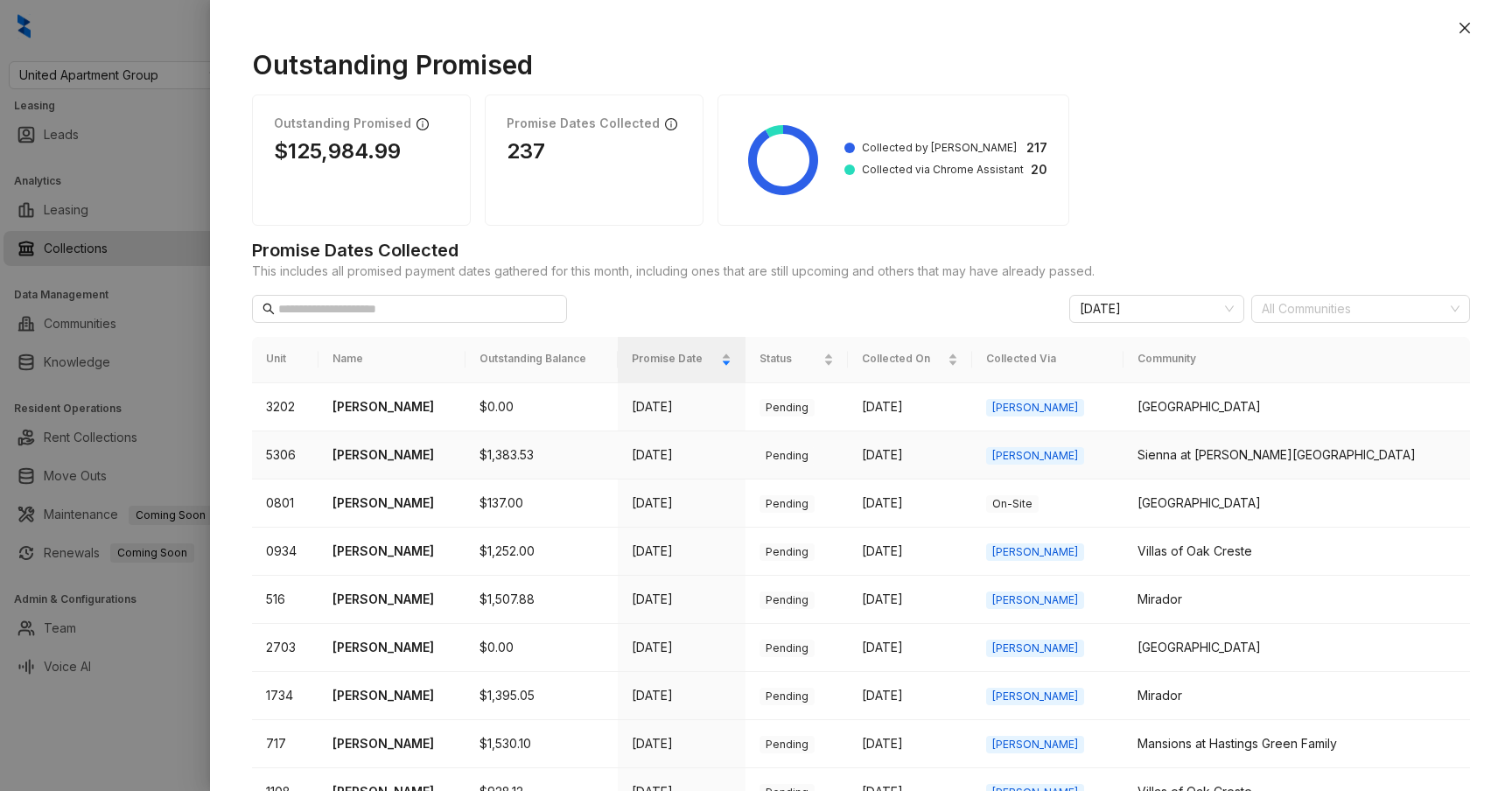 click on "[PERSON_NAME]" at bounding box center [392, 455] 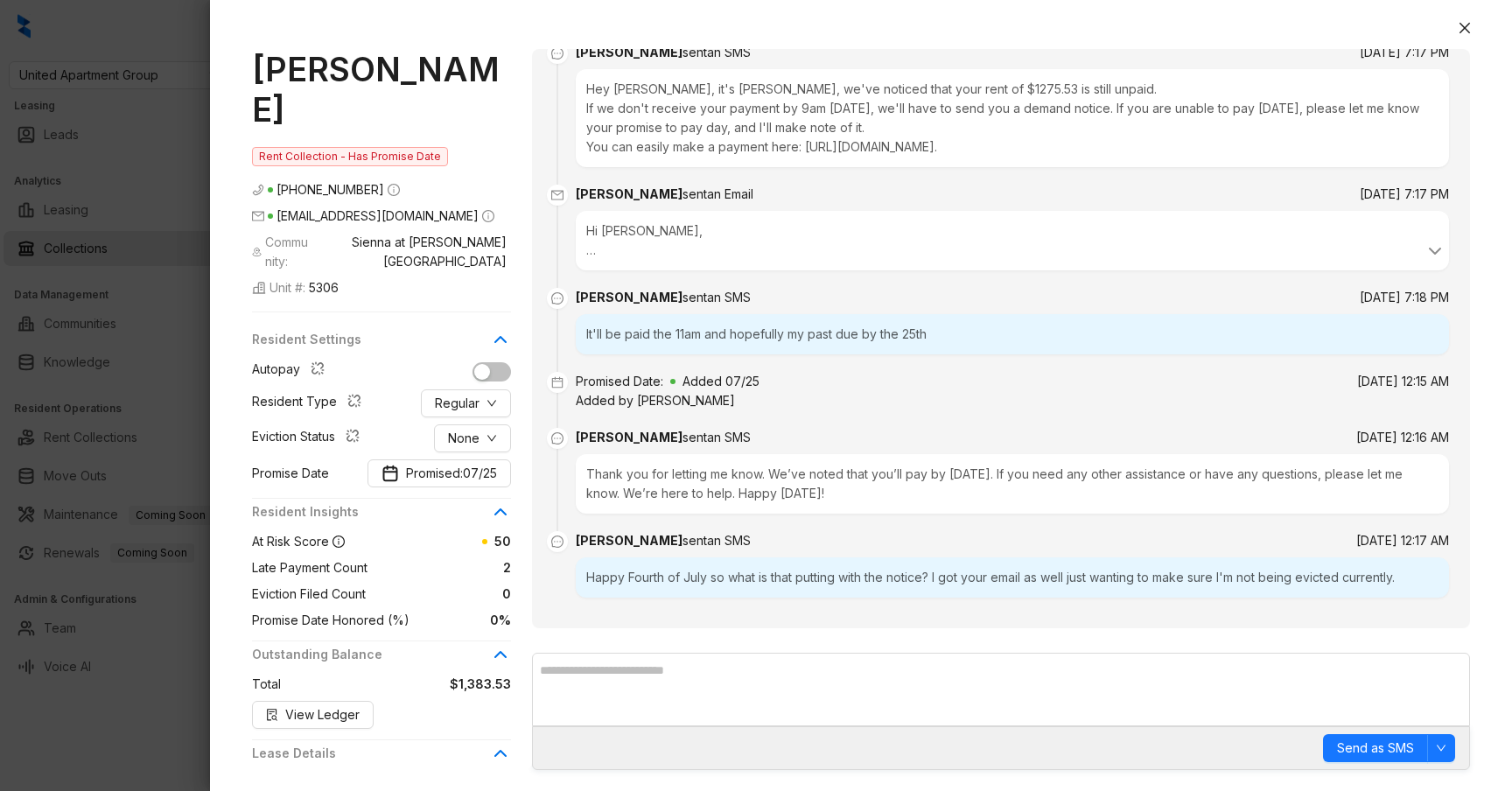 scroll, scrollTop: 422, scrollLeft: 0, axis: vertical 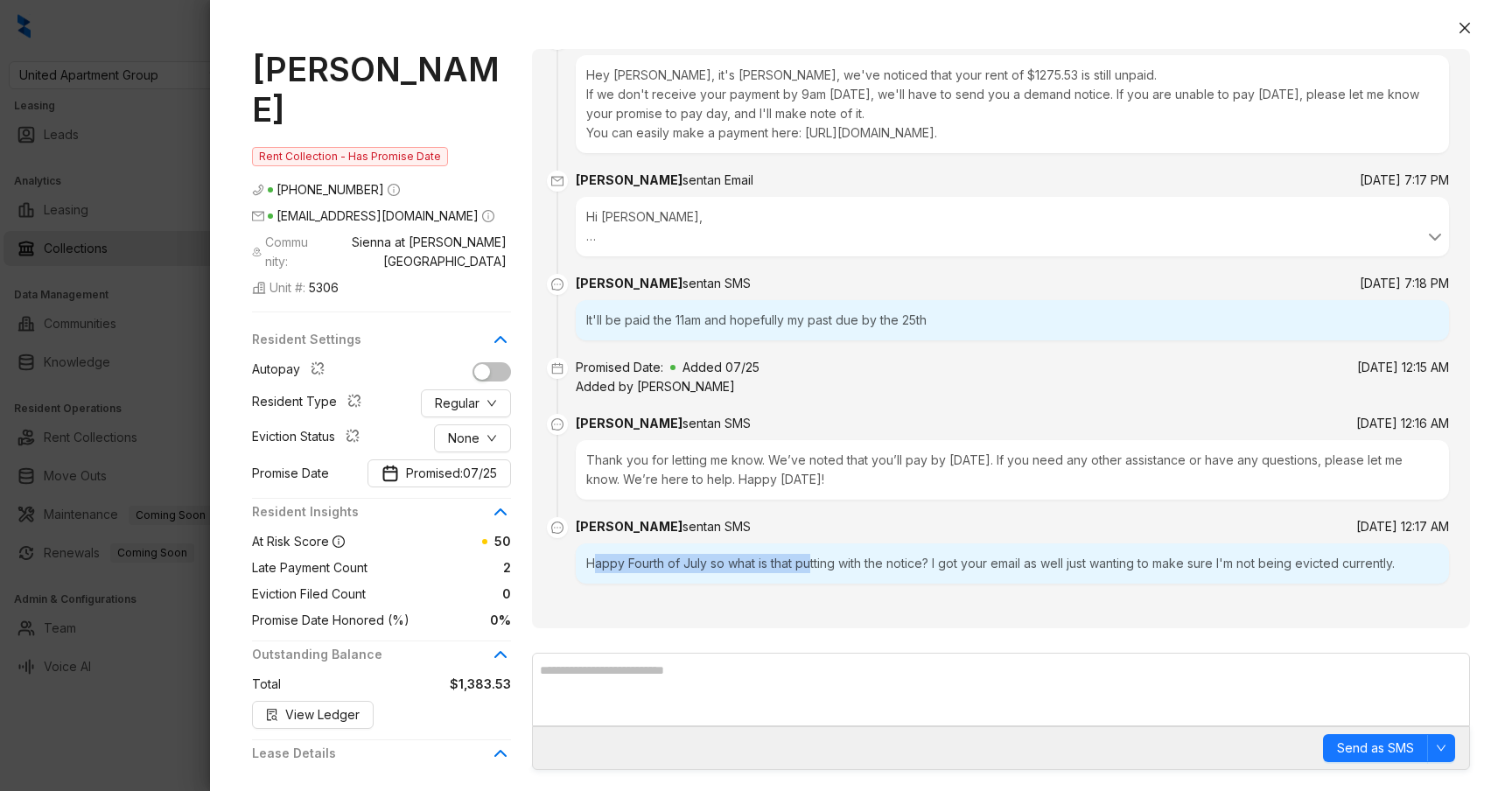 drag, startPoint x: 593, startPoint y: 564, endPoint x: 809, endPoint y: 564, distance: 216 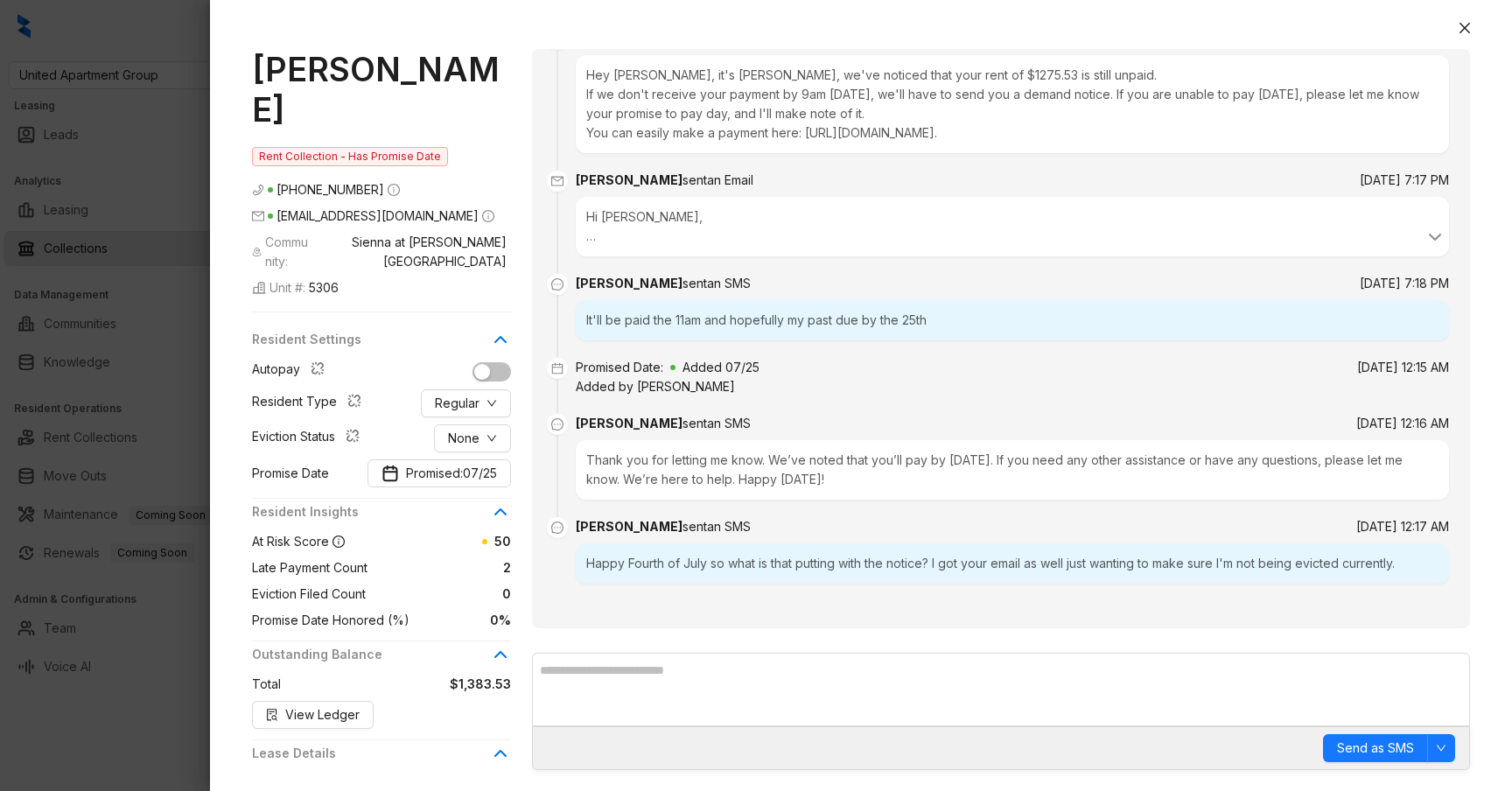 click on "Happy Fourth of July so what is that putting with the notice? I got your email as well just wanting to make sure I'm not being evicted currently." at bounding box center (1012, 564) 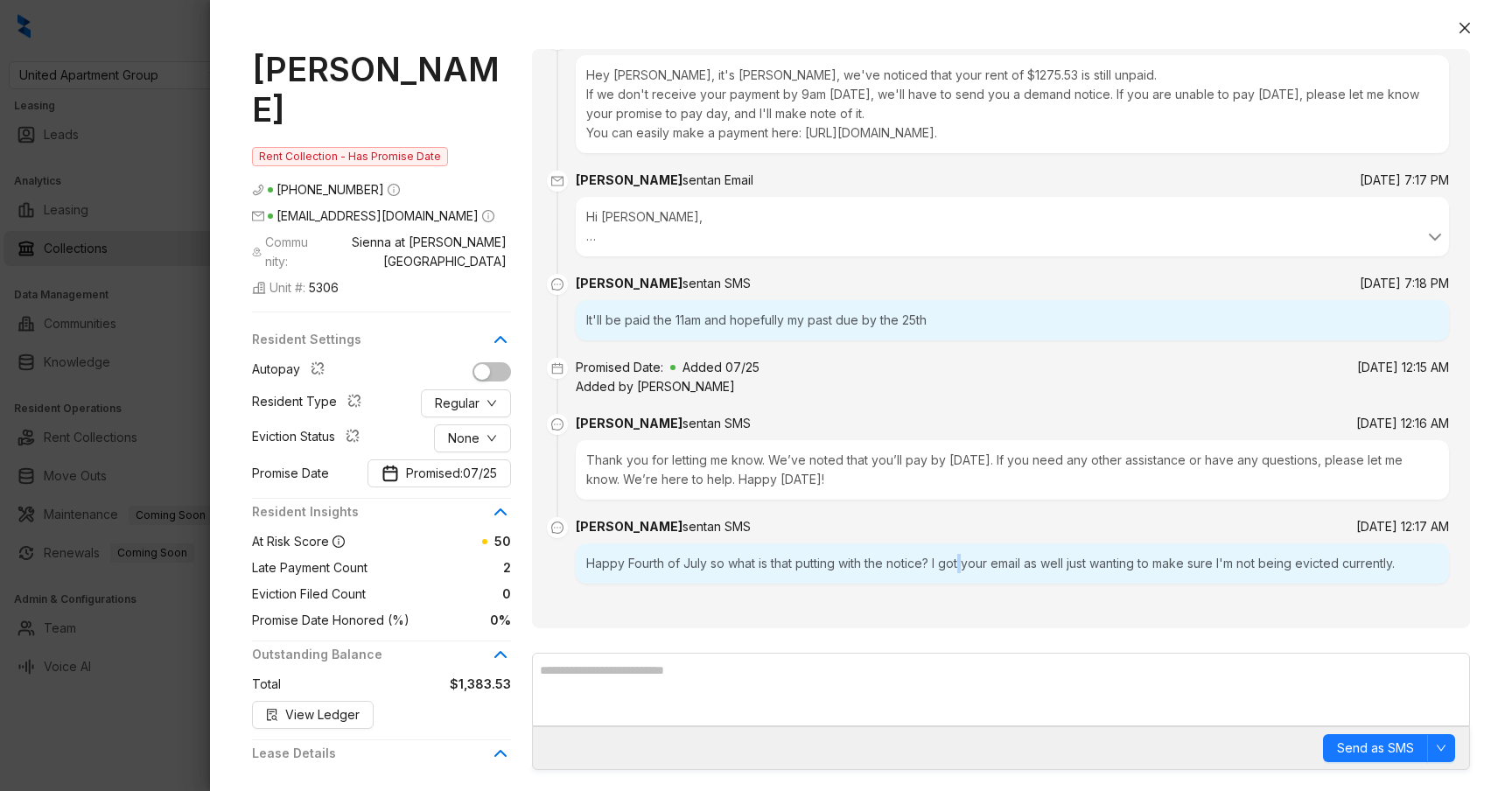 click on "Happy Fourth of July so what is that putting with the notice? I got your email as well just wanting to make sure I'm not being evicted currently." at bounding box center (1012, 564) 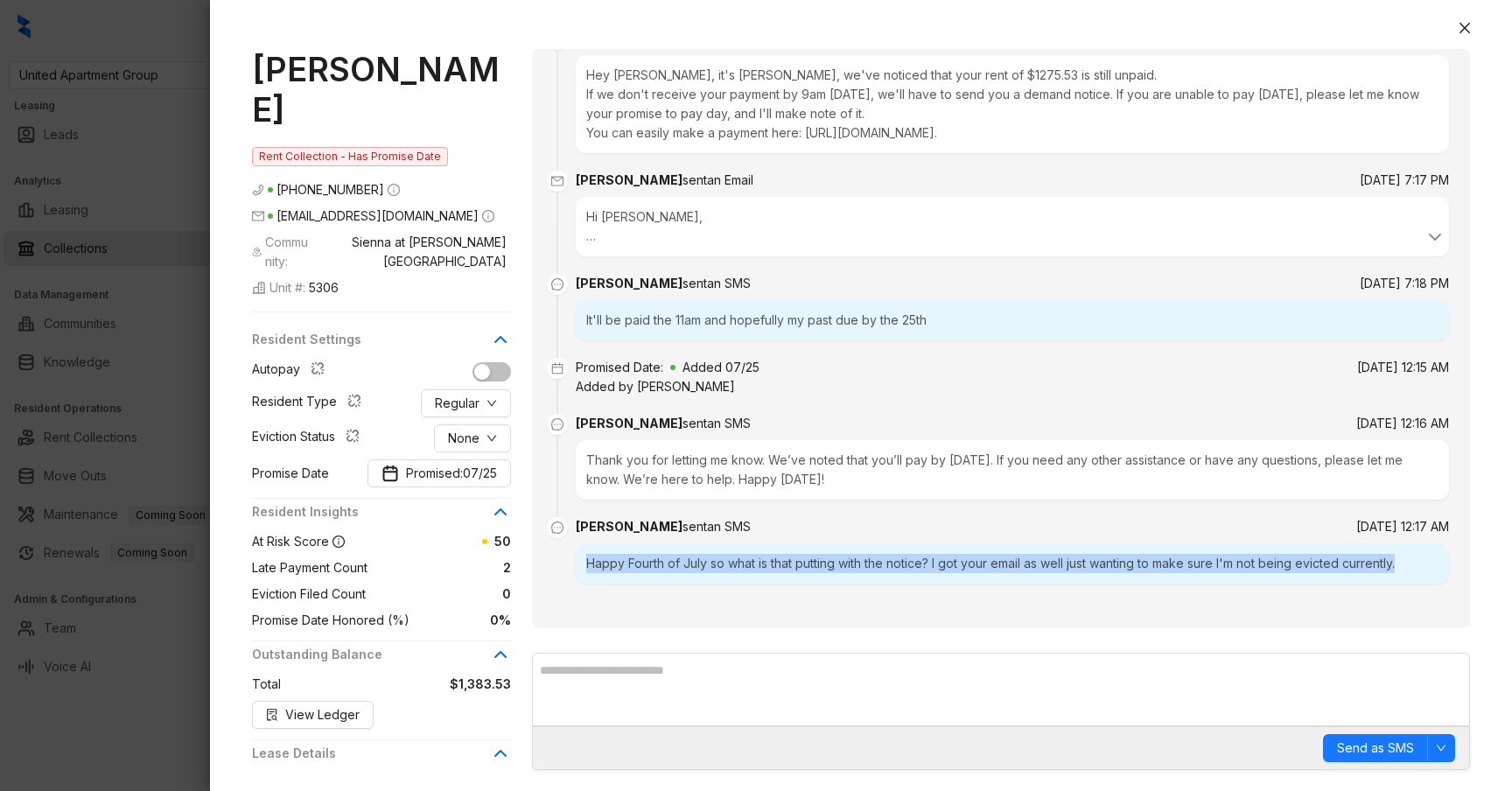 click on "Happy Fourth of July so what is that putting with the notice? I got your email as well just wanting to make sure I'm not being evicted currently." at bounding box center (1012, 564) 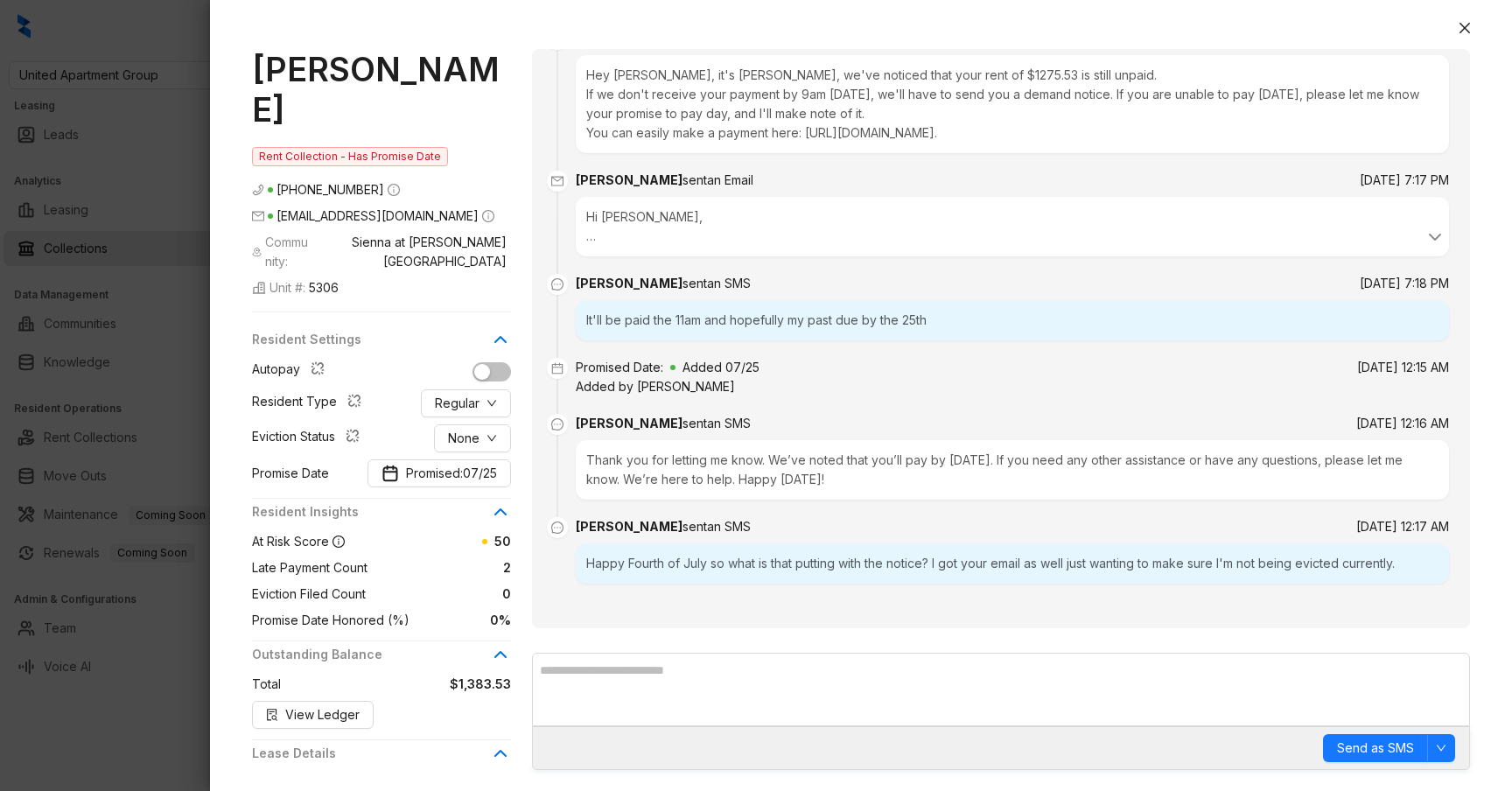 click on "Happy Fourth of July so what is that putting with the notice? I got your email as well just wanting to make sure I'm not being evicted currently." at bounding box center (1012, 564) 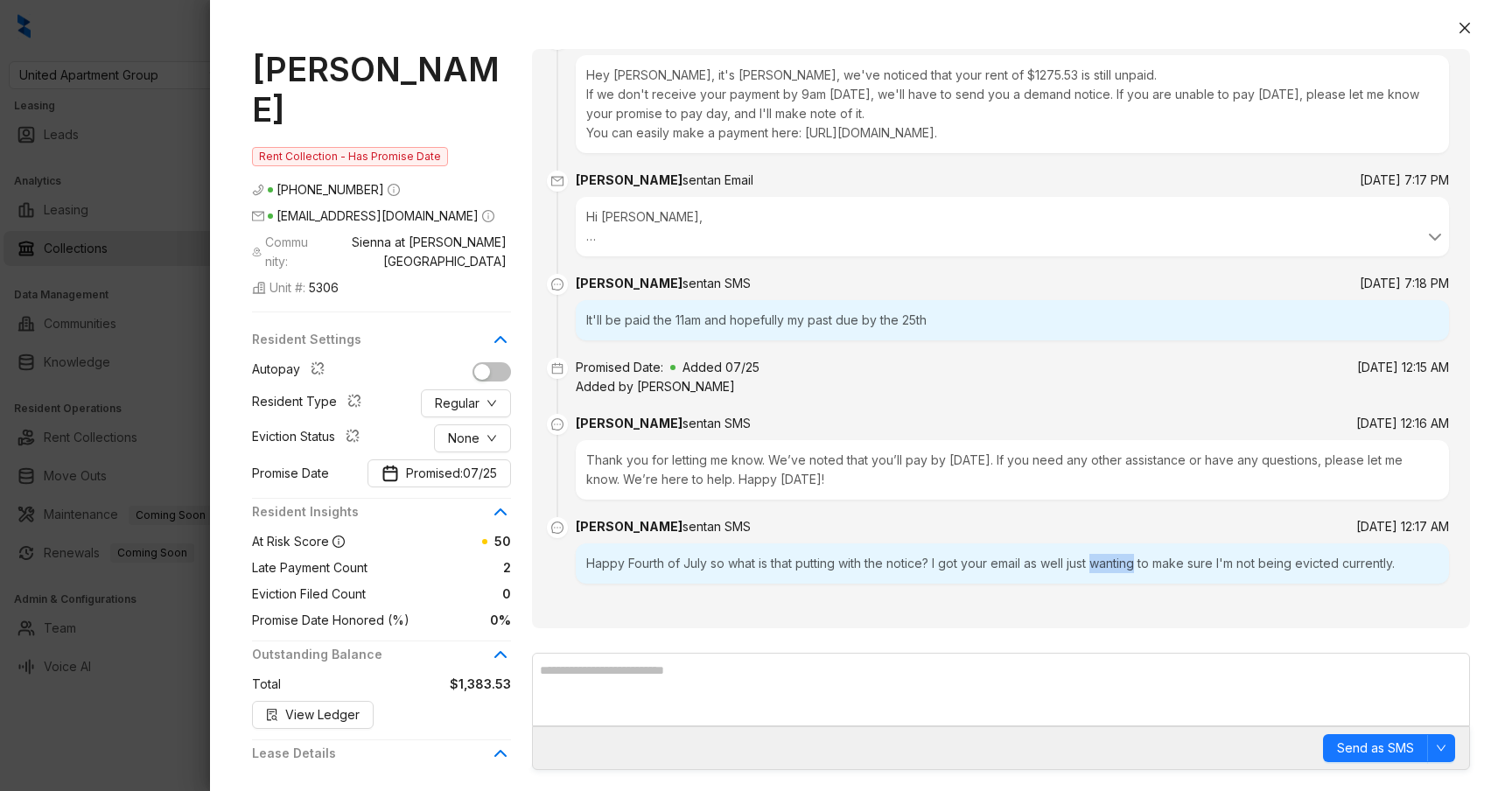 click on "Happy Fourth of July so what is that putting with the notice? I got your email as well just wanting to make sure I'm not being evicted currently." at bounding box center (1012, 564) 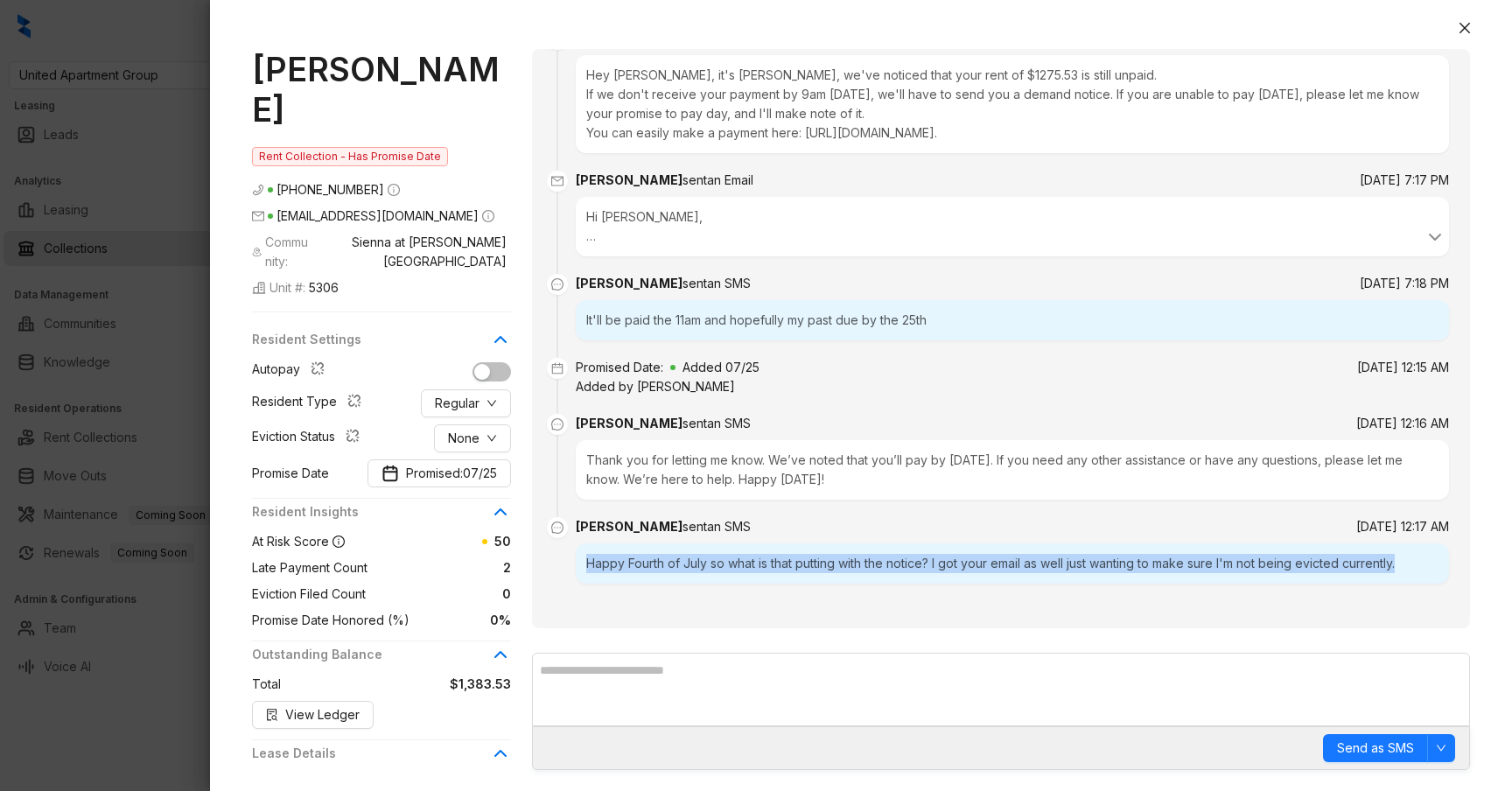 click on "Happy Fourth of July so what is that putting with the notice? I got your email as well just wanting to make sure I'm not being evicted currently." at bounding box center (1012, 564) 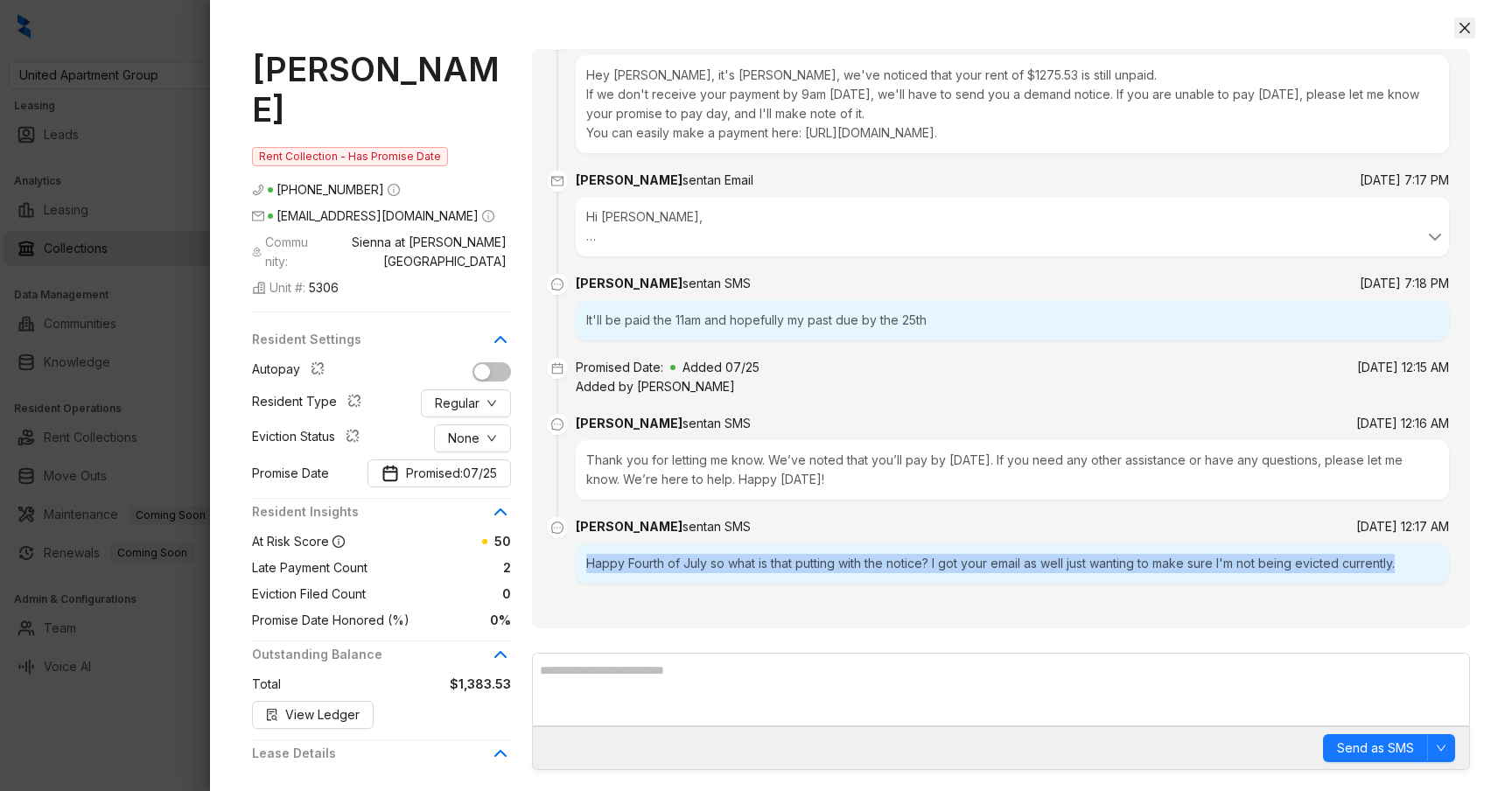 click 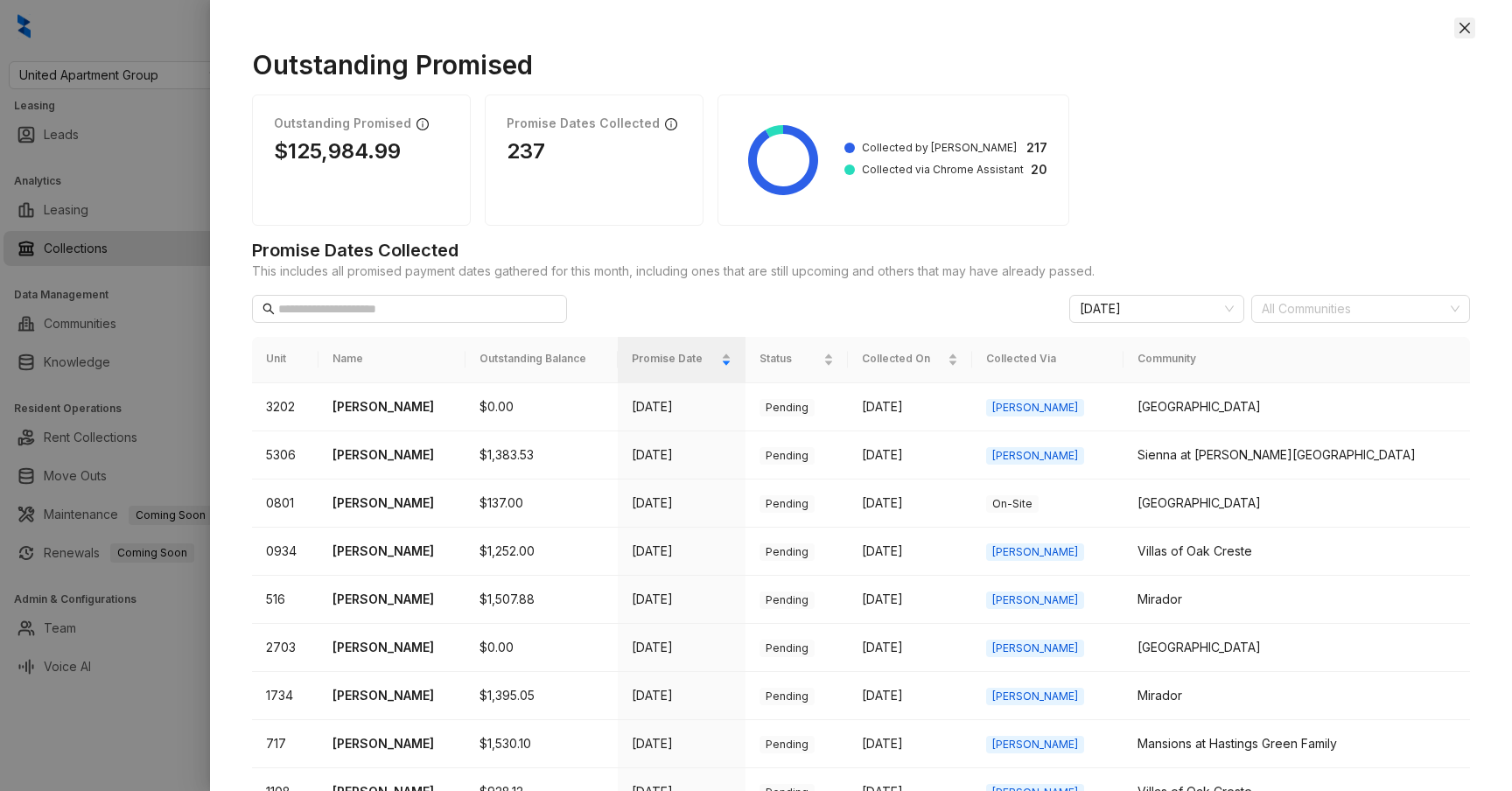 click 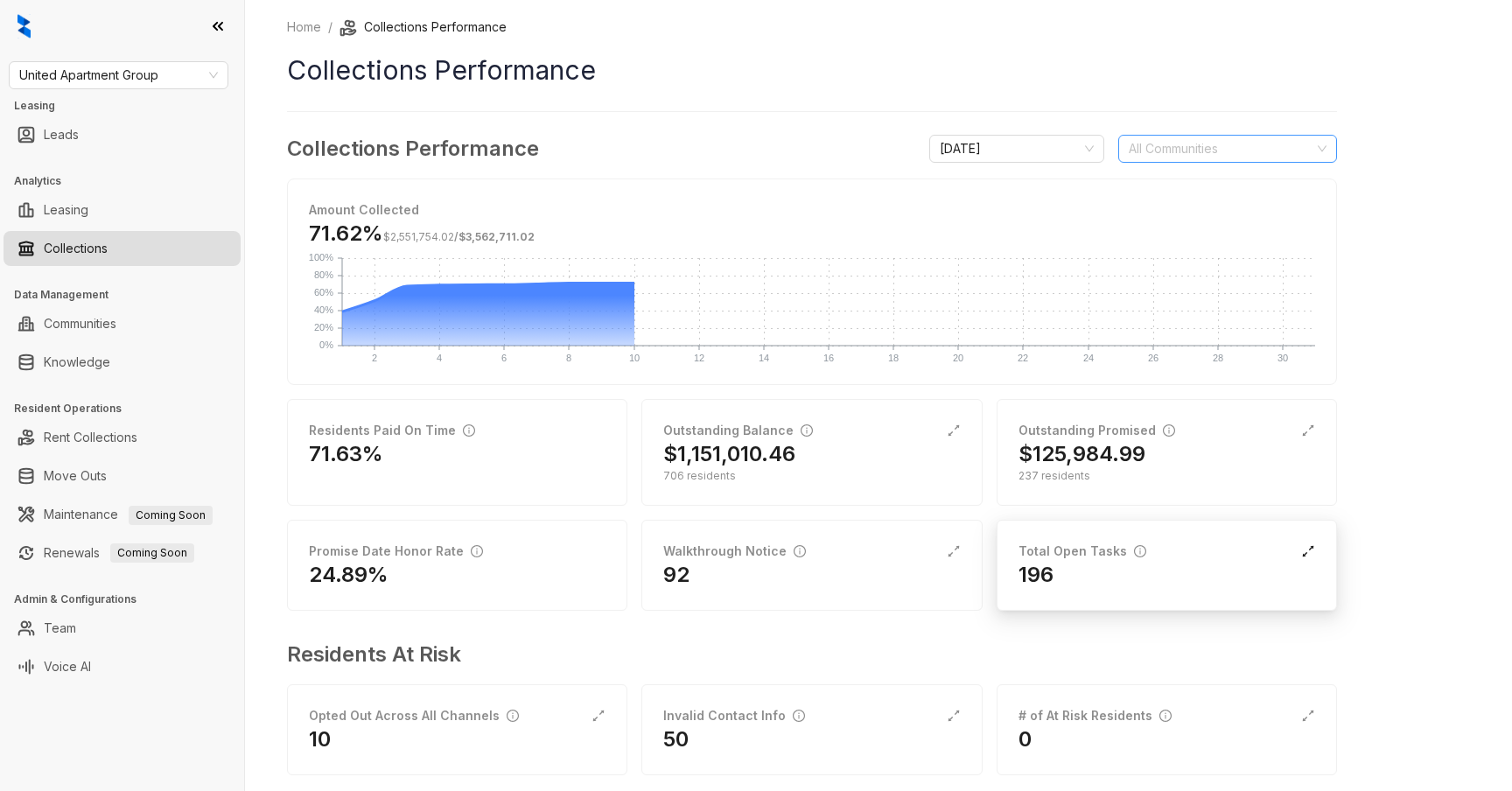 click 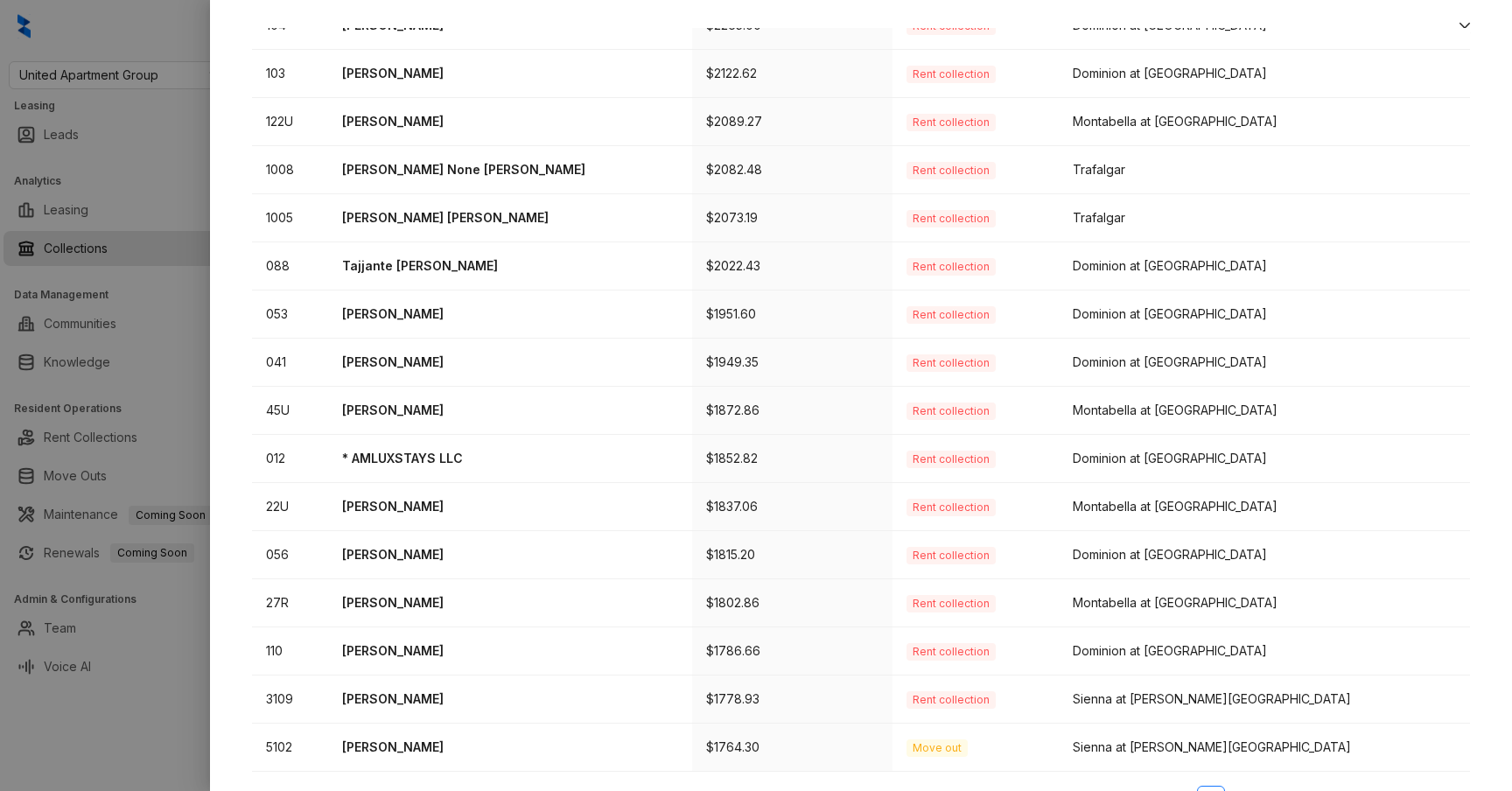 scroll, scrollTop: 474, scrollLeft: 0, axis: vertical 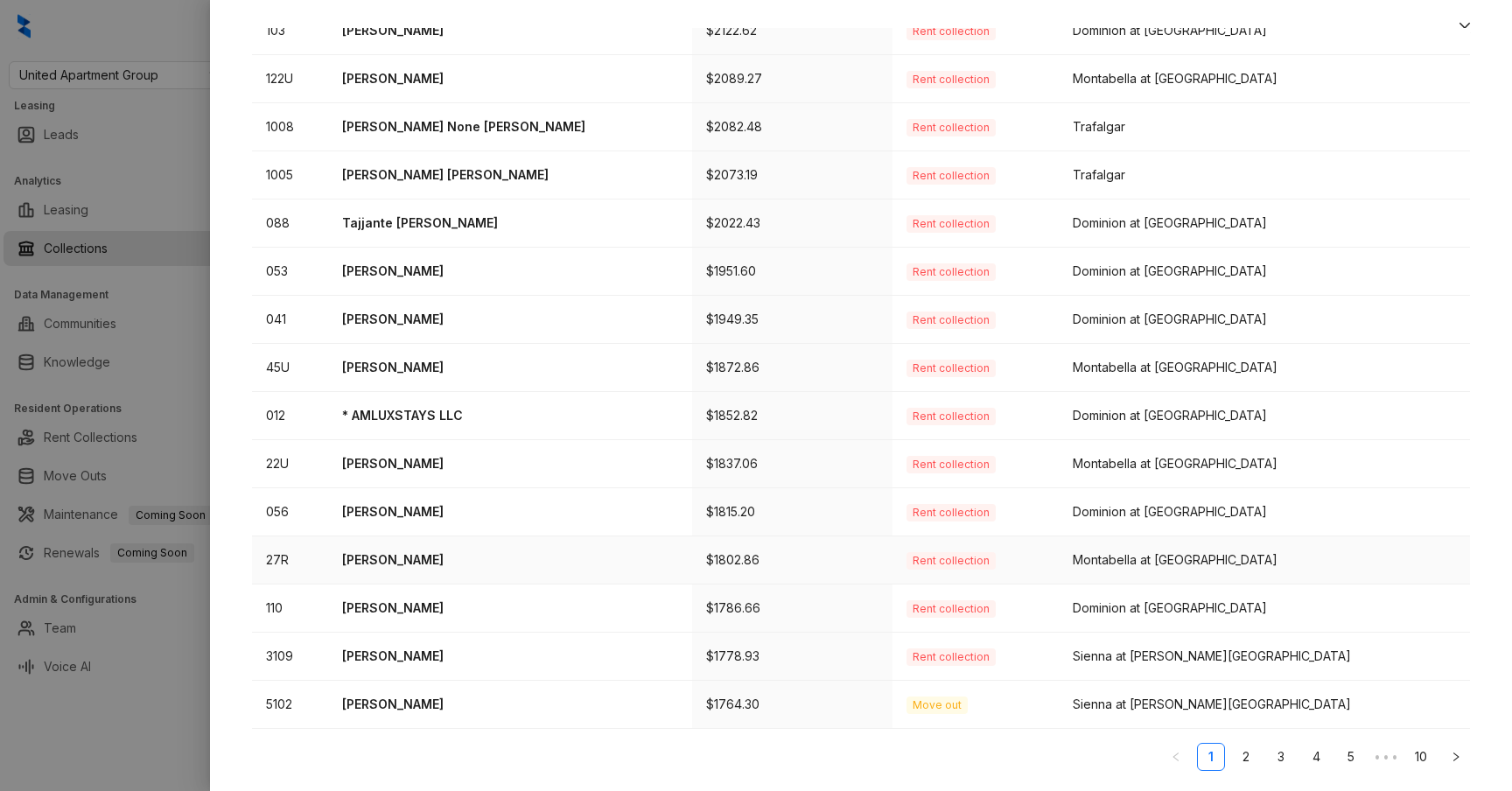 click on "[PERSON_NAME]" at bounding box center [510, 560] 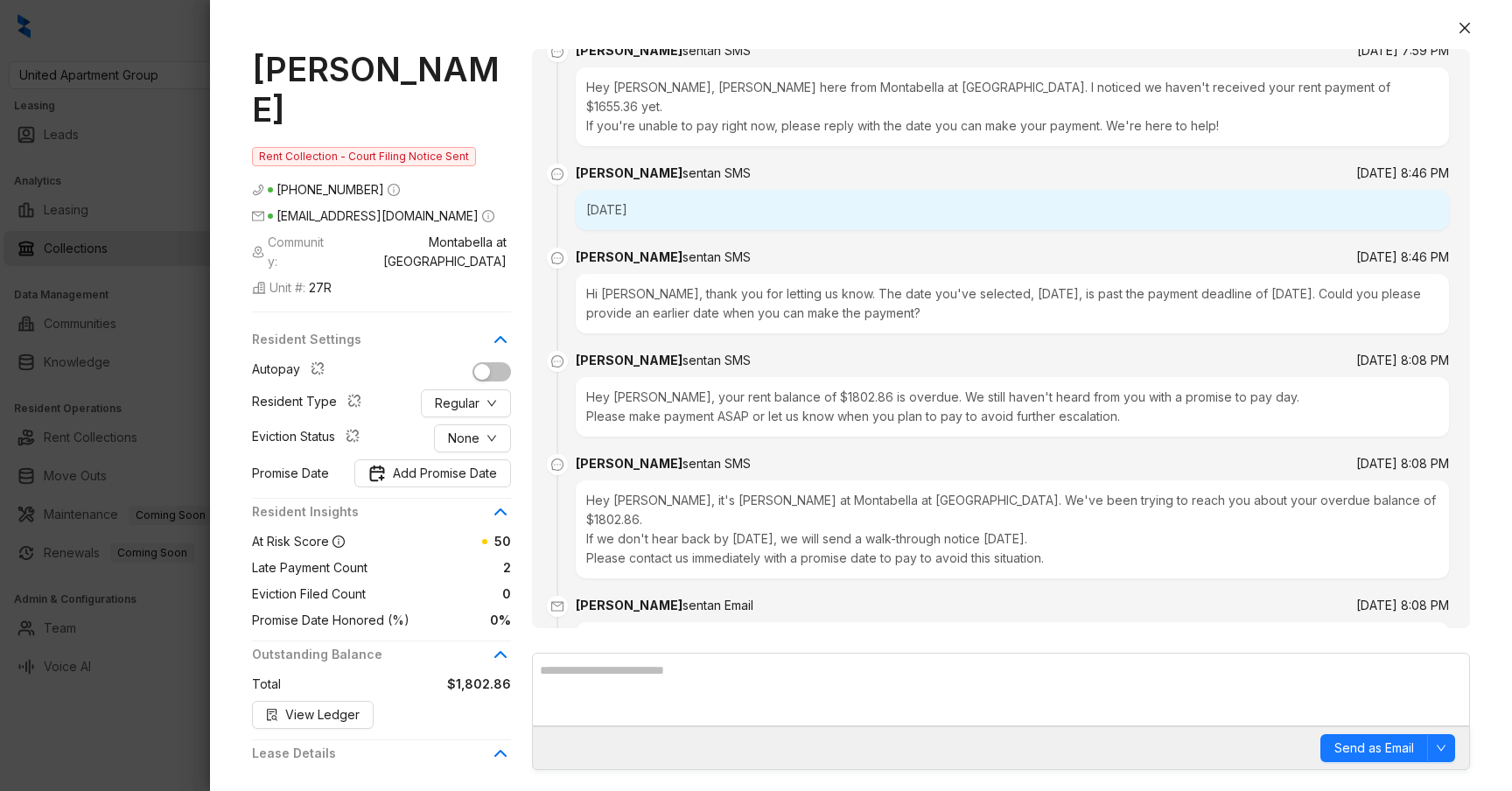 scroll, scrollTop: 1288, scrollLeft: 0, axis: vertical 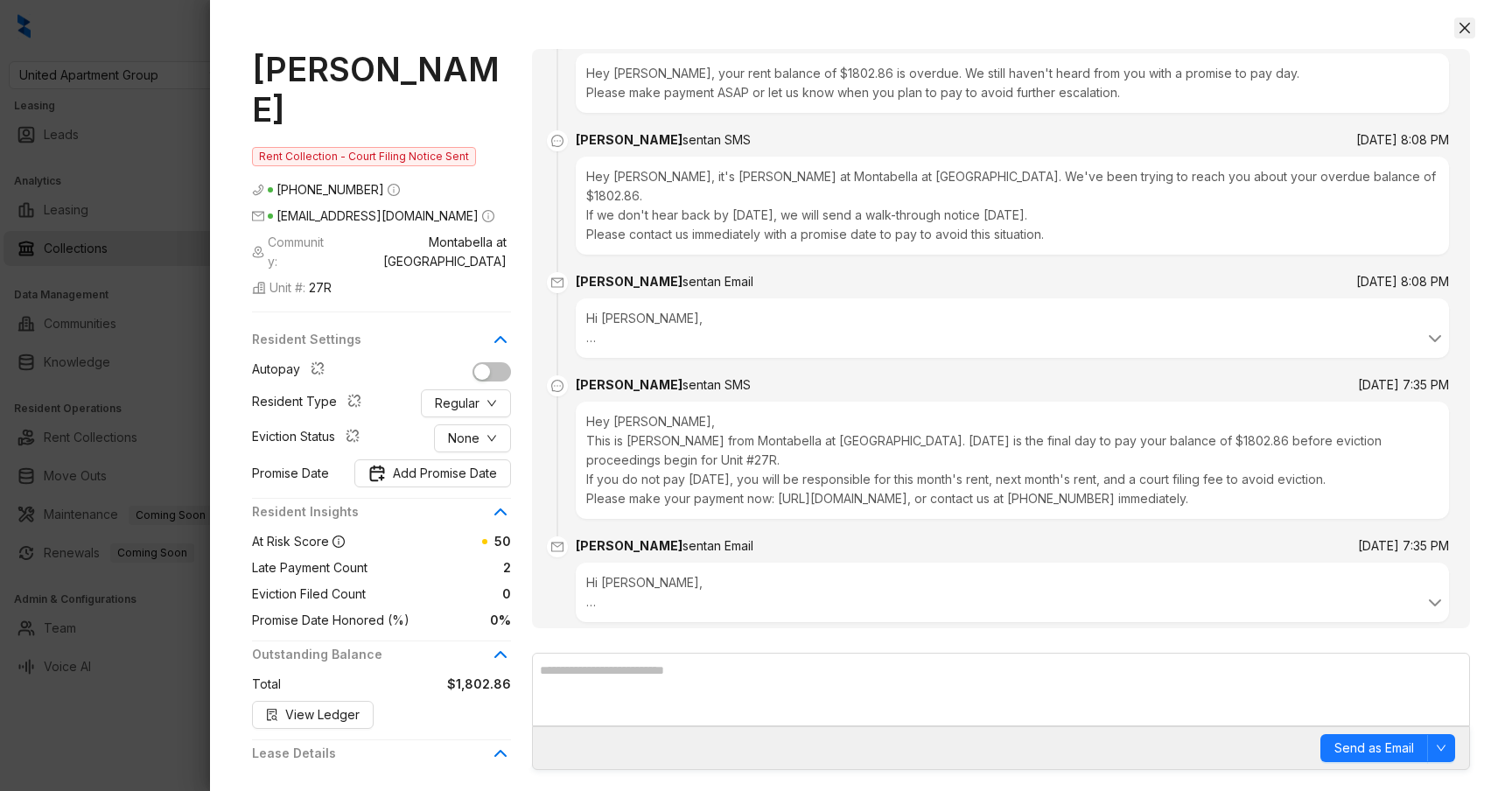 click 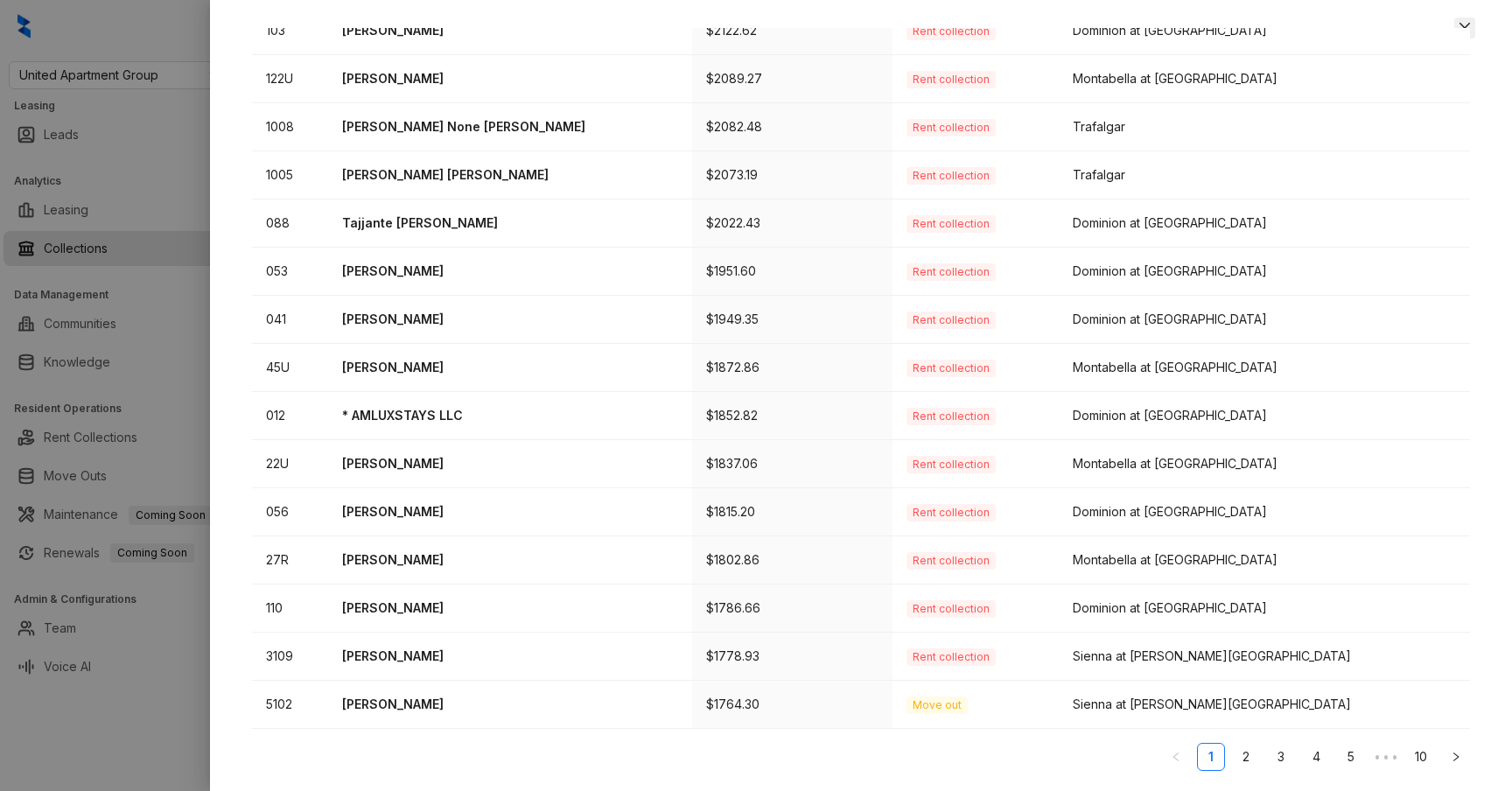 click 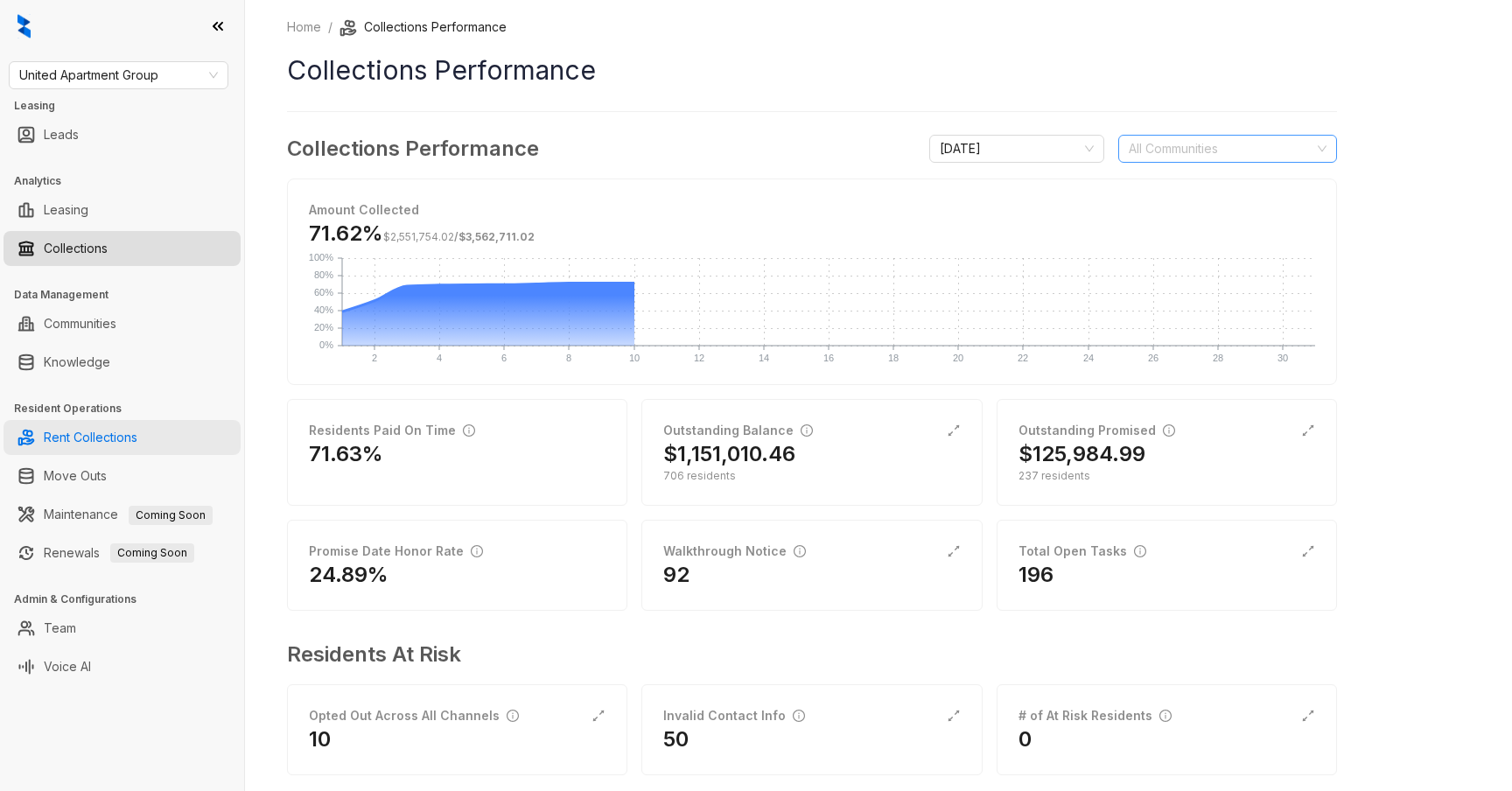 click on "Rent Collections" at bounding box center [90, 438] 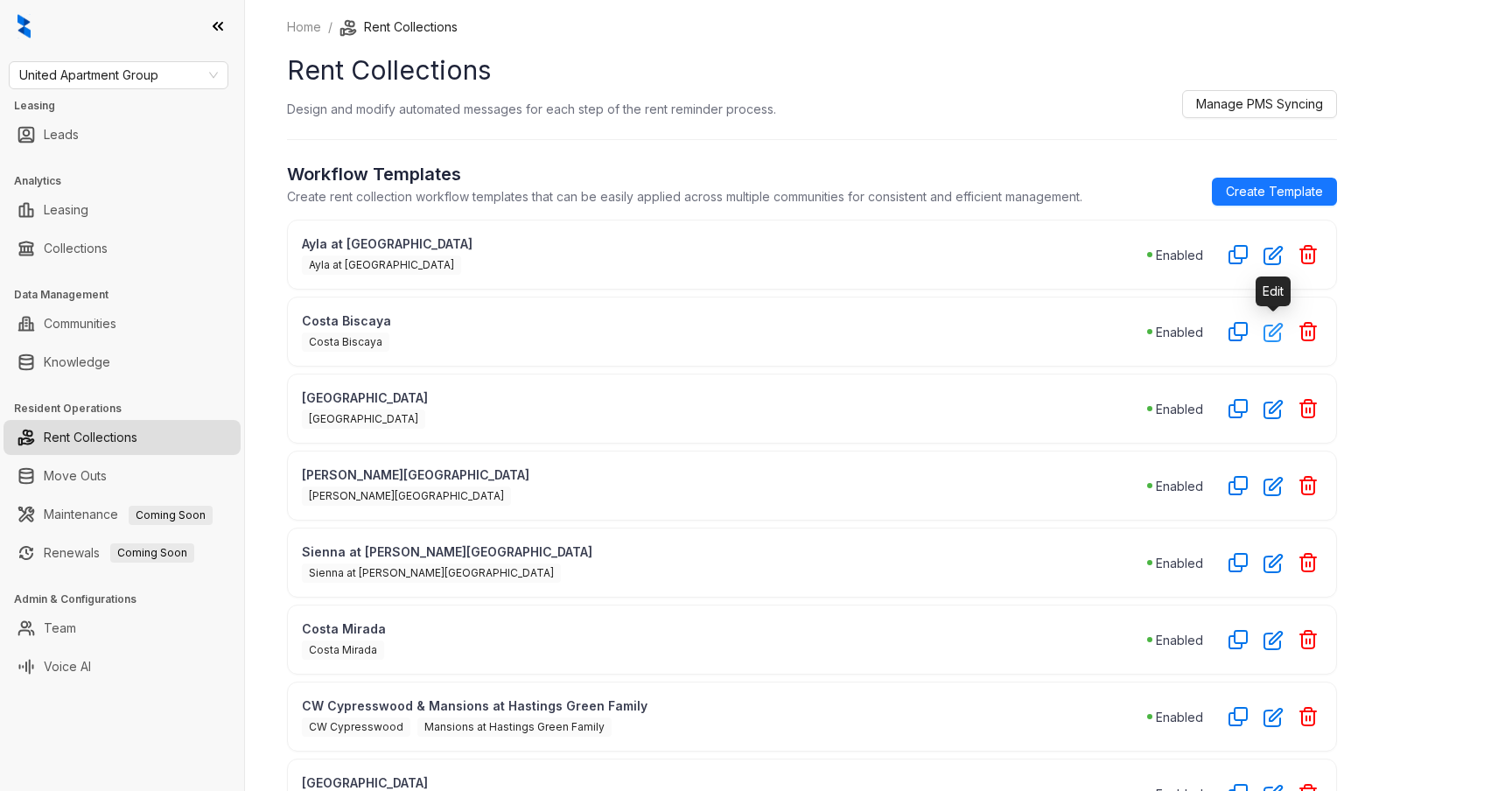 click 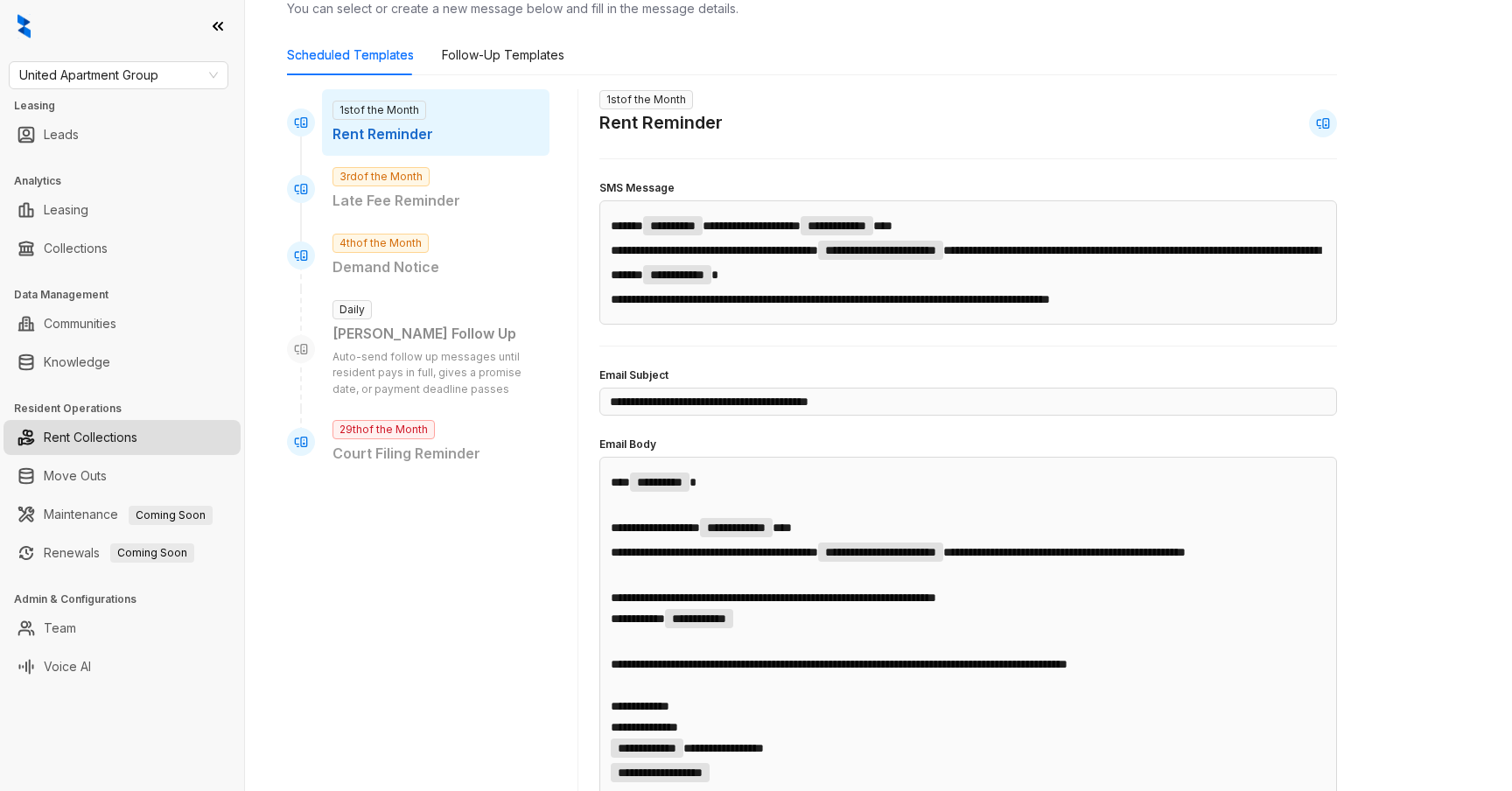 scroll, scrollTop: 60, scrollLeft: 0, axis: vertical 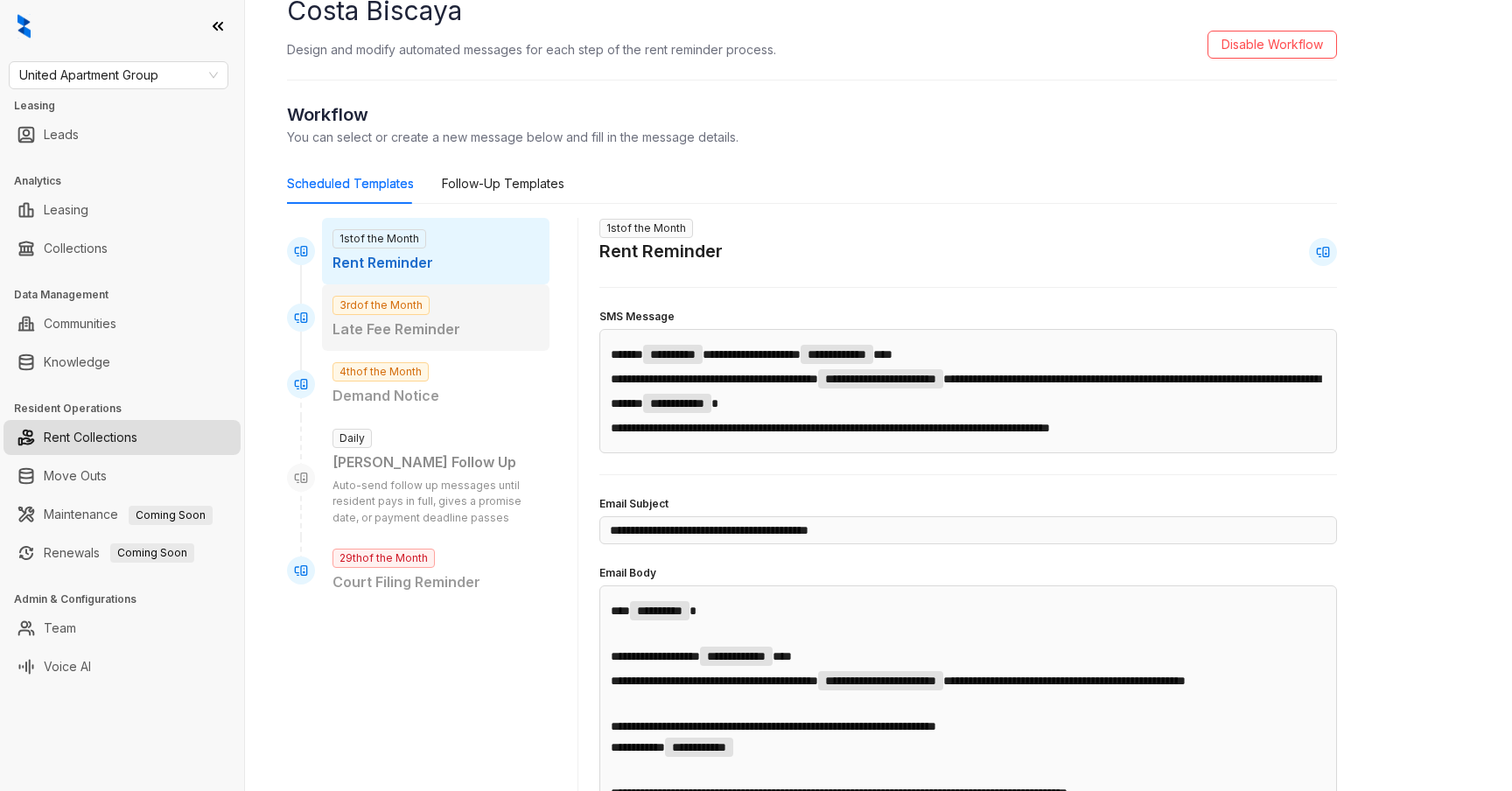 click on "3rd  of the Month Late Fee Reminder" at bounding box center (436, 318) 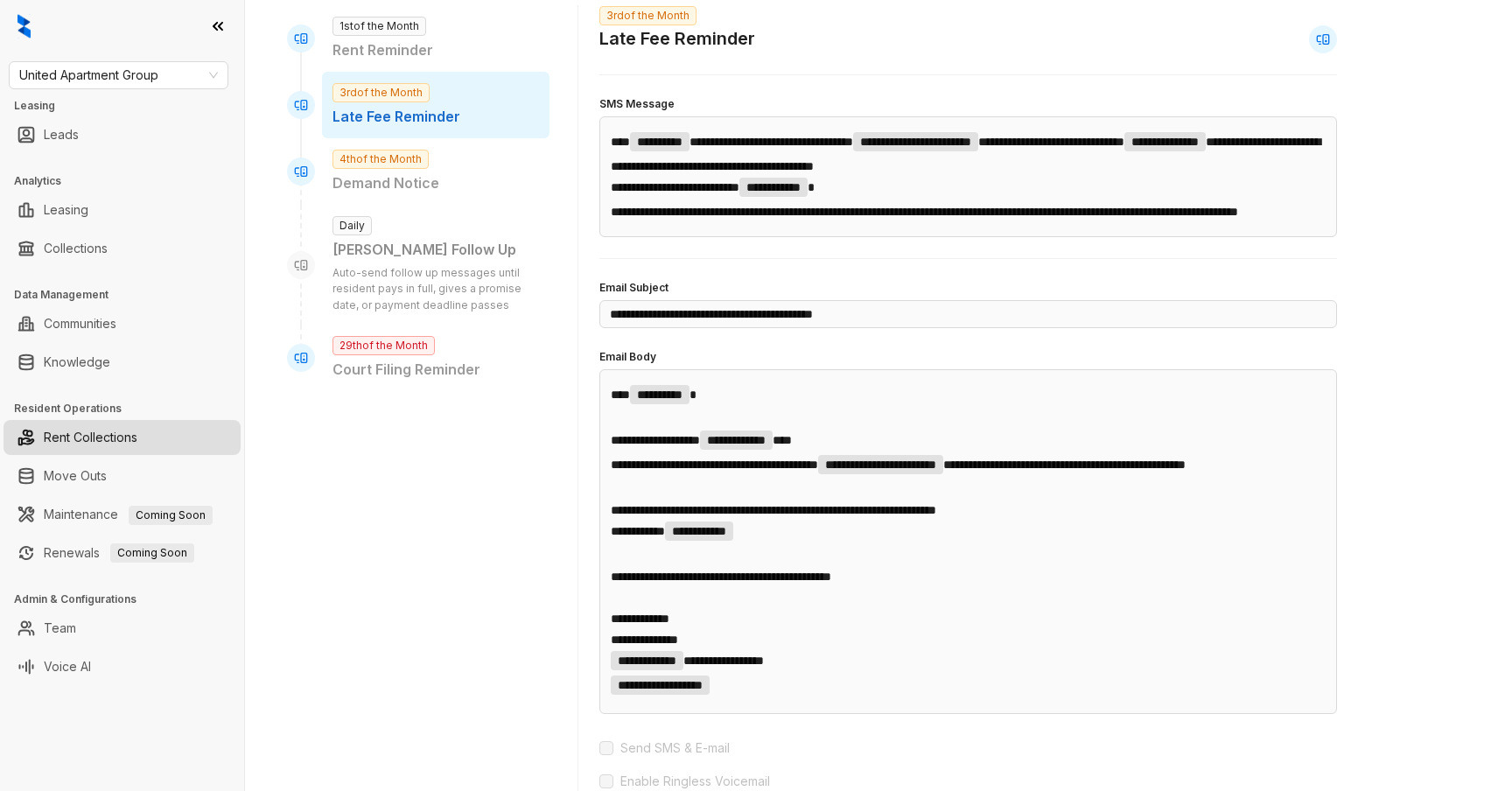 scroll, scrollTop: 255, scrollLeft: 0, axis: vertical 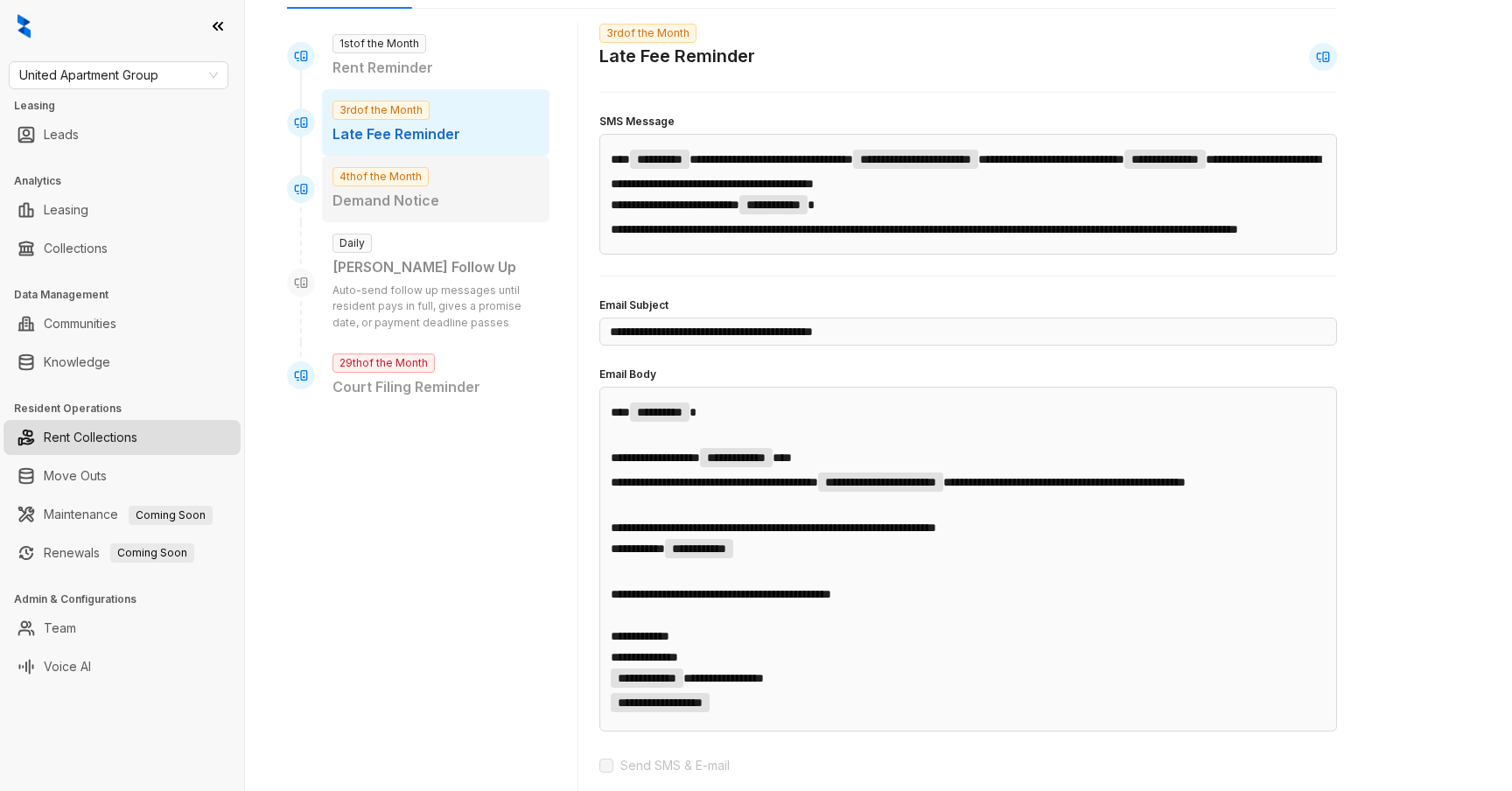 click on "4th  of the Month" at bounding box center (381, 177) 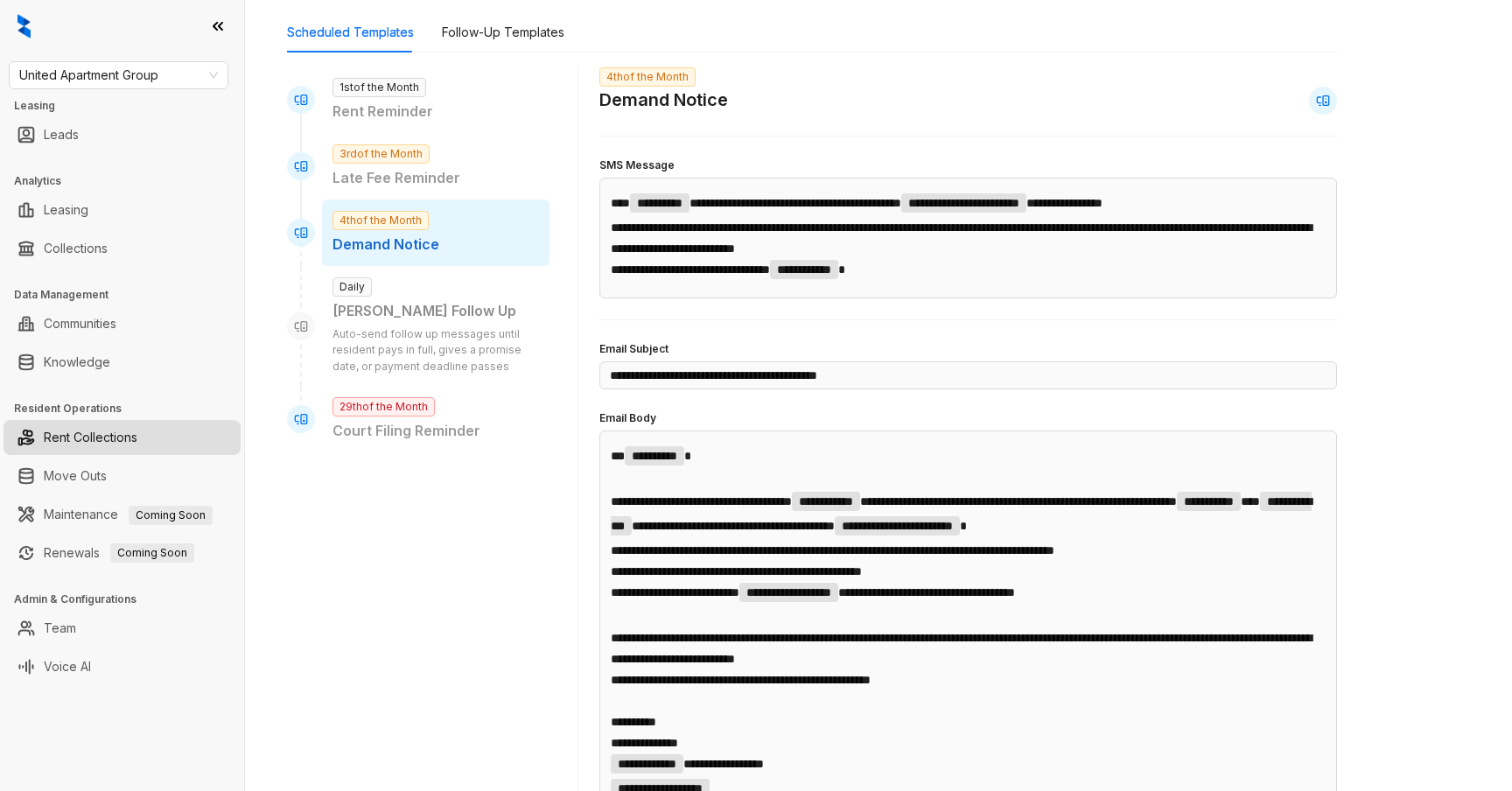scroll, scrollTop: 200, scrollLeft: 0, axis: vertical 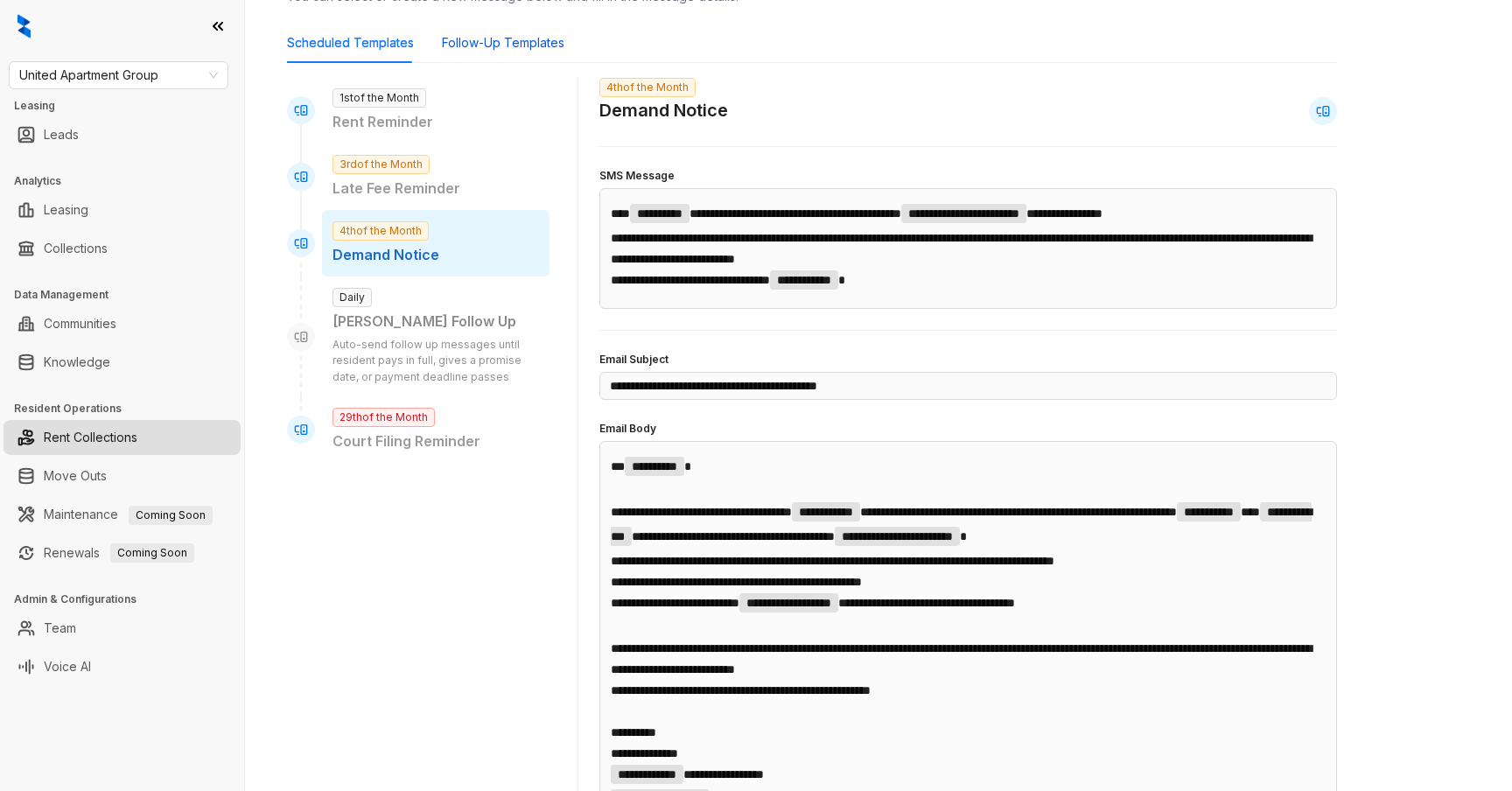 click on "Follow-Up Templates" at bounding box center [503, 43] 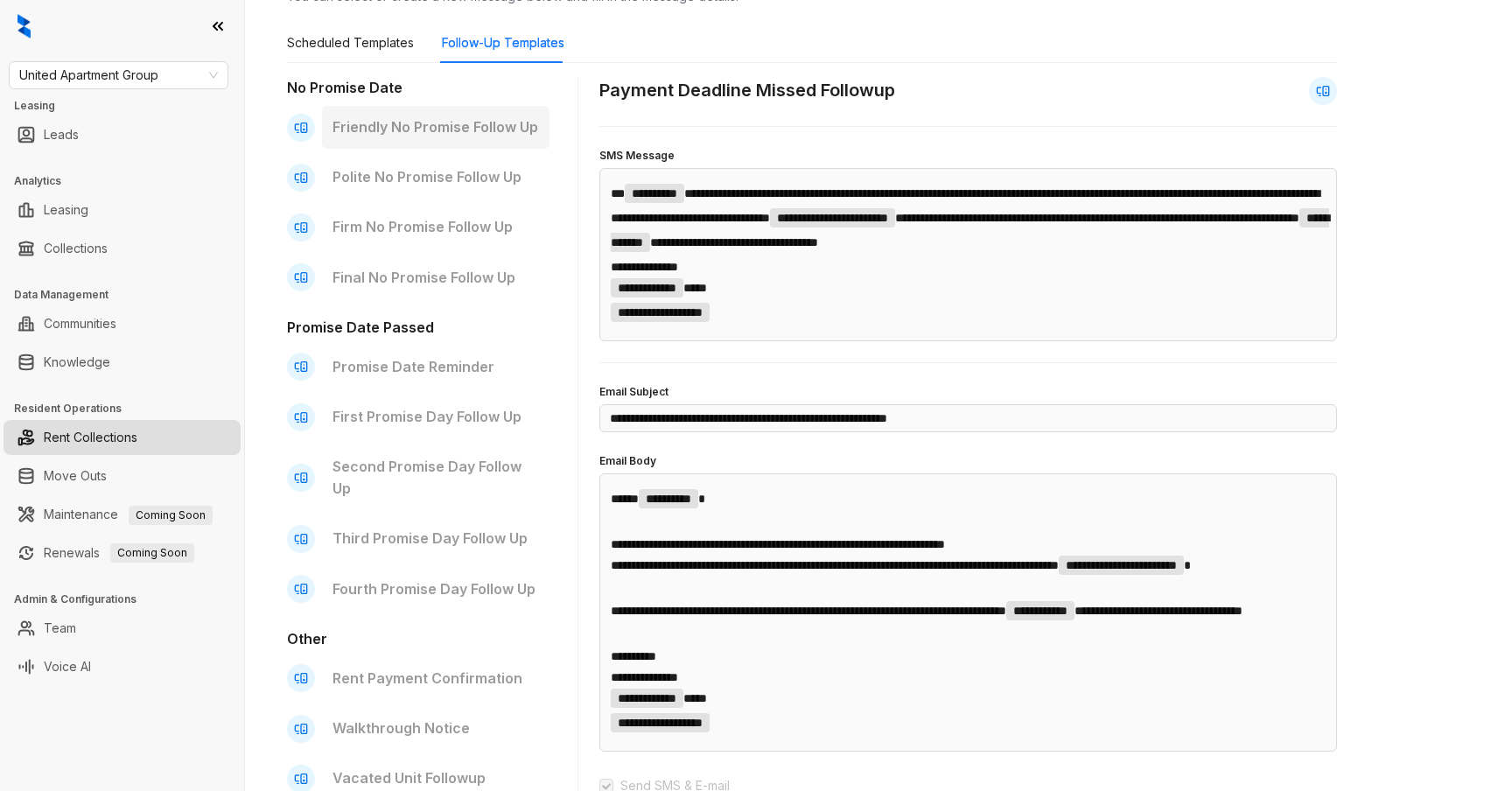 click on "Friendly No Promise Follow Up" at bounding box center [436, 127] 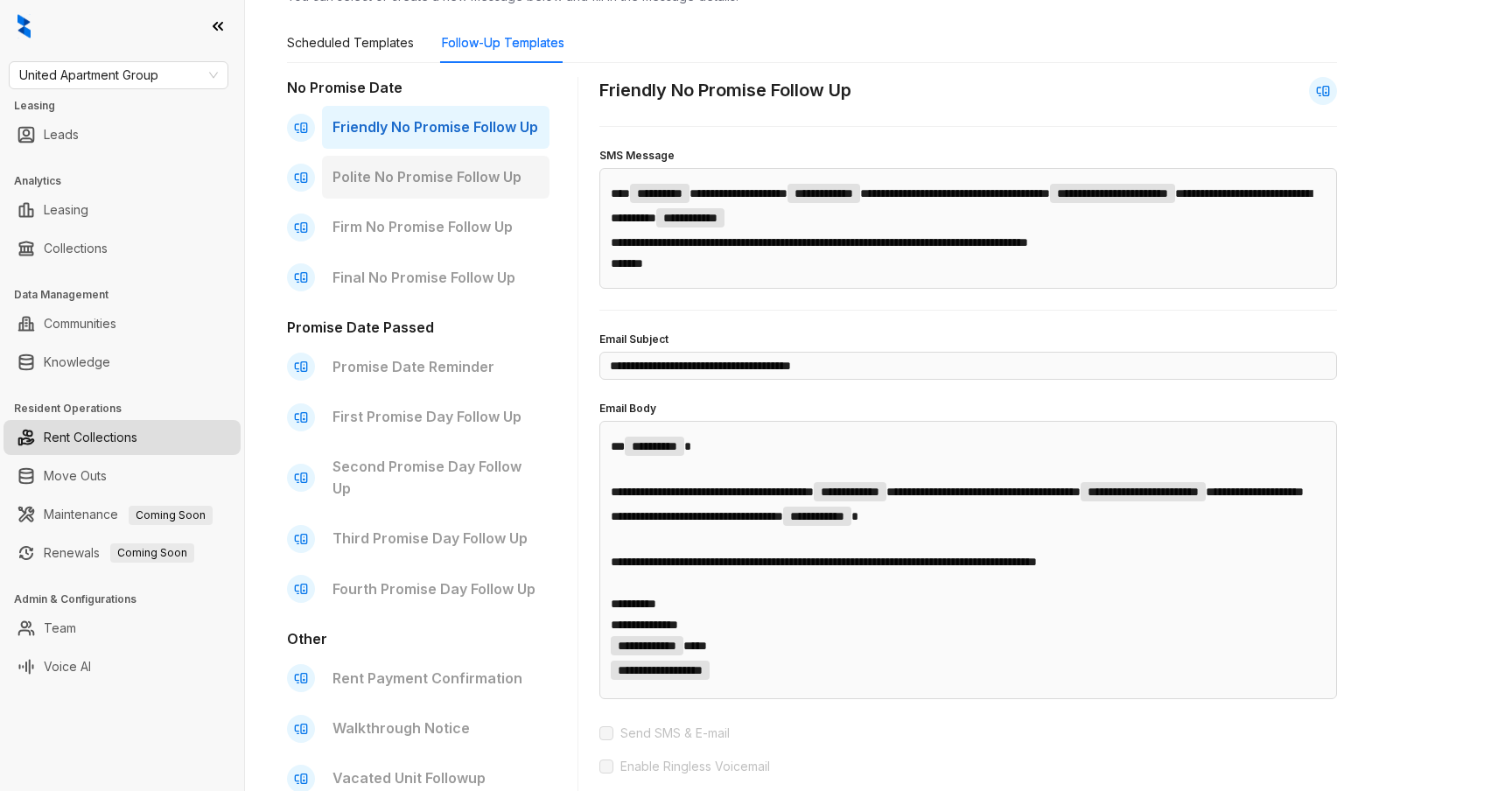 click on "Polite No Promise Follow Up" at bounding box center (436, 177) 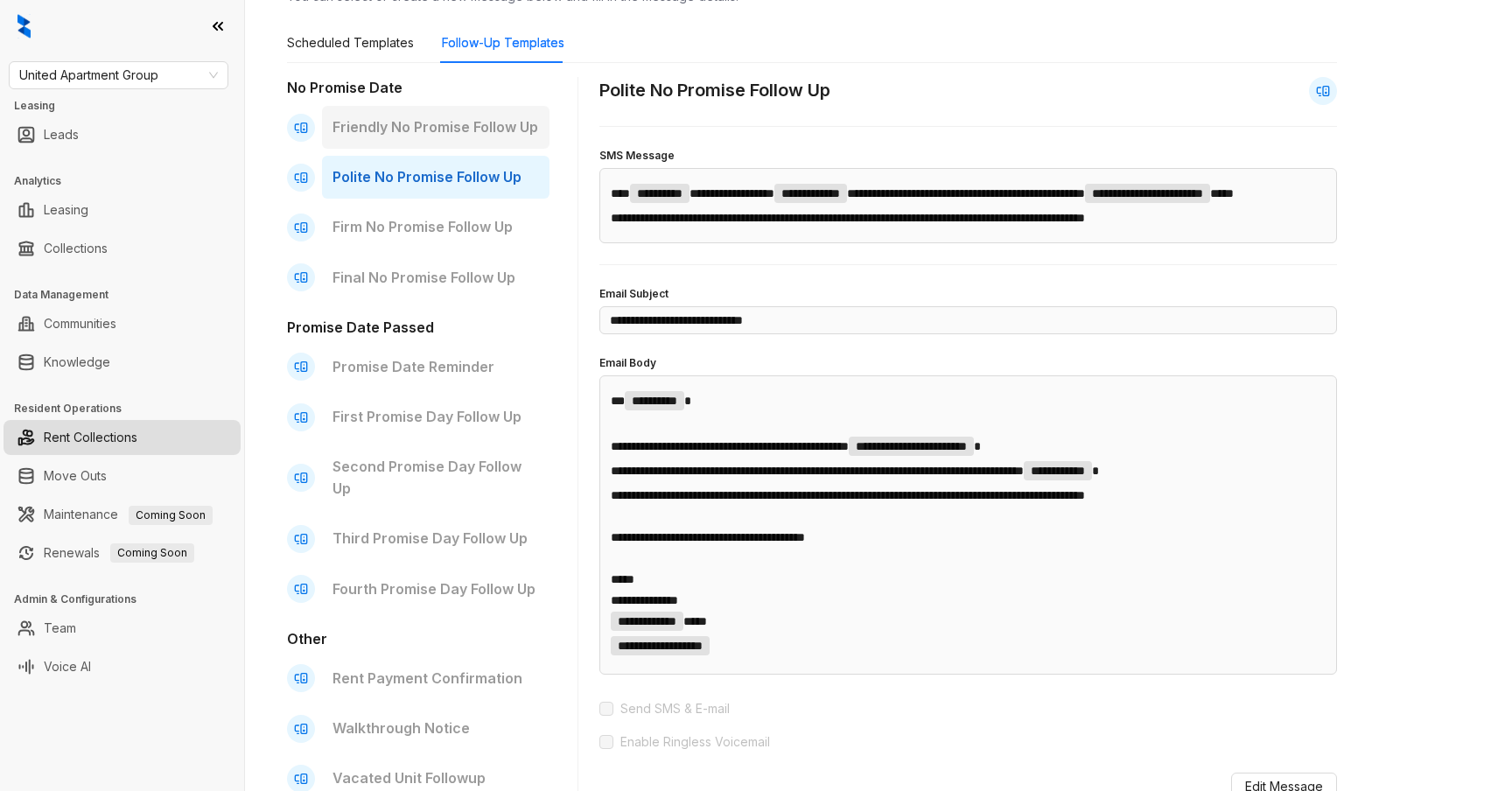 click on "Friendly No Promise Follow Up" at bounding box center [436, 127] 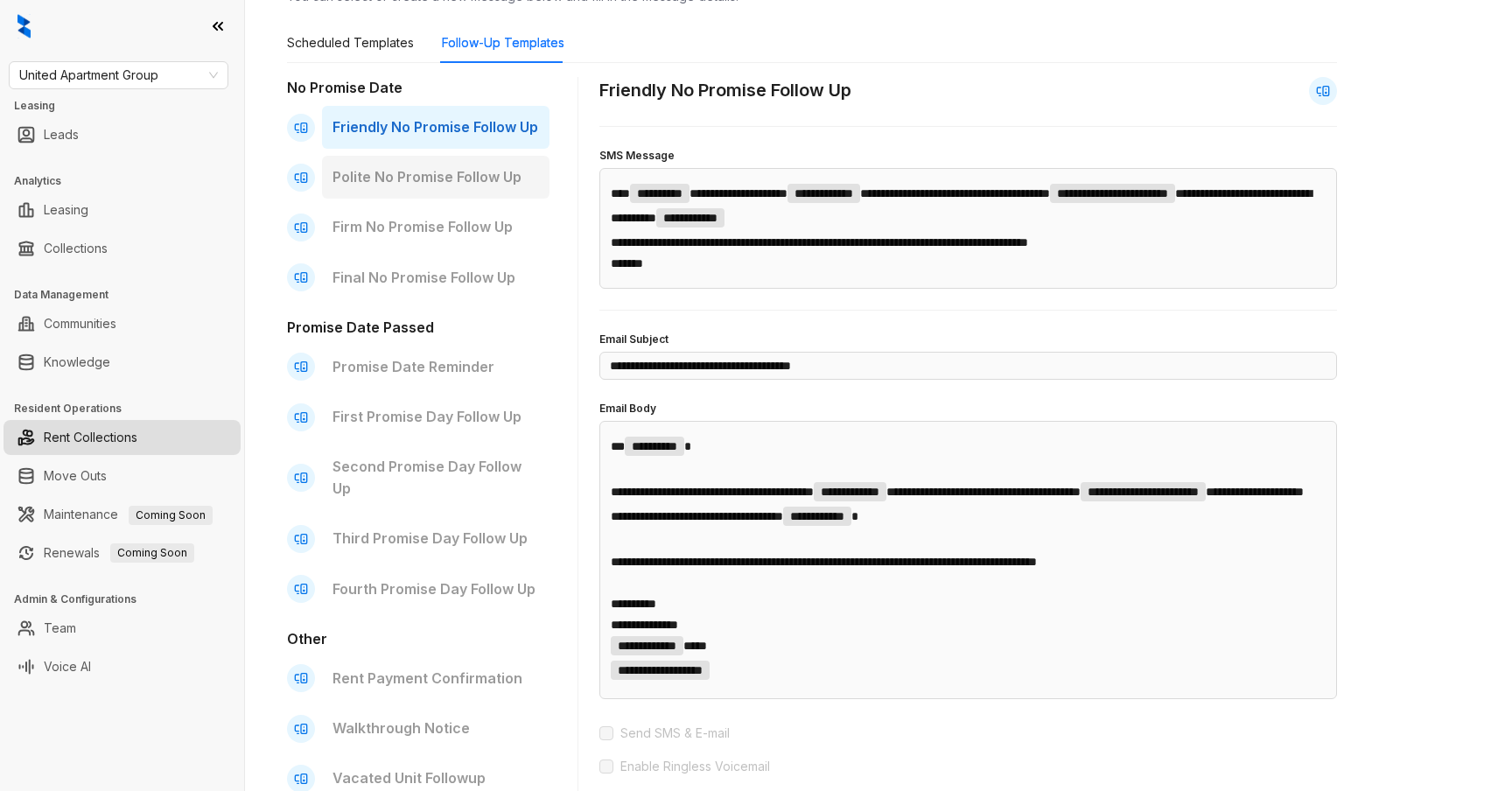 click on "Polite No Promise Follow Up" at bounding box center (436, 177) 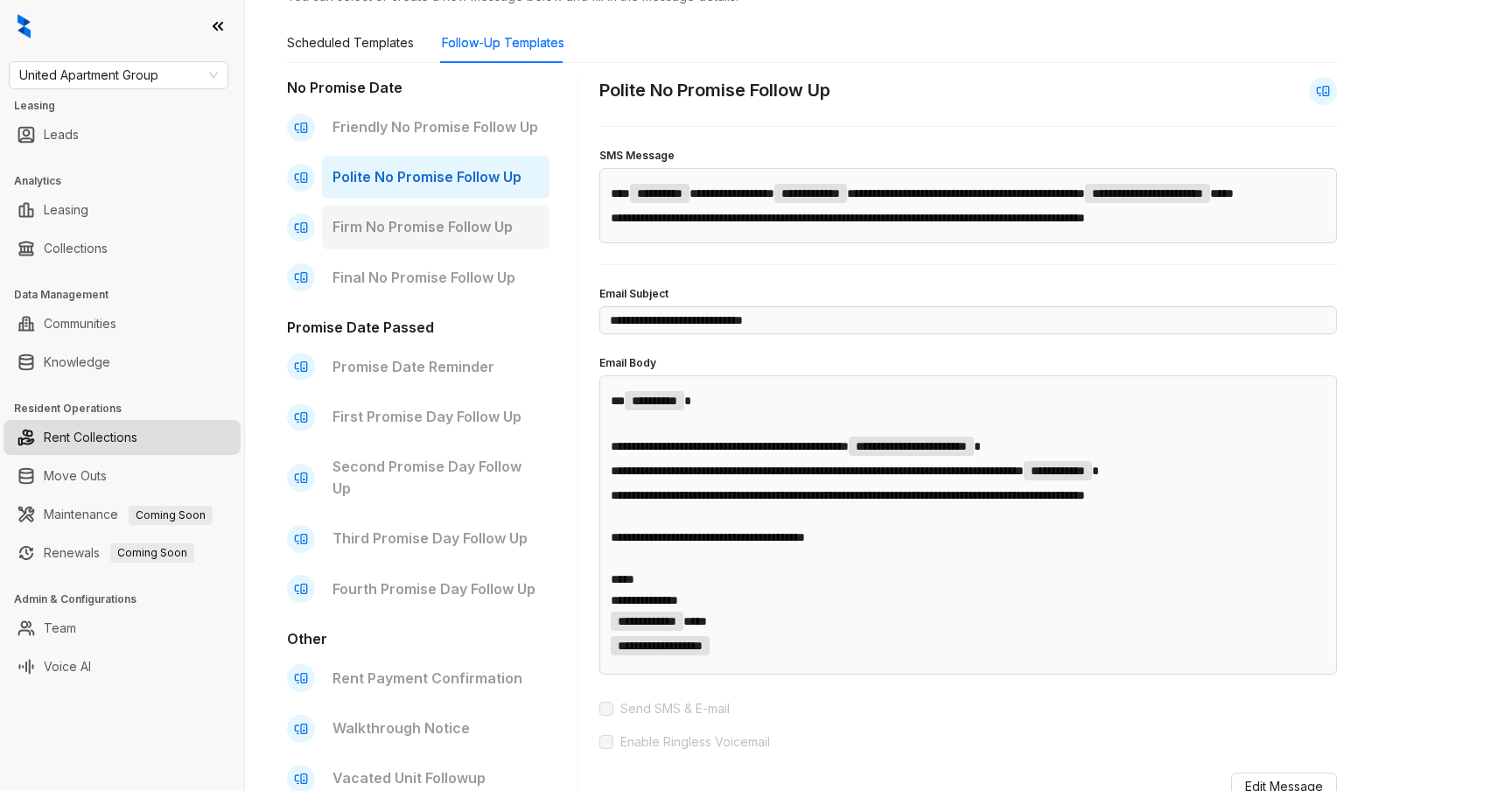 click on "Firm No Promise Follow Up" at bounding box center [436, 227] 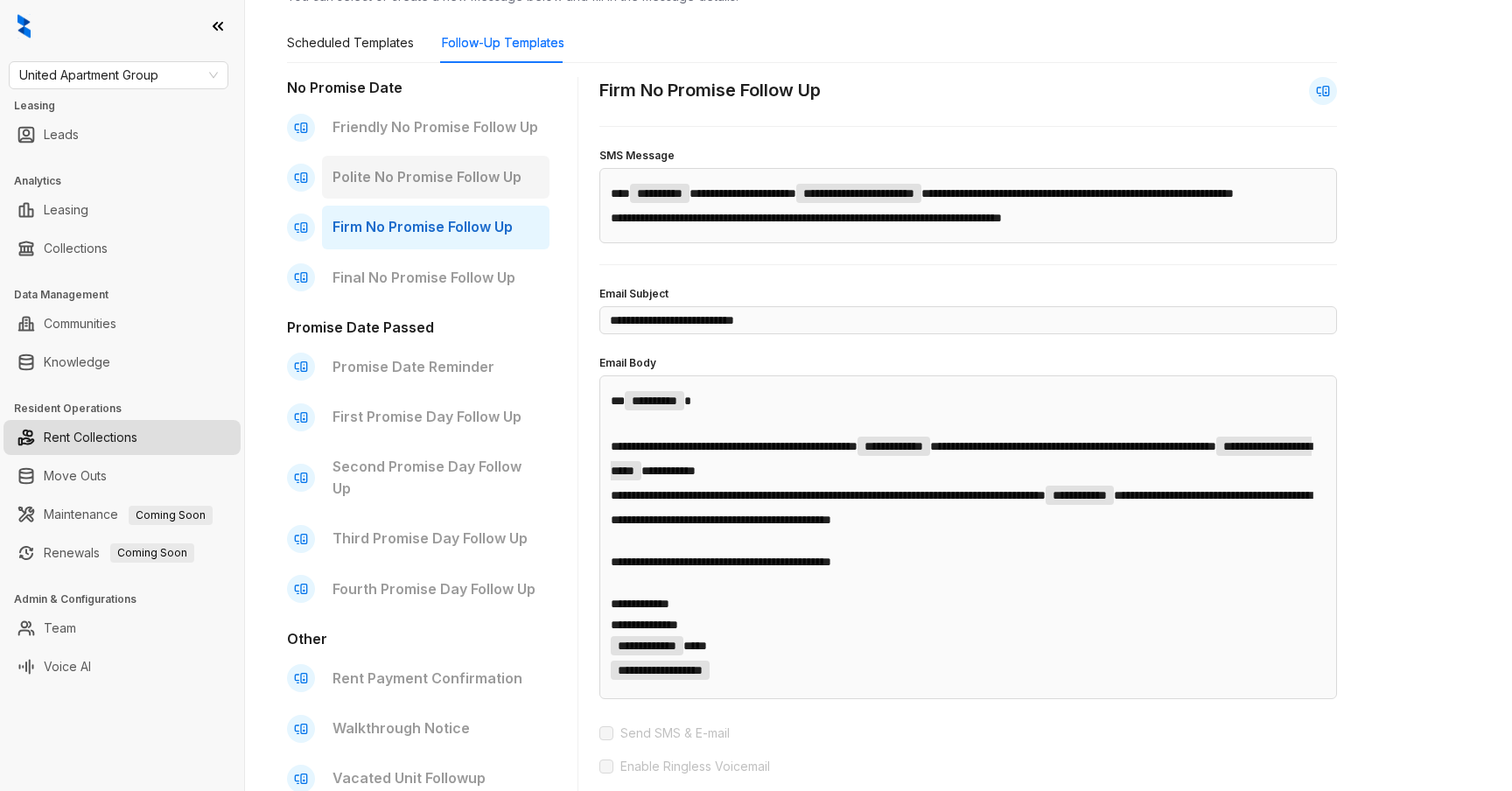 click on "Polite No Promise Follow Up" at bounding box center [436, 177] 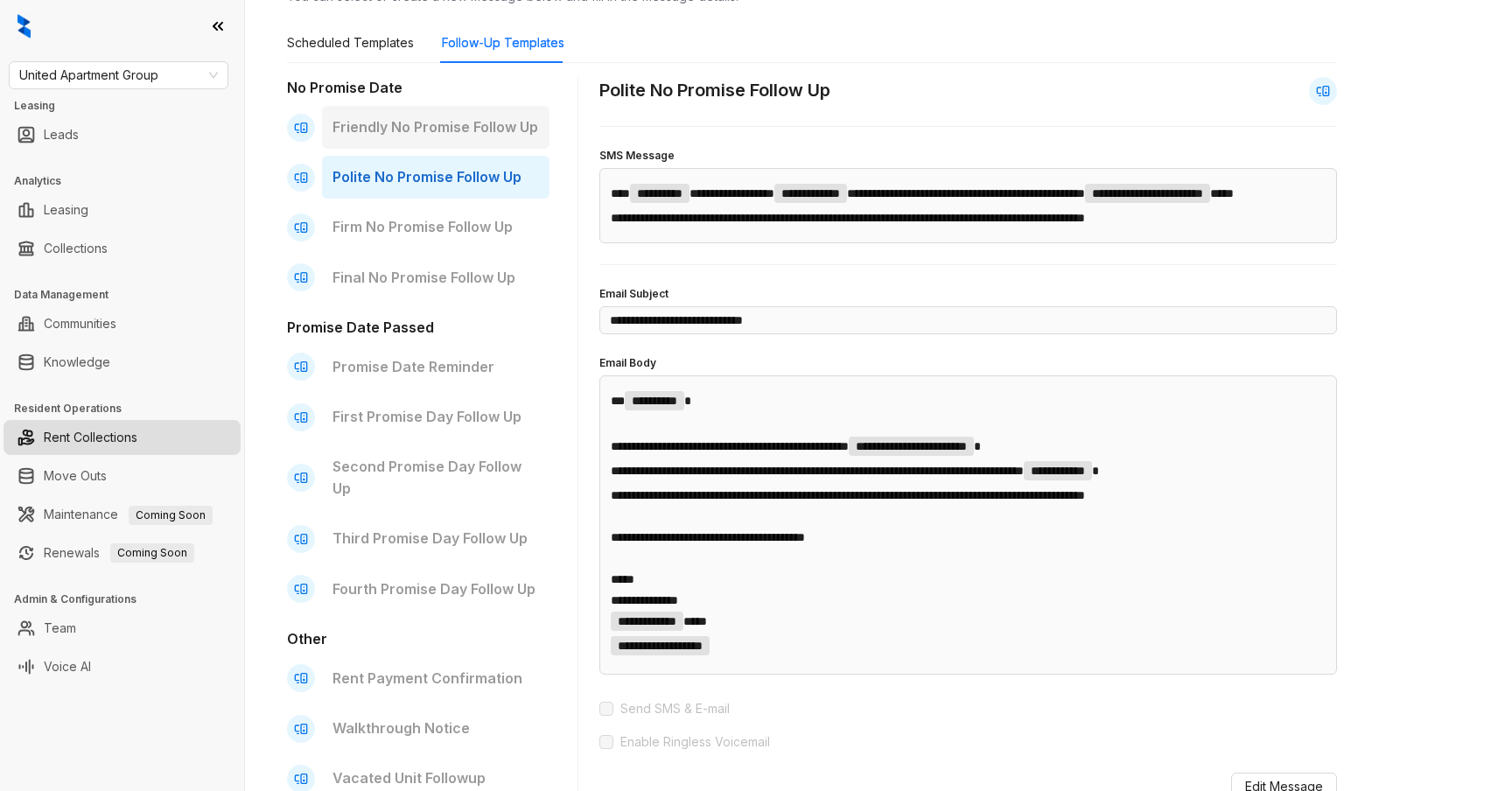 click on "Friendly No Promise Follow Up" at bounding box center [436, 127] 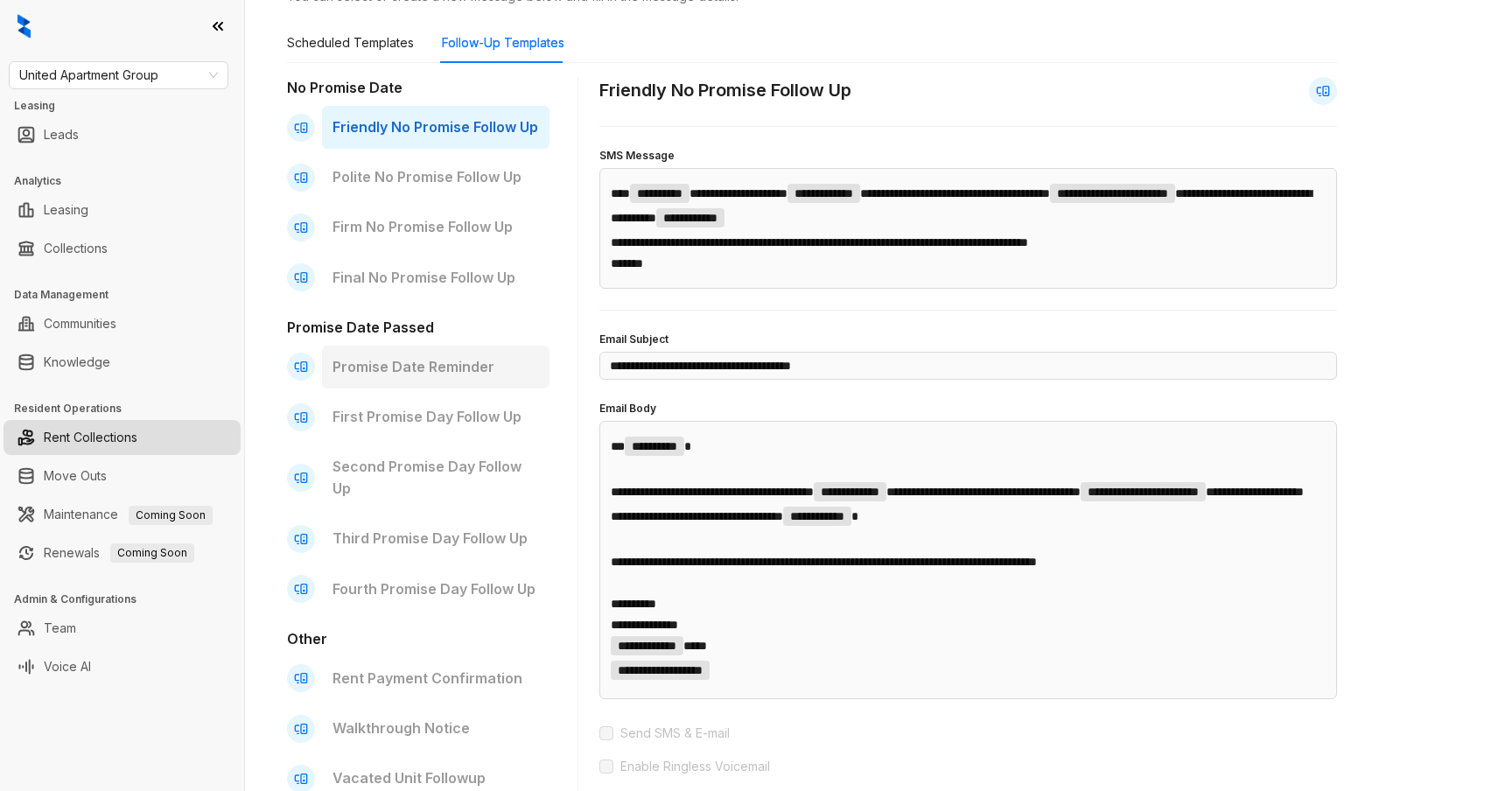 click on "Promise Date Reminder" at bounding box center (436, 367) 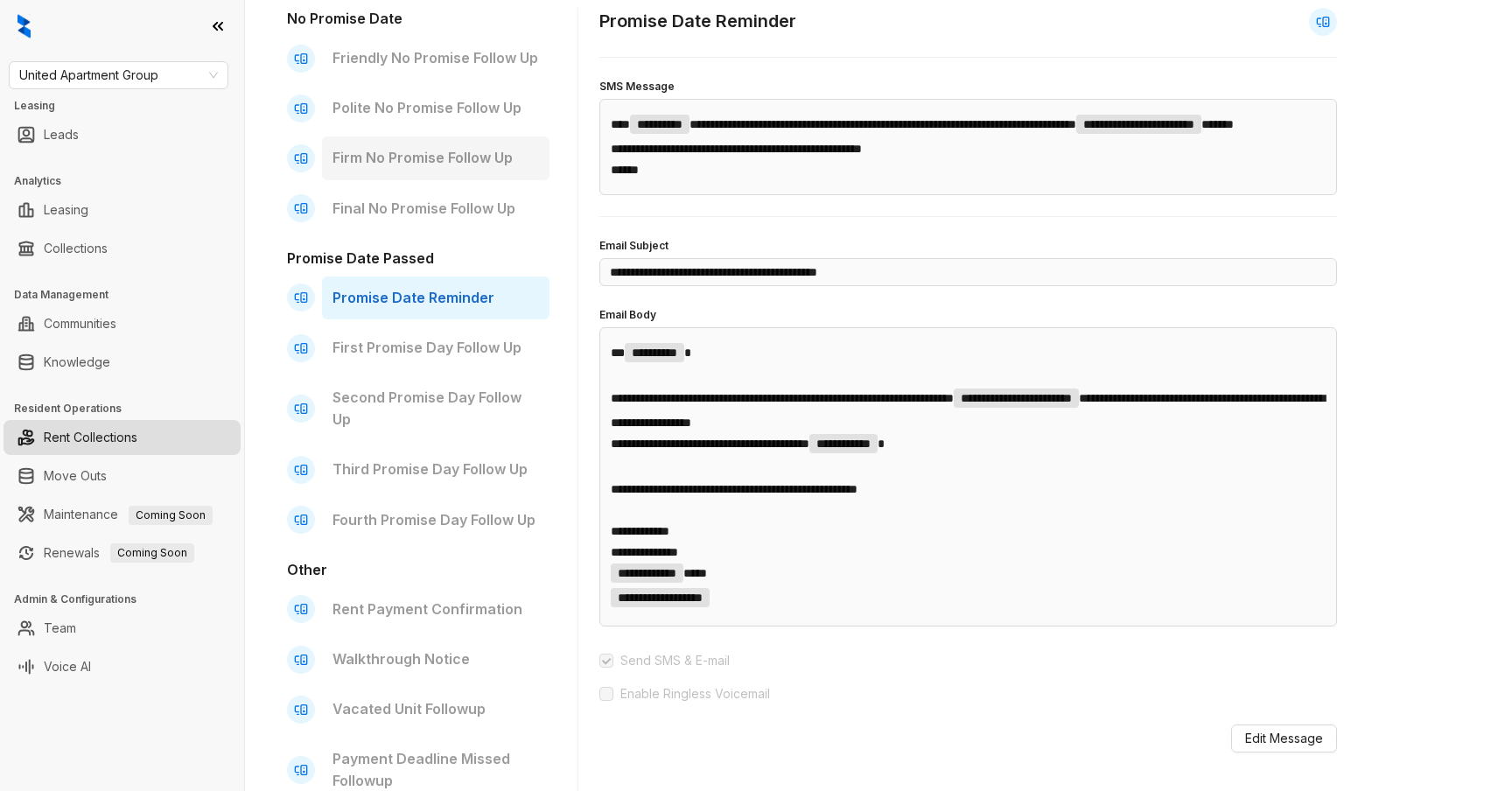 scroll, scrollTop: 290, scrollLeft: 0, axis: vertical 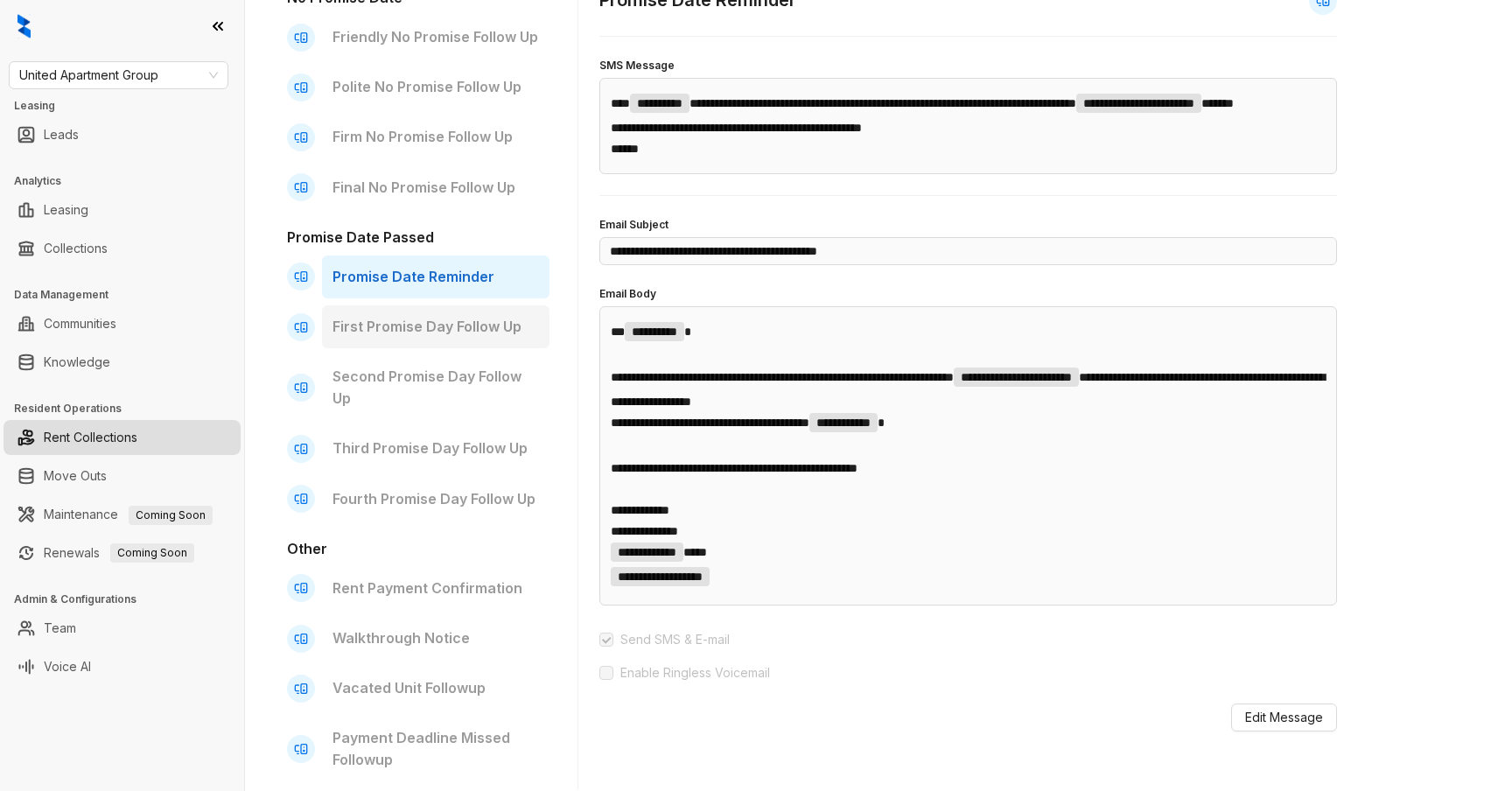 click on "First Promise Day Follow Up" at bounding box center (436, 326) 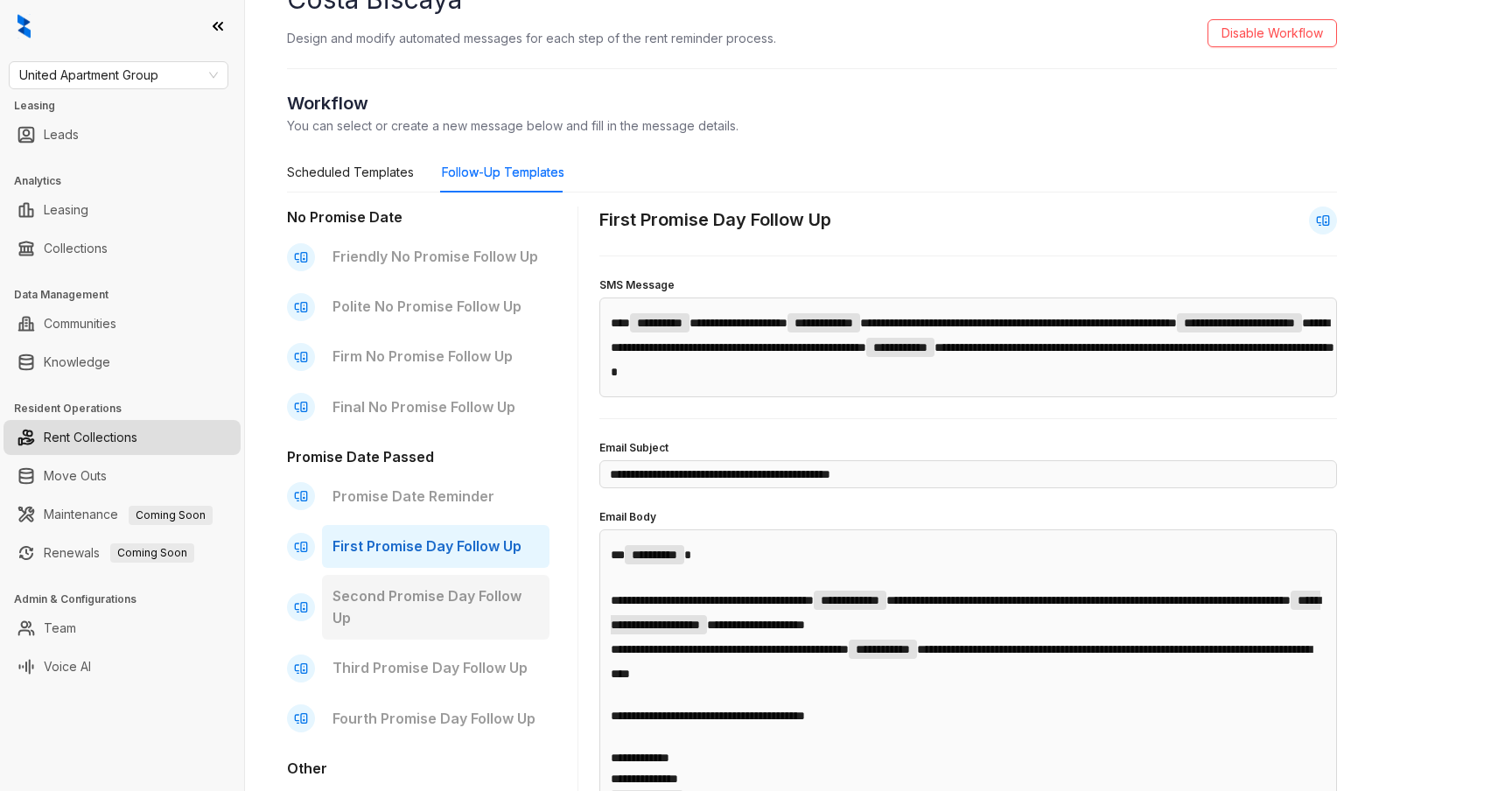 scroll, scrollTop: 0, scrollLeft: 0, axis: both 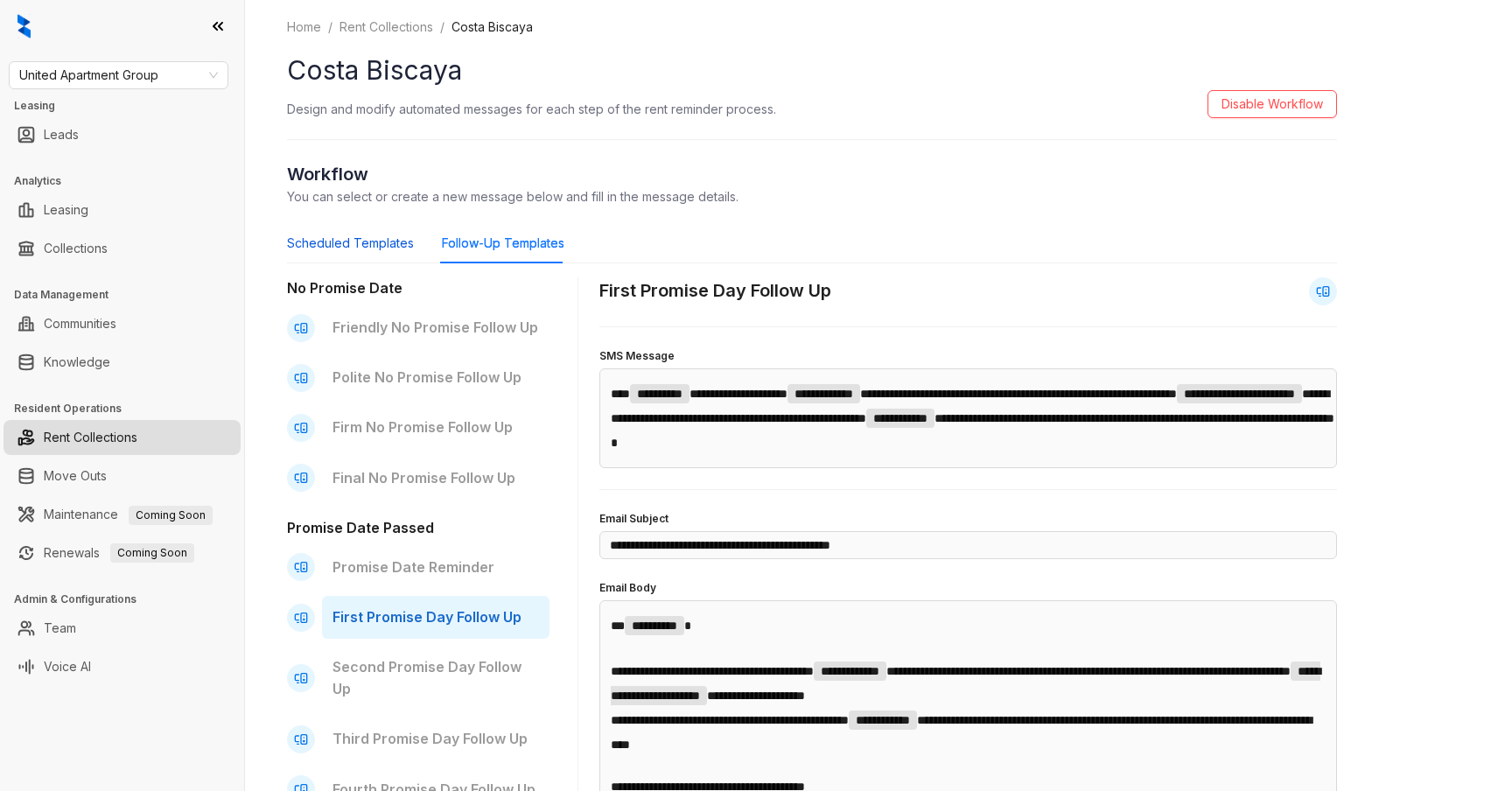 click on "Scheduled Templates" at bounding box center [350, 243] 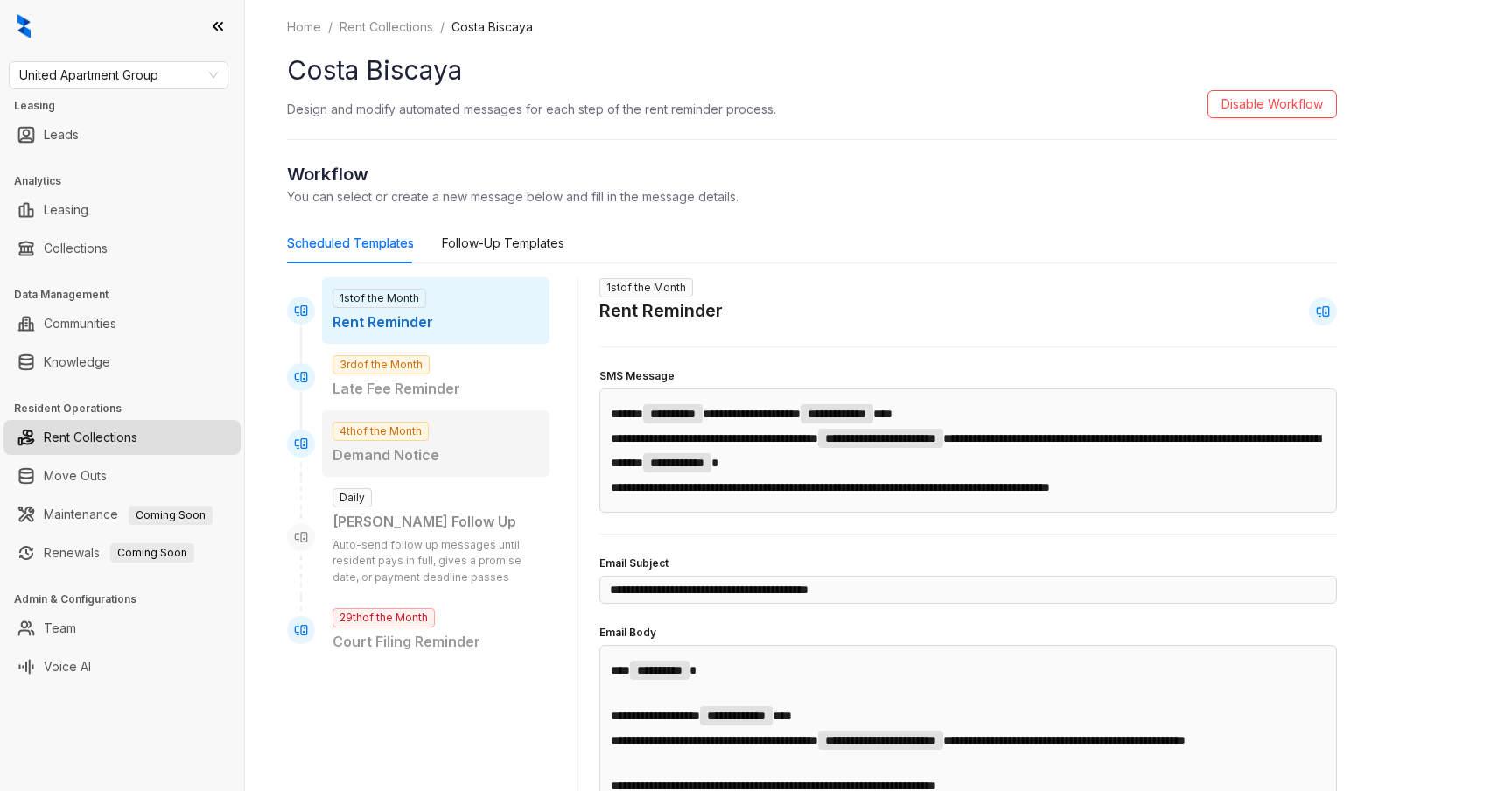 click on "Demand Notice" at bounding box center (436, 455) 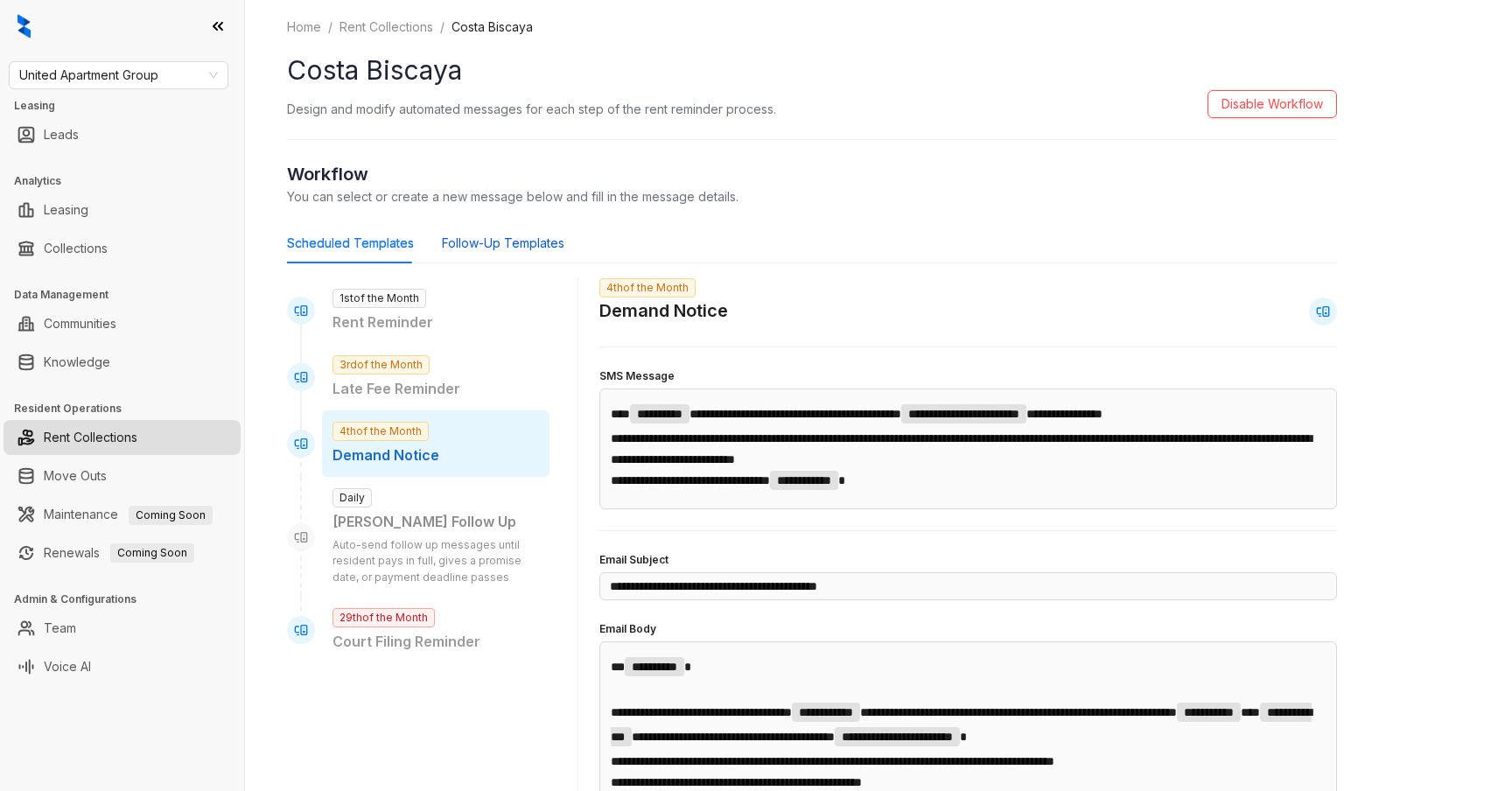 click on "Follow-Up Templates" at bounding box center [503, 243] 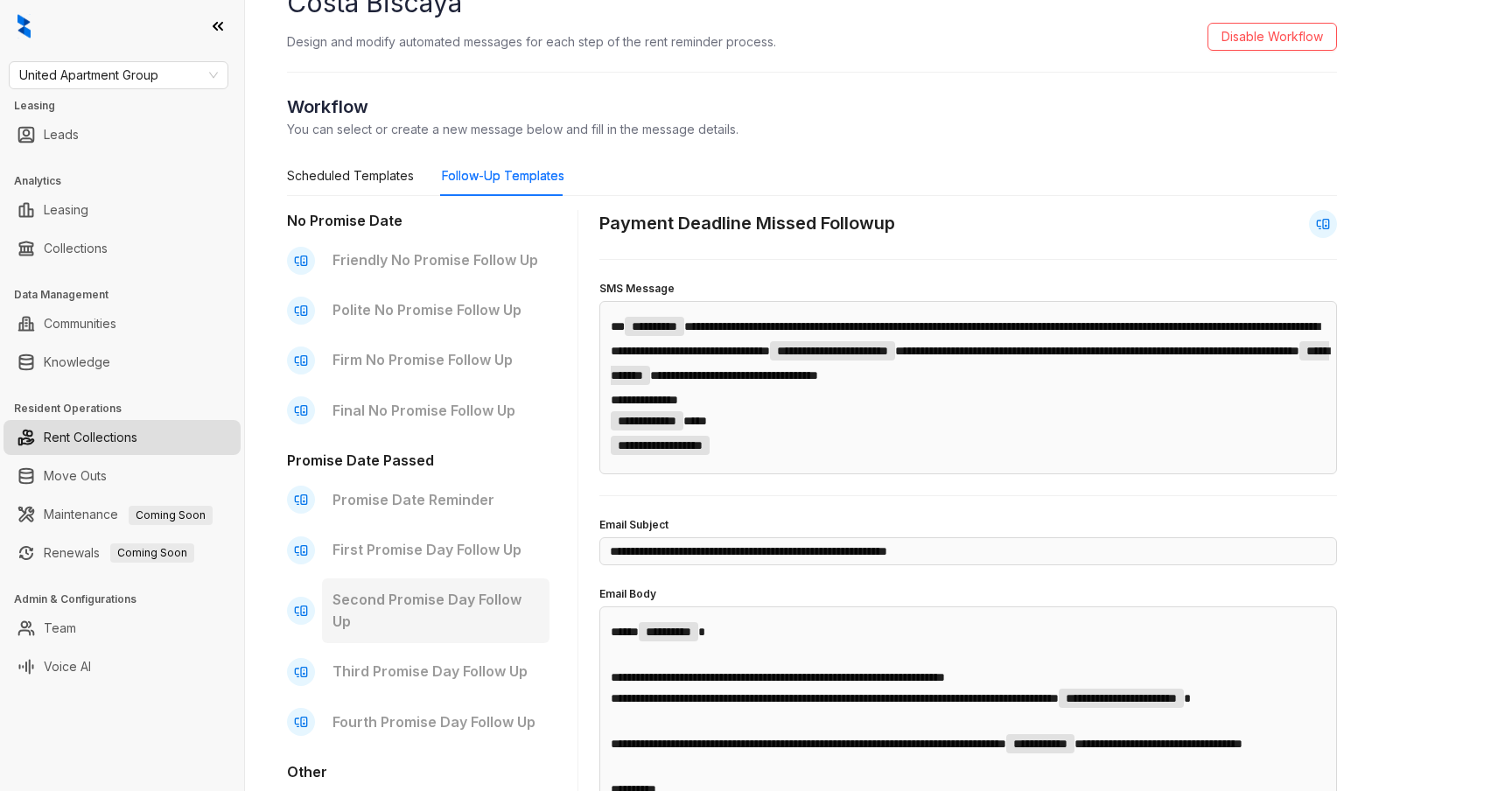 scroll, scrollTop: 24, scrollLeft: 0, axis: vertical 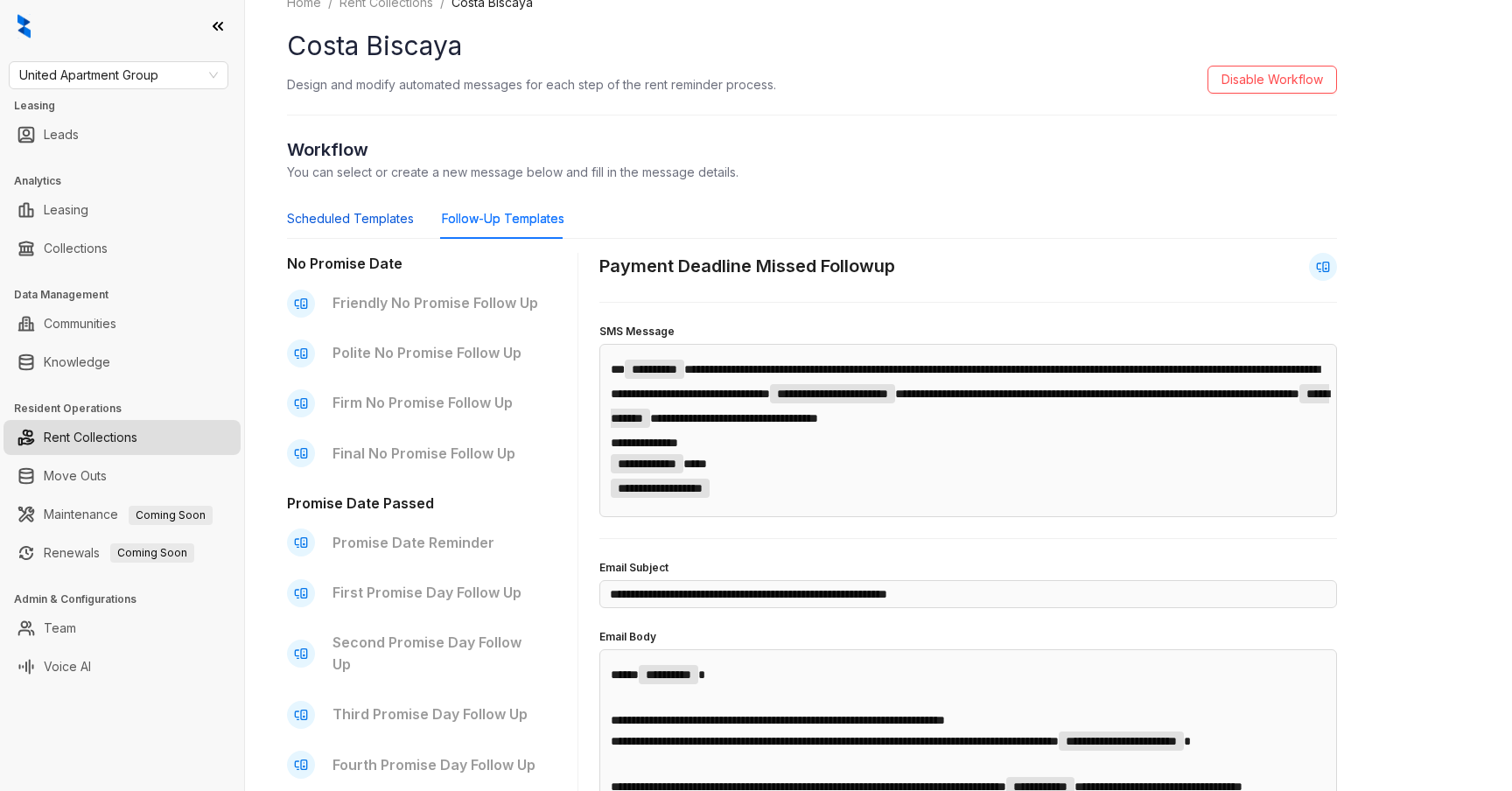 click on "Scheduled Templates" at bounding box center [350, 219] 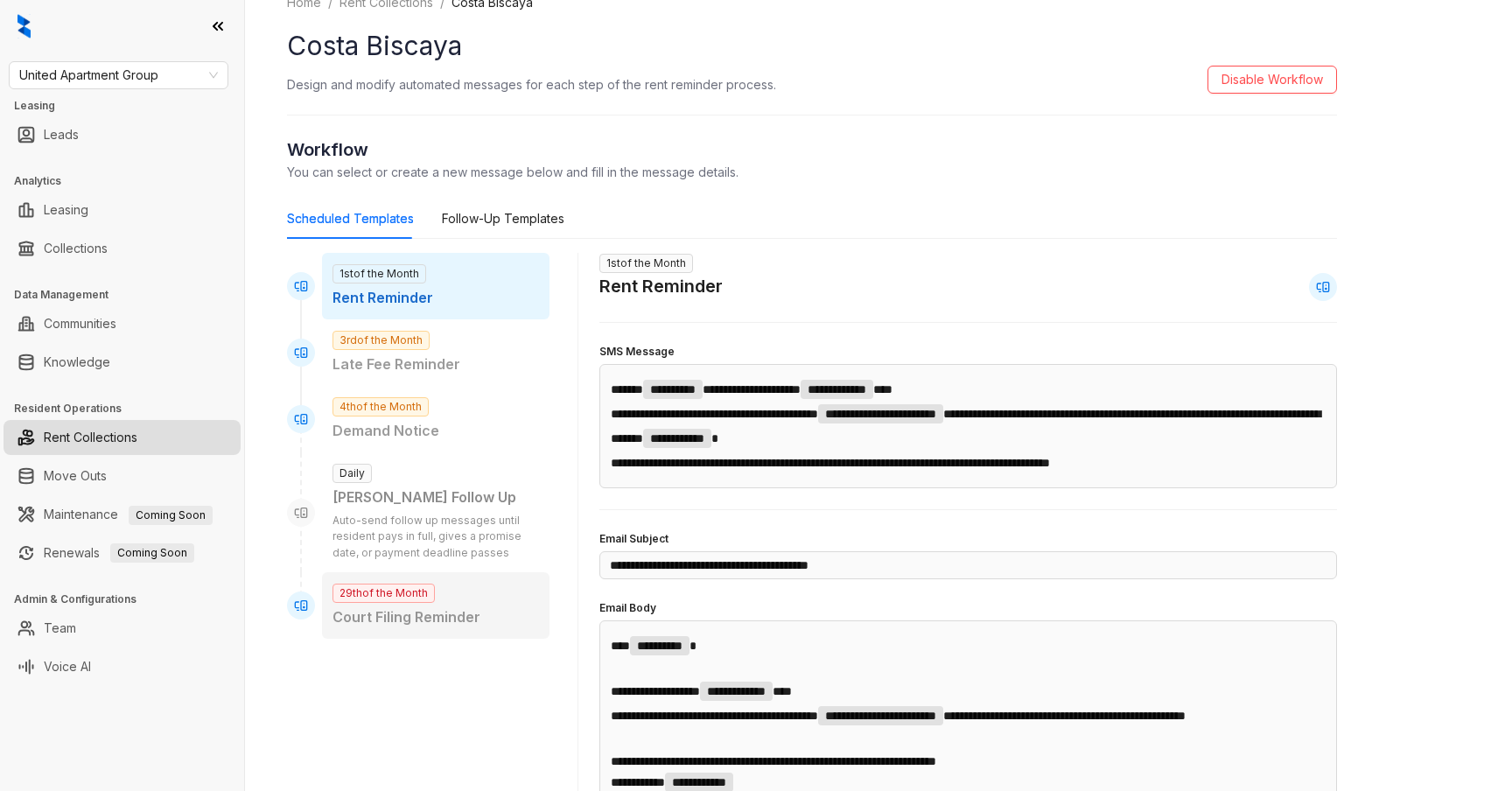 click on "29th  of the Month Court Filing Reminder" at bounding box center [436, 606] 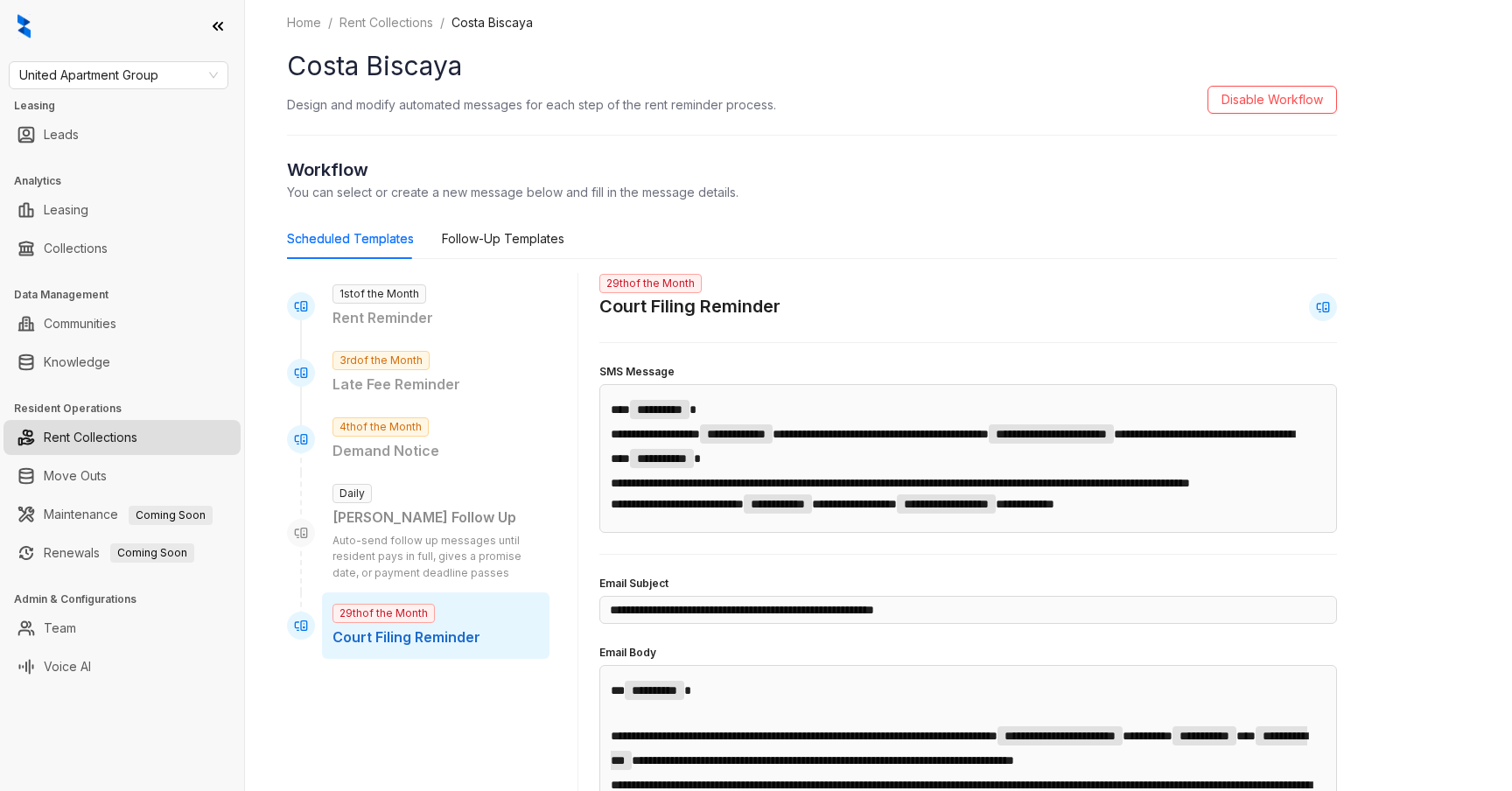 scroll, scrollTop: 0, scrollLeft: 0, axis: both 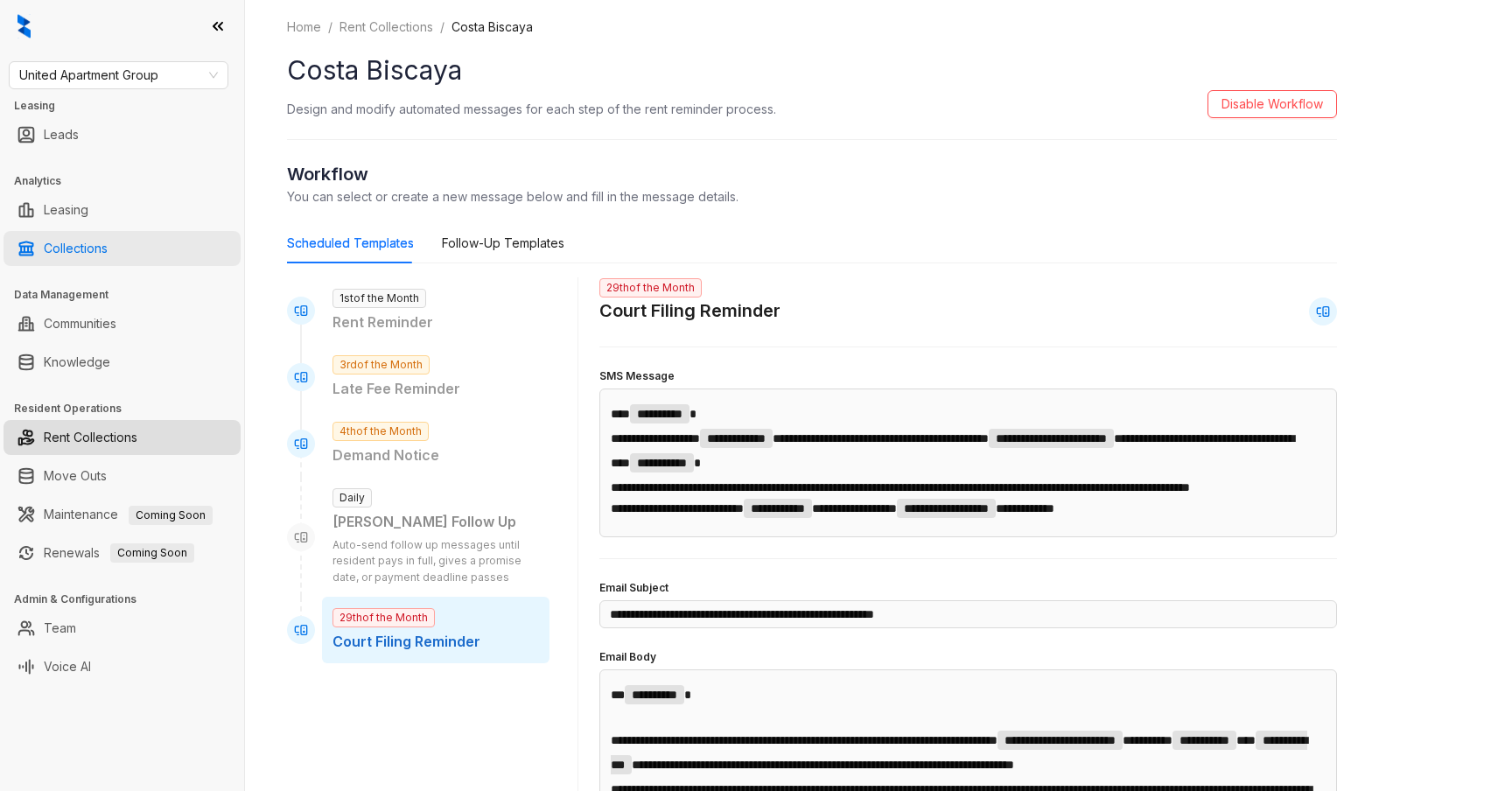 click on "Collections" at bounding box center (75, 248) 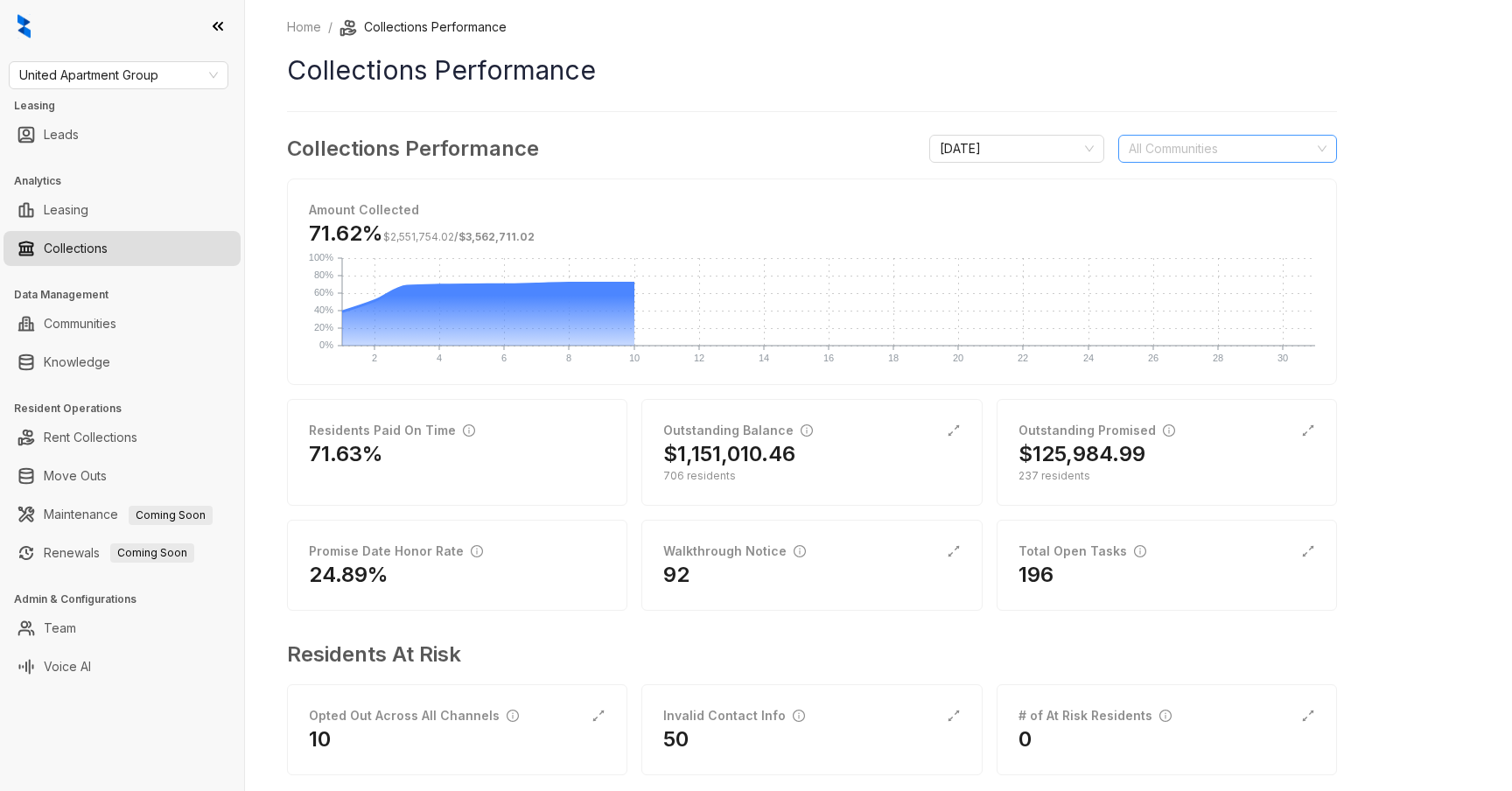 click at bounding box center [1218, 149] 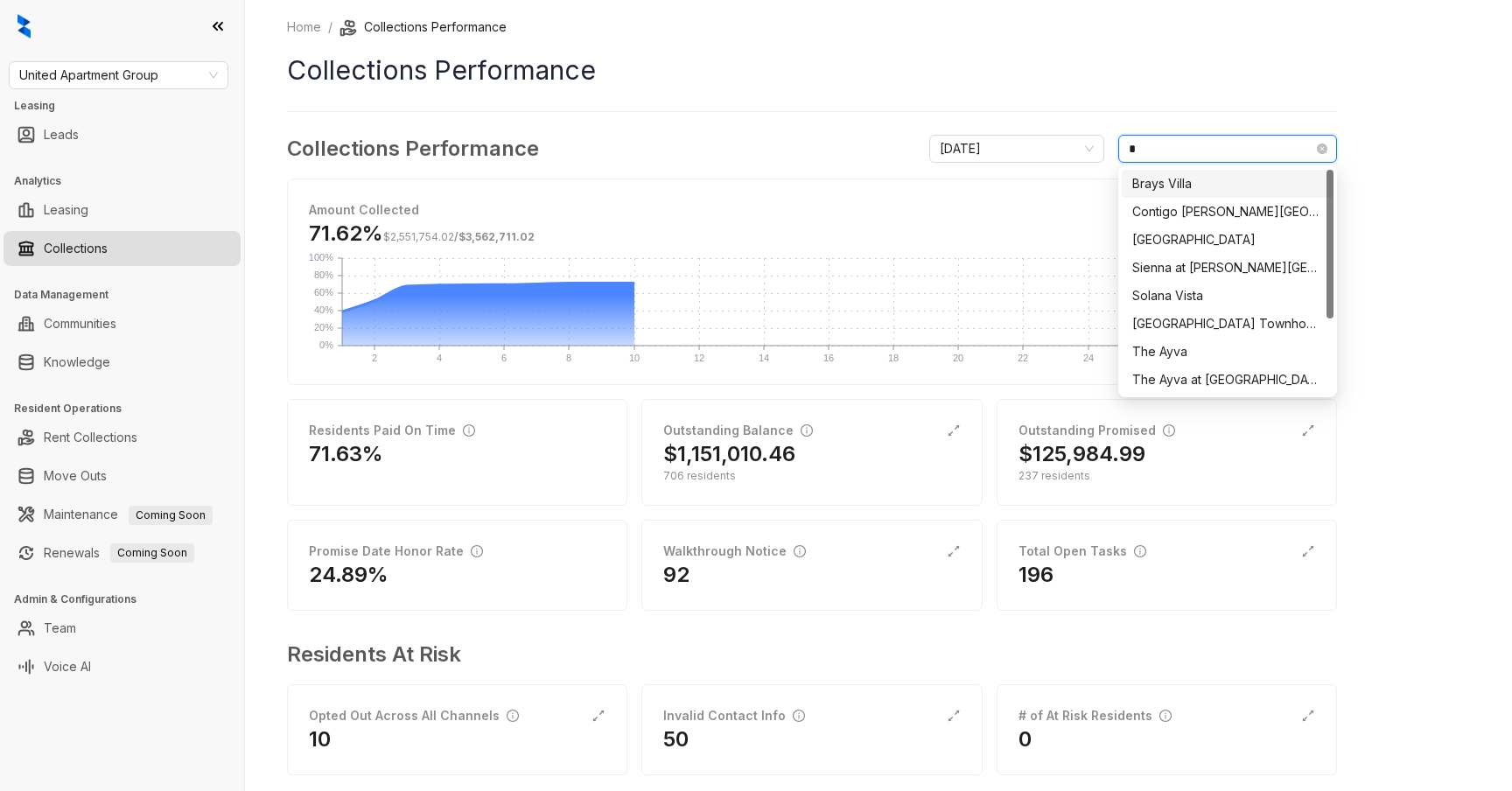 type on "**" 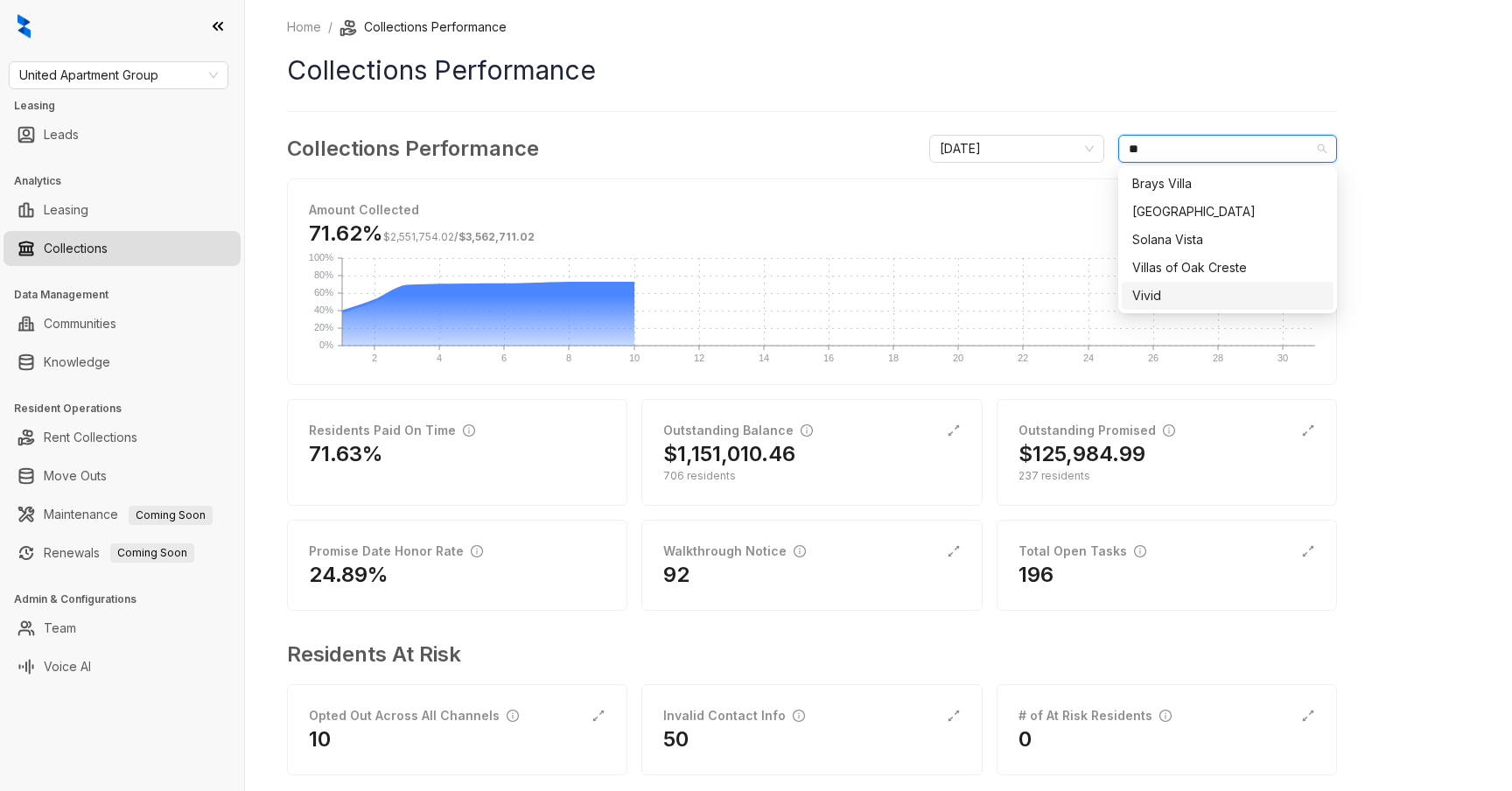 click on "Vivid" at bounding box center [1228, 296] 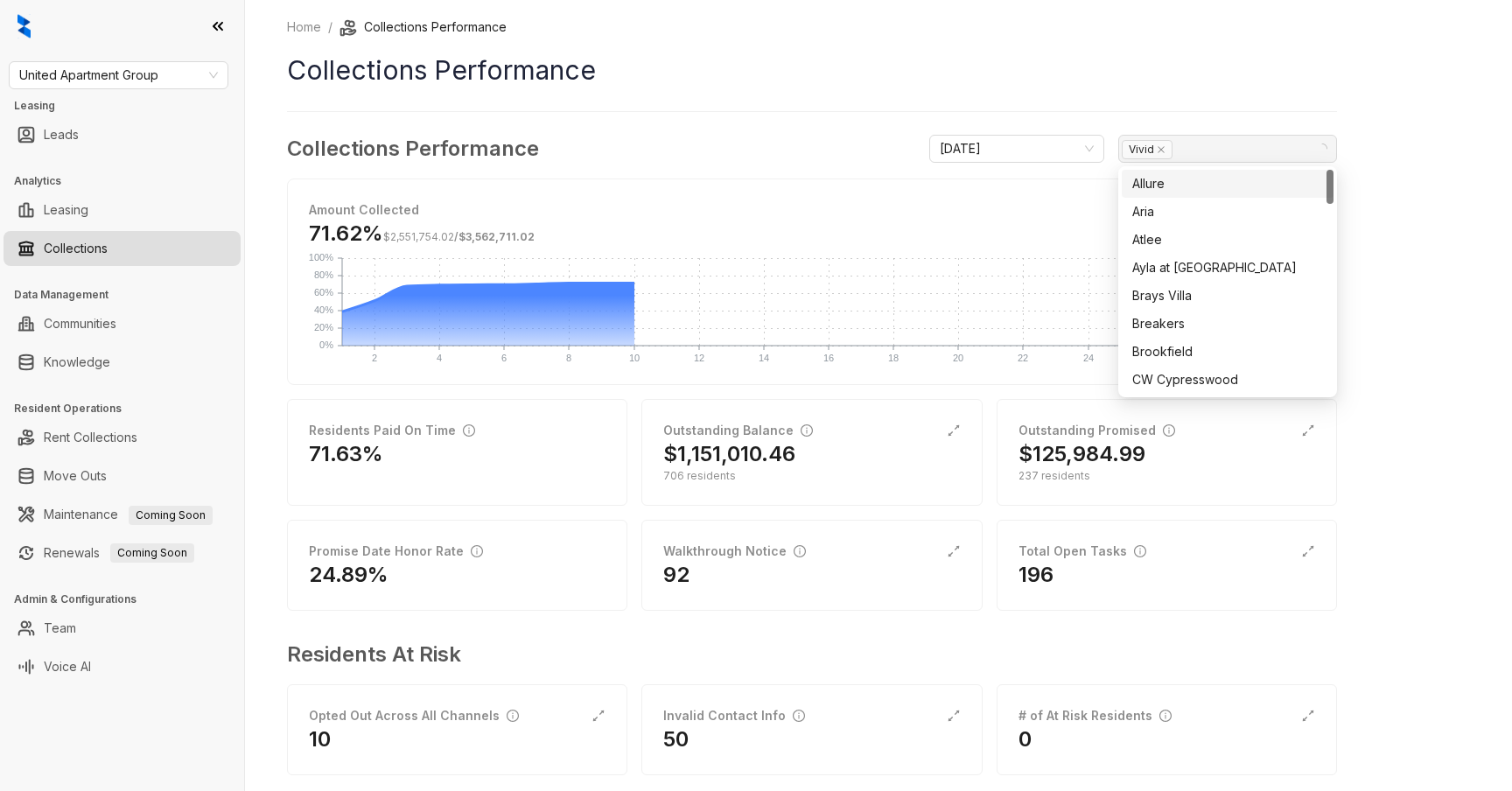 click on "Home / Collections Performance Collections Performance Collections Performance [DATE] [PERSON_NAME] Collected 71.62% $2,551,754.02  /  $3,562,711.02 2 2 4 4 6 6 8 8 10 10 12 12 14 14 16 16 18 18 20 20 22 22 24 24 26 26 28 28 30 30 0% 0% 20% 20% 40% 40% 60% 60% 80% 80% 100% 100% Residents Paid On Time 71.63% Outstanding Balance $1,151,010.46 706 residents Outstanding Promised $125,984.99 237 residents Promise Date Honor Rate 24.89% Walkthrough Notice 92 Total Open Tasks 196 Residents At Risk Opted Out Across All Channels 10 Invalid Contact Info 50 # of At Risk Residents 0" at bounding box center [812, 409] 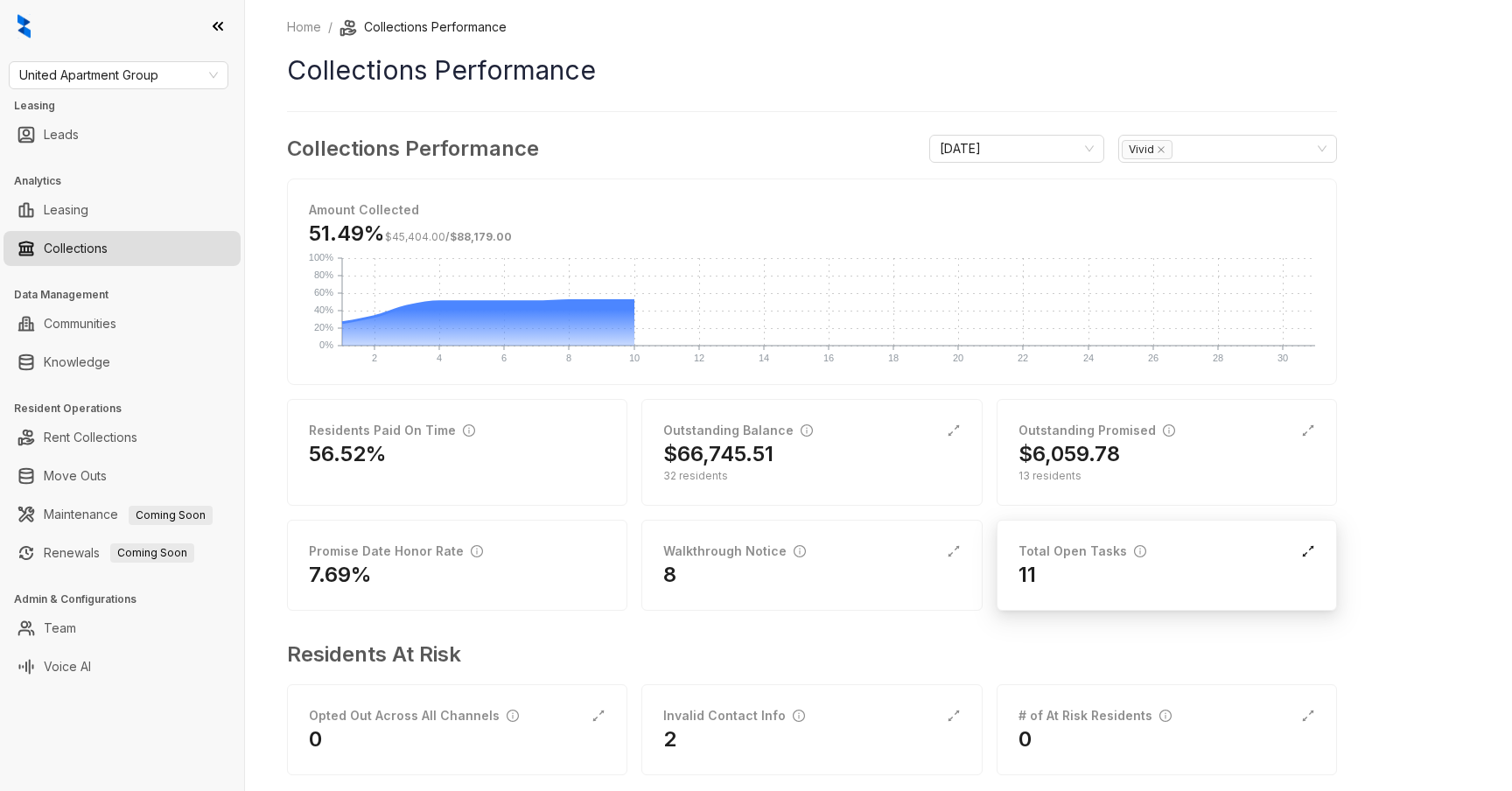 click 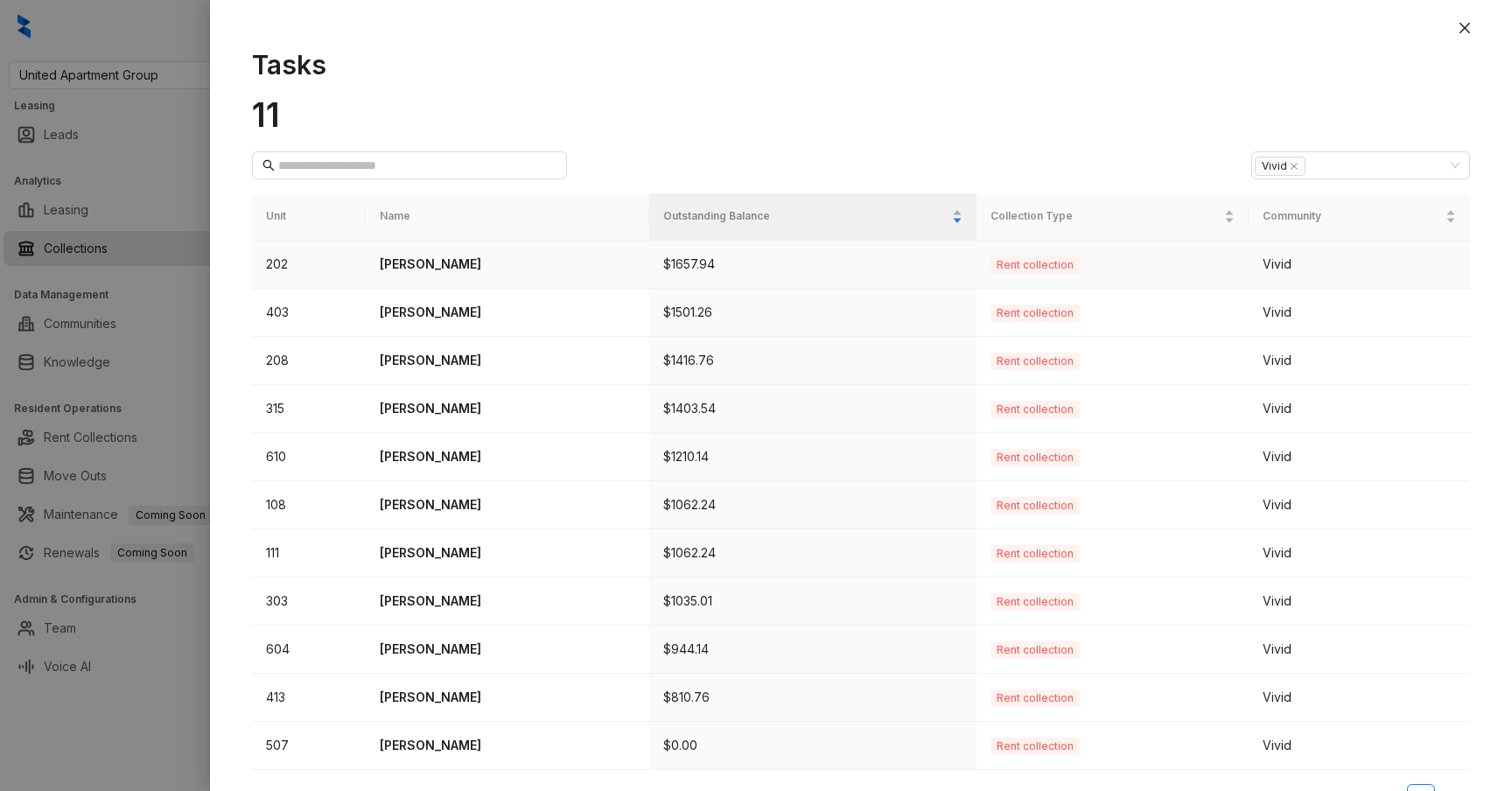 click on "[PERSON_NAME]" at bounding box center [508, 264] 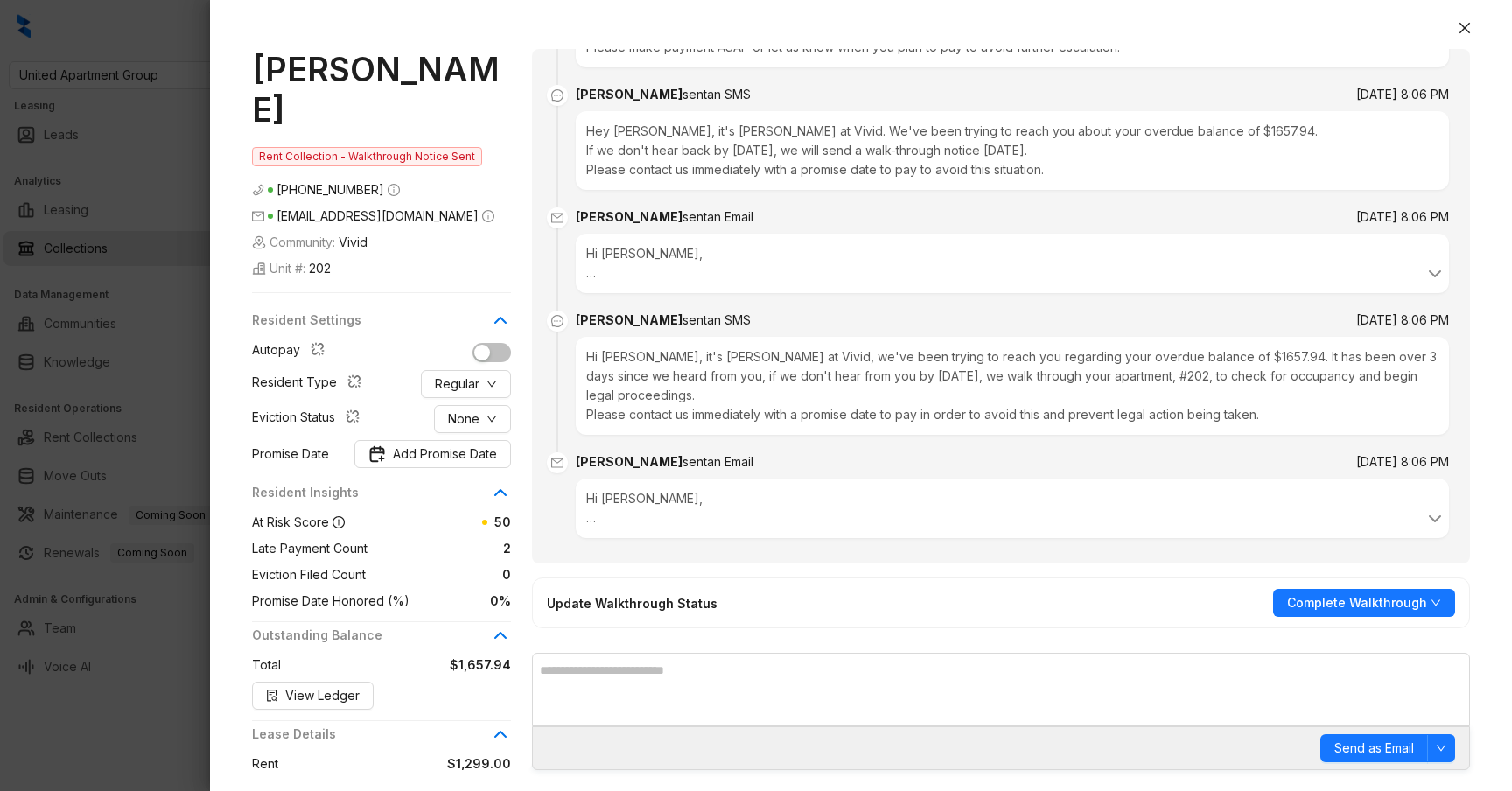 click at bounding box center [591, 517] 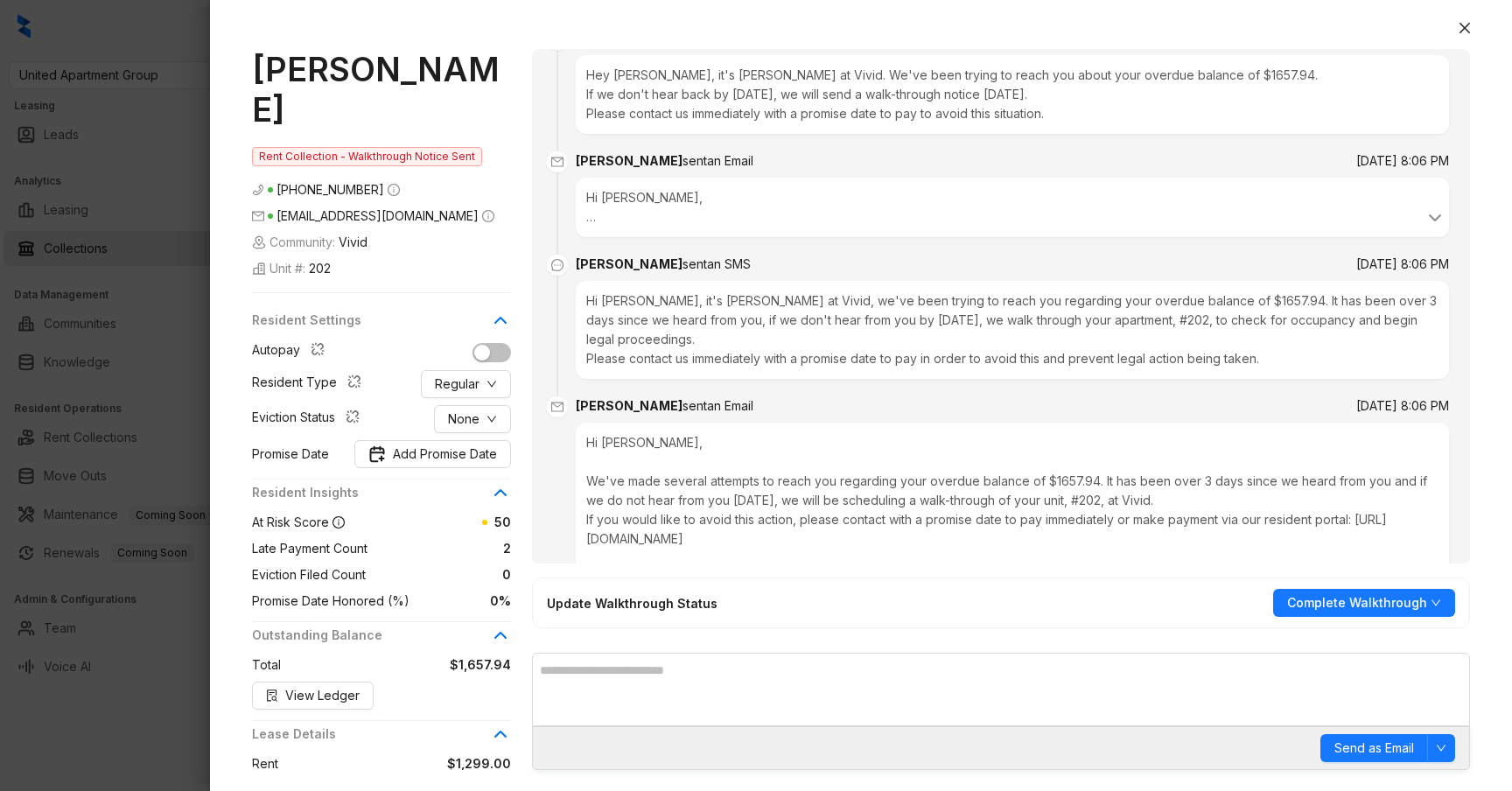 scroll, scrollTop: 1132, scrollLeft: 0, axis: vertical 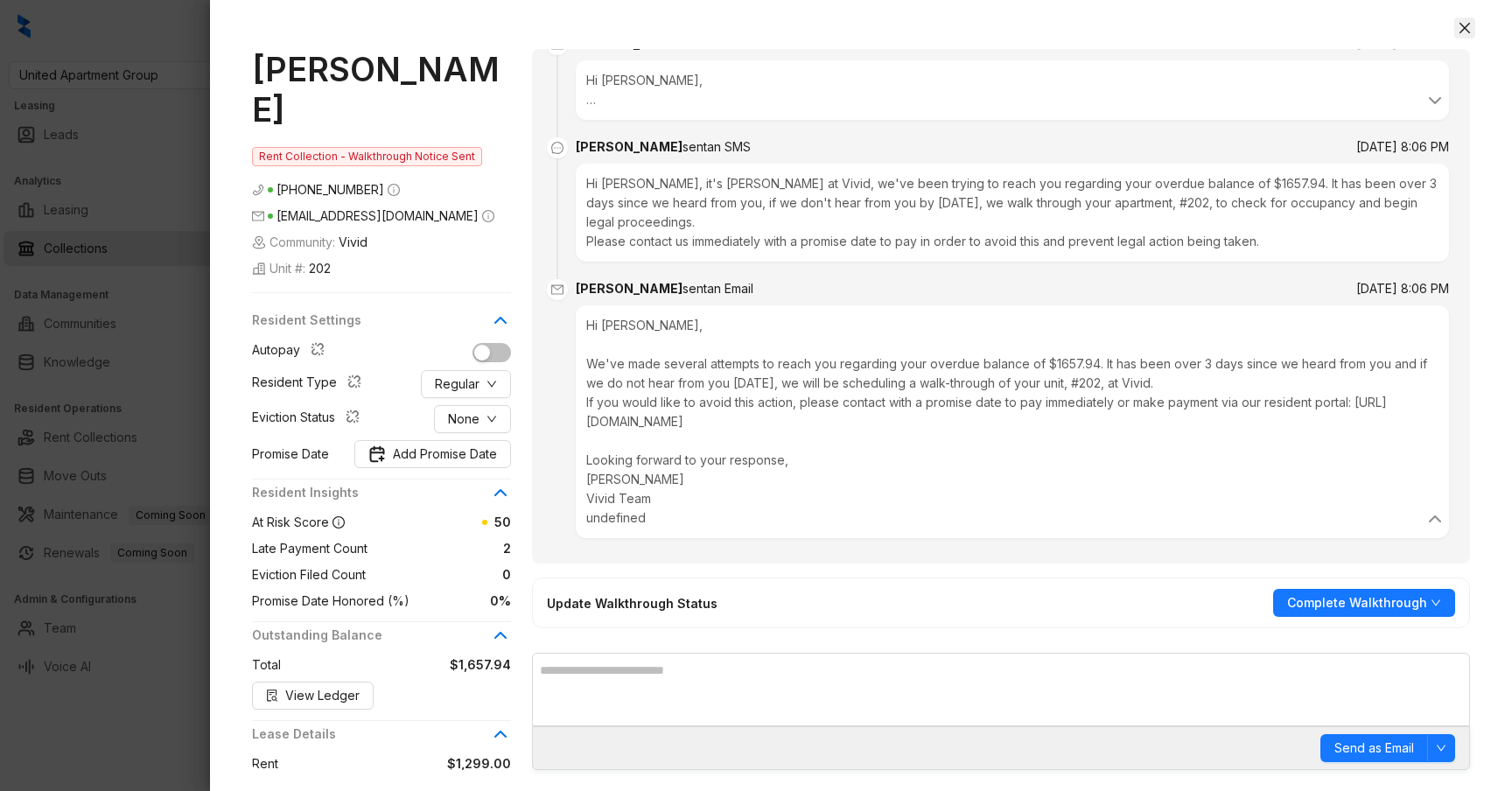 click 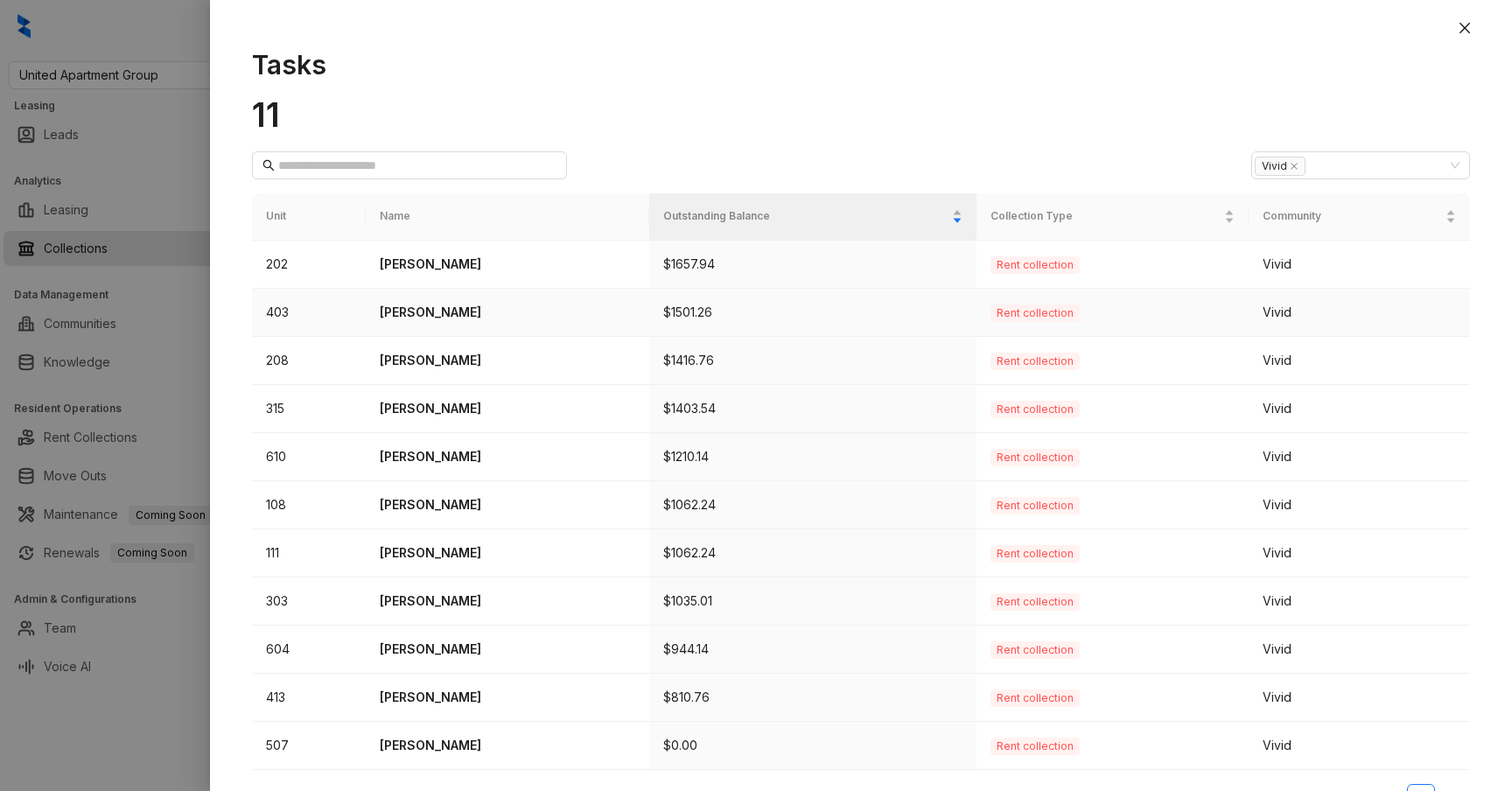 click on "[PERSON_NAME]" at bounding box center [508, 312] 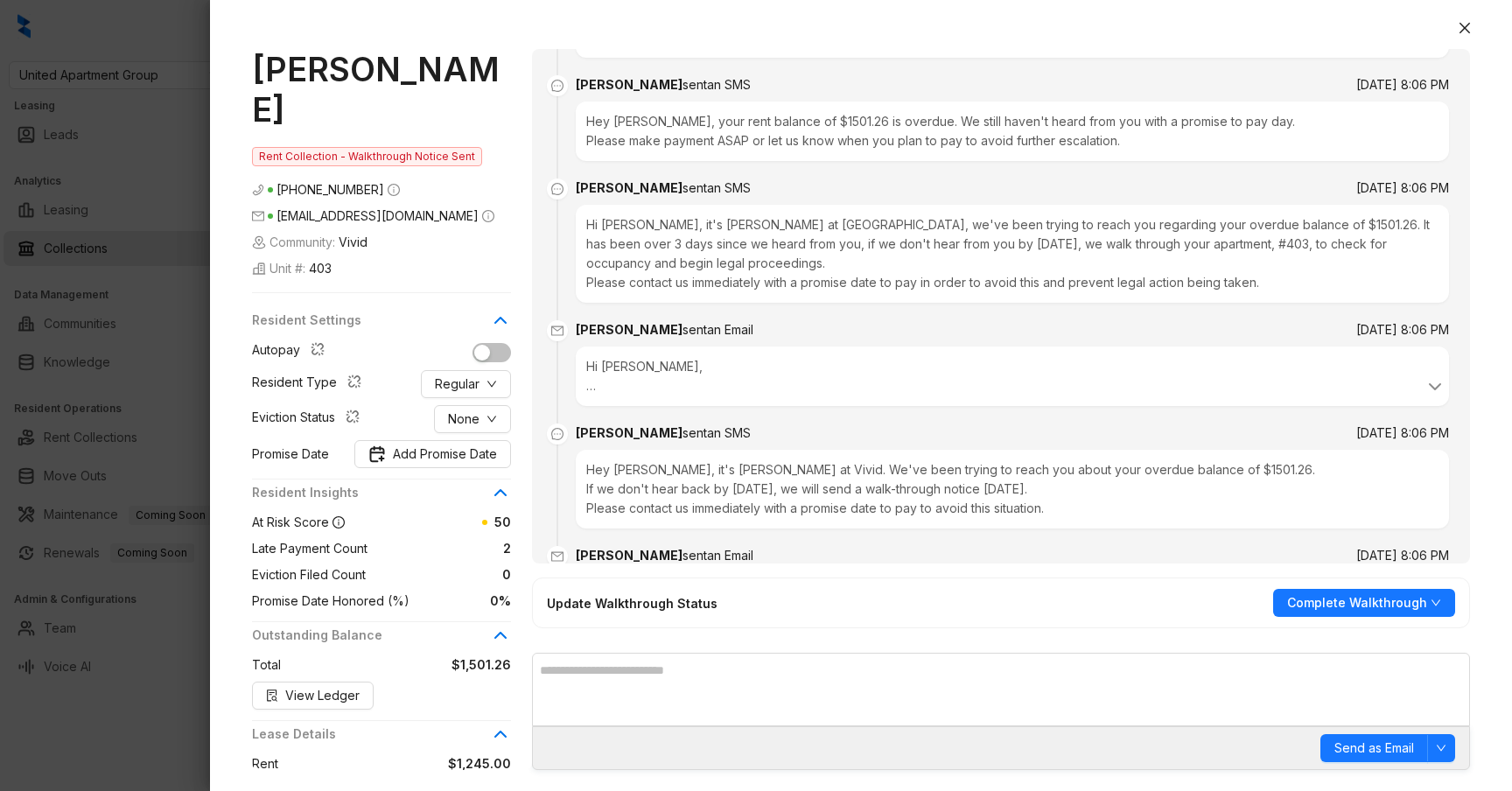 scroll, scrollTop: 978, scrollLeft: 0, axis: vertical 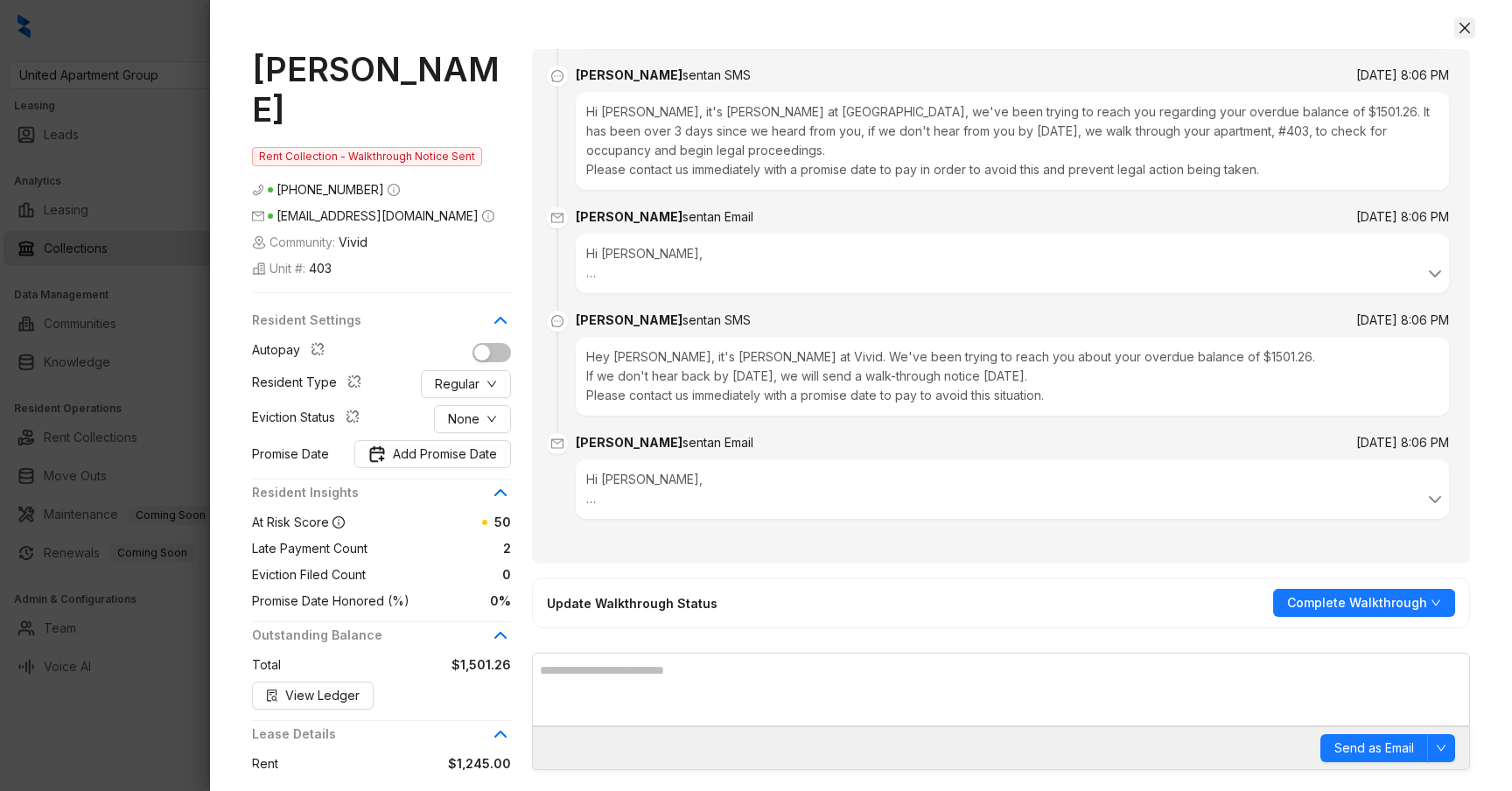 click 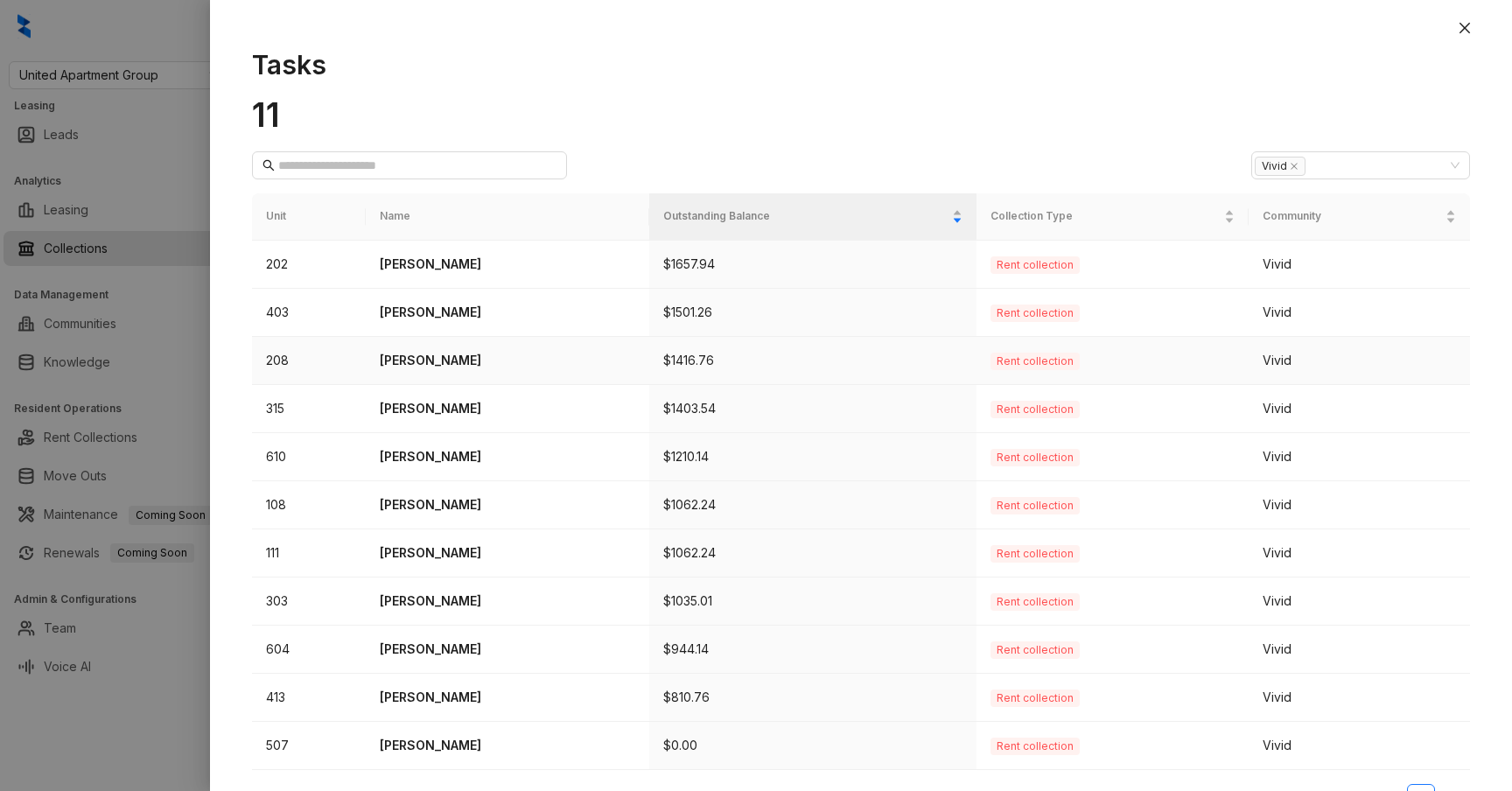 click on "[PERSON_NAME]" at bounding box center [508, 360] 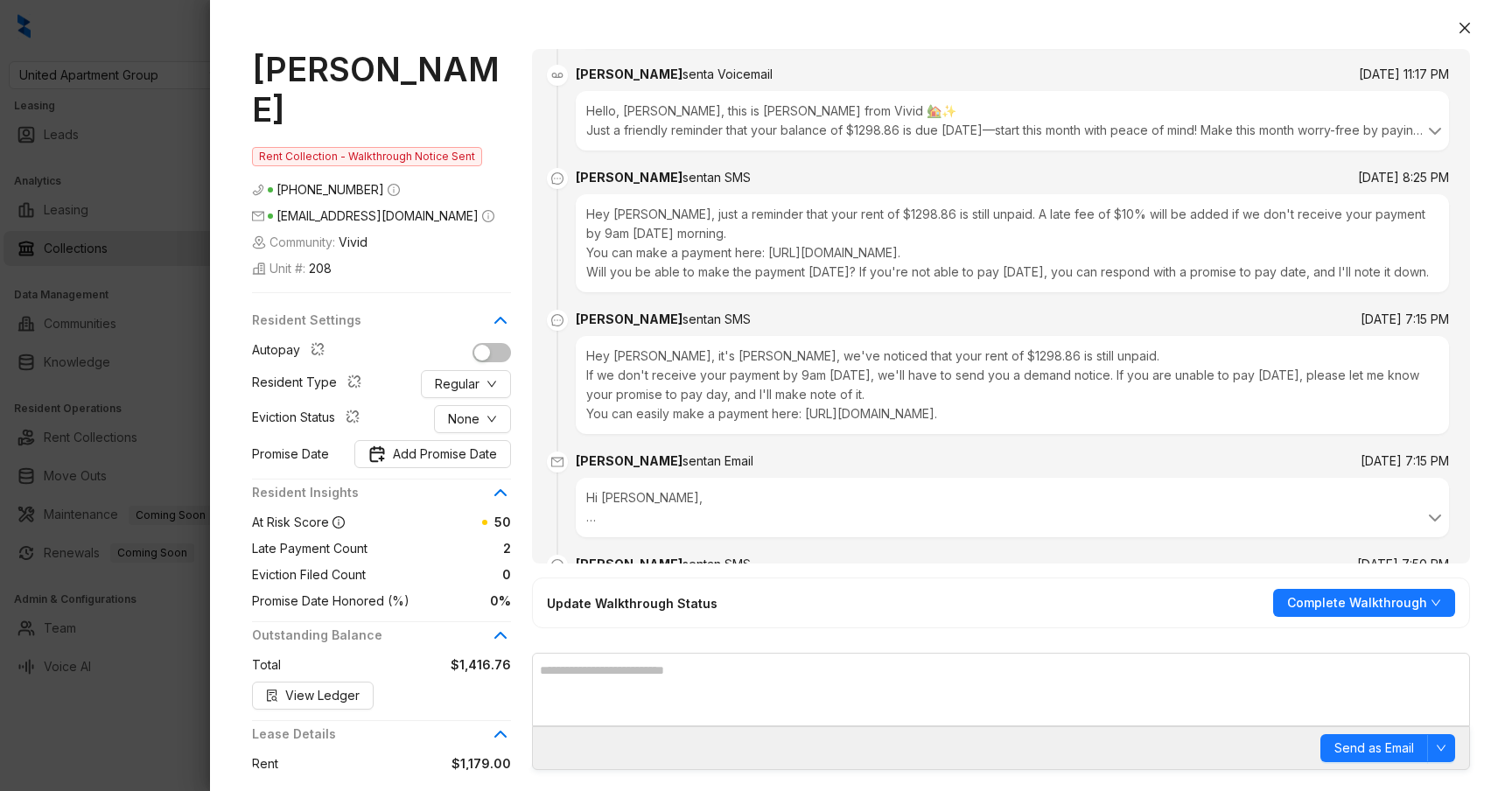 scroll, scrollTop: 0, scrollLeft: 0, axis: both 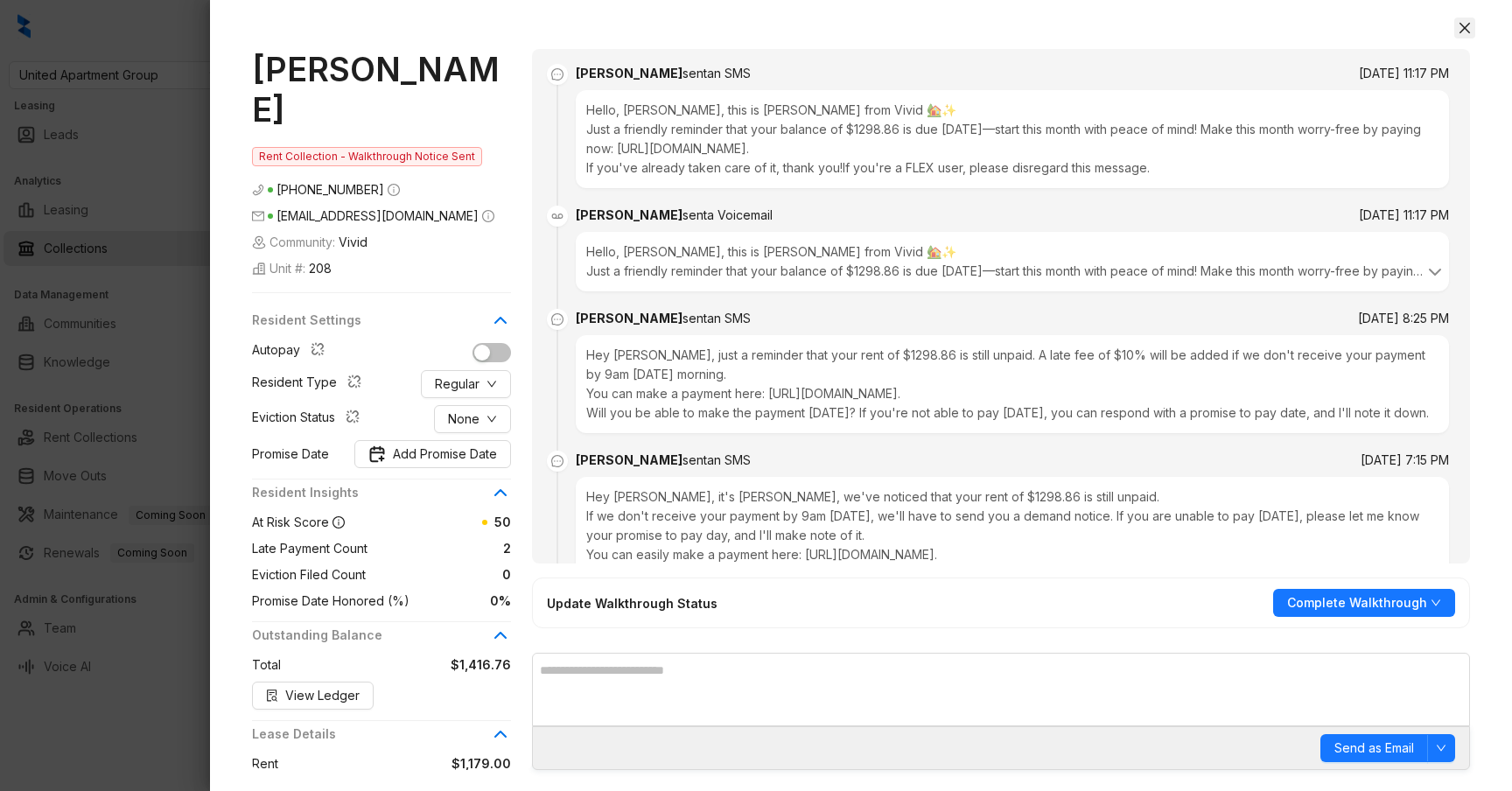 click 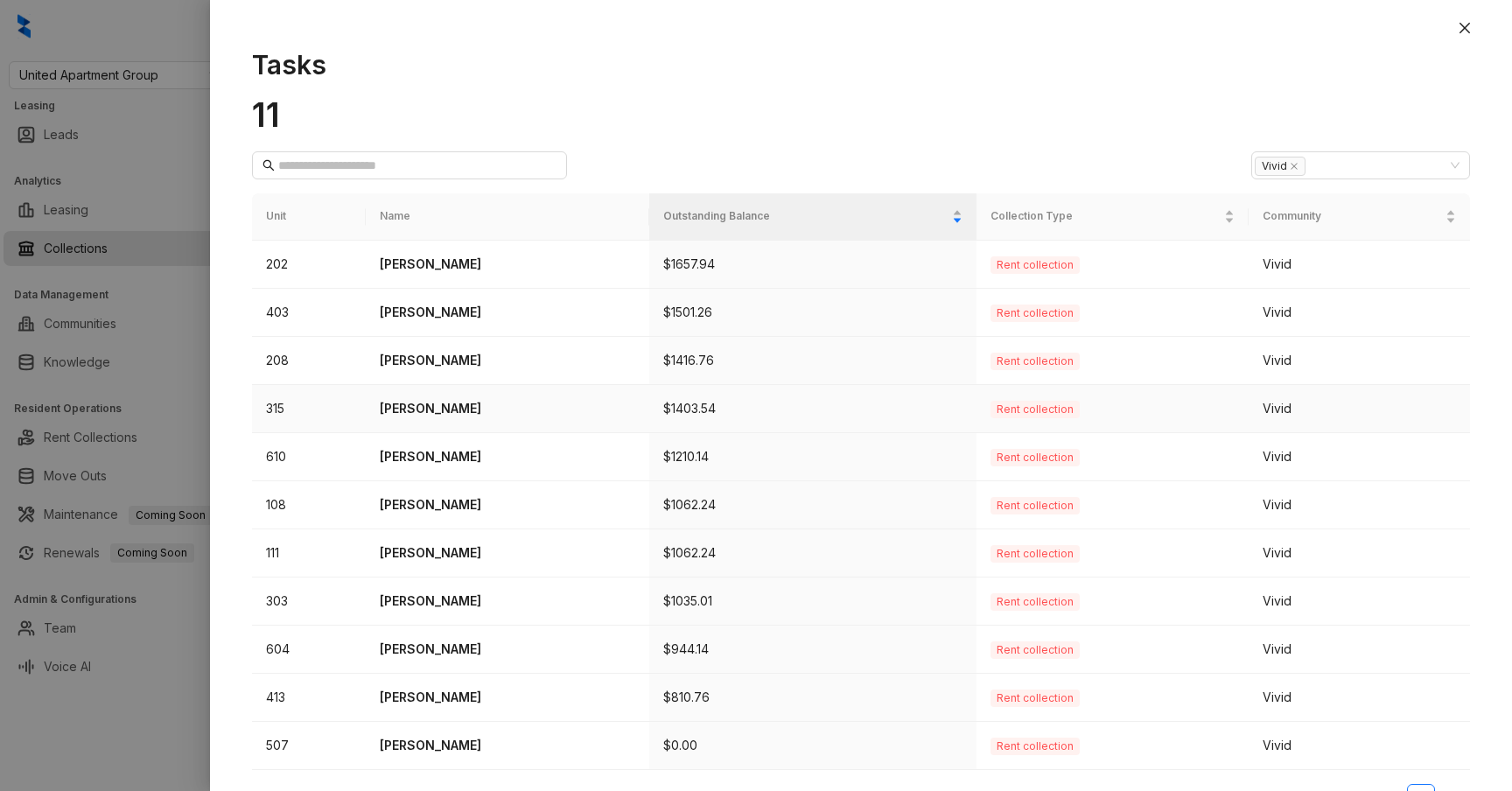 click on "[PERSON_NAME]" at bounding box center (508, 409) 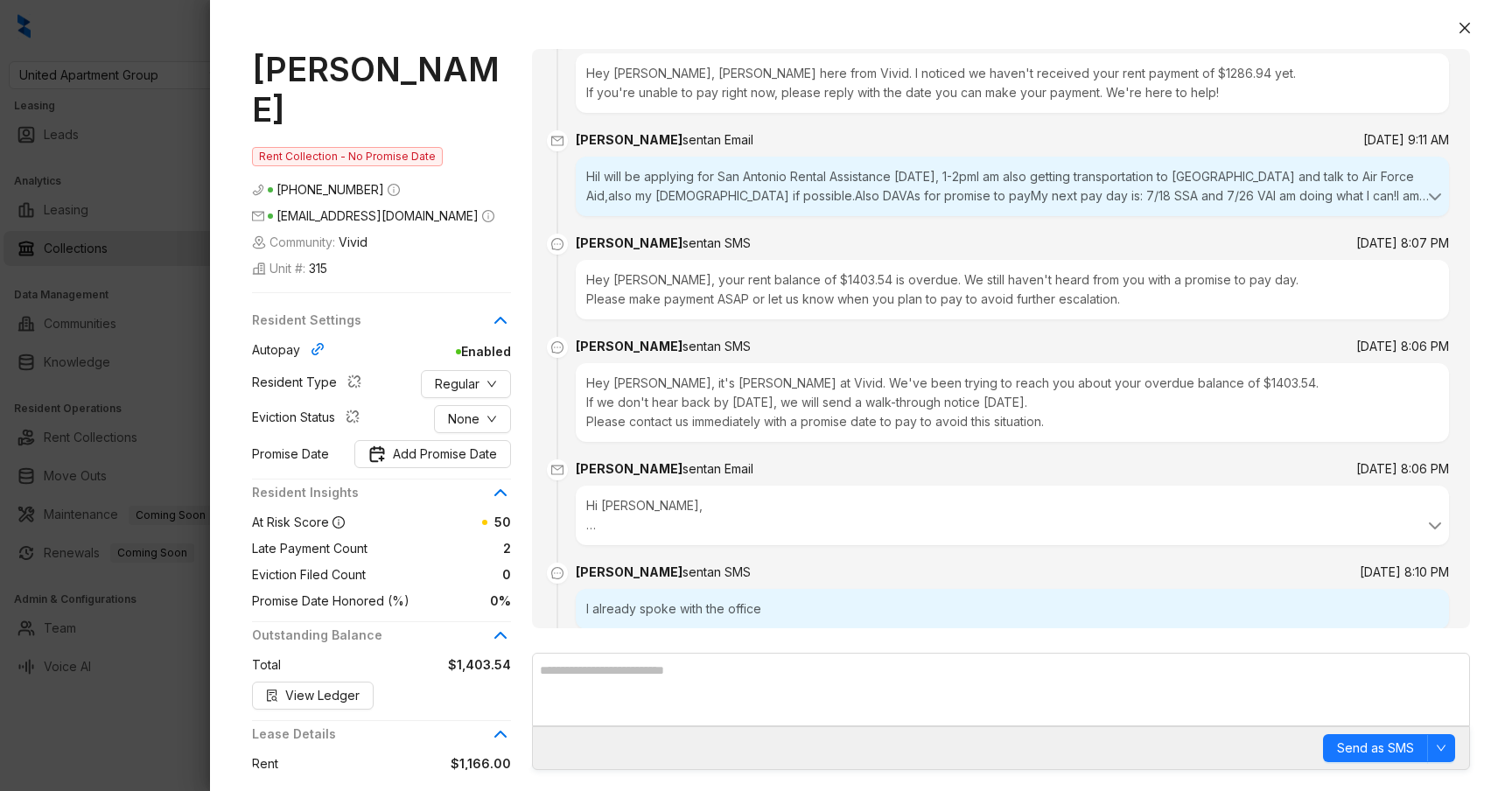 scroll, scrollTop: 995, scrollLeft: 0, axis: vertical 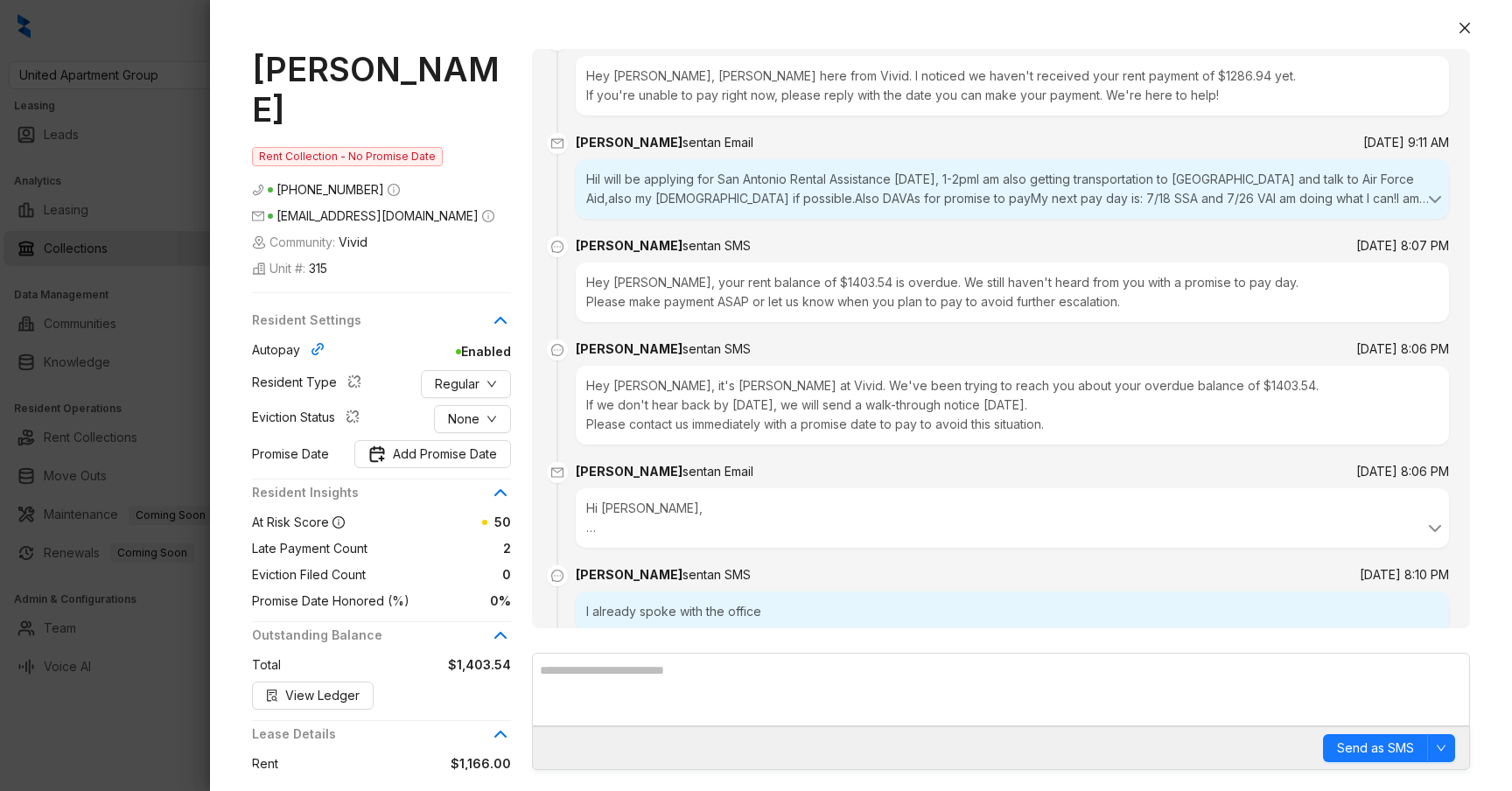 drag, startPoint x: 257, startPoint y: 64, endPoint x: 395, endPoint y: 101, distance: 142.87407 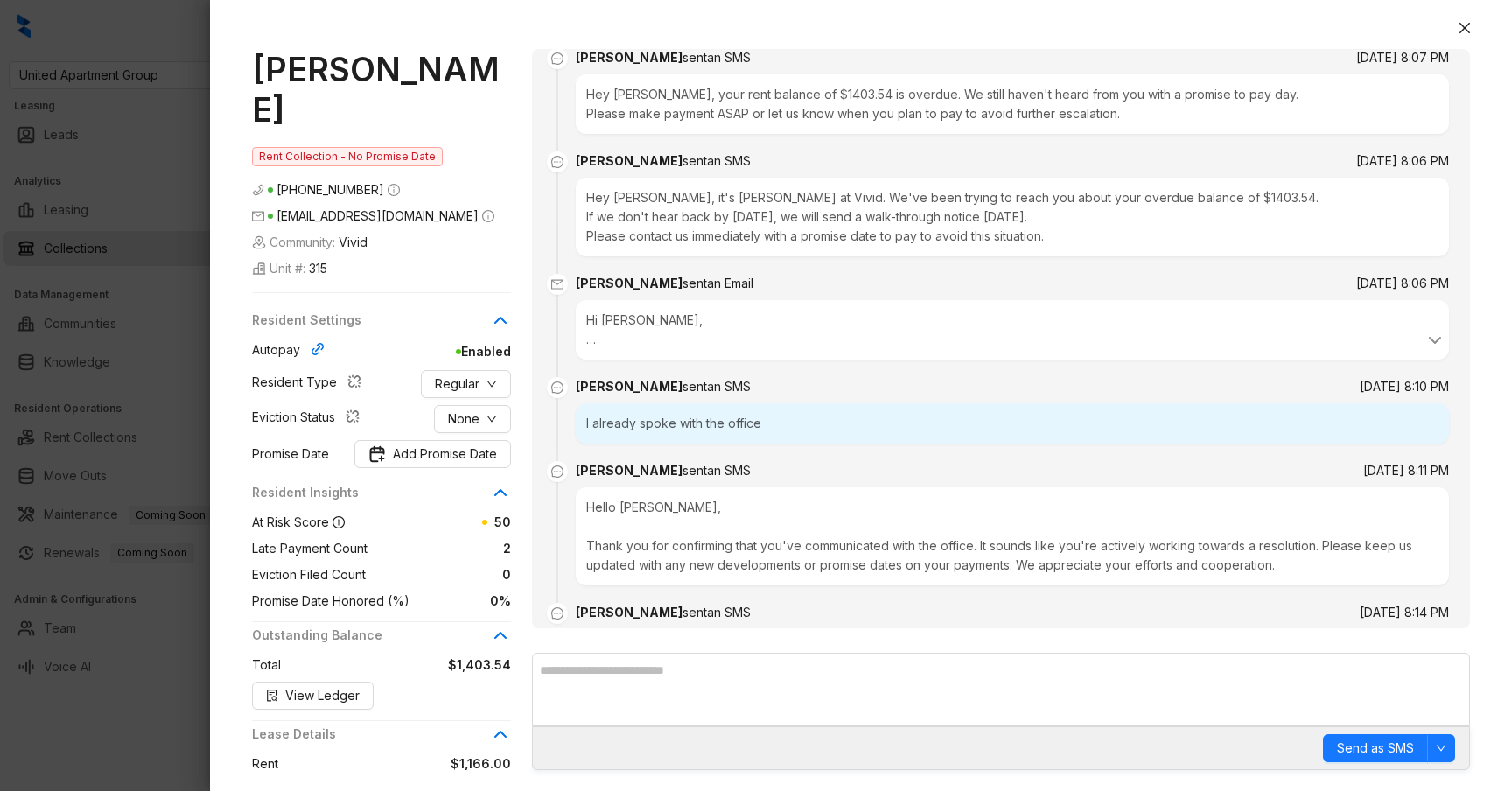 scroll, scrollTop: 1185, scrollLeft: 0, axis: vertical 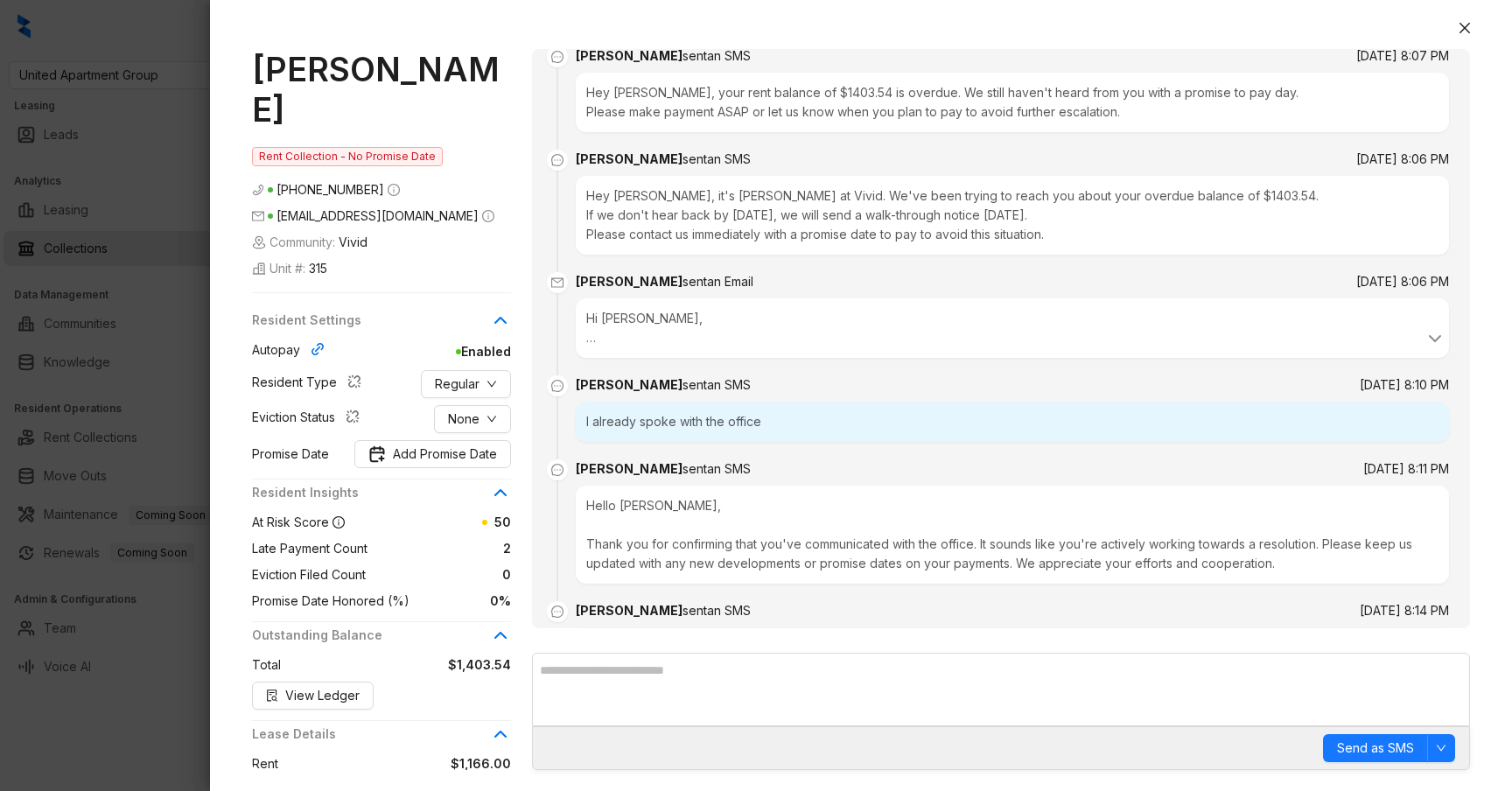 click on "I already spoke with the office" at bounding box center [1012, 422] 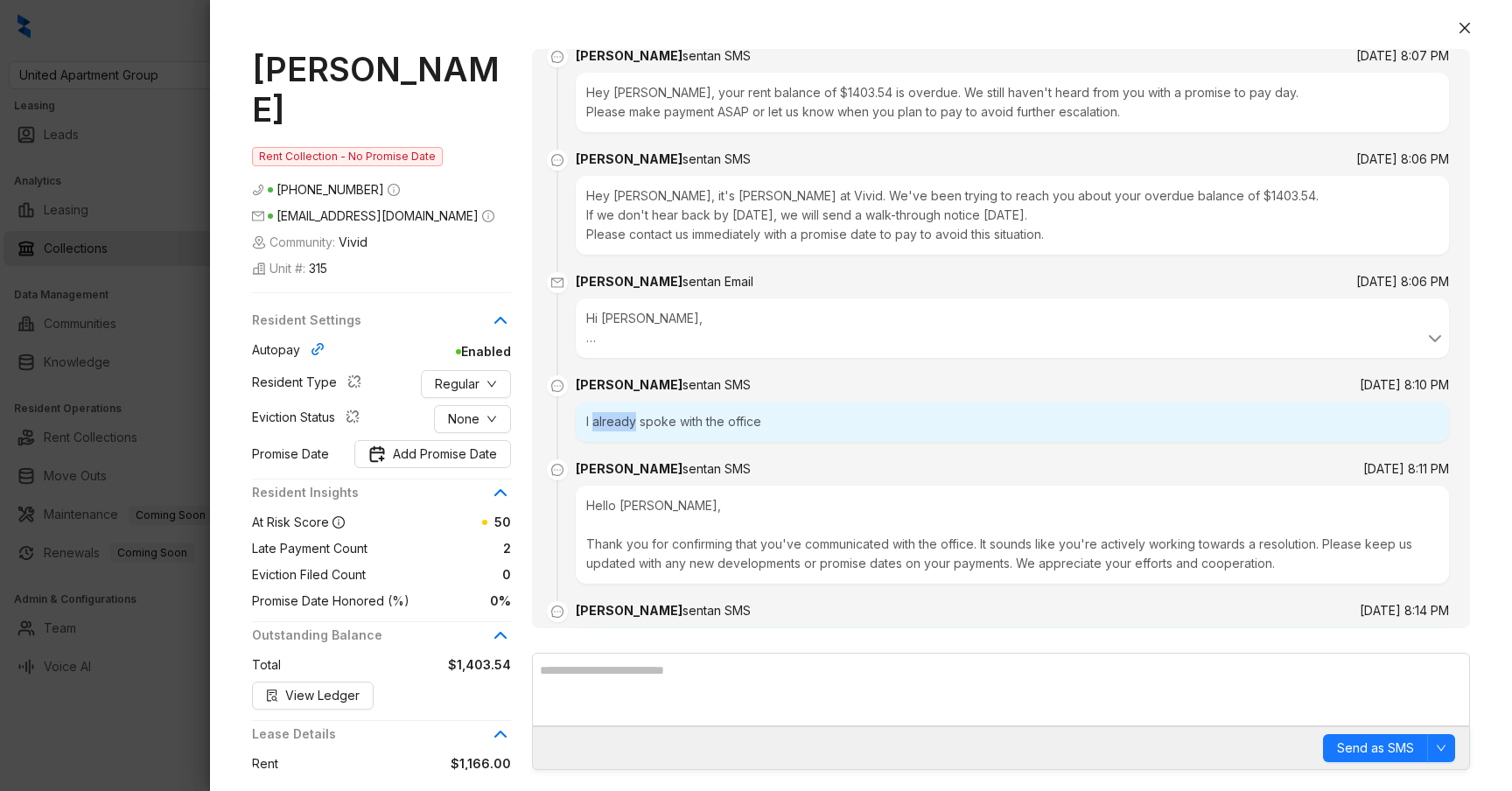 click on "I already spoke with the office" at bounding box center [1012, 422] 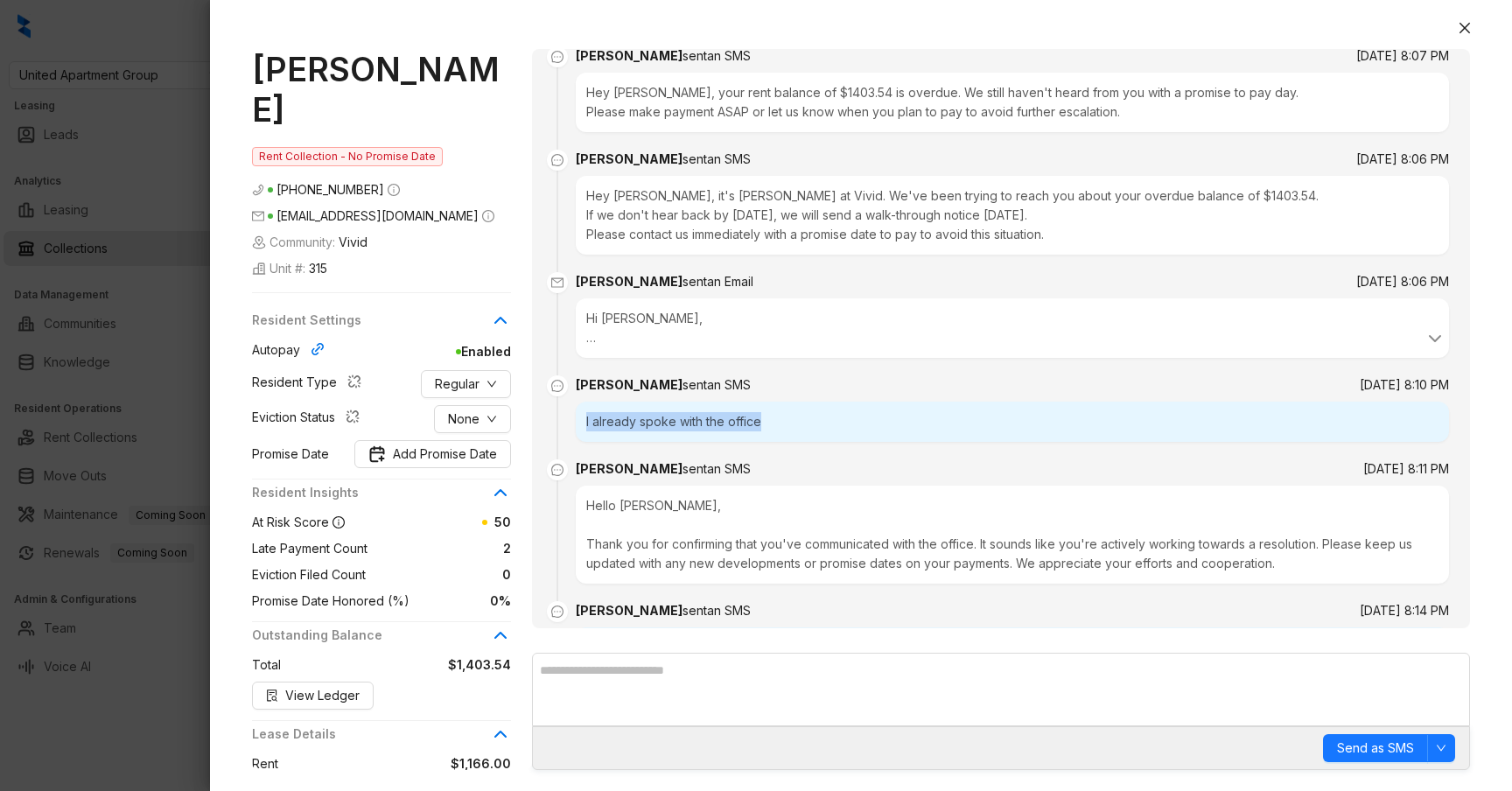 click on "I already spoke with the office" at bounding box center [1012, 422] 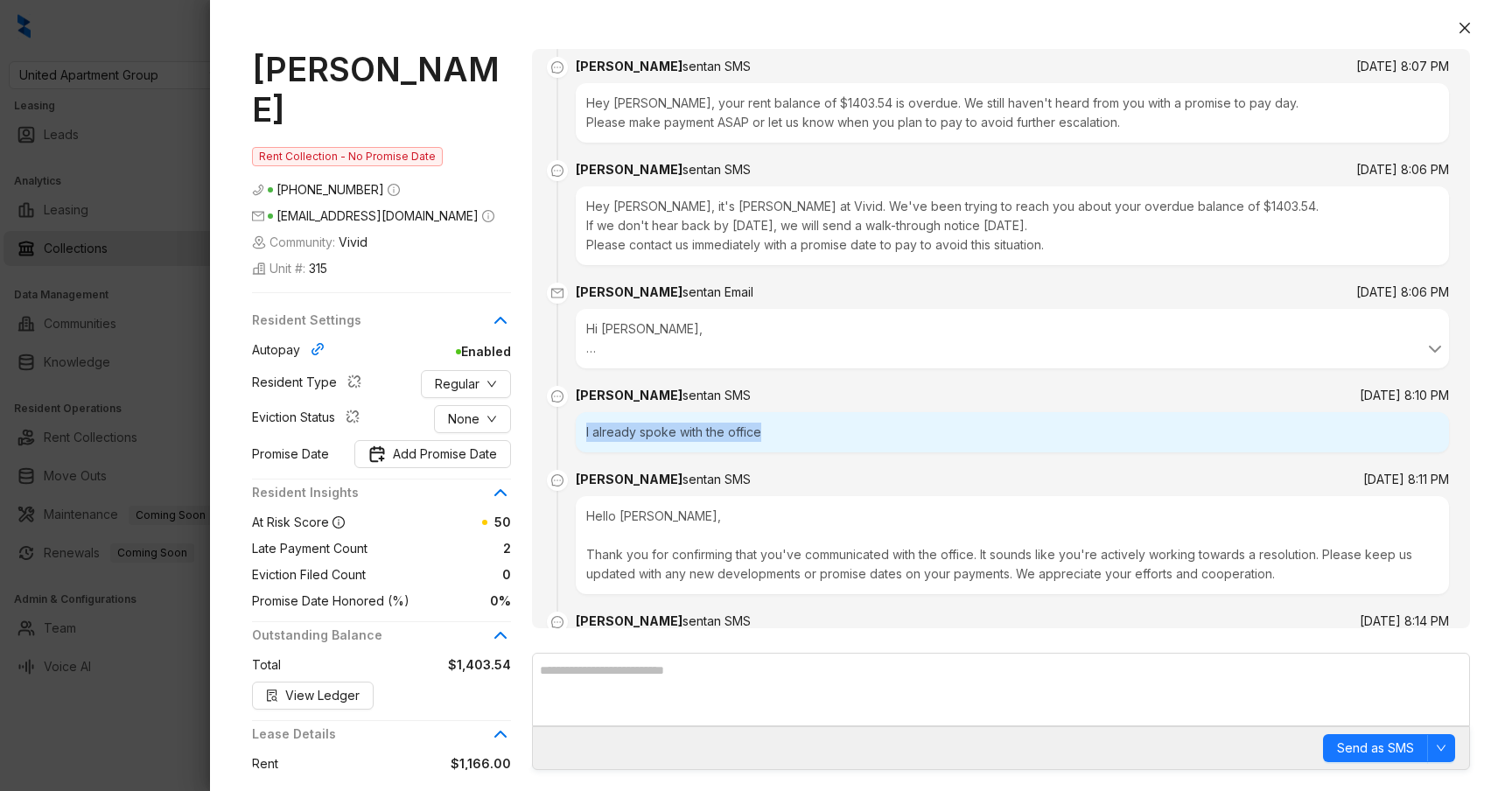 scroll, scrollTop: 1269, scrollLeft: 0, axis: vertical 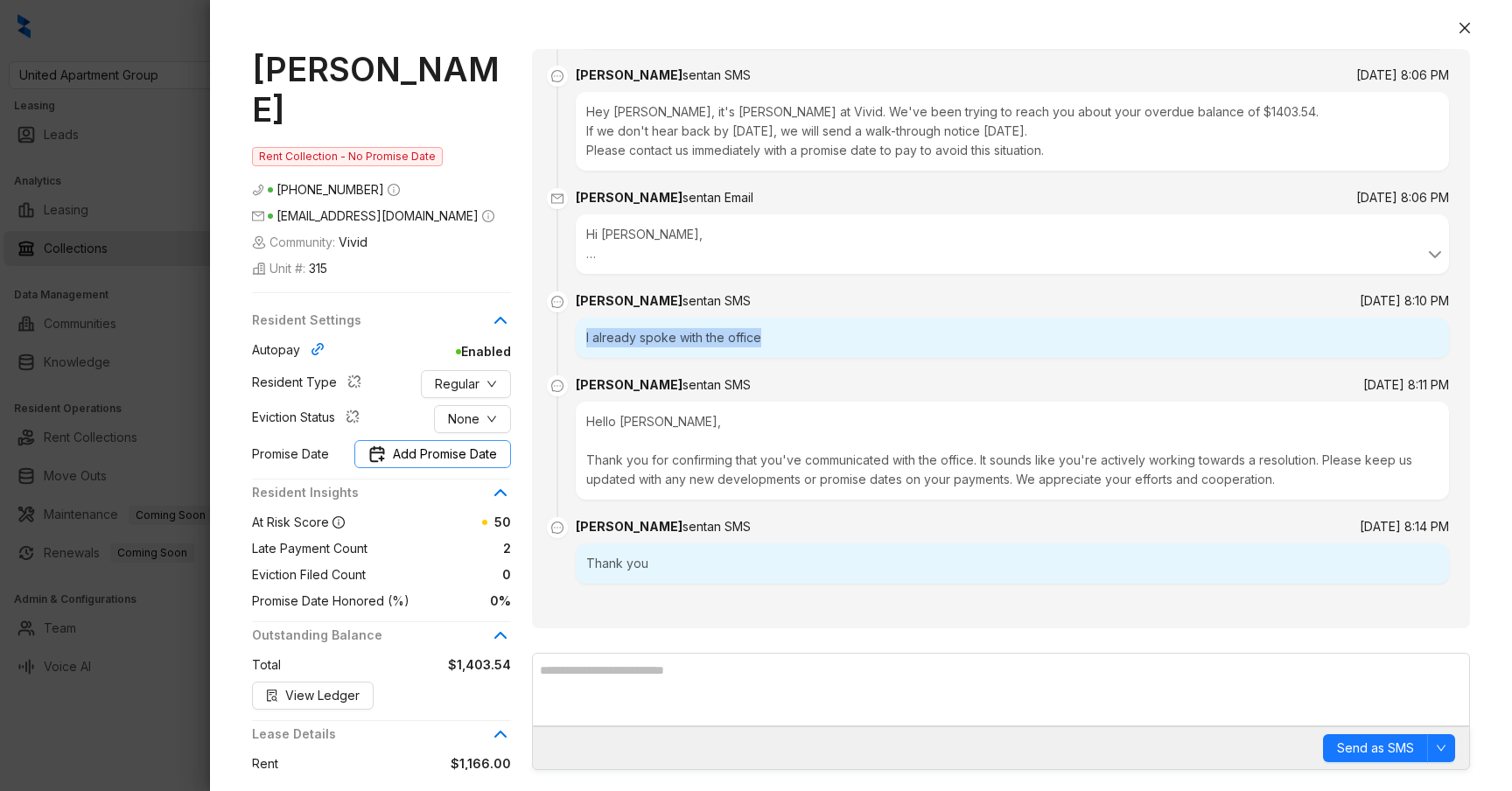 click on "Add Promise Date" at bounding box center [444, 454] 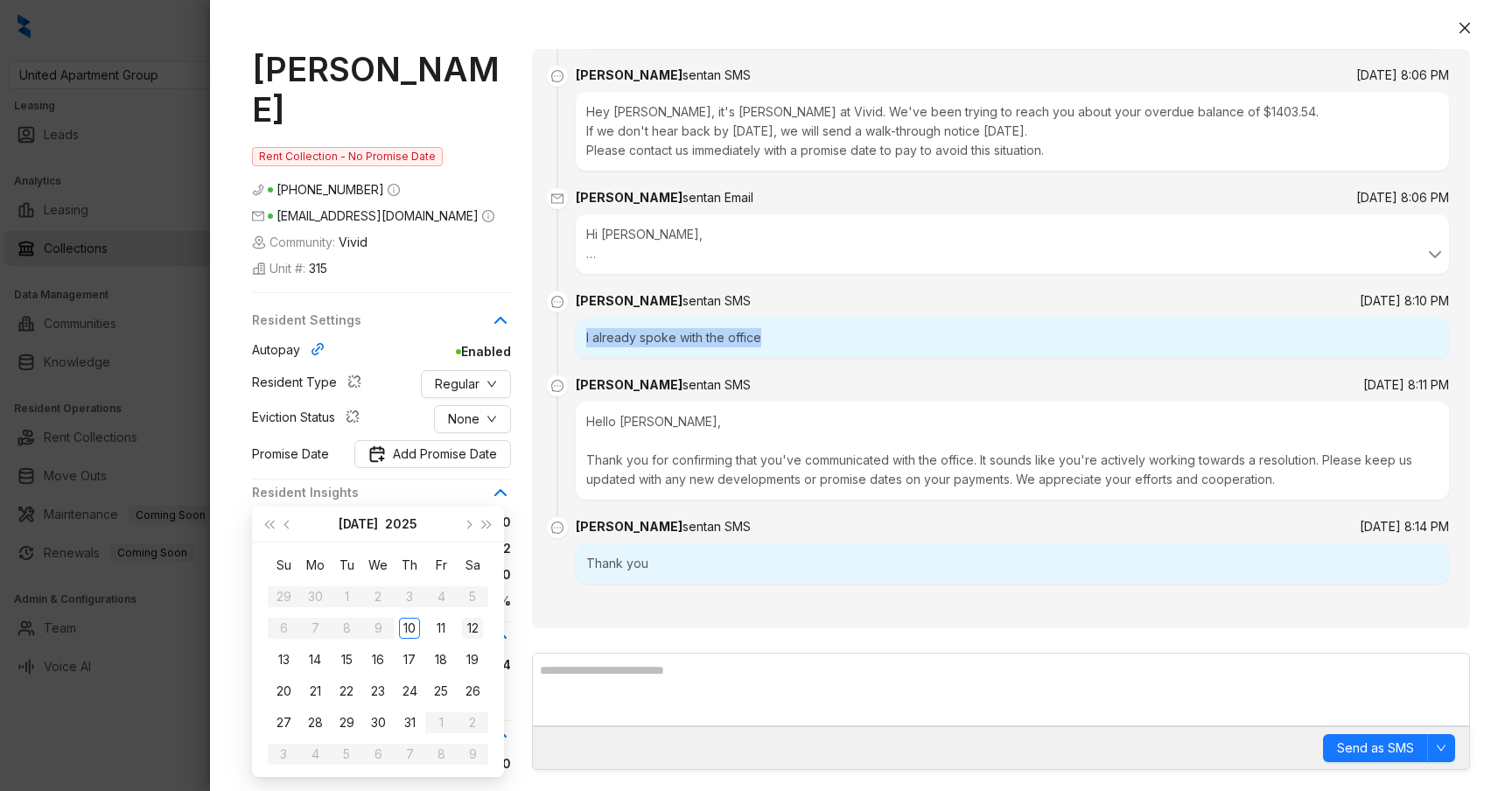type on "**********" 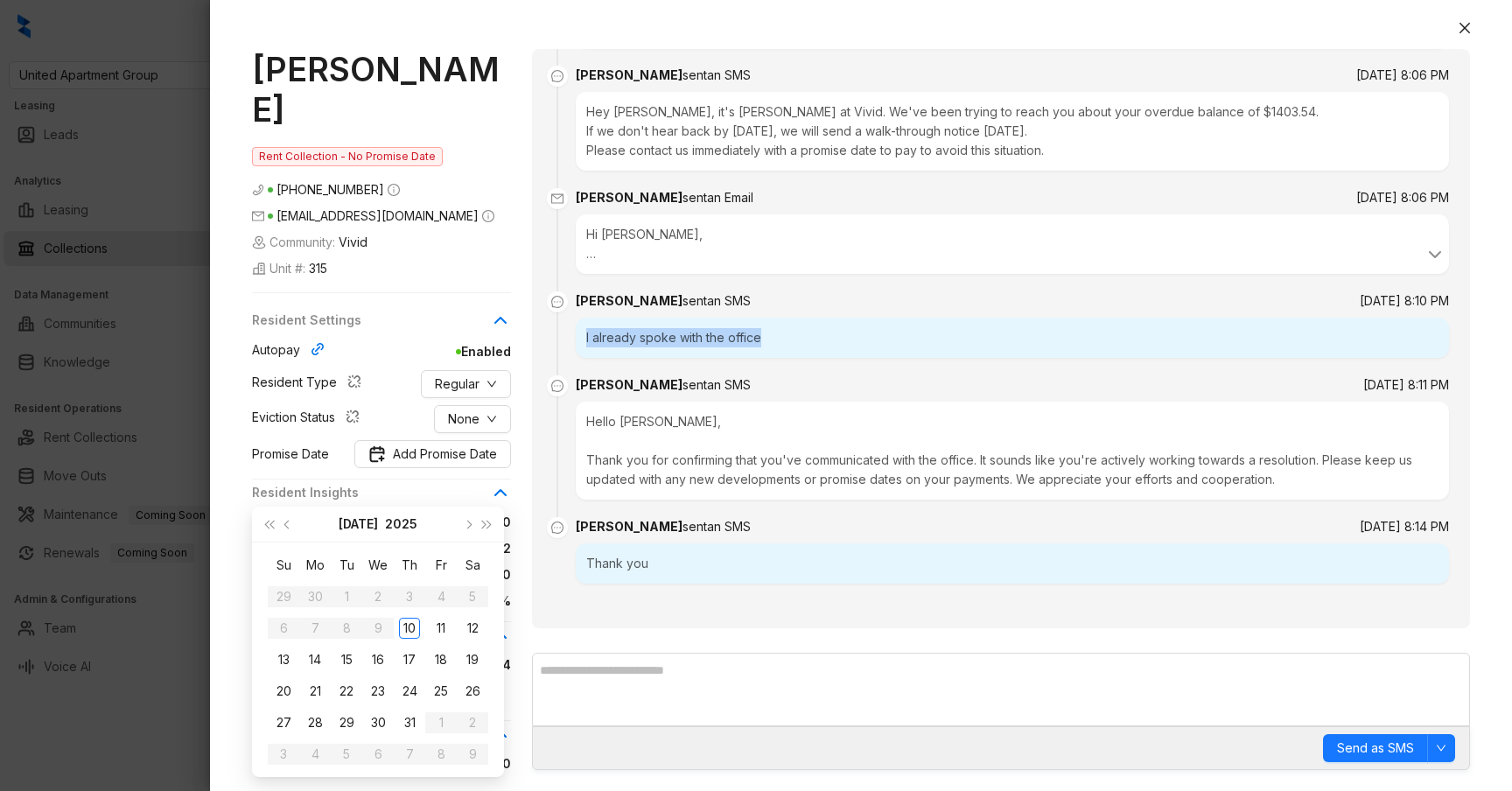 type 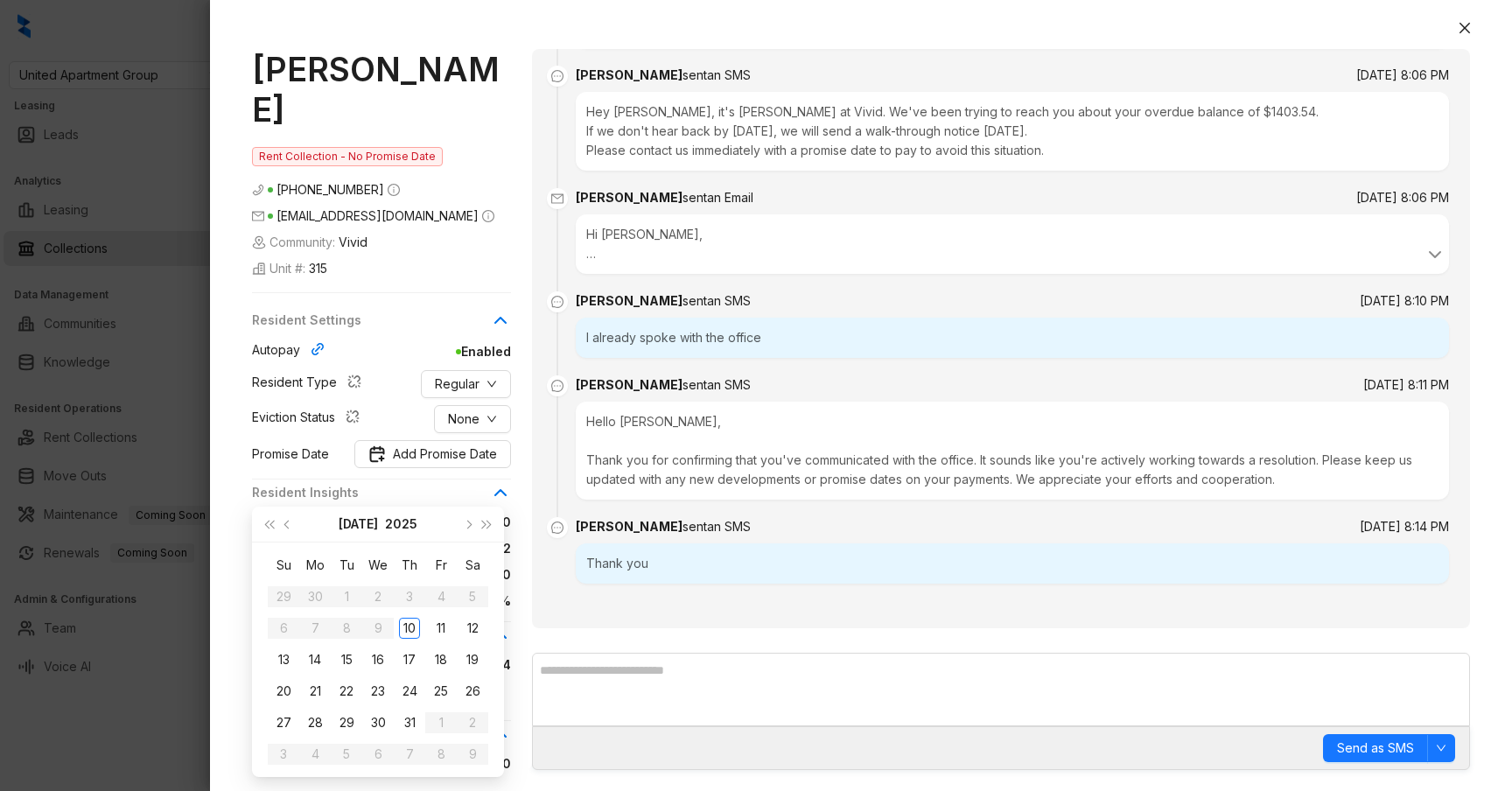 click on "Hello [PERSON_NAME],  Thank you for confirming that you've communicated with the office. It sounds like you're actively working towards a resolution. Please keep us updated with any new developments or promise dates on your payments. We appreciate your efforts and cooperation." at bounding box center (1012, 451) 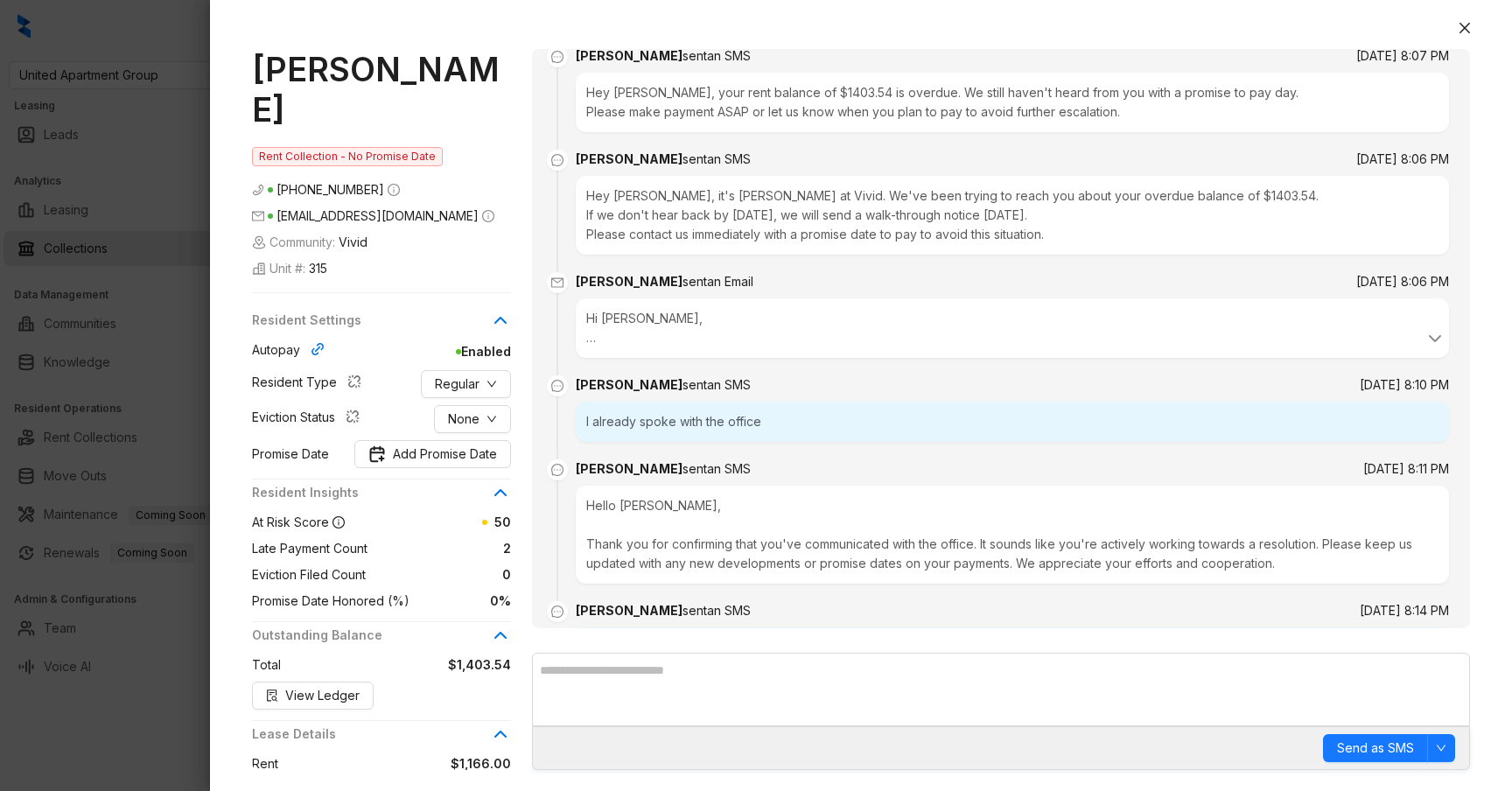 scroll, scrollTop: 1269, scrollLeft: 0, axis: vertical 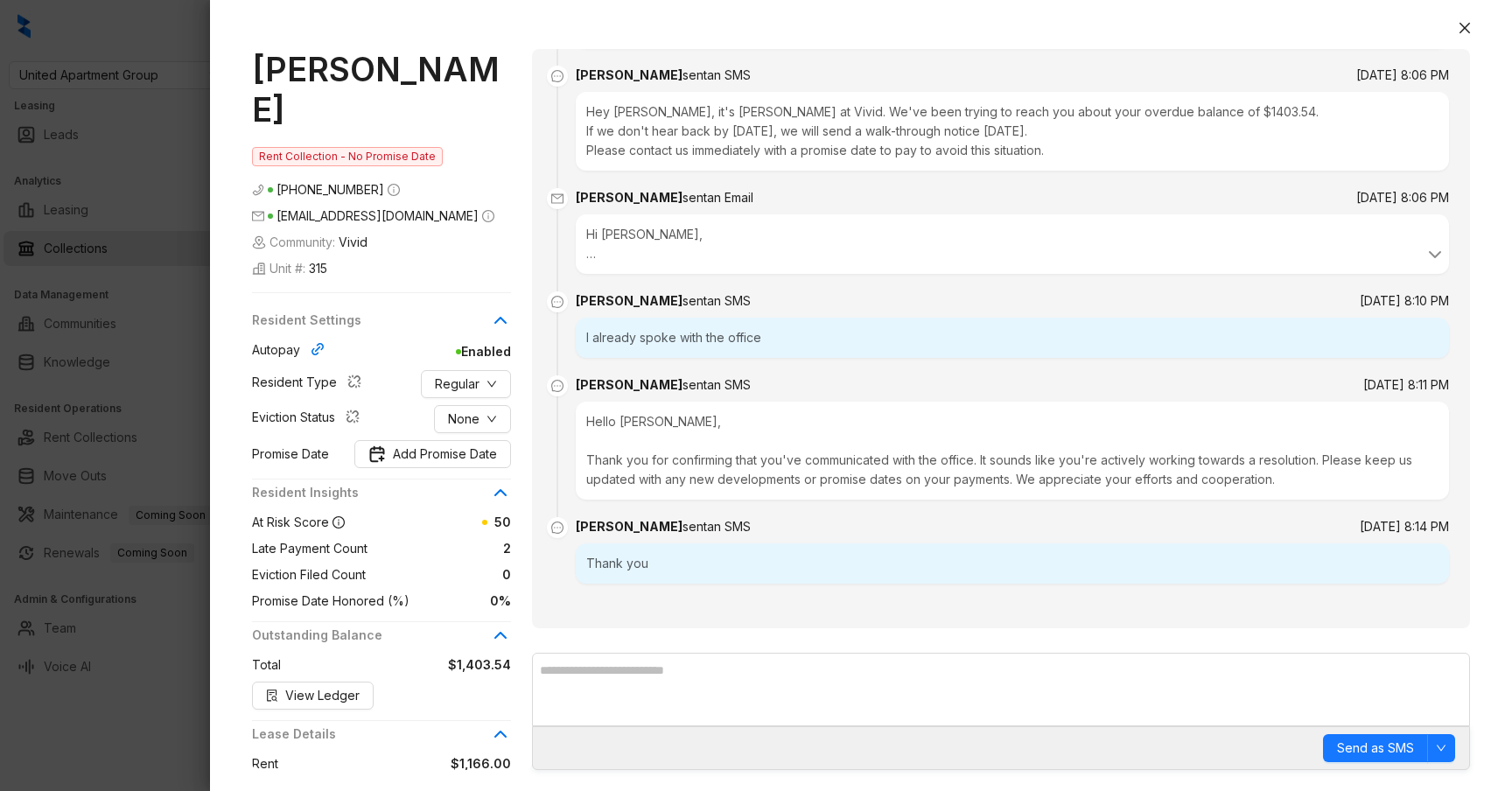 click on "[PERSON_NAME] Rent Collection - No Promise Date     [PHONE_NUMBER]       [EMAIL_ADDRESS][DOMAIN_NAME]     Community:   Vivid   Unit #:   315   Resident Settings Autopay  Enabled Resident Type Regular  Eviction Status None  Promise Date Add Promise Date Resident Insights  At Risk Score 50 Late Payment Count 2 Eviction Filed Count 0 Promise Date Honored (%) 0% Outstanding Balance Total  $1,403.54 View Ledger Lease Details Rent    $1,166.00 Lease Start    [DATE] Lease End  [DATE] Layout    Collection Attempts July SMS 8 Email 2 Voicemail 0 Last Responded   [DATE] [PERSON_NAME]  sent  an SMS [DATE] 7:17 PM Hey [PERSON_NAME], it's [PERSON_NAME], we've noticed that your rent of $1286.94 is still unpaid. If we don't receive your payment by 9am [DATE], we'll have to send you a demand notice. If you are unable to pay [DATE], please let me know your promise to pay day, and I'll make note of it. You can easily make a payment here: [URL][DOMAIN_NAME]. [PERSON_NAME]  sent  an Email [DATE] 7:17 PM Thank you," at bounding box center (861, 410) 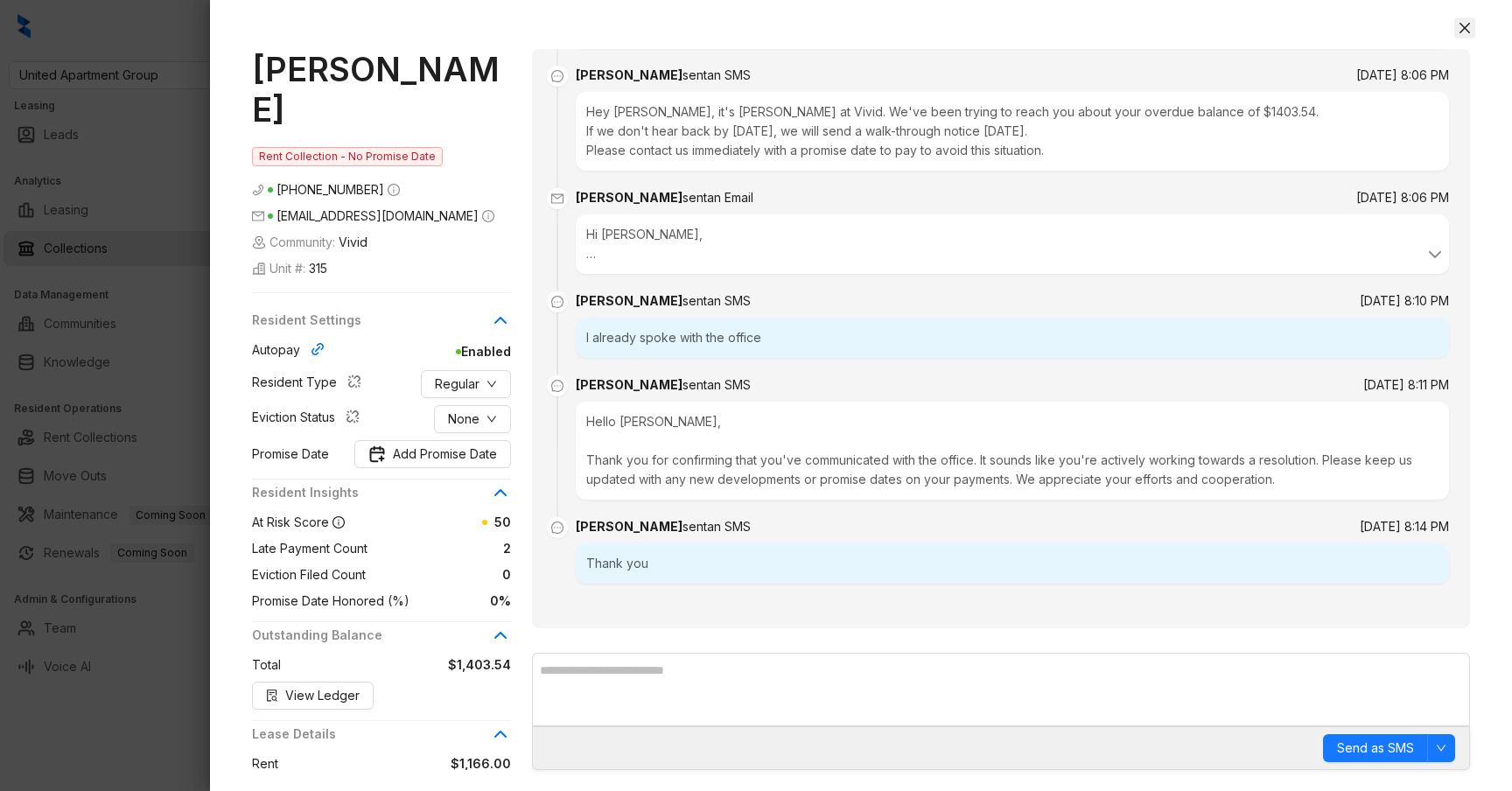 click 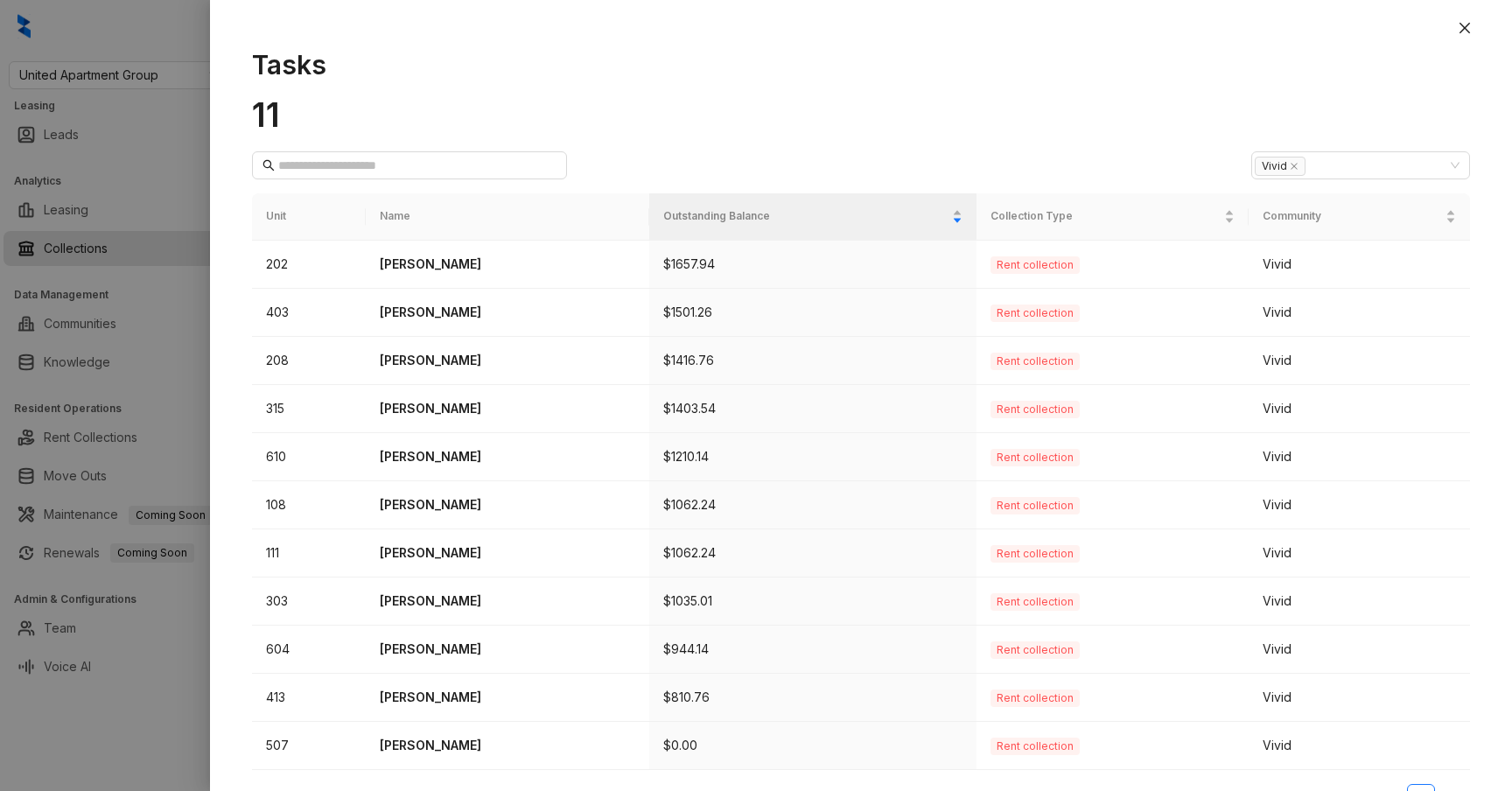 click at bounding box center [756, 396] 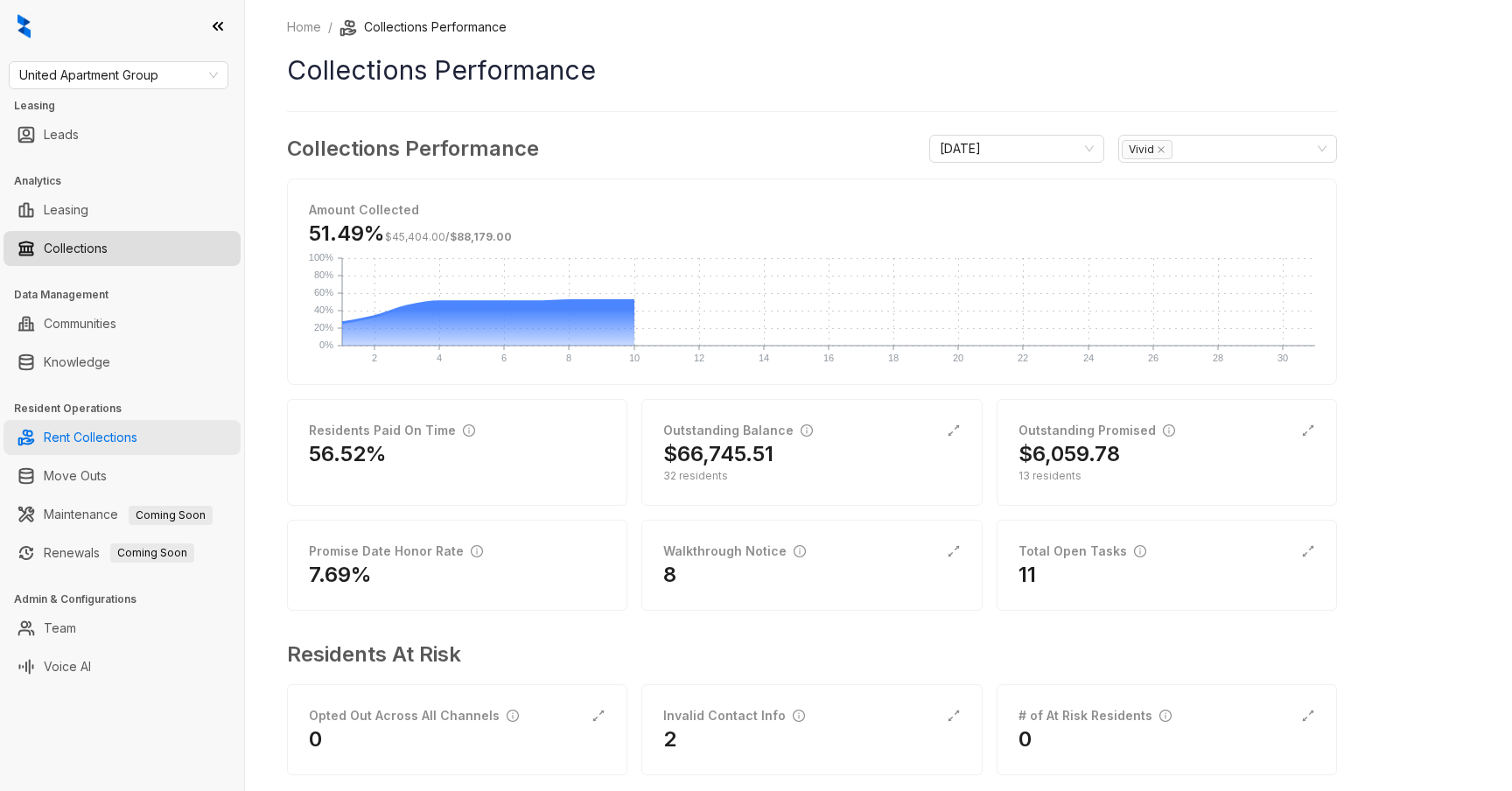 click on "Rent Collections" at bounding box center [90, 438] 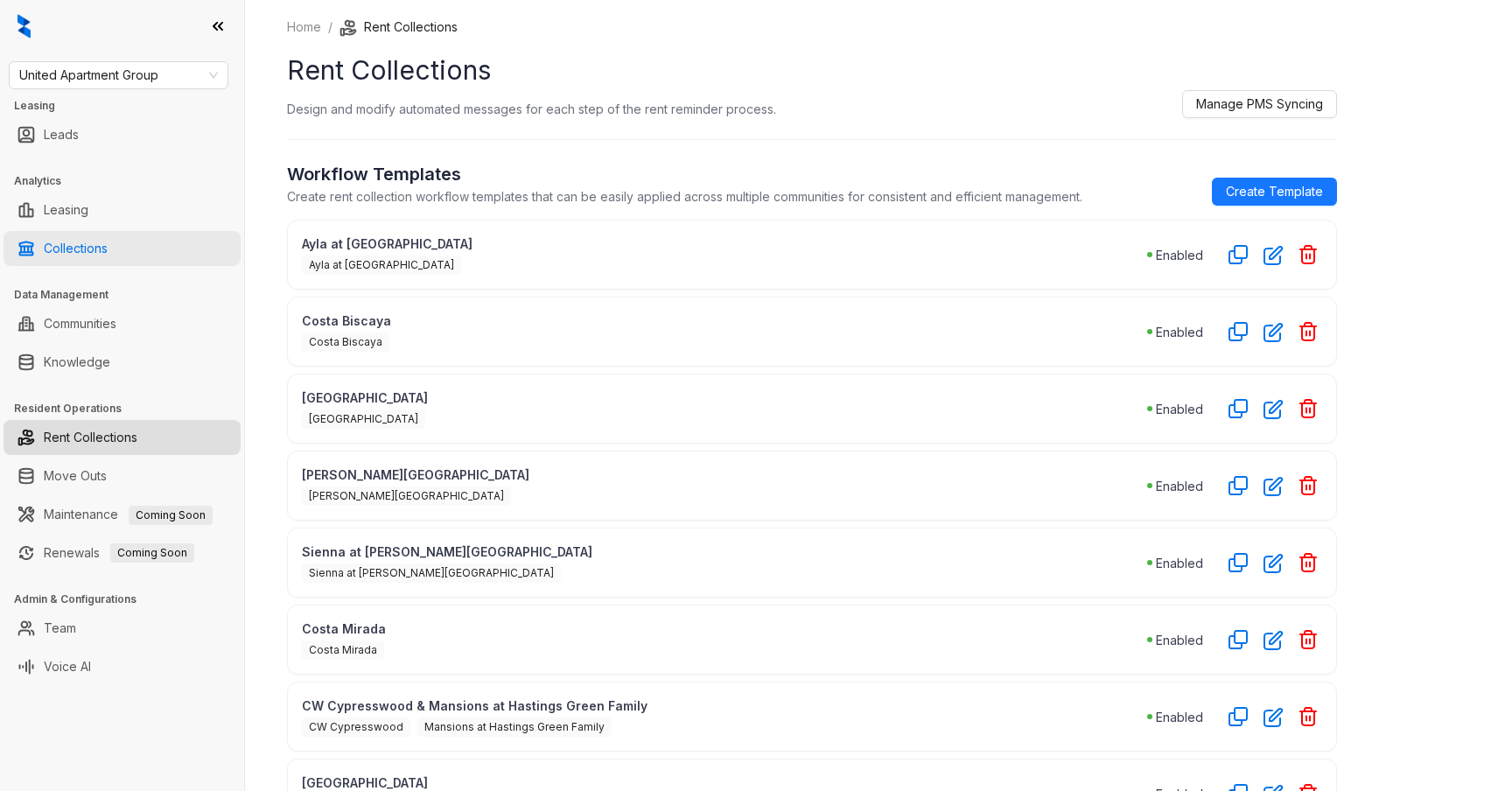 click on "Collections" at bounding box center [75, 248] 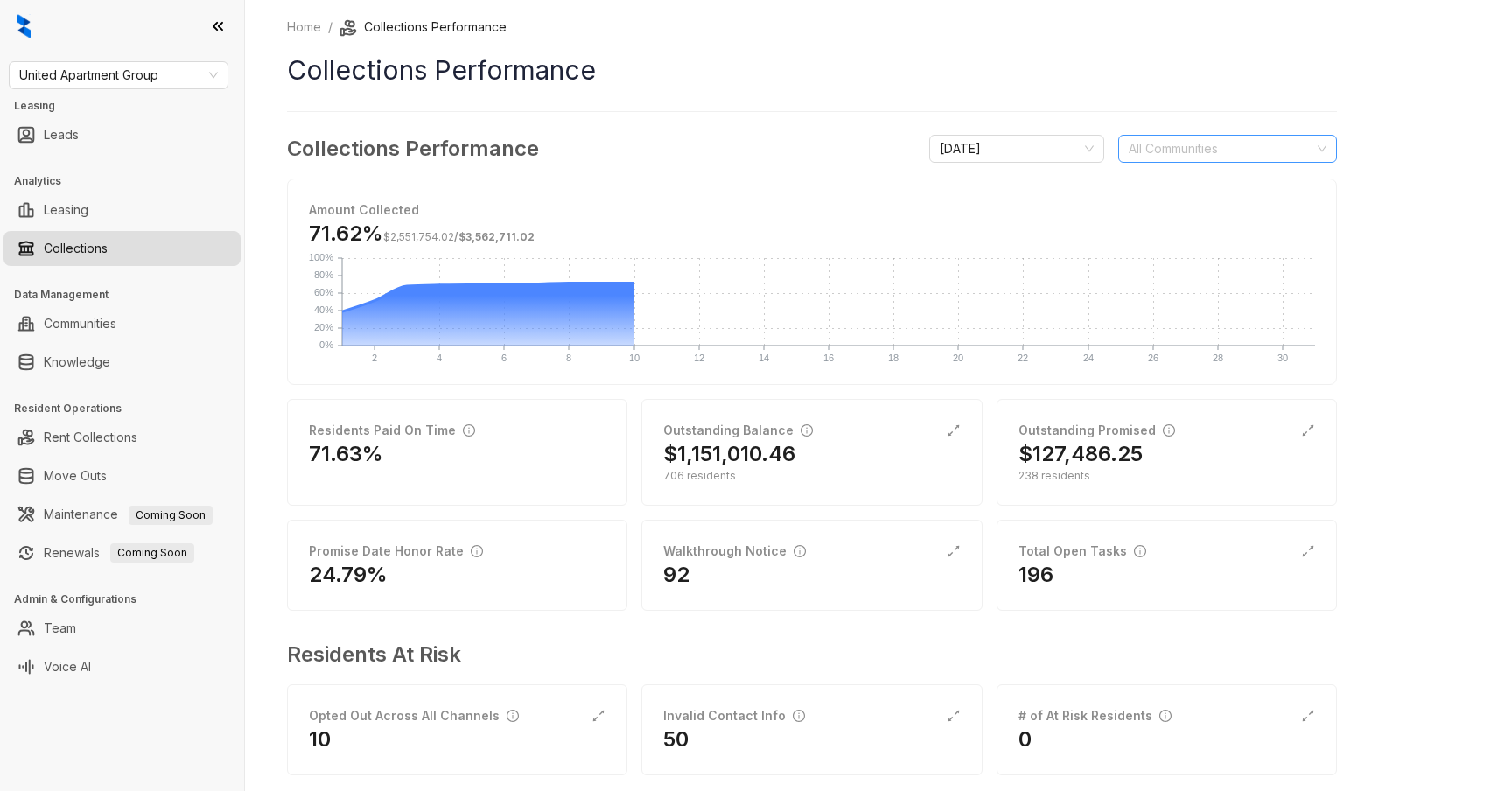 click at bounding box center (1218, 149) 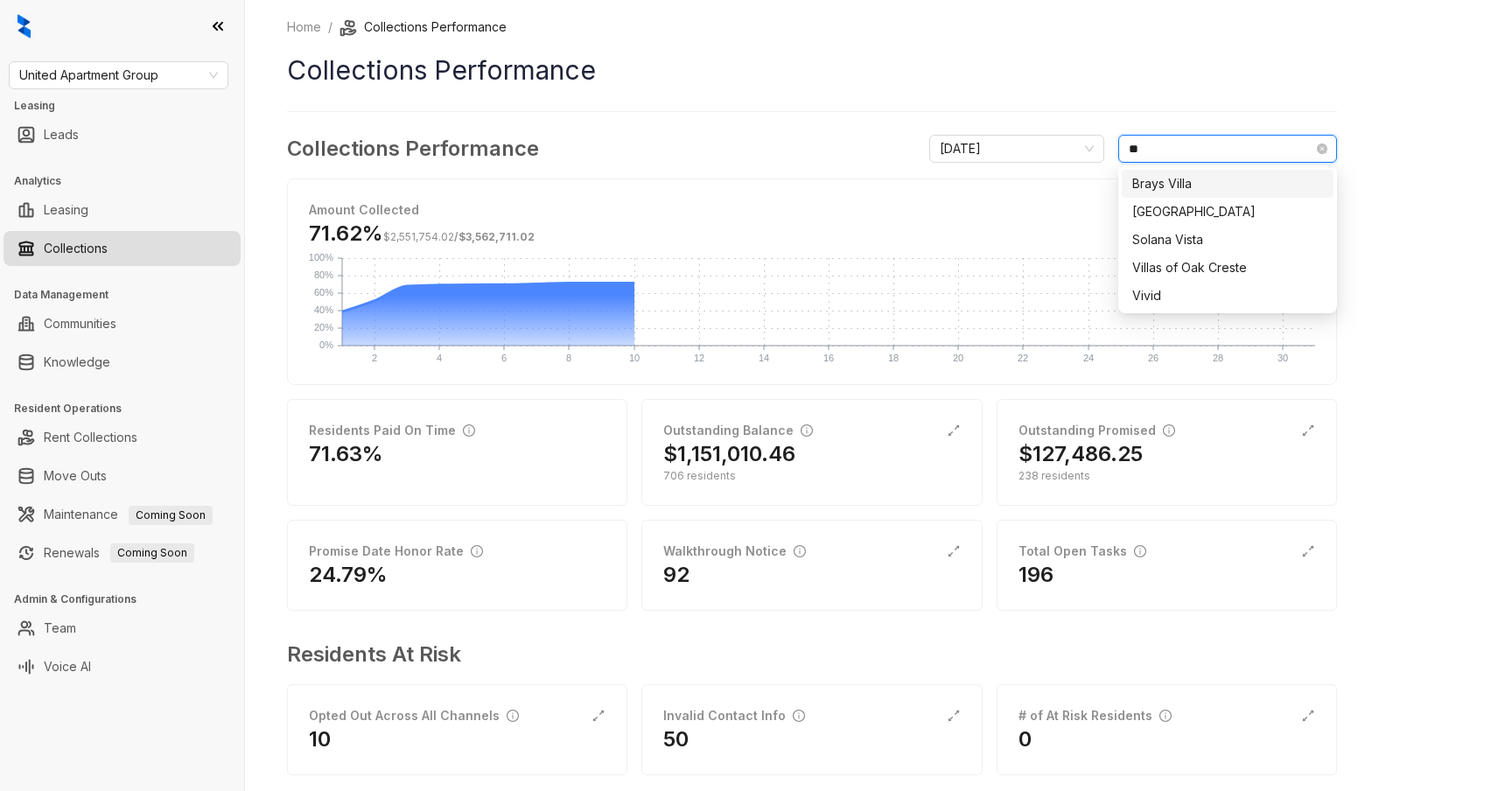 type on "***" 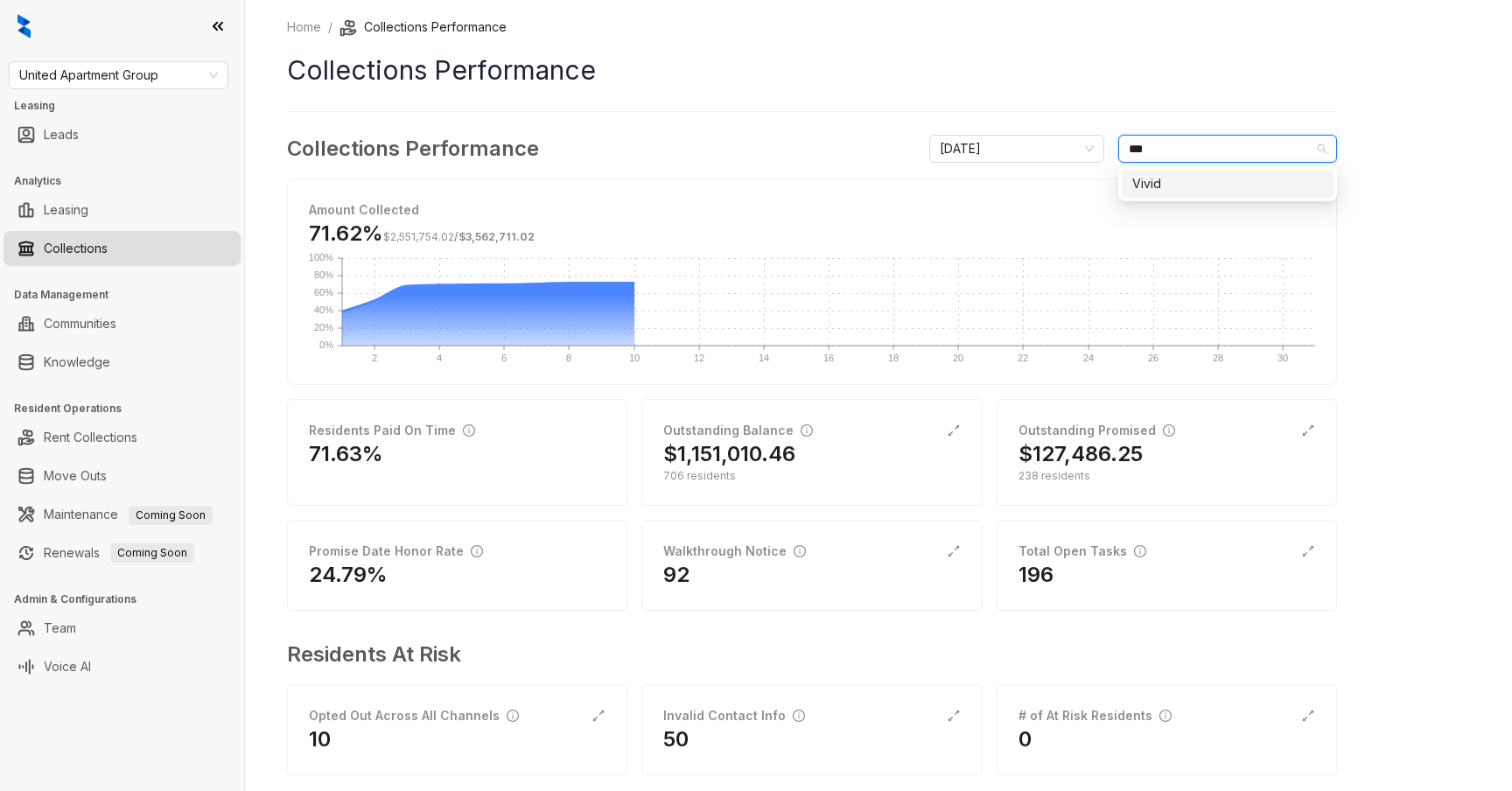 click on "Vivid" at bounding box center [1228, 184] 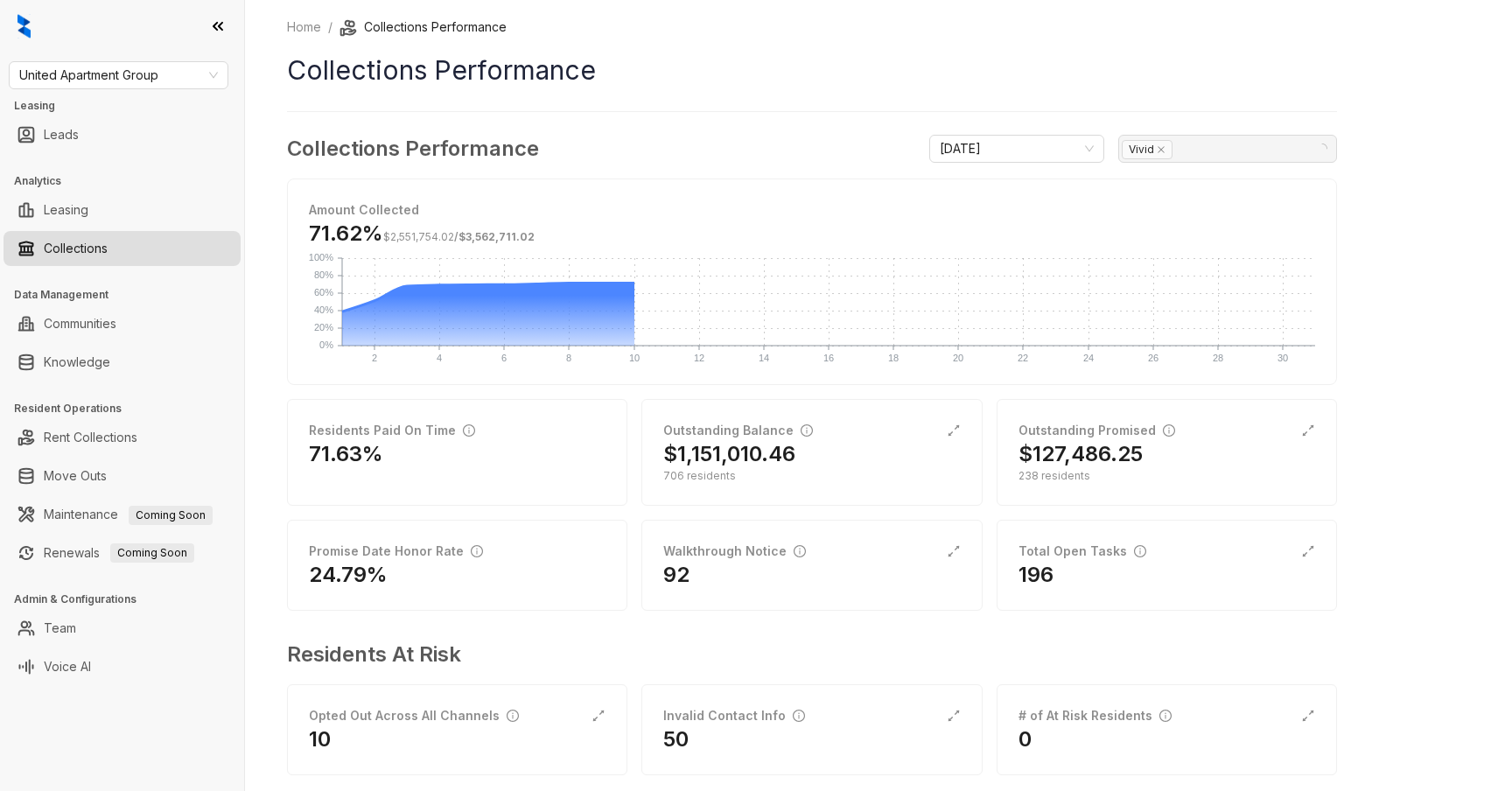 click on "Amount Collected" at bounding box center [812, 210] 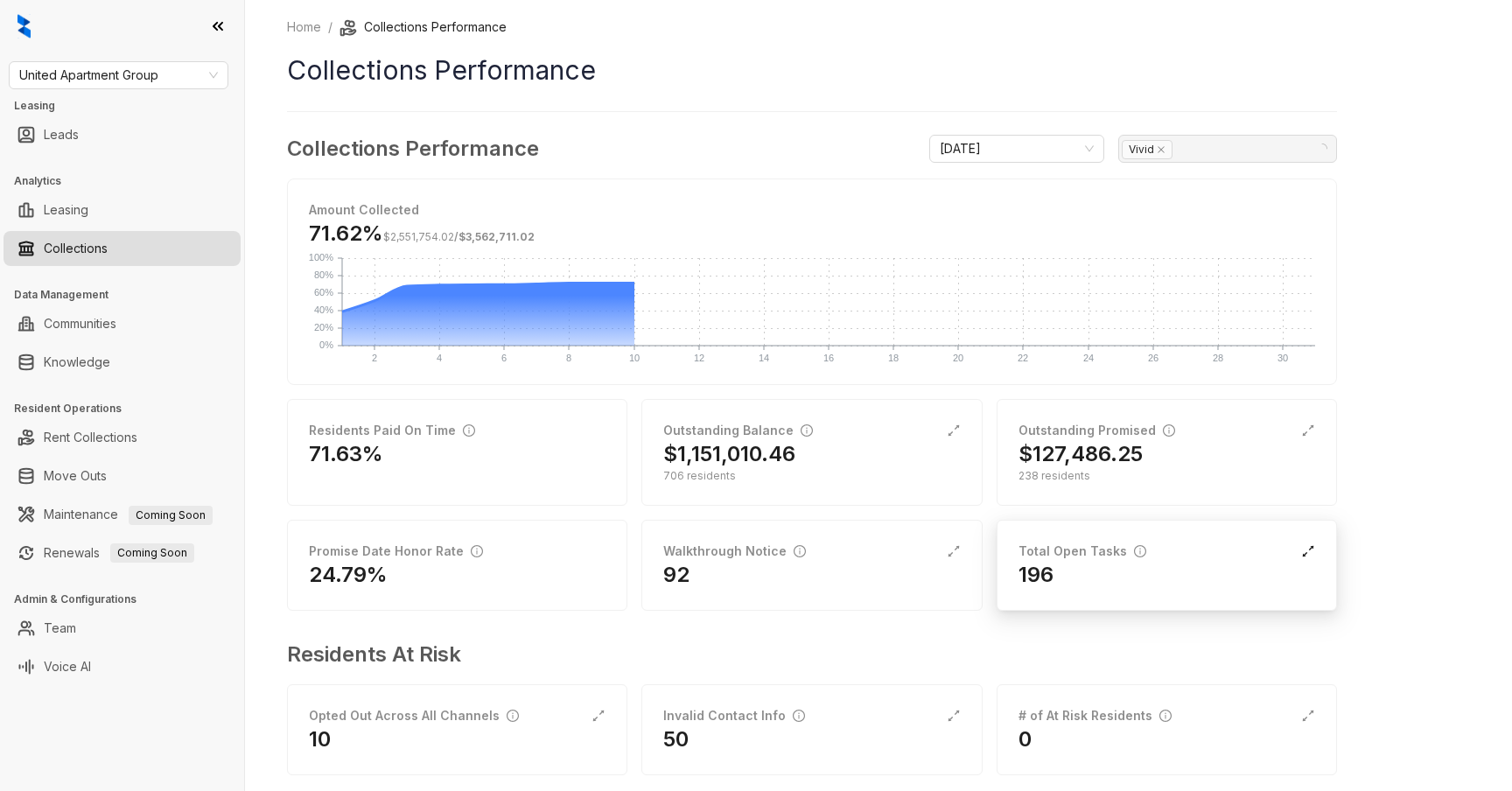 click 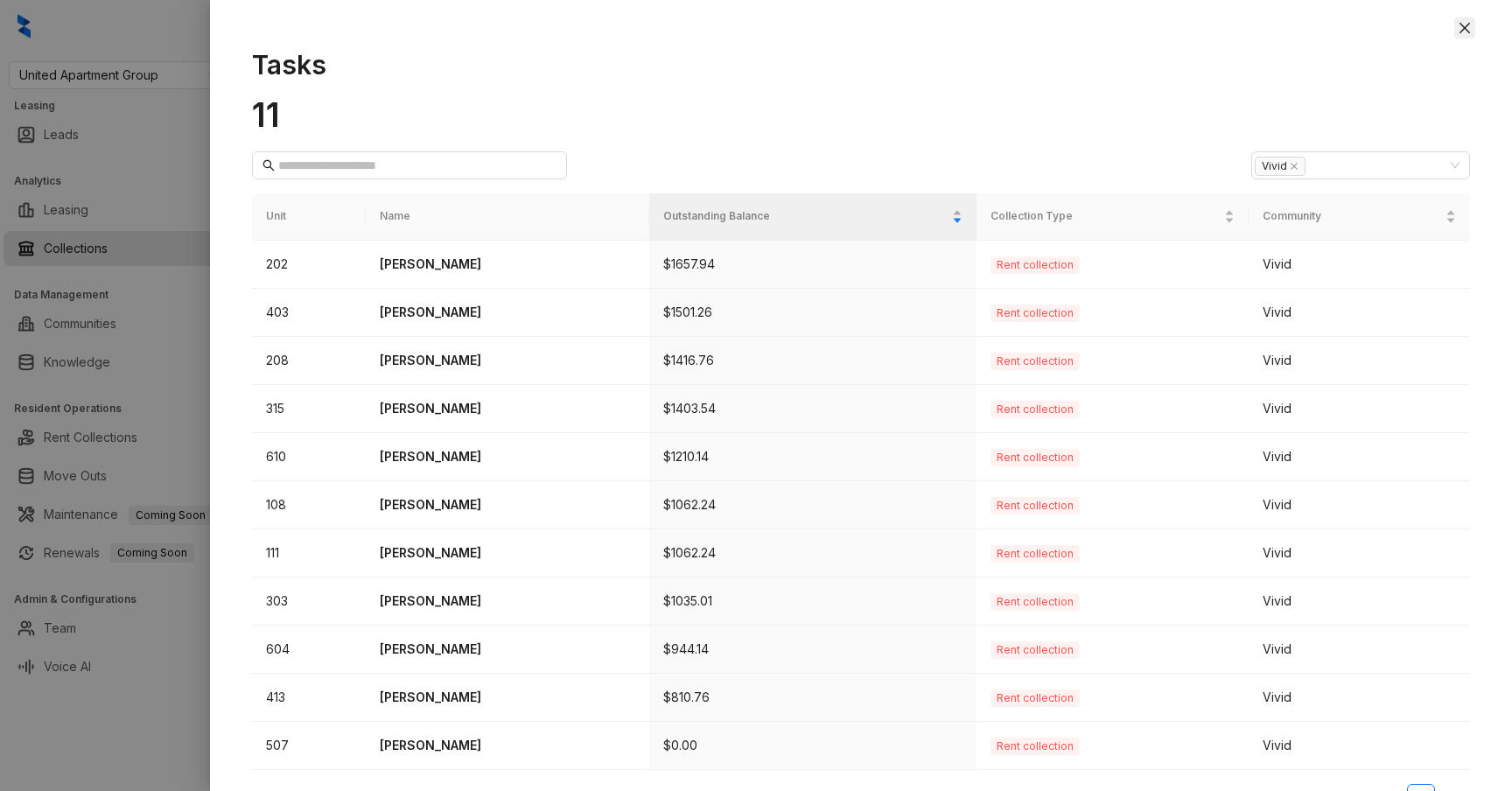 click at bounding box center (1465, 28) 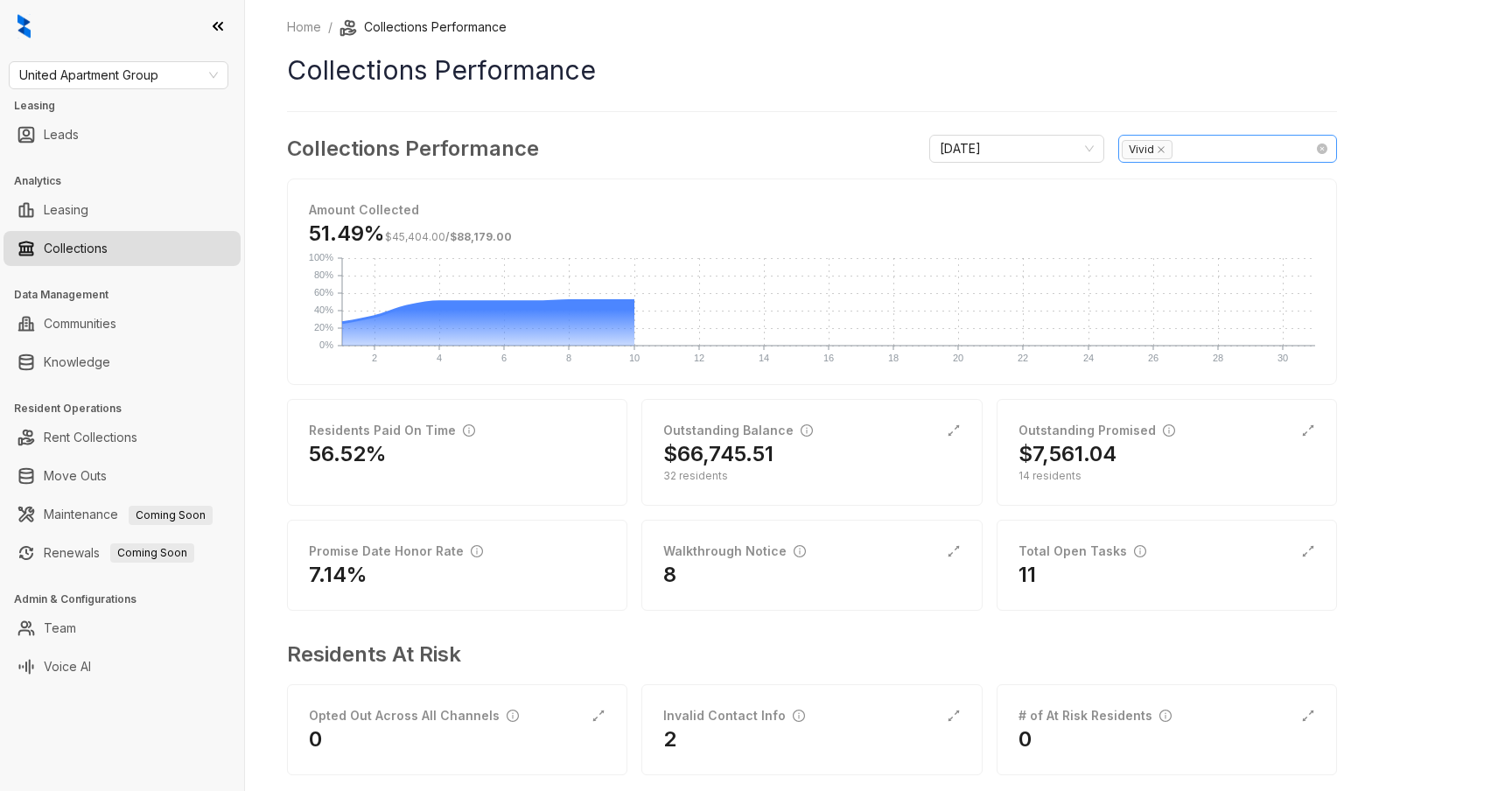 click on "Vivid" at bounding box center [1218, 149] 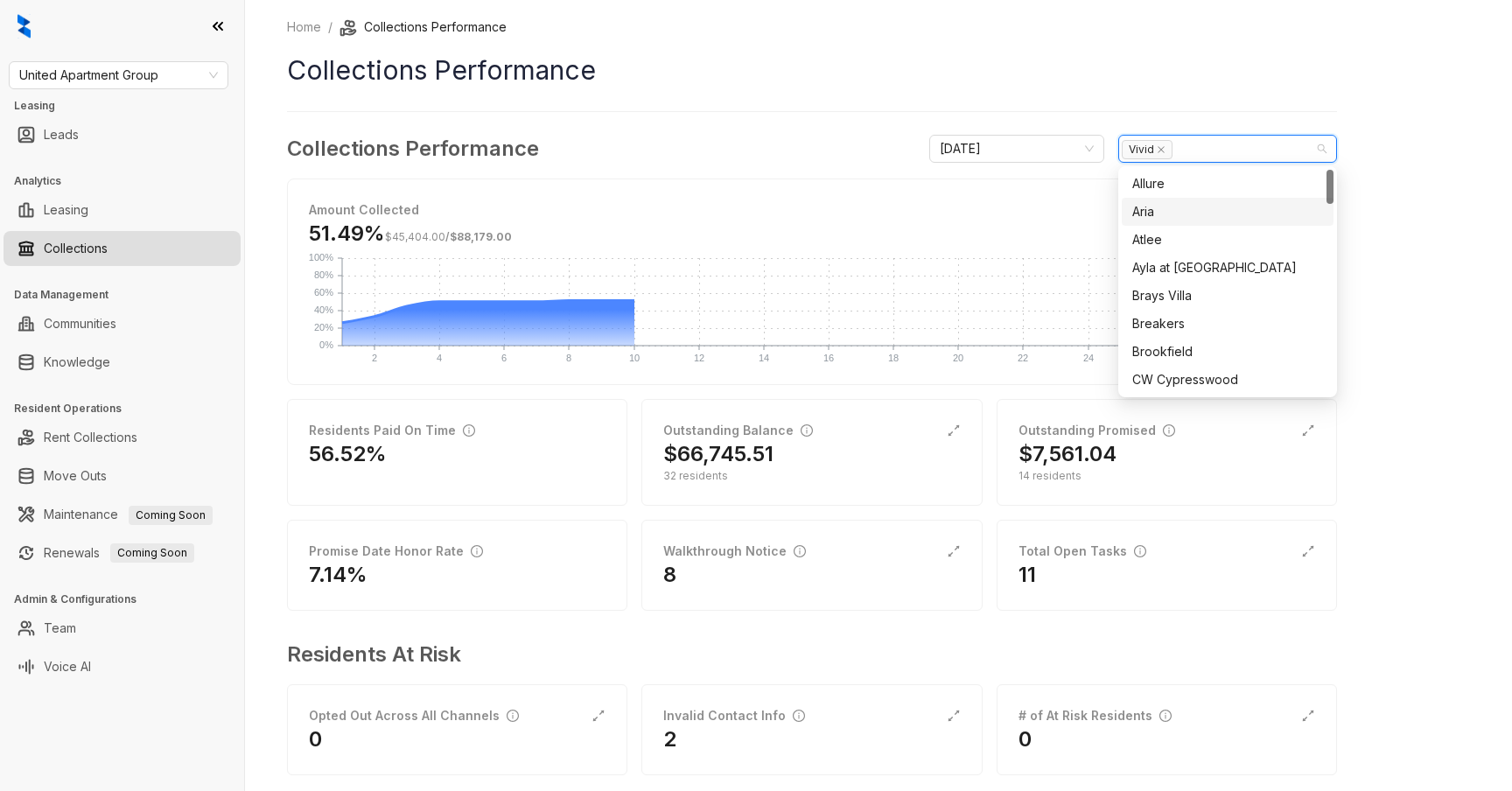 click on "Aria" at bounding box center (1228, 212) 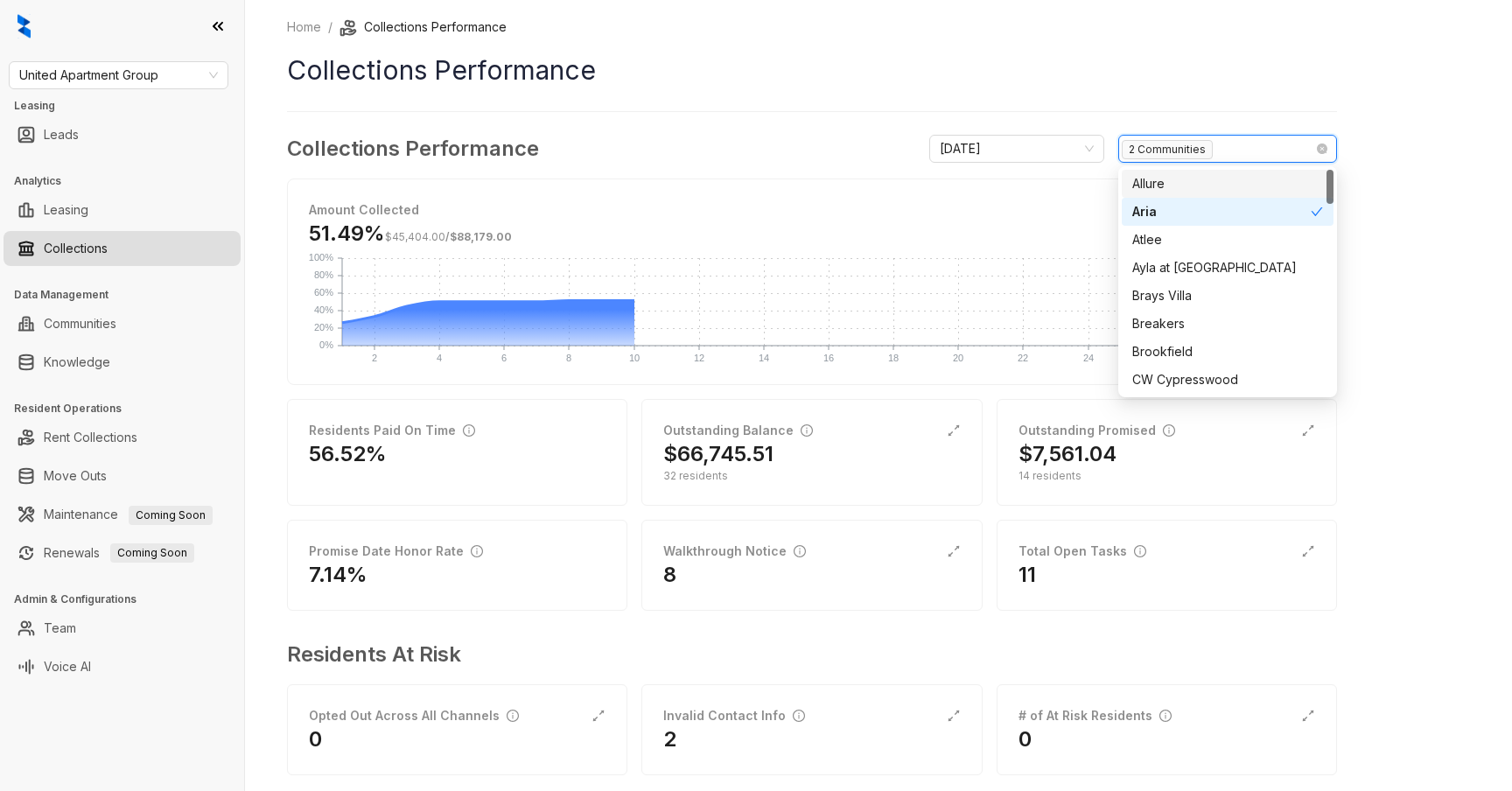 click on "2 Communities" at bounding box center [1218, 149] 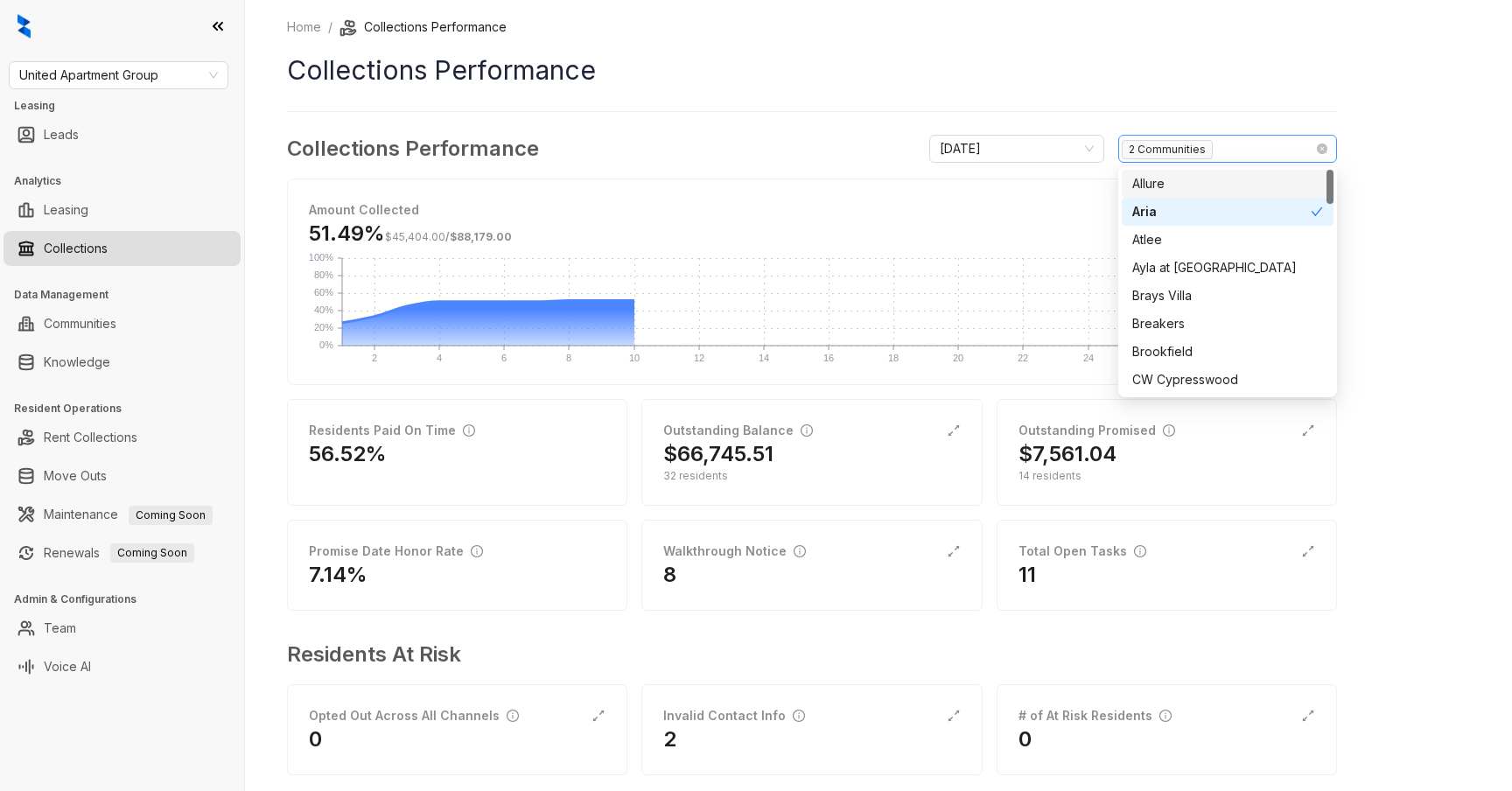 click on "2 Communities" at bounding box center [1218, 149] 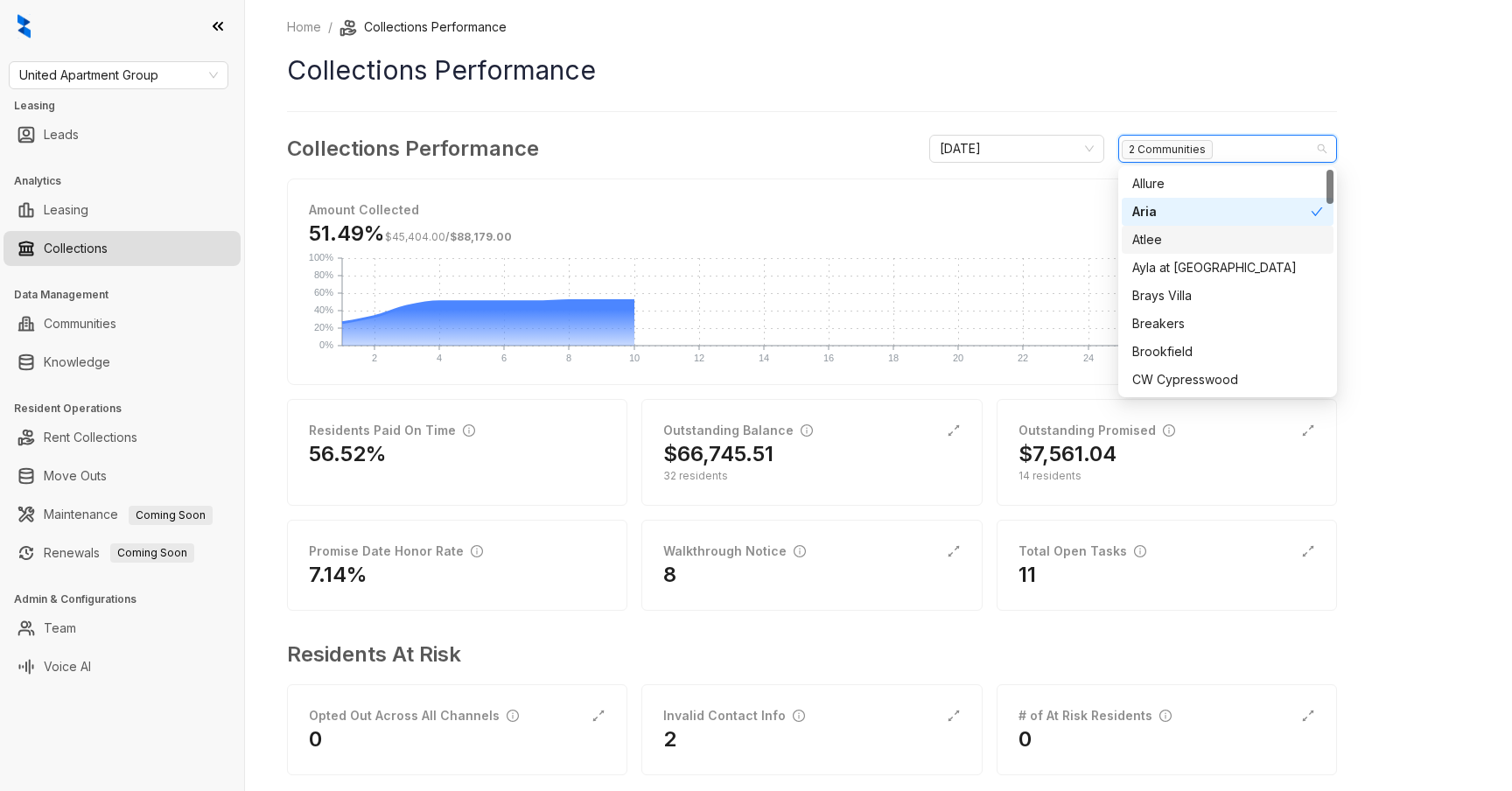 click on "Atlee" at bounding box center [1228, 240] 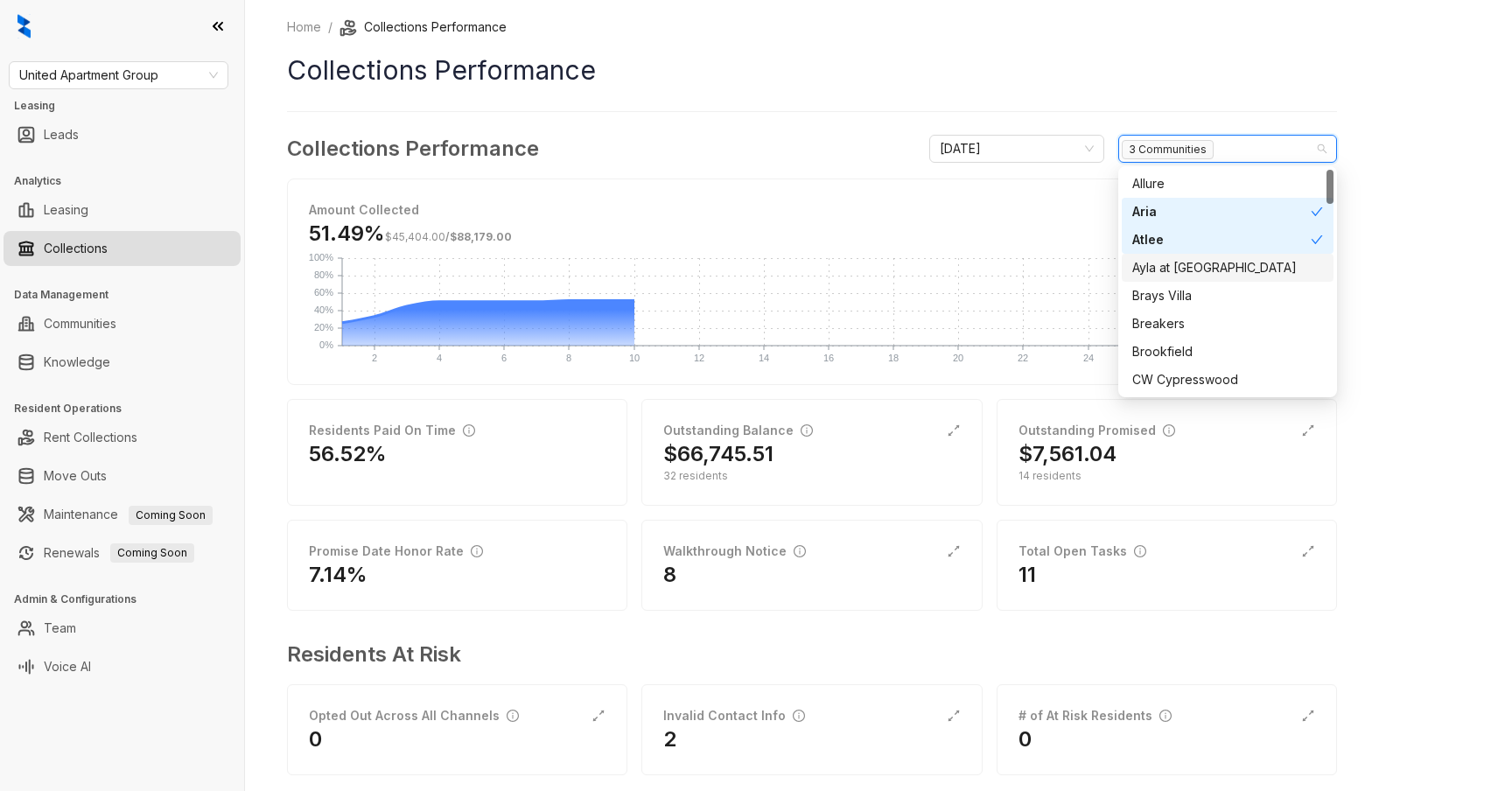 click on "Home / Collections Performance Collections Performance Collections Performance [DATE] 3 Communities   Amount Collected 51.49% $45,404.00  /  $88,179.00 2 2 4 4 6 6 8 8 10 10 12 12 14 14 16 16 18 18 20 20 22 22 24 24 26 26 28 28 30 30 0% 0% 20% 20% 40% 40% 60% 60% 80% 80% 100% 100% Residents Paid On Time 56.52% Outstanding Balance $66,745.51 32 residents Outstanding Promised $7,561.04 14 residents Promise Date Honor Rate 7.14% Walkthrough Notice 8 Total Open Tasks 11 Residents At Risk Opted Out Across All Channels 0 Invalid Contact Info 2 # of At Risk Residents 0" at bounding box center (878, 396) 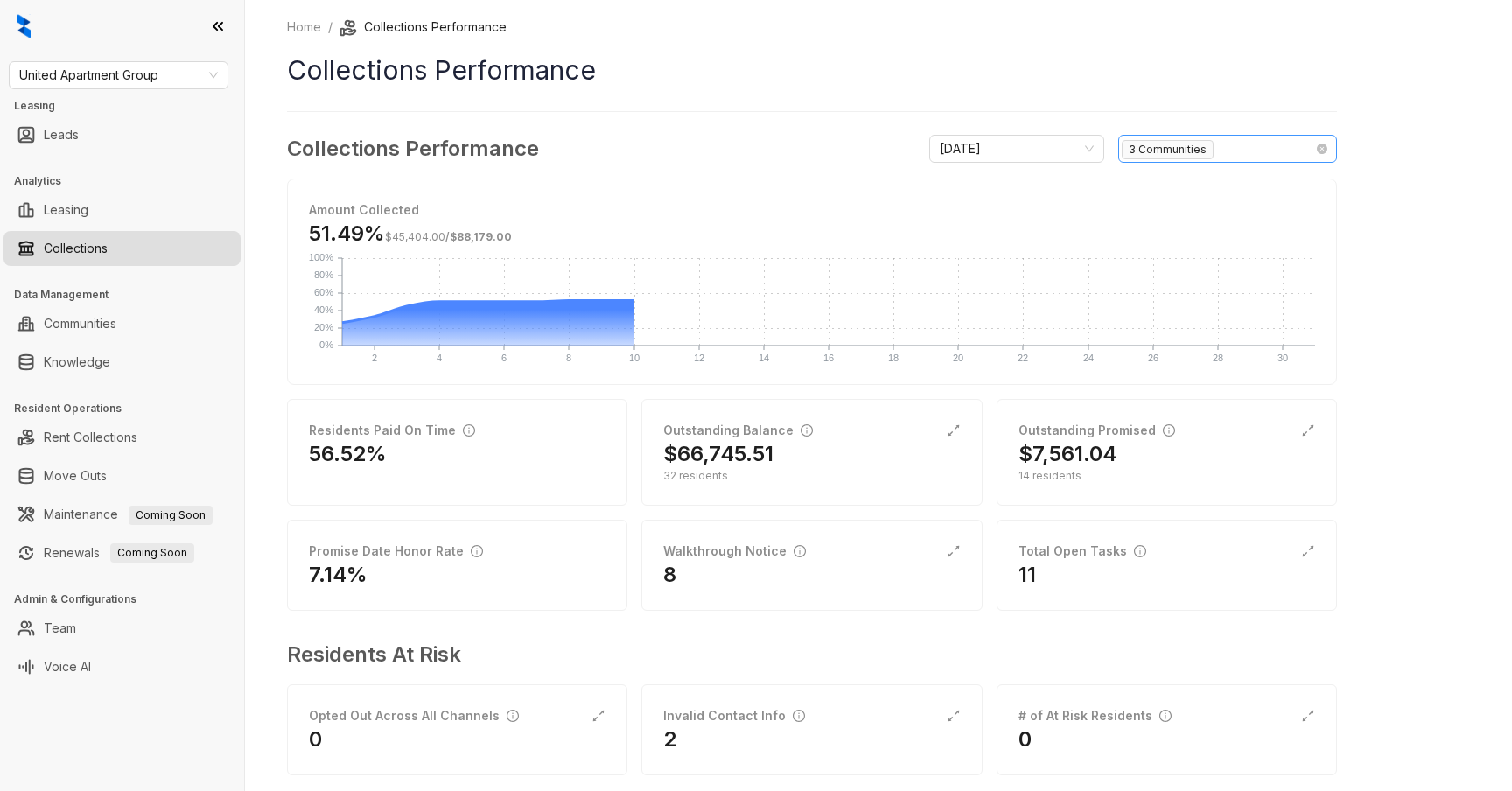 click on "3 Communities" at bounding box center (1167, 150) 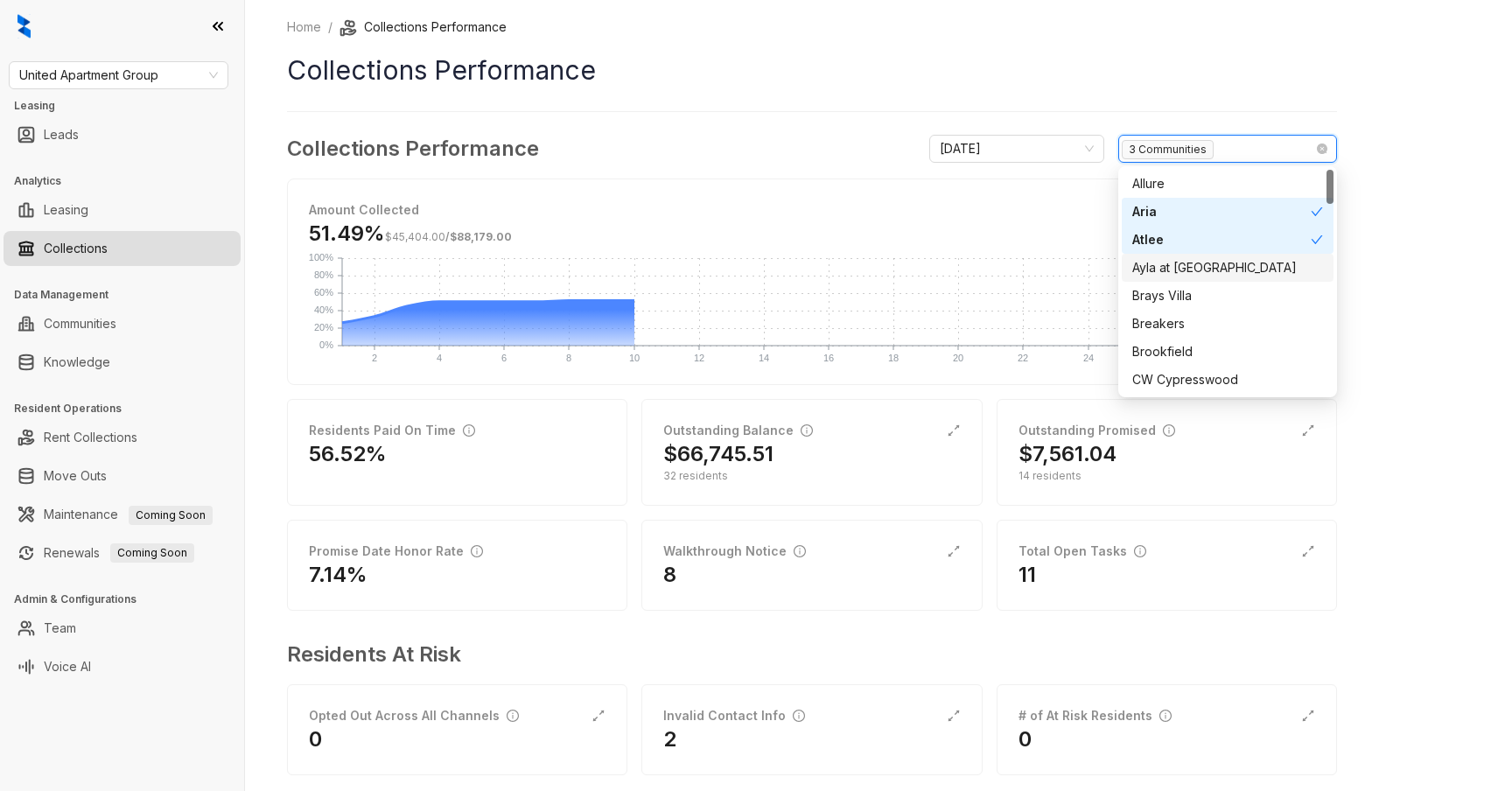 click on "3 Communities" at bounding box center (1228, 149) 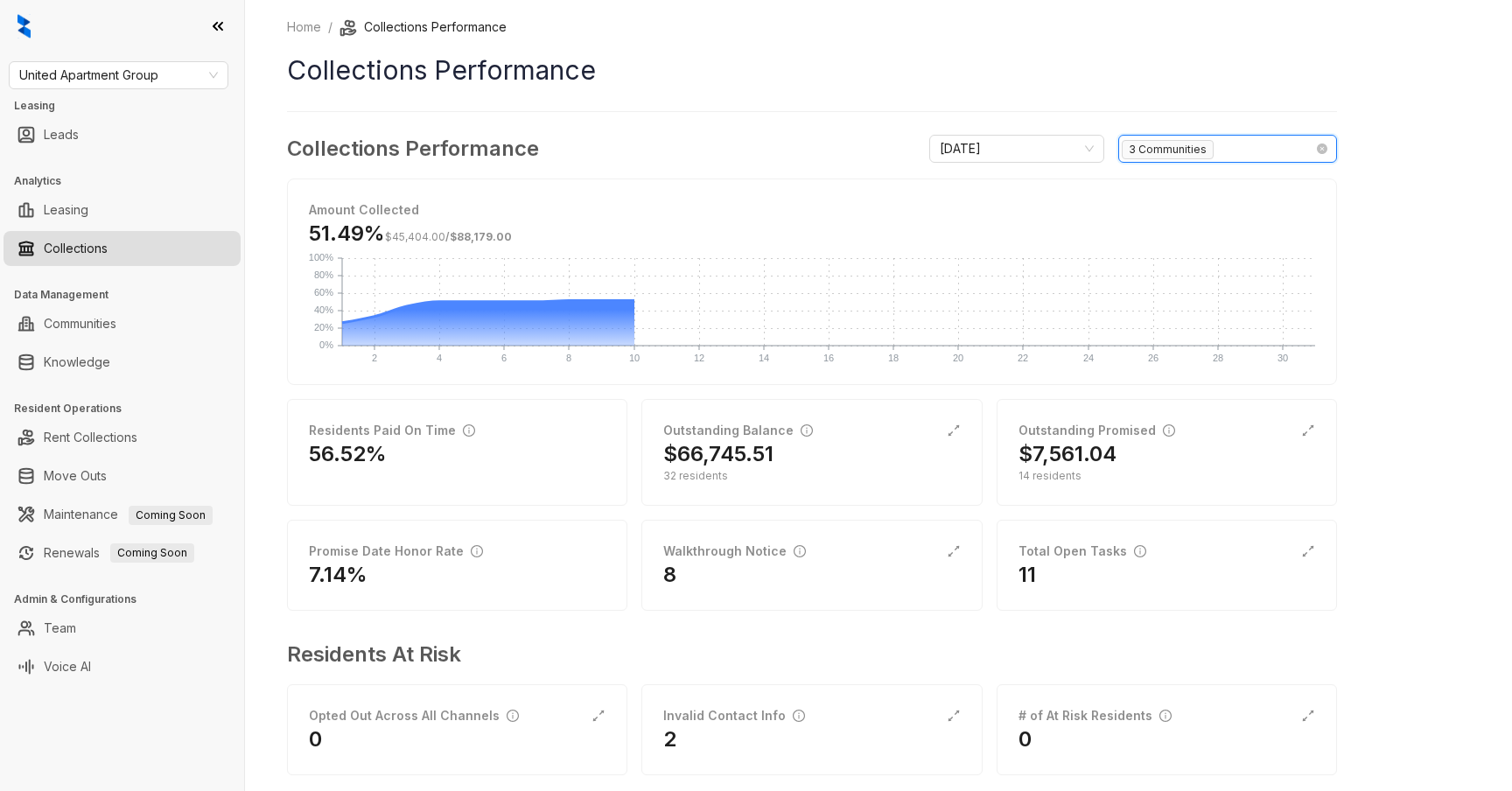 click on "3 Communities" at bounding box center [1218, 149] 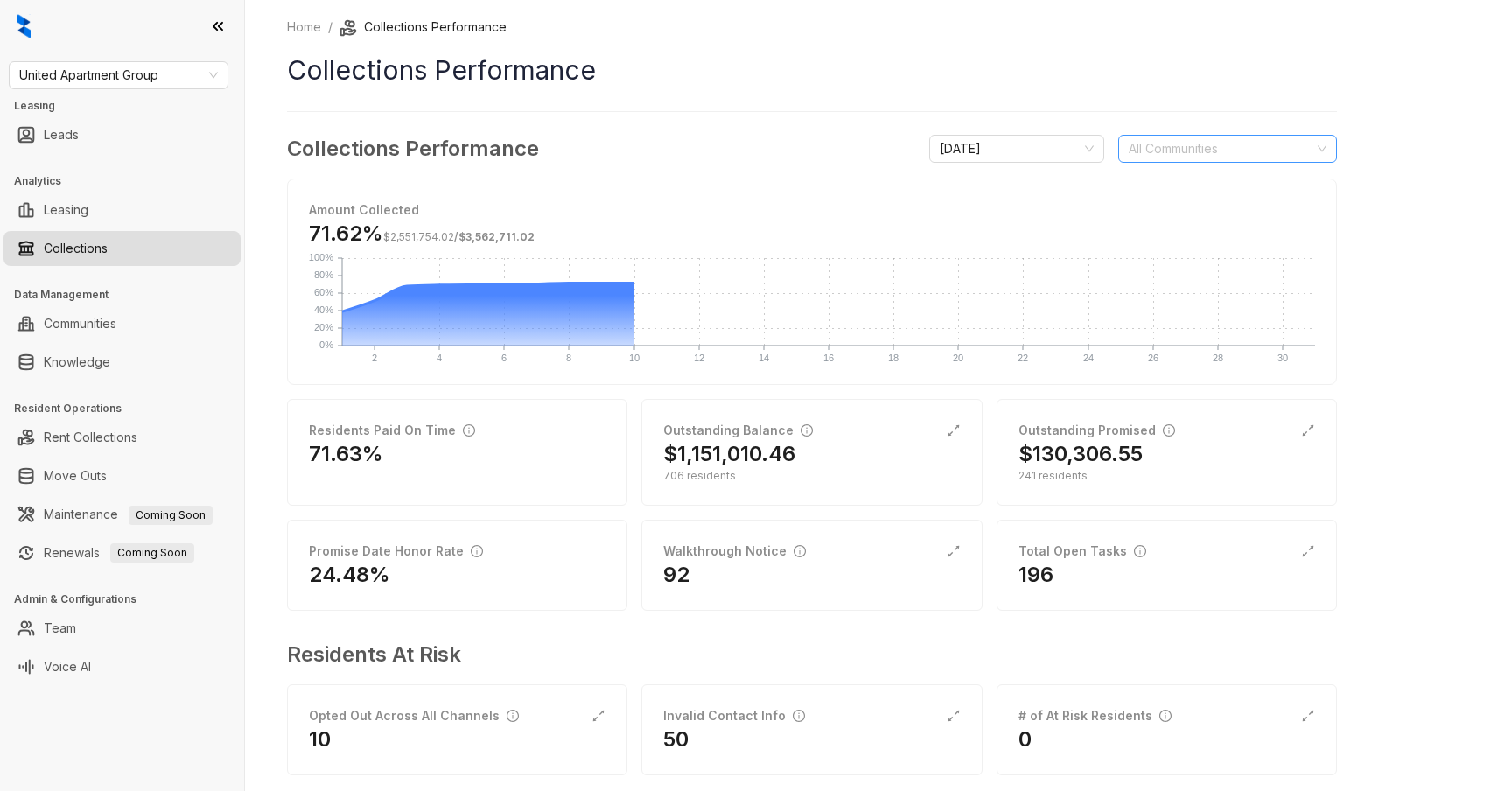 click at bounding box center (1218, 149) 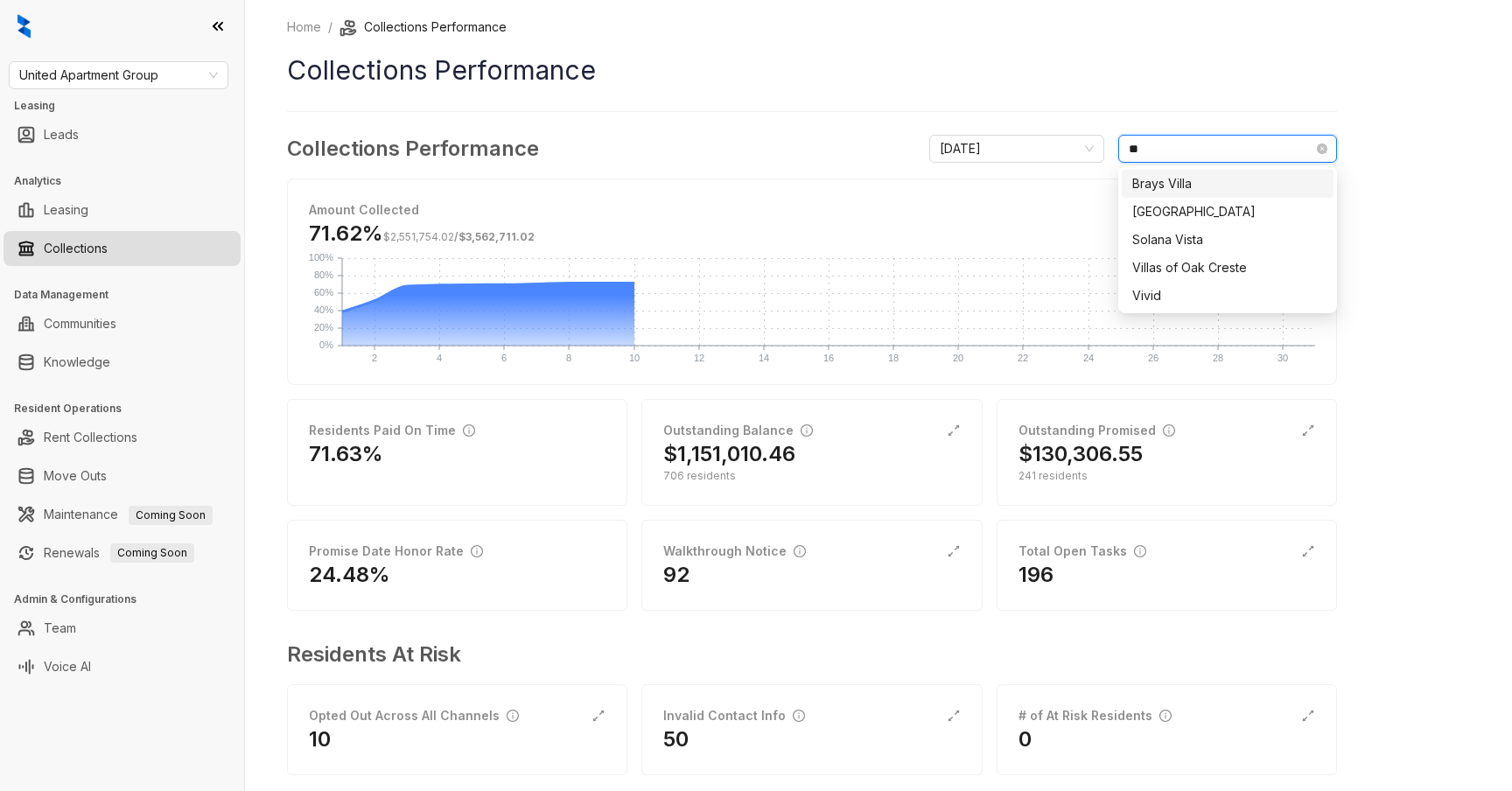 type on "***" 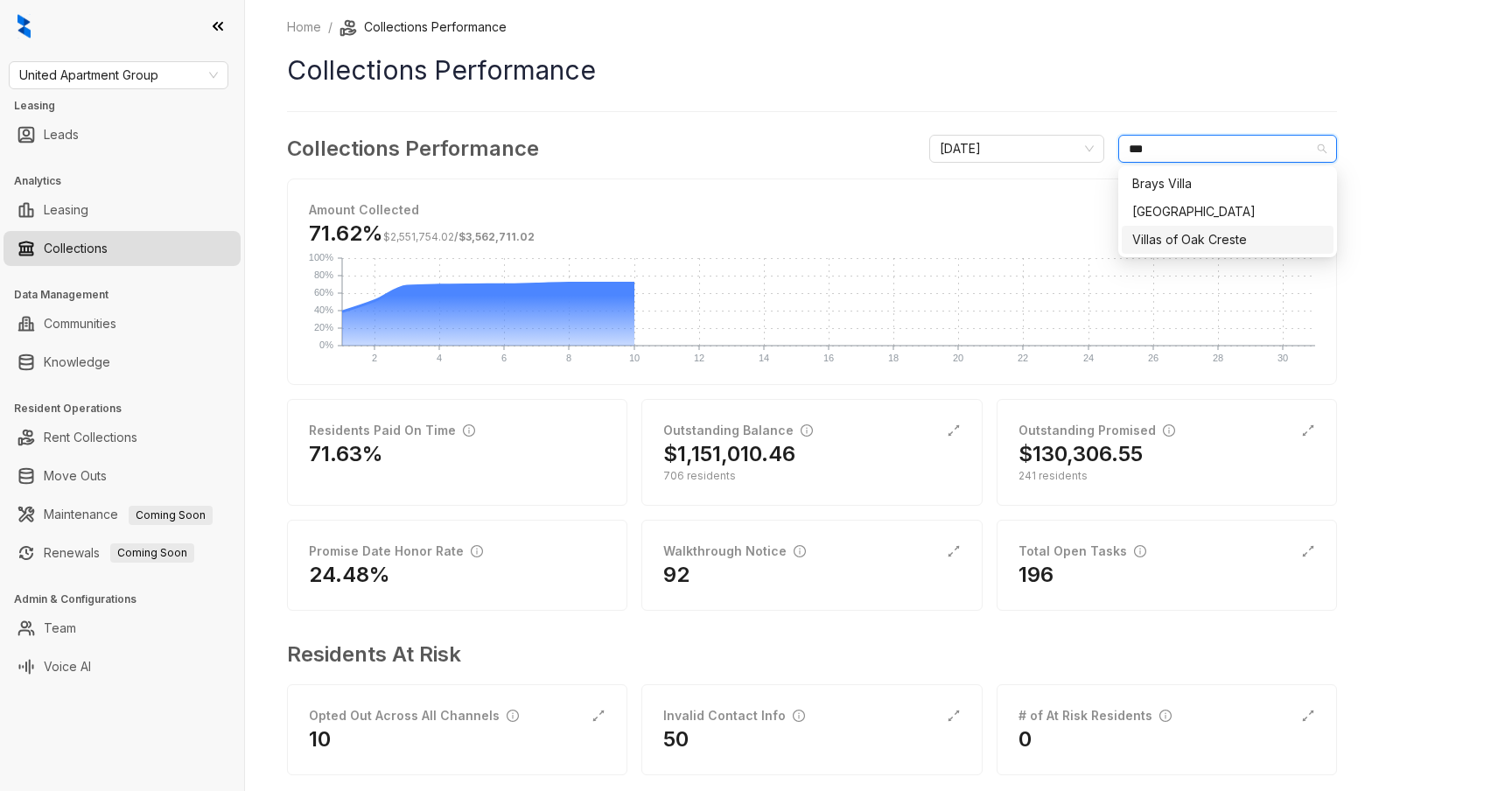 click on "Villas of Oak Creste" at bounding box center [1228, 240] 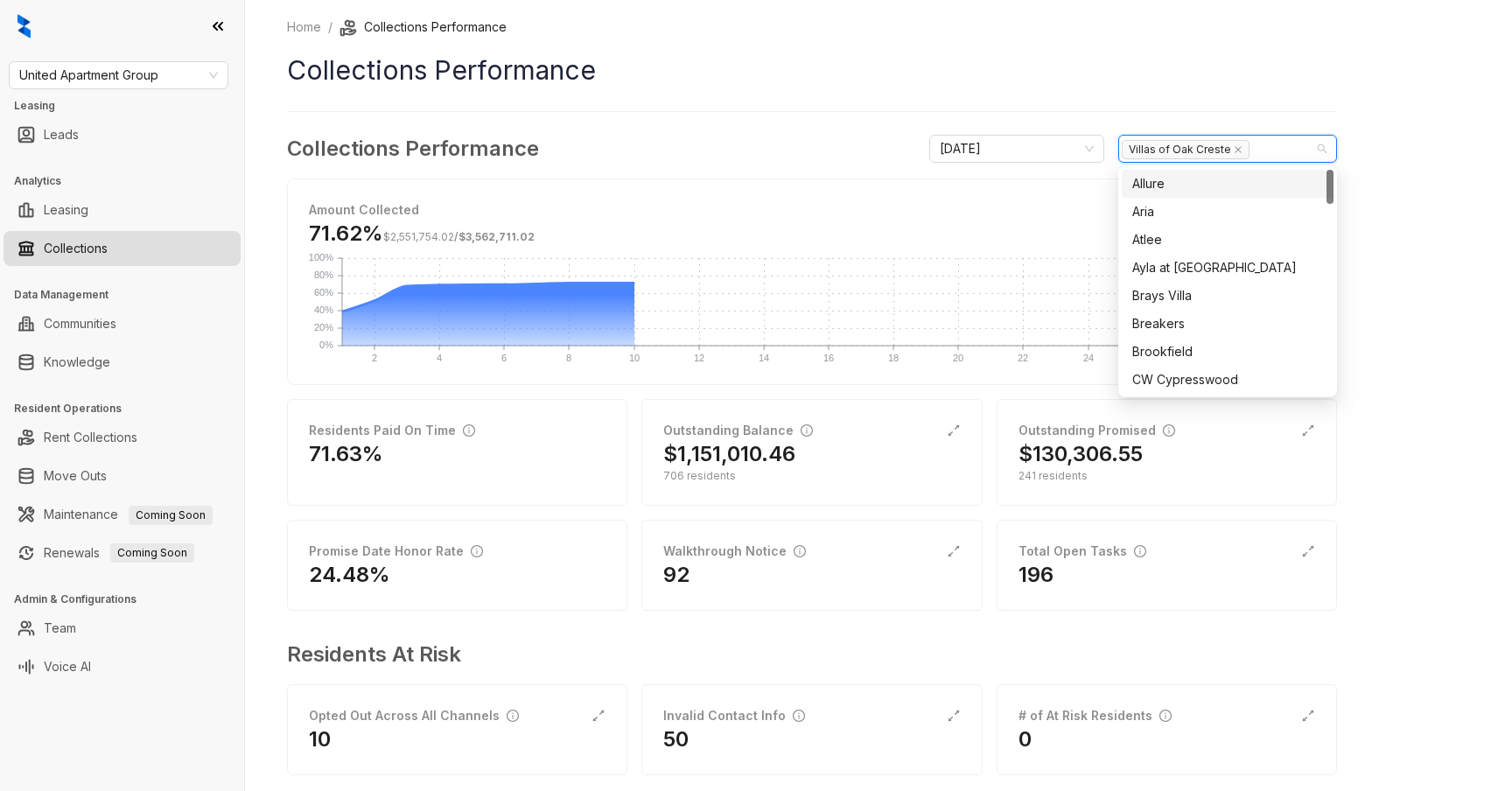 click on "Home / Collections Performance Collections Performance Collections Performance [DATE] Villas of Oak Creste   Amount Collected 71.62% $2,551,754.02  /  $3,562,711.02 2 2 4 4 6 6 8 8 10 10 12 12 14 14 16 16 18 18 20 20 22 22 24 24 26 26 28 28 30 30 0% 0% 20% 20% 40% 40% 60% 60% 80% 80% 100% 100% Residents Paid On Time 71.63% Outstanding Balance $1,151,010.46 706 residents Outstanding Promised $130,306.55 241 residents Promise Date Honor Rate 24.48% Walkthrough Notice 92 Total Open Tasks 196 Residents At Risk Opted Out Across All Channels 10 Invalid Contact Info 50 # of At Risk Residents 0" at bounding box center [878, 396] 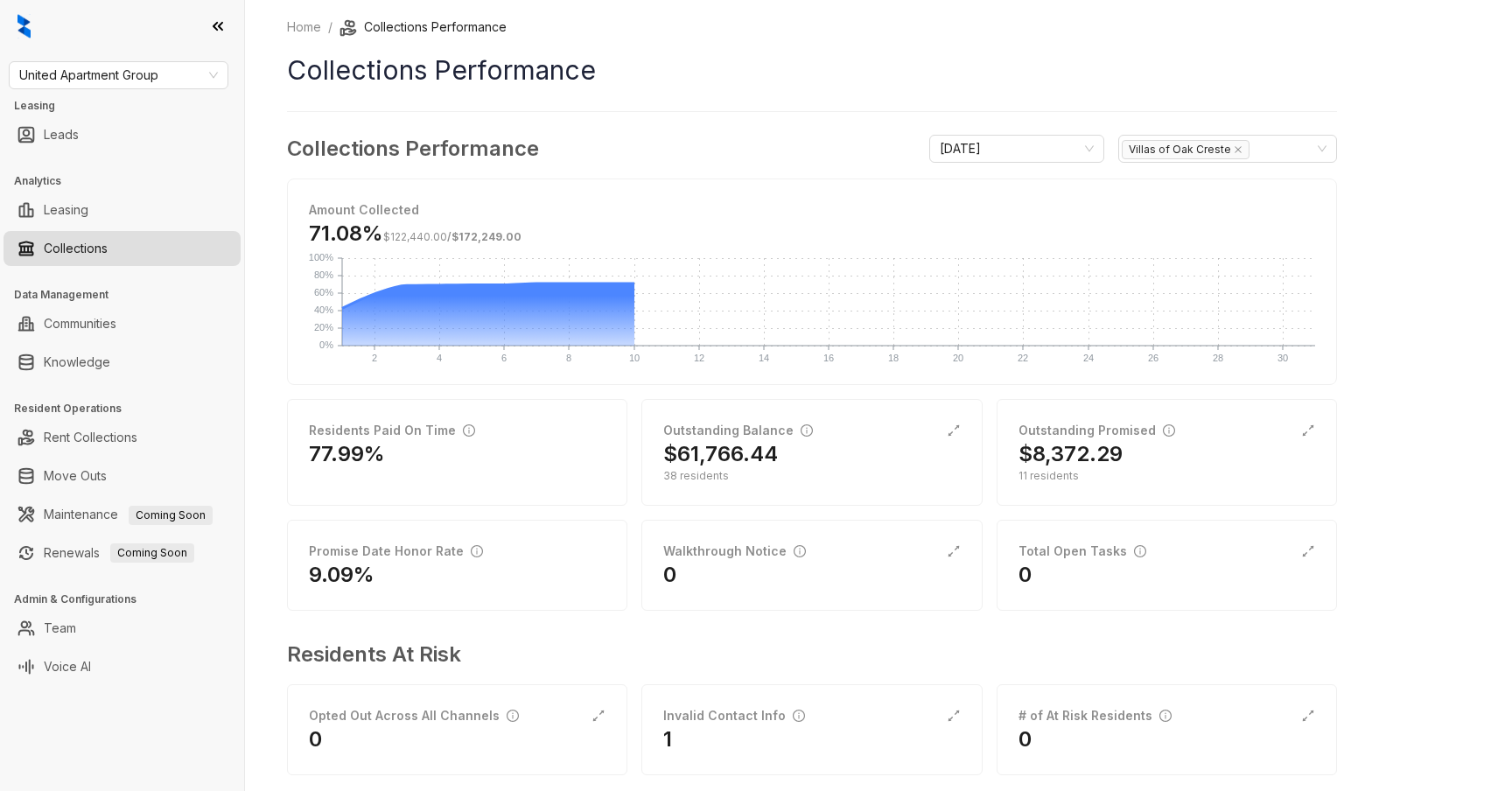 scroll, scrollTop: 26, scrollLeft: 0, axis: vertical 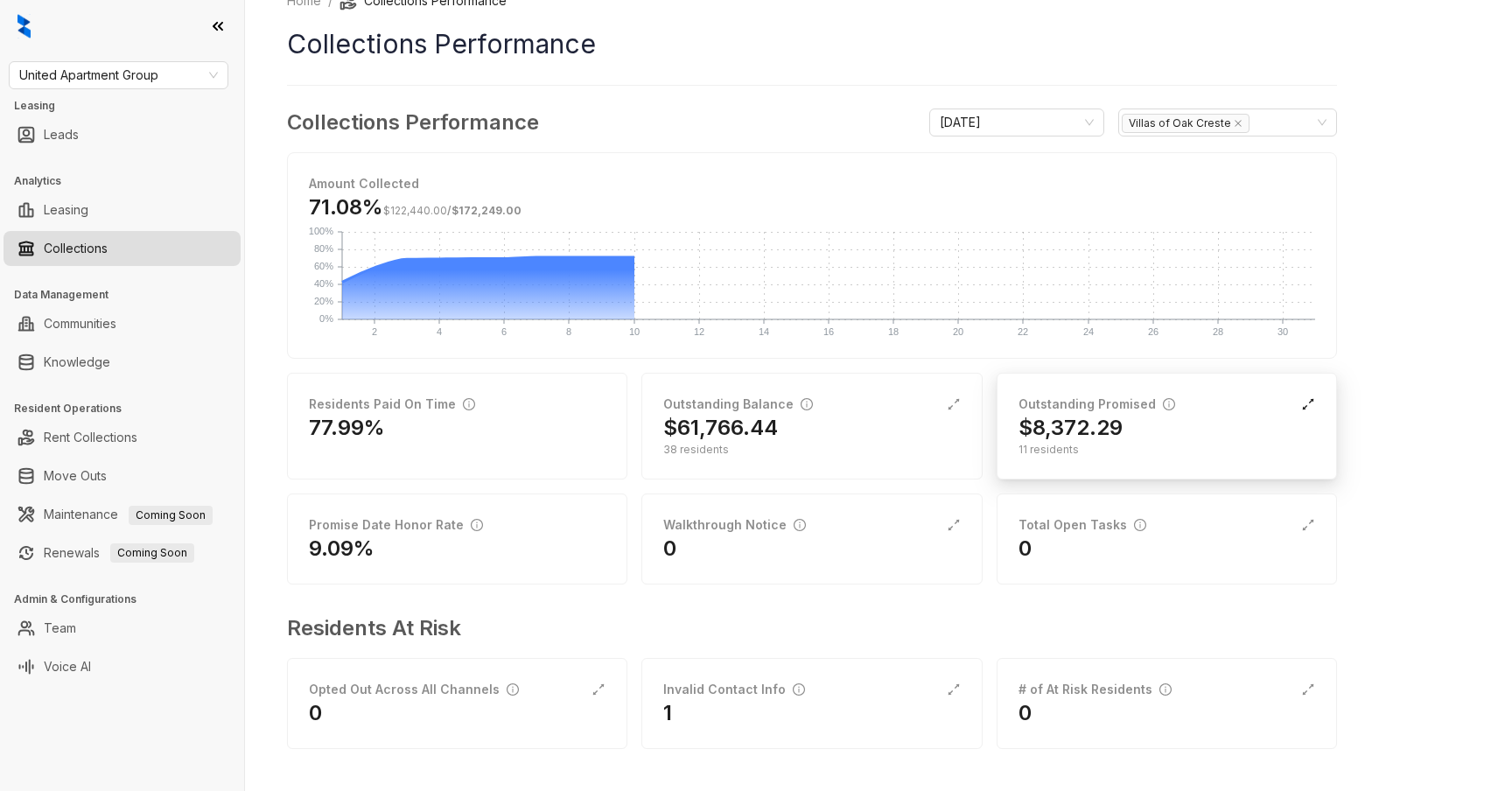 click 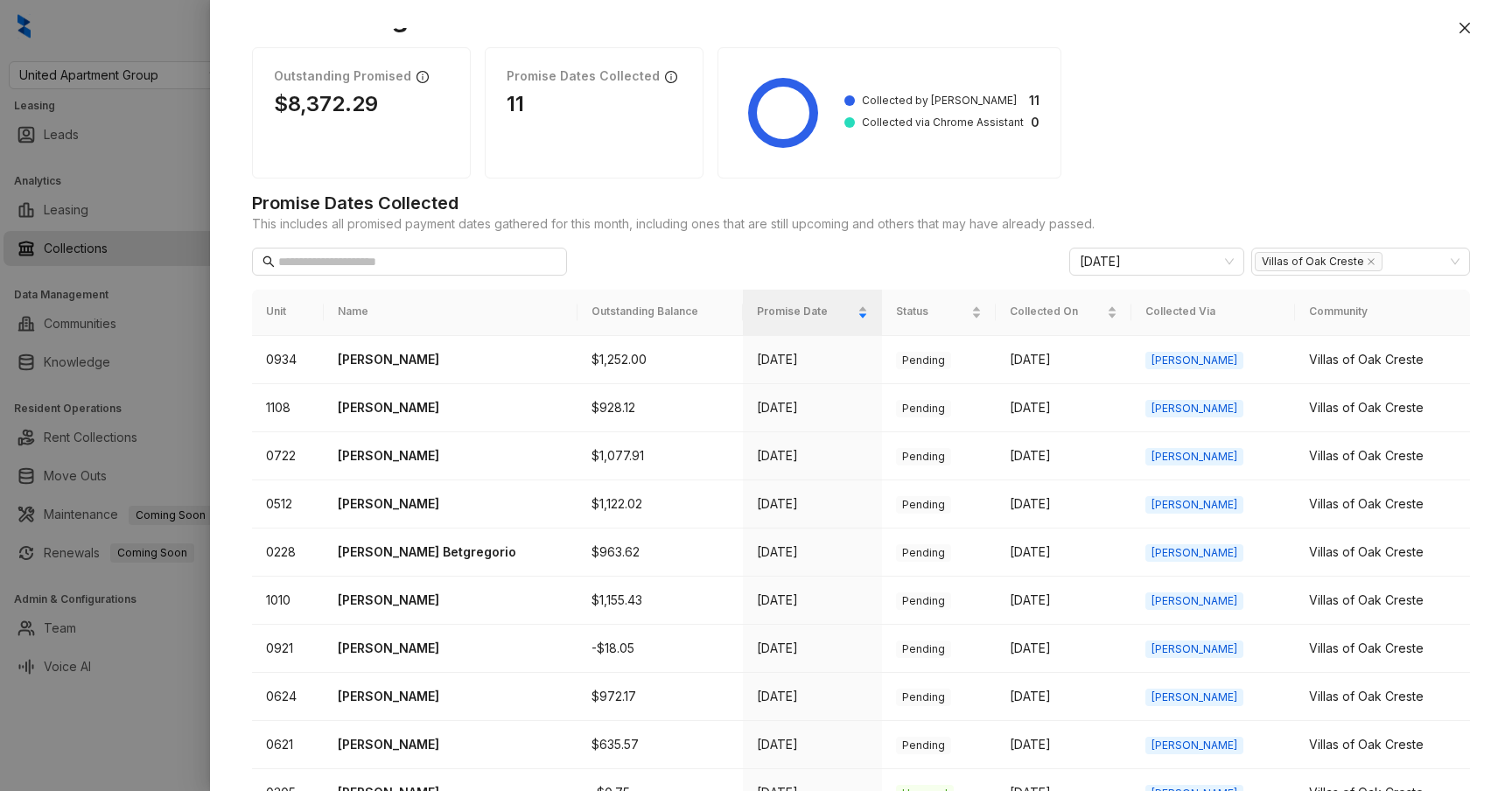 scroll, scrollTop: 63, scrollLeft: 0, axis: vertical 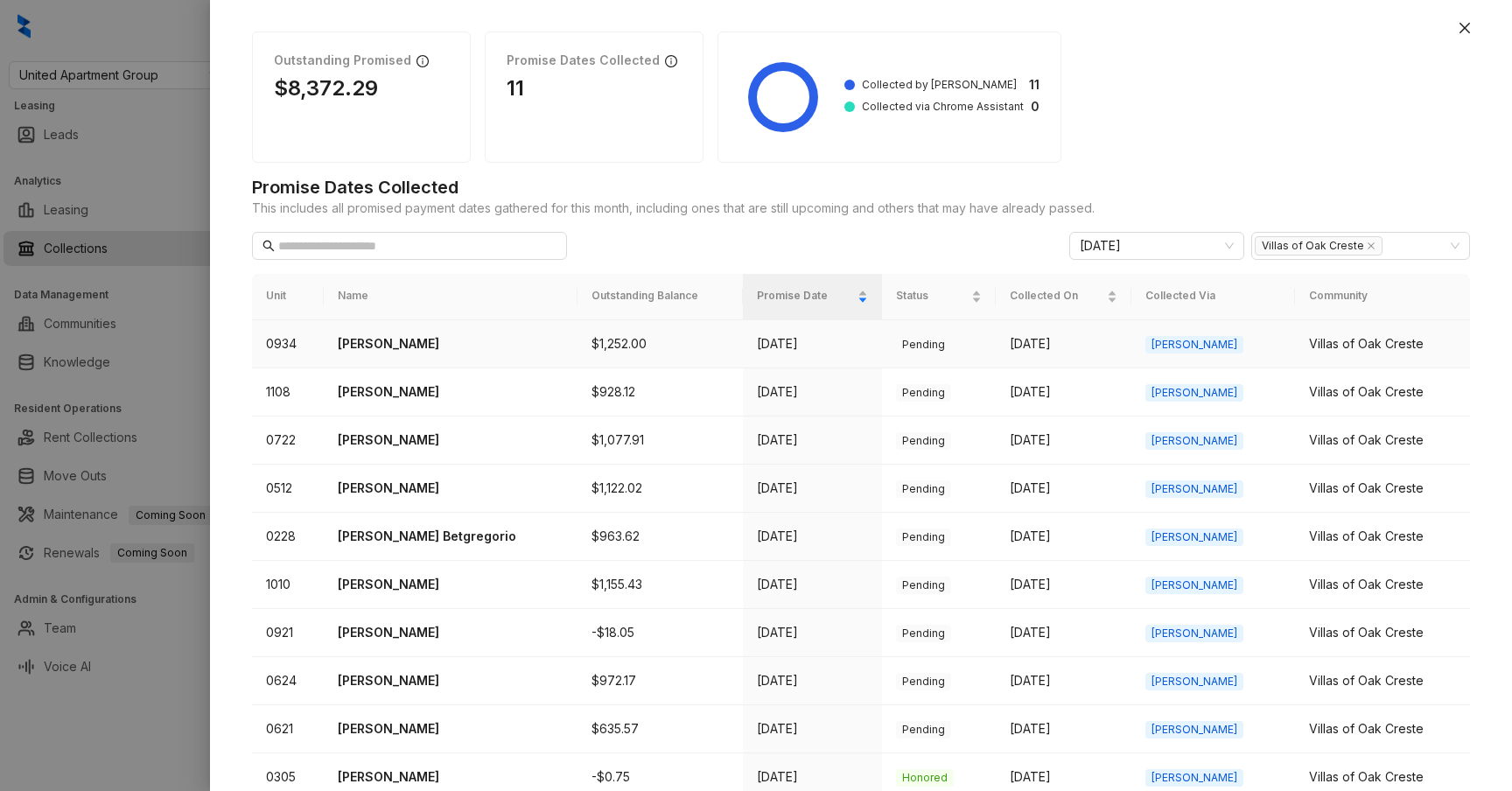 click on "[PERSON_NAME]" at bounding box center (451, 344) 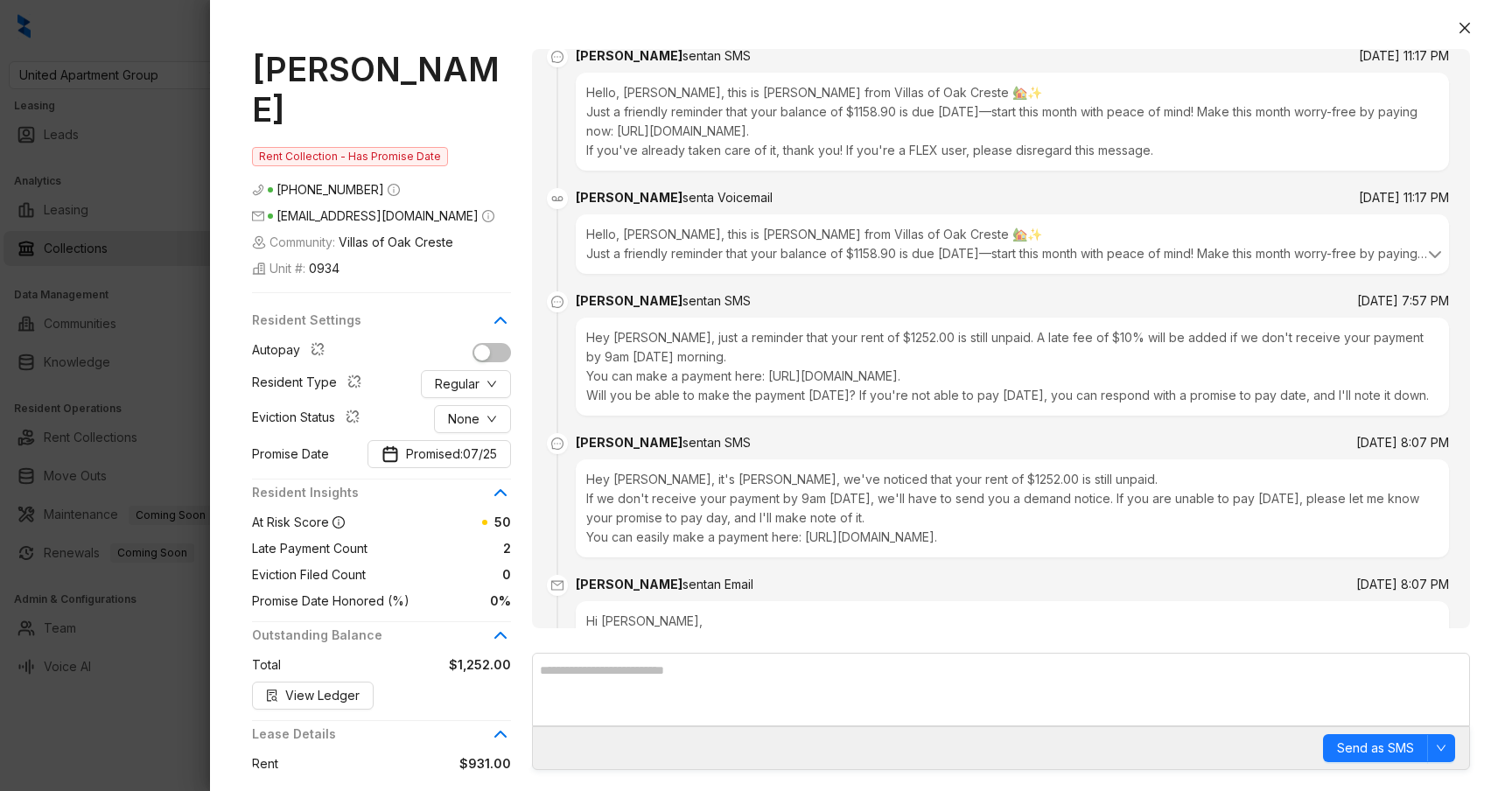scroll, scrollTop: 0, scrollLeft: 0, axis: both 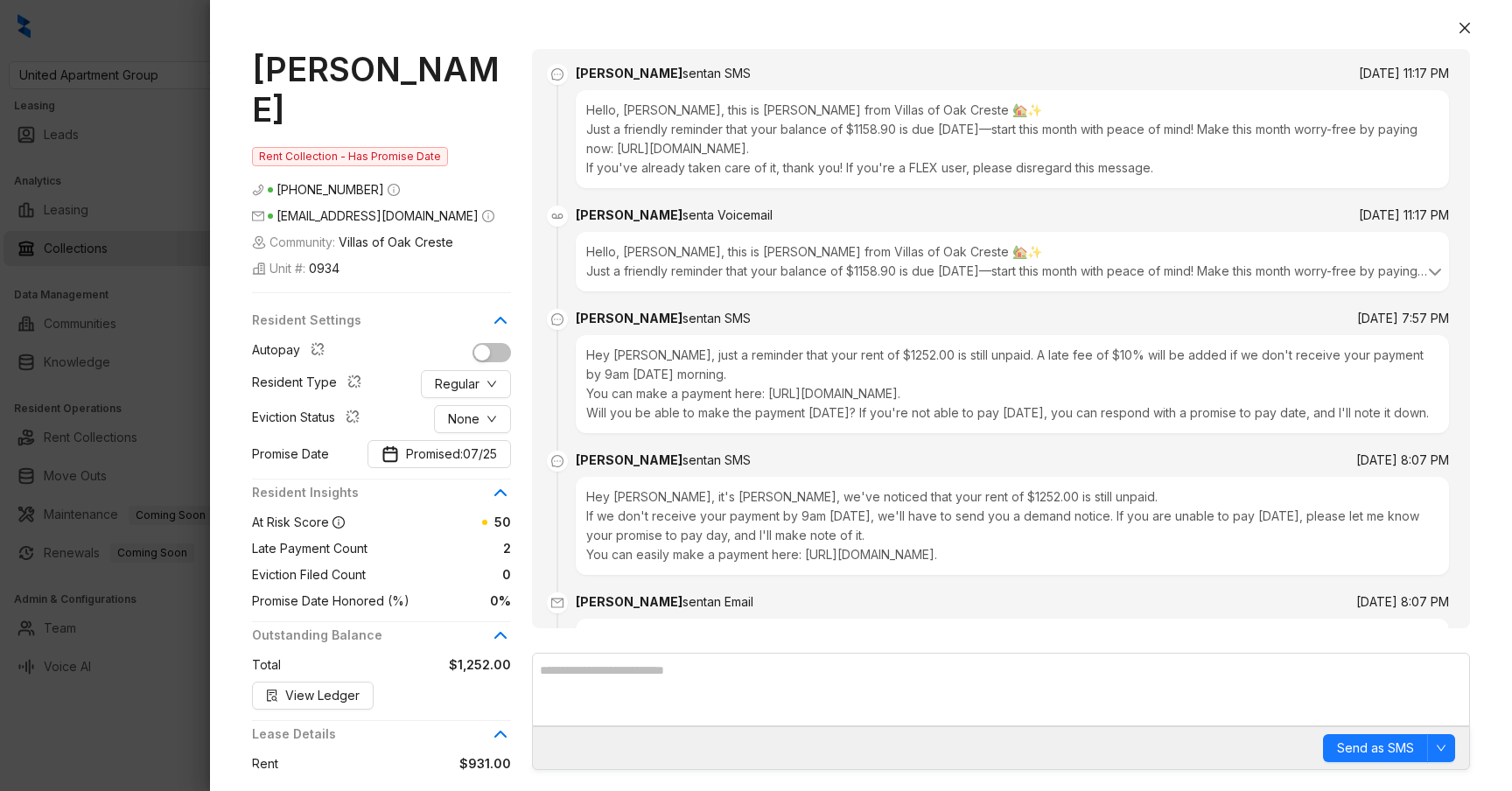 click on "sent  an SMS" at bounding box center (717, 73) 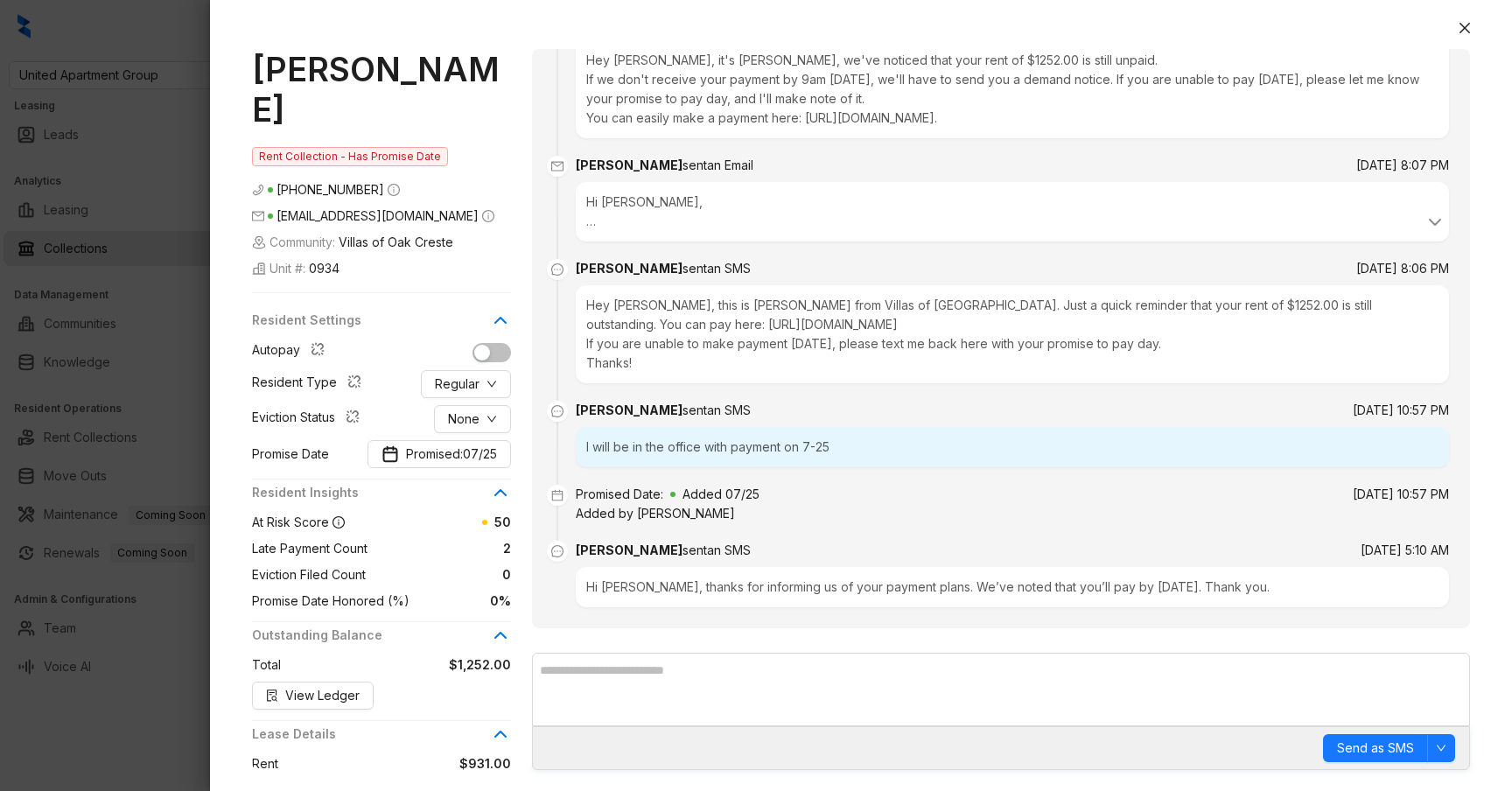 scroll, scrollTop: 460, scrollLeft: 0, axis: vertical 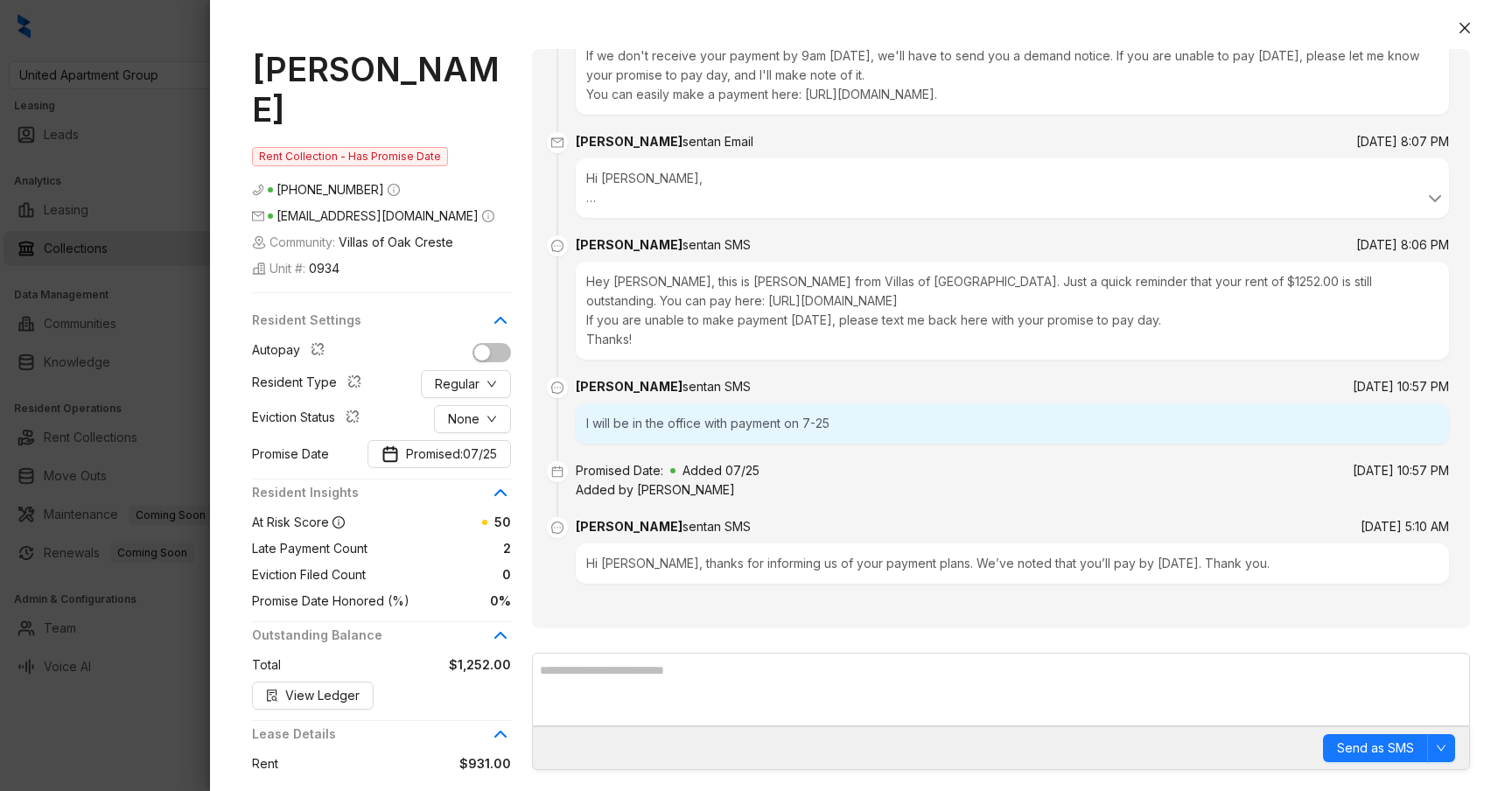 click on "I will be in the office with payment on 7-25" at bounding box center (1012, 424) 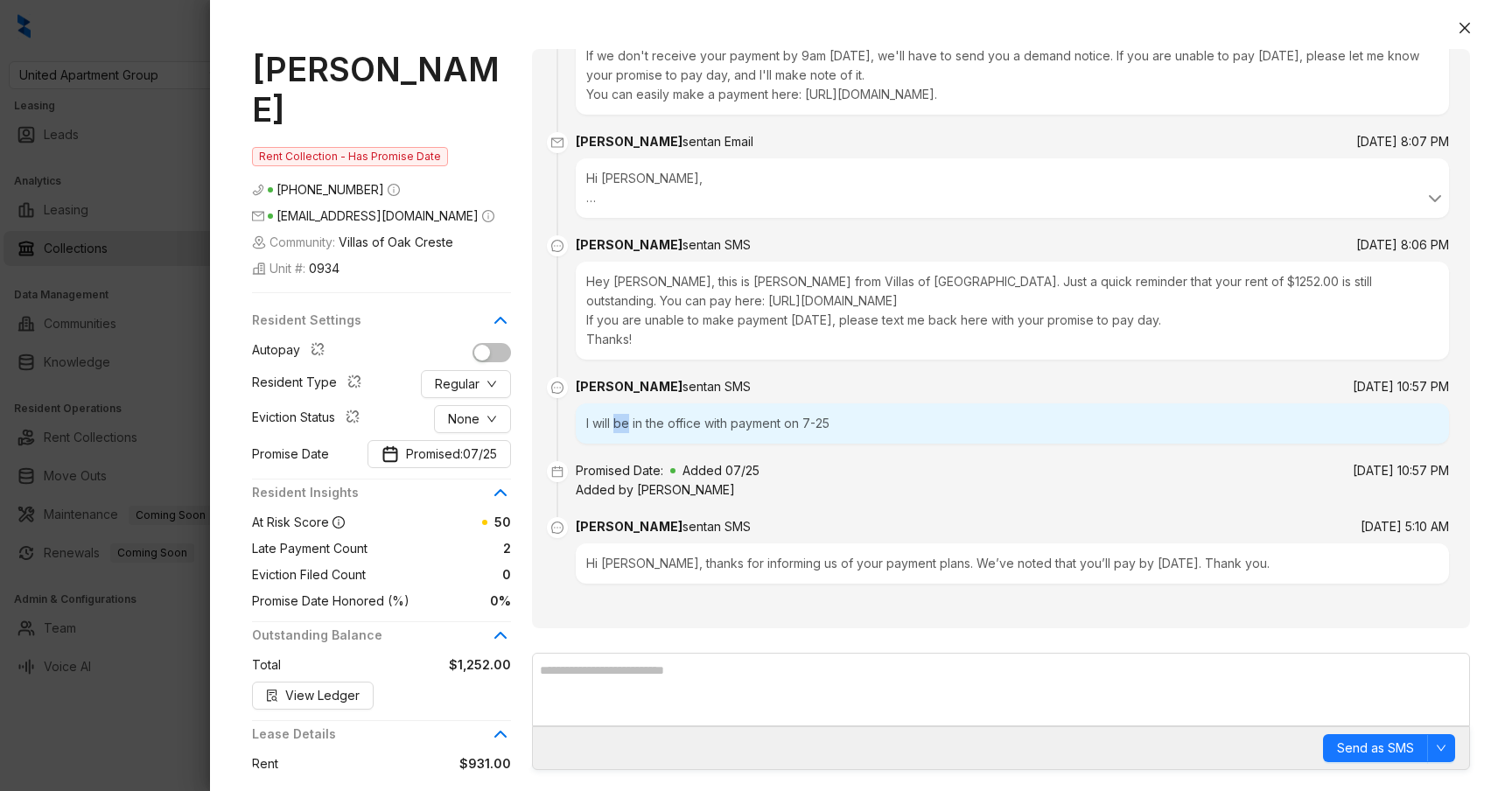 click on "I will be in the office with payment on 7-25" at bounding box center [1012, 424] 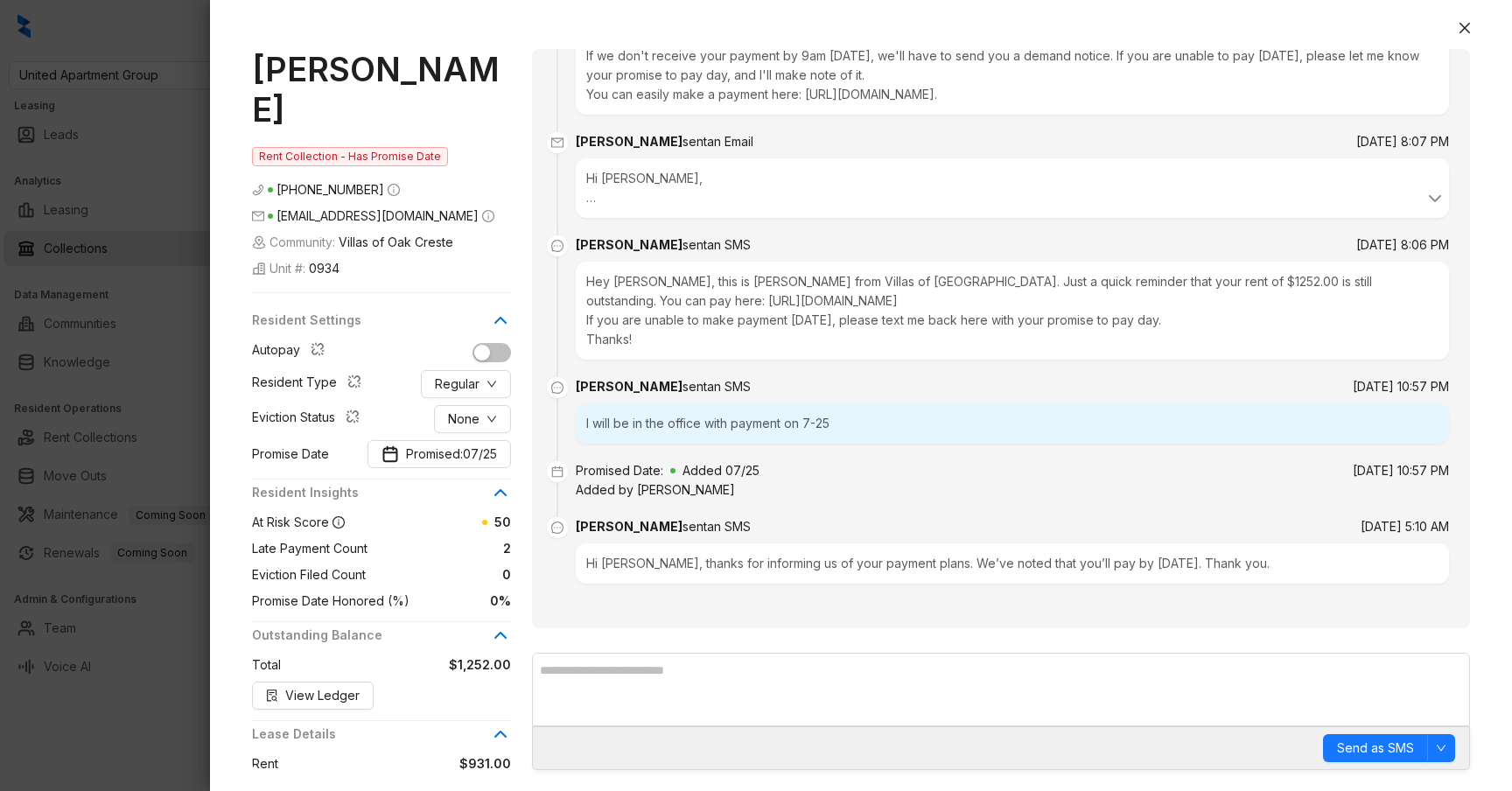 click on "I will be in the office with payment on 7-25" at bounding box center (1012, 424) 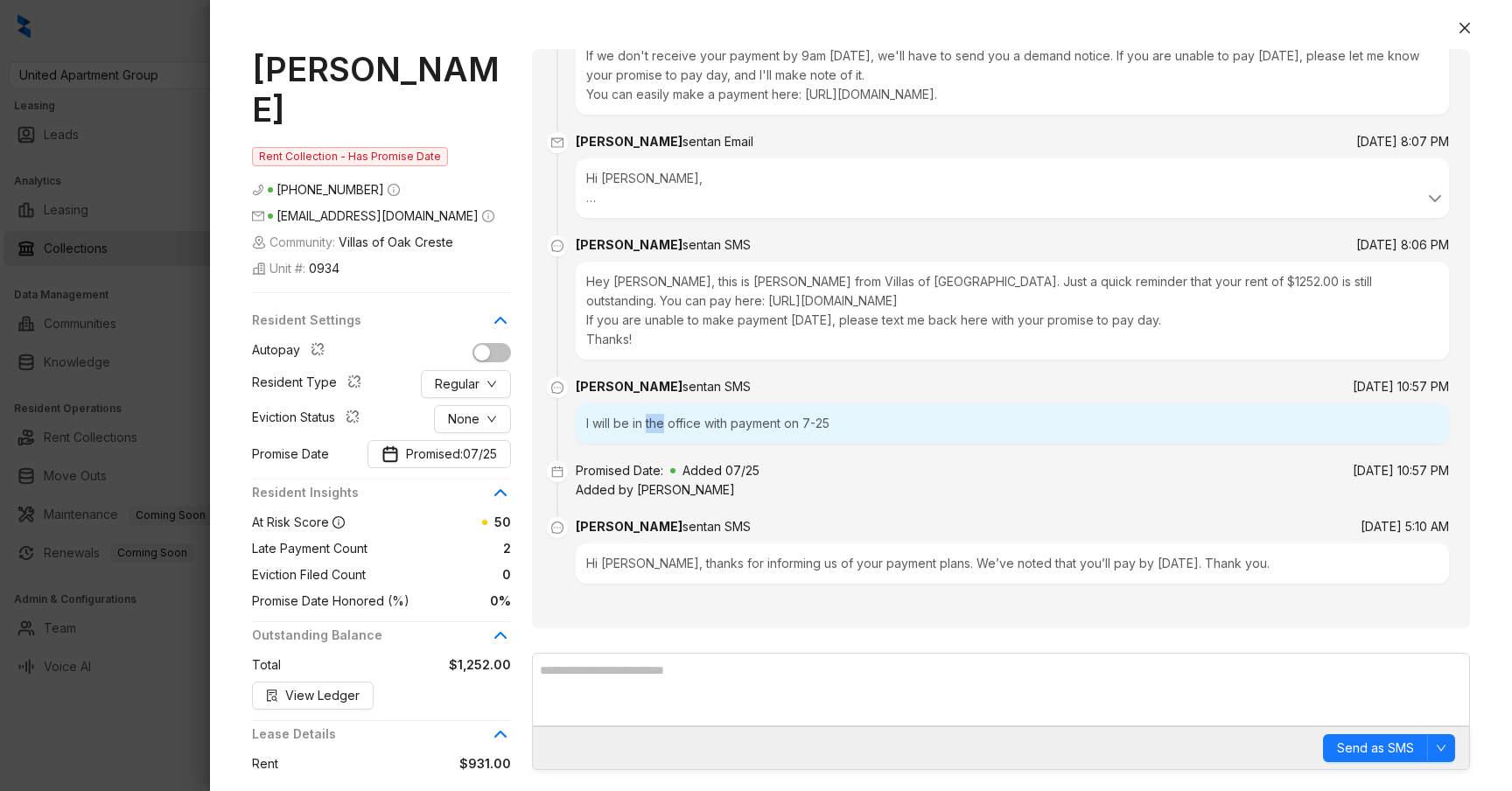 click on "I will be in the office with payment on 7-25" at bounding box center (1012, 424) 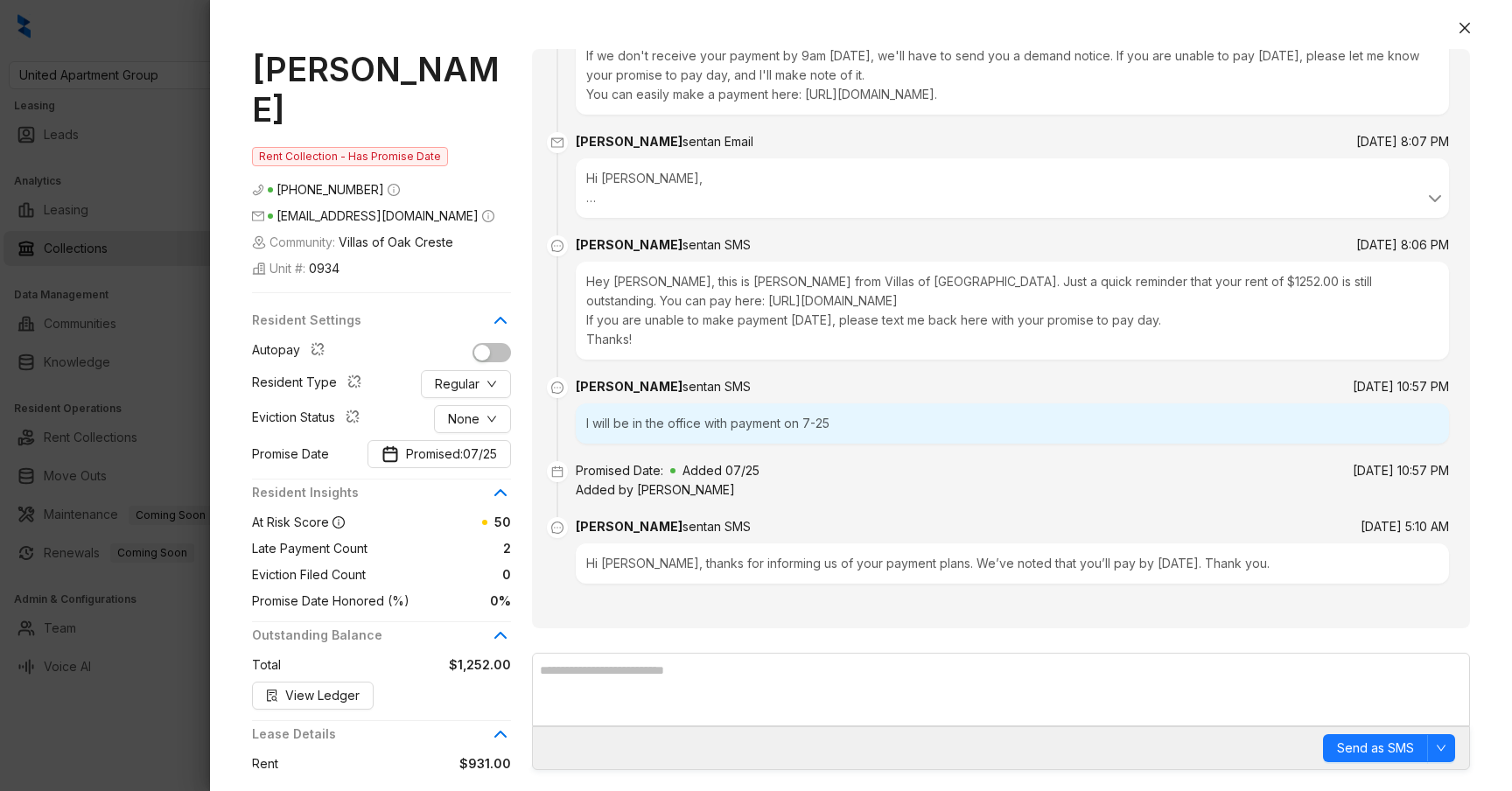 click on "I will be in the office with payment on 7-25" at bounding box center (1012, 424) 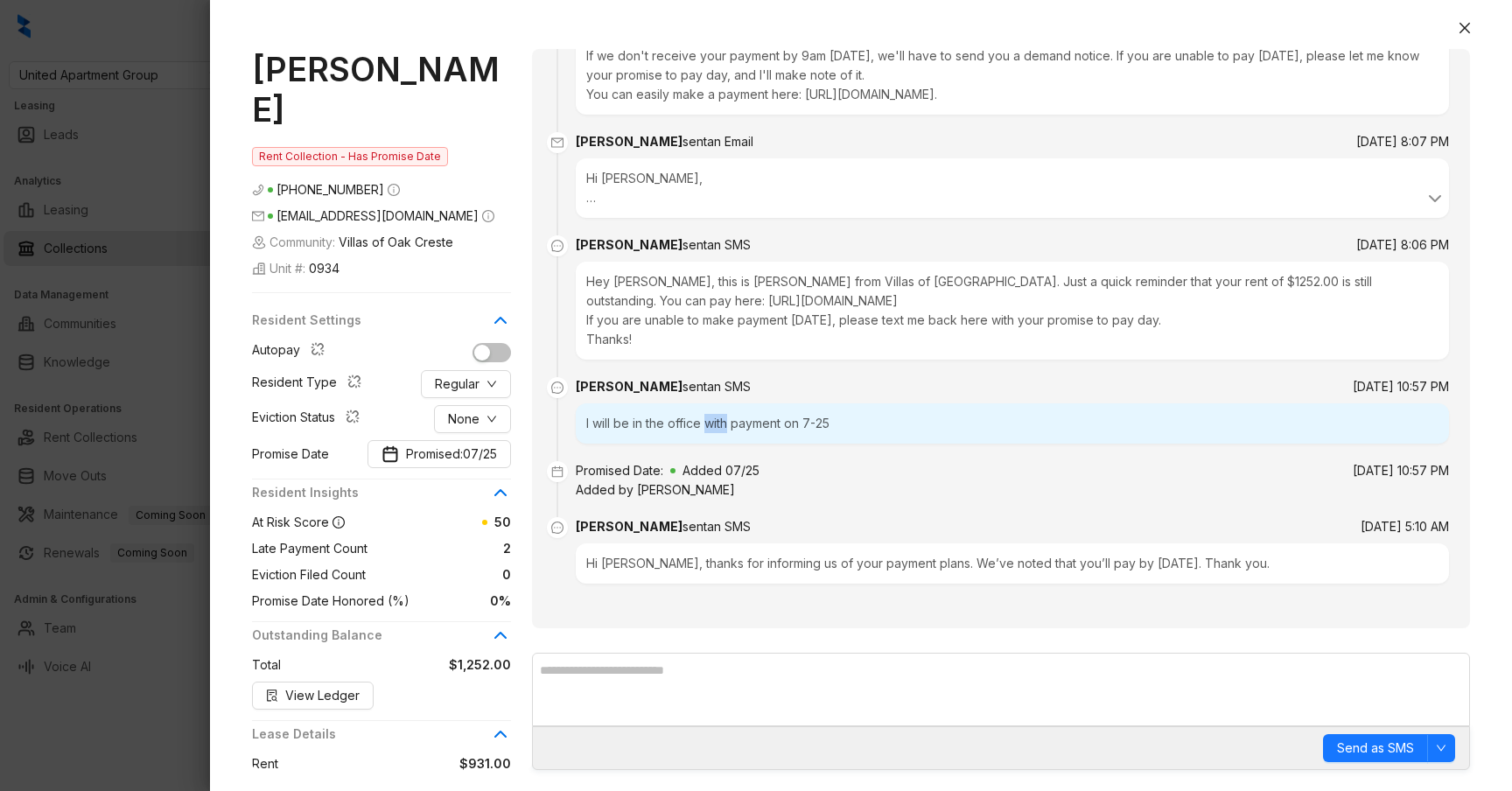 click on "I will be in the office with payment on 7-25" at bounding box center (1012, 424) 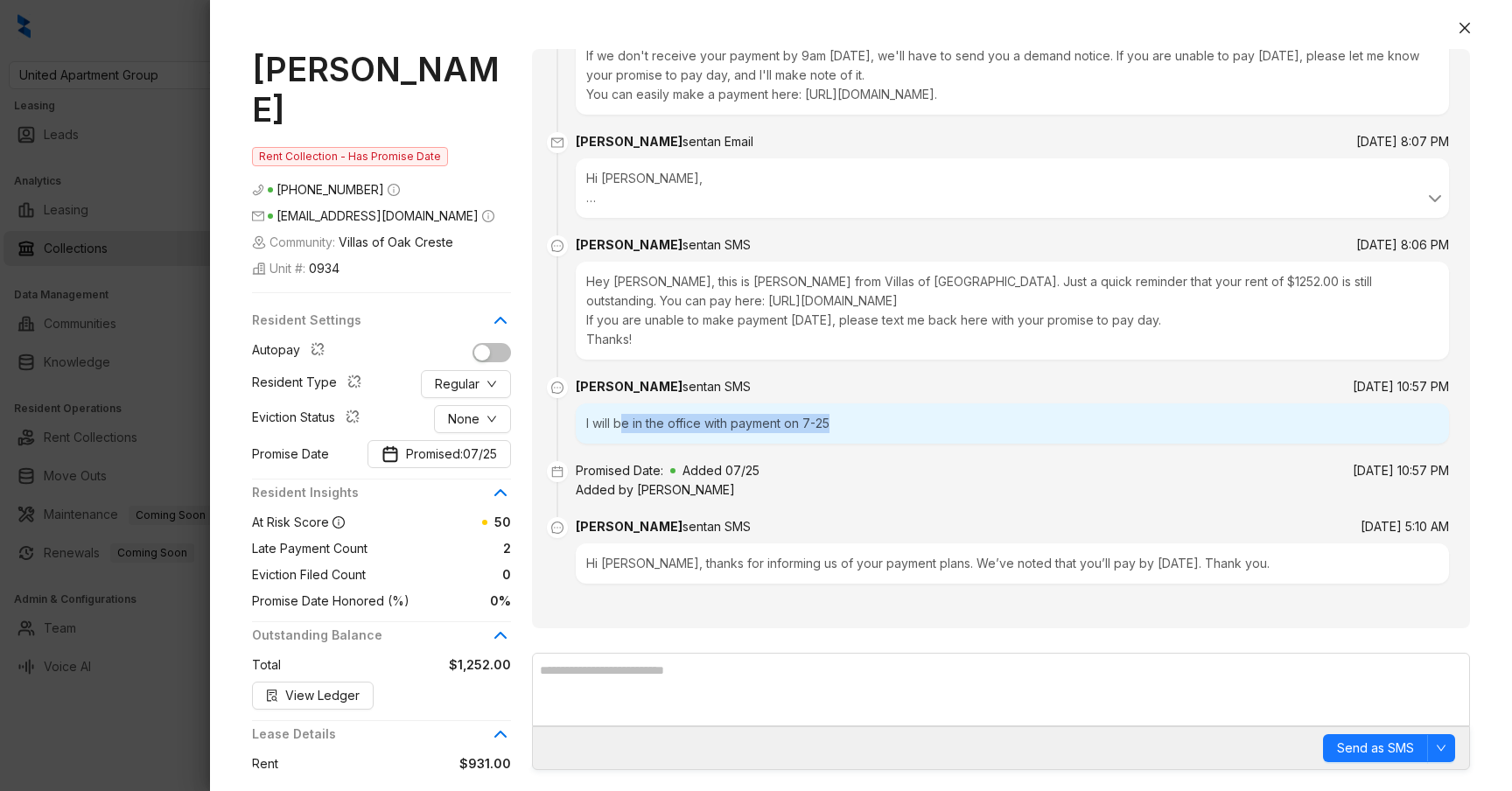 drag, startPoint x: 837, startPoint y: 425, endPoint x: 621, endPoint y: 429, distance: 216.03703 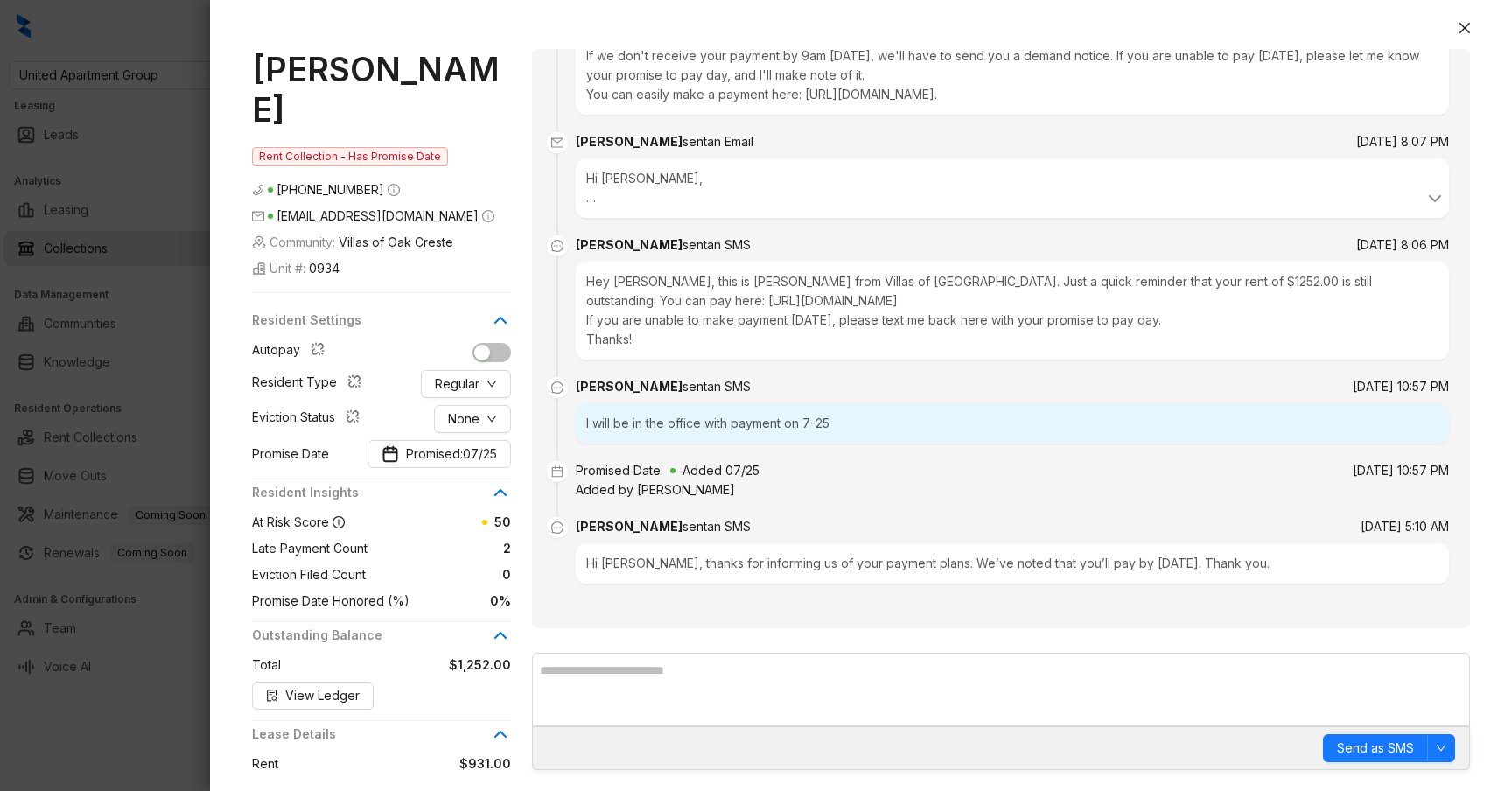 click on "I will be in the office with payment on 7-25" at bounding box center [1012, 424] 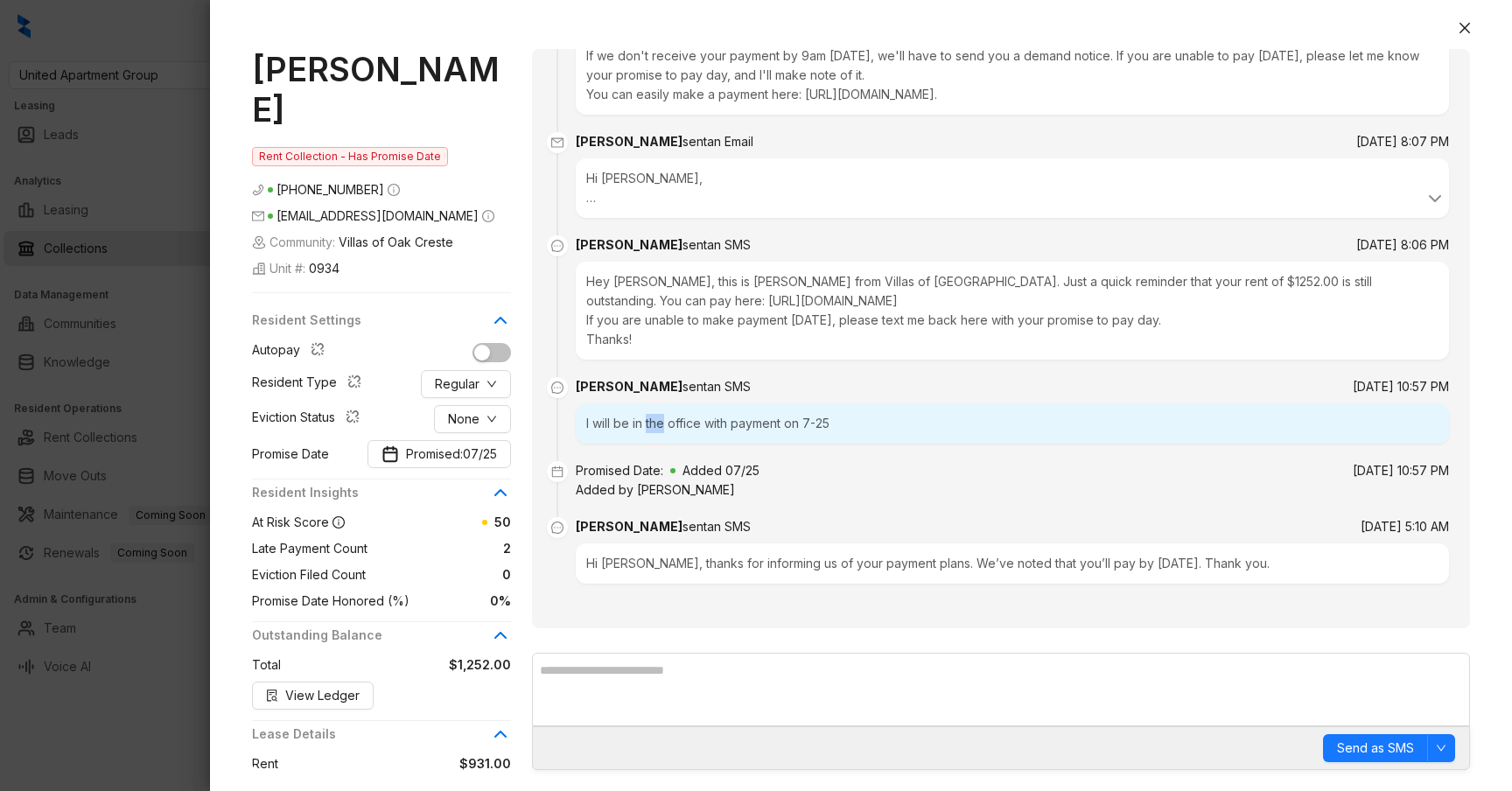 click on "I will be in the office with payment on 7-25" at bounding box center (1012, 424) 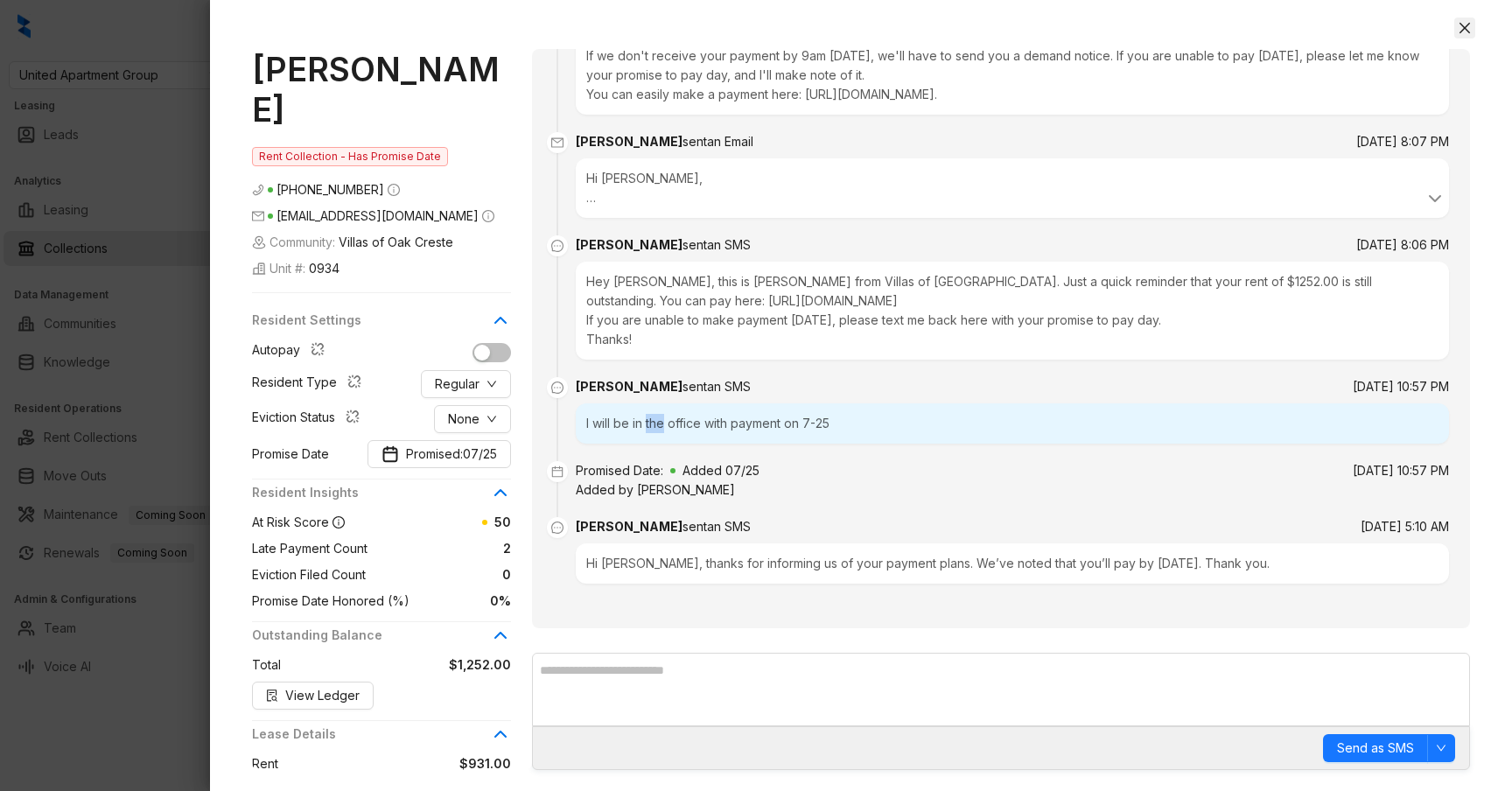 click 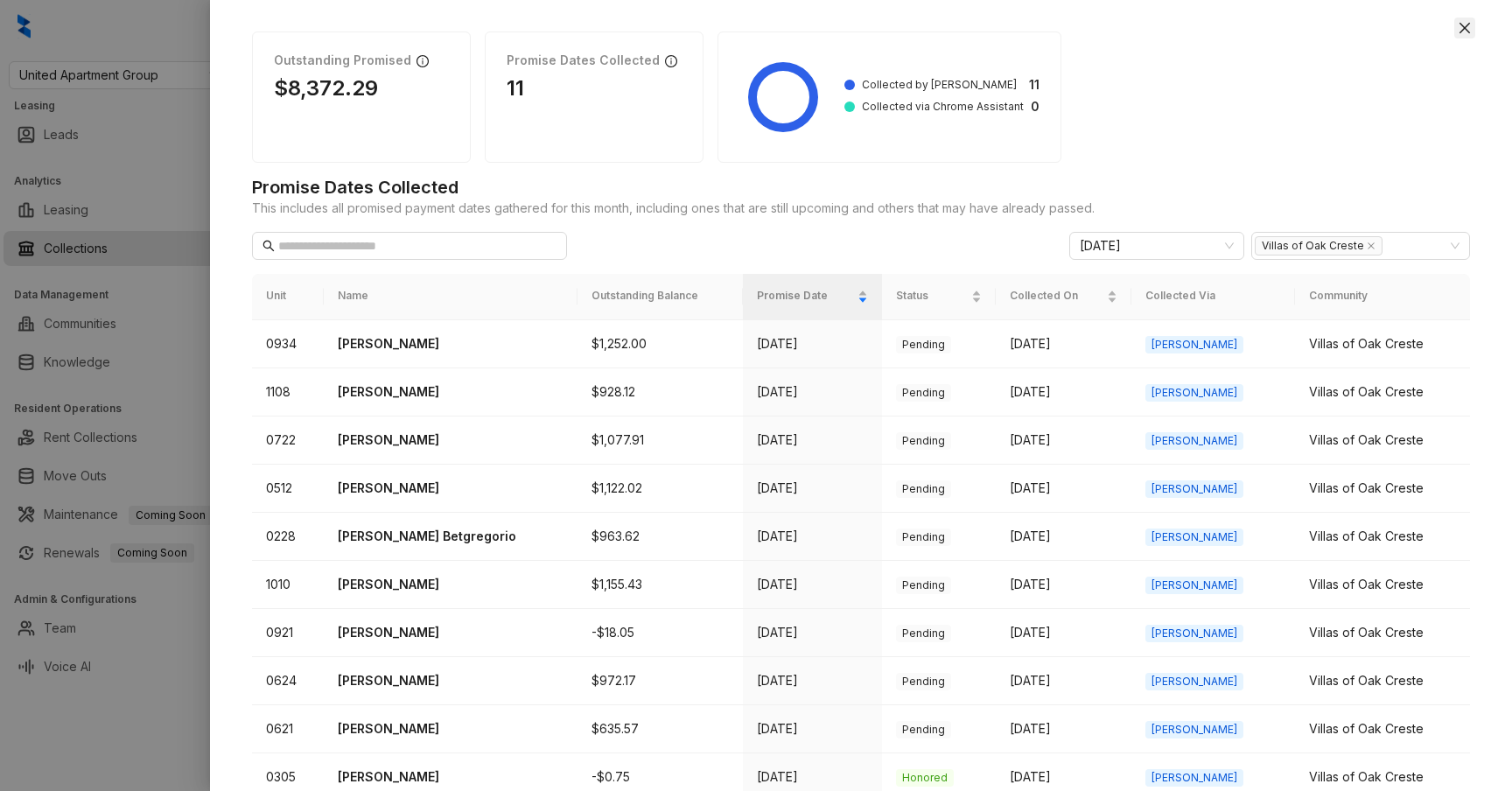 click 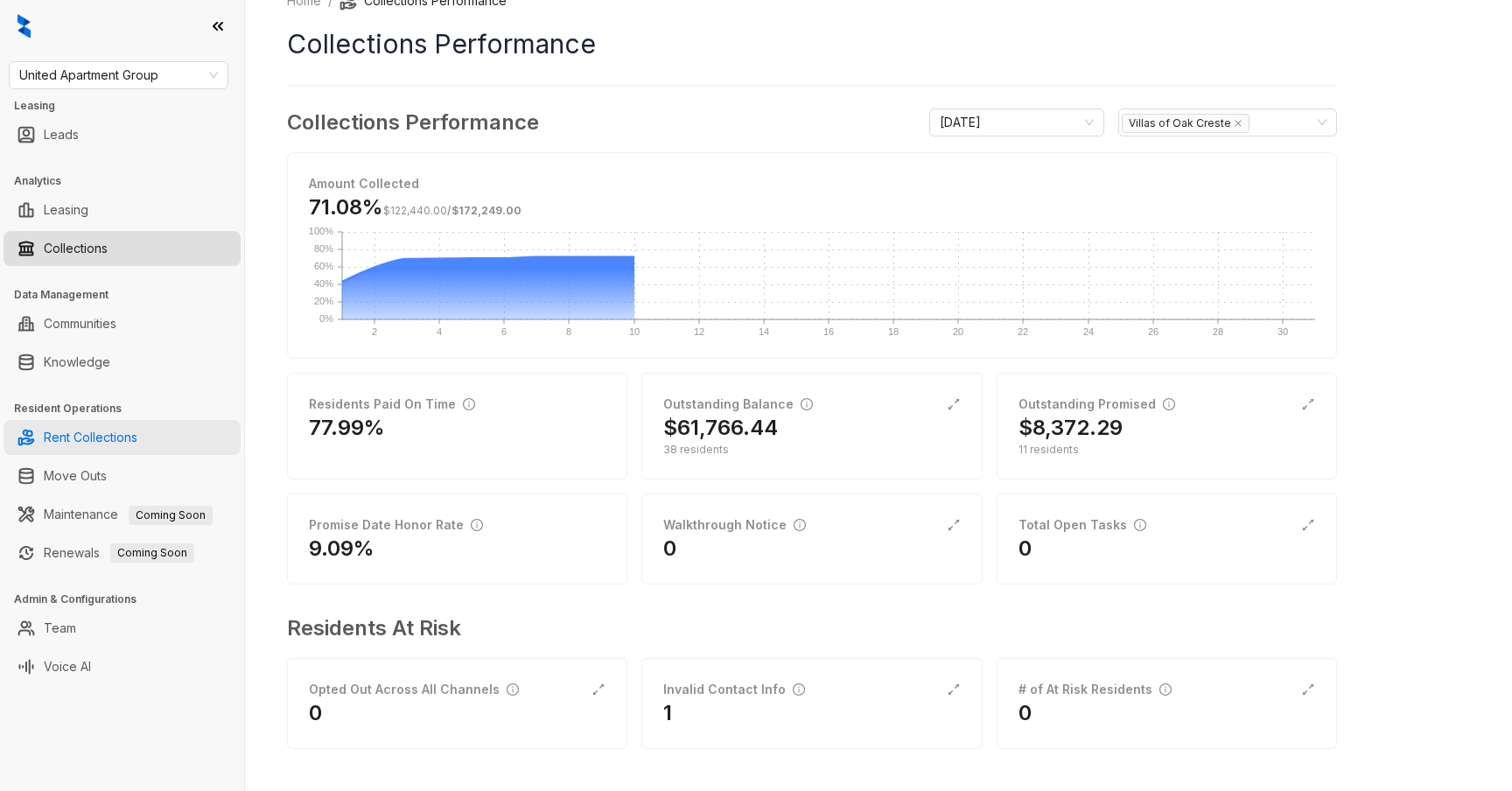 click on "Rent Collections" at bounding box center [90, 438] 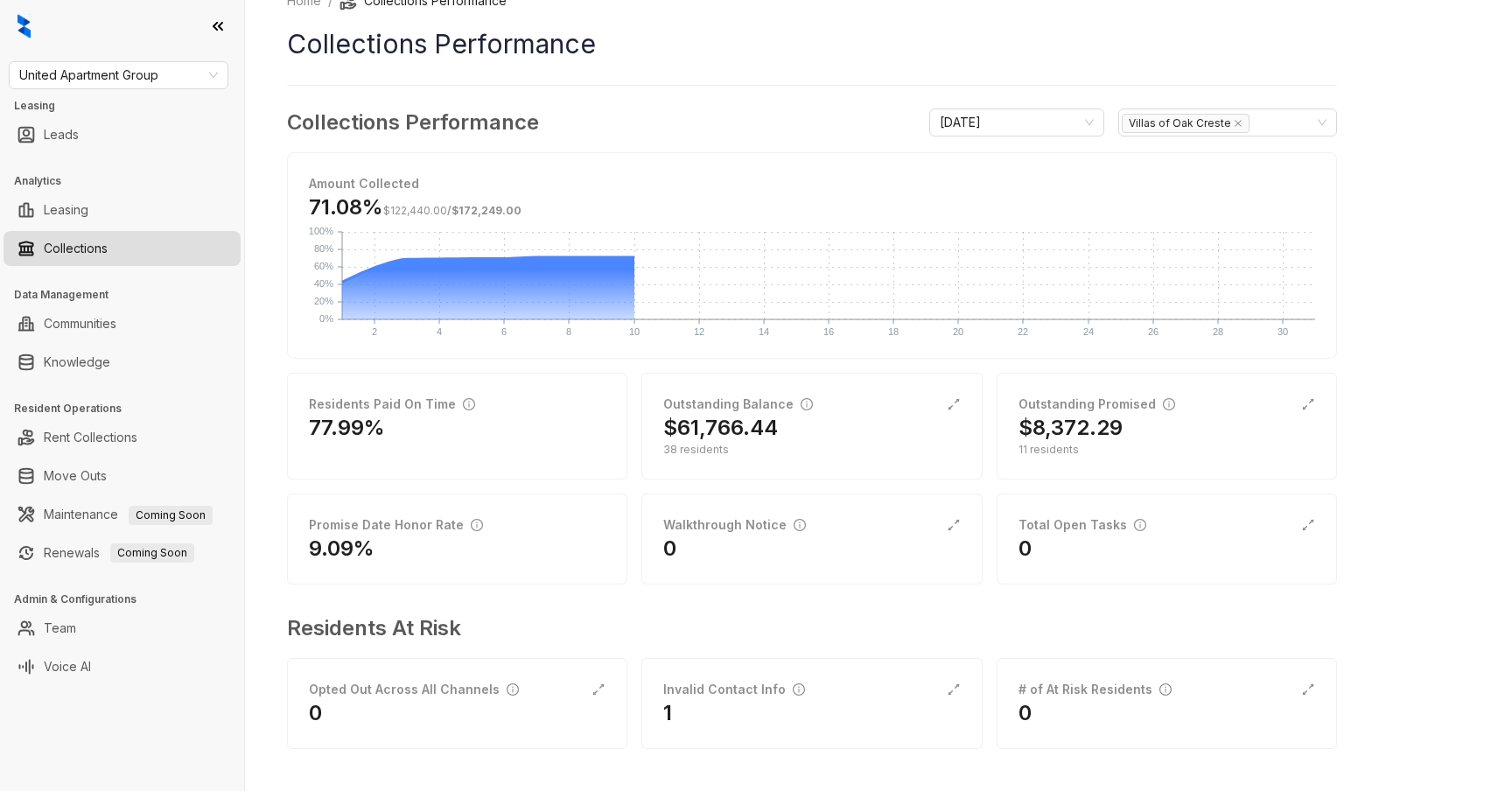 scroll, scrollTop: 0, scrollLeft: 0, axis: both 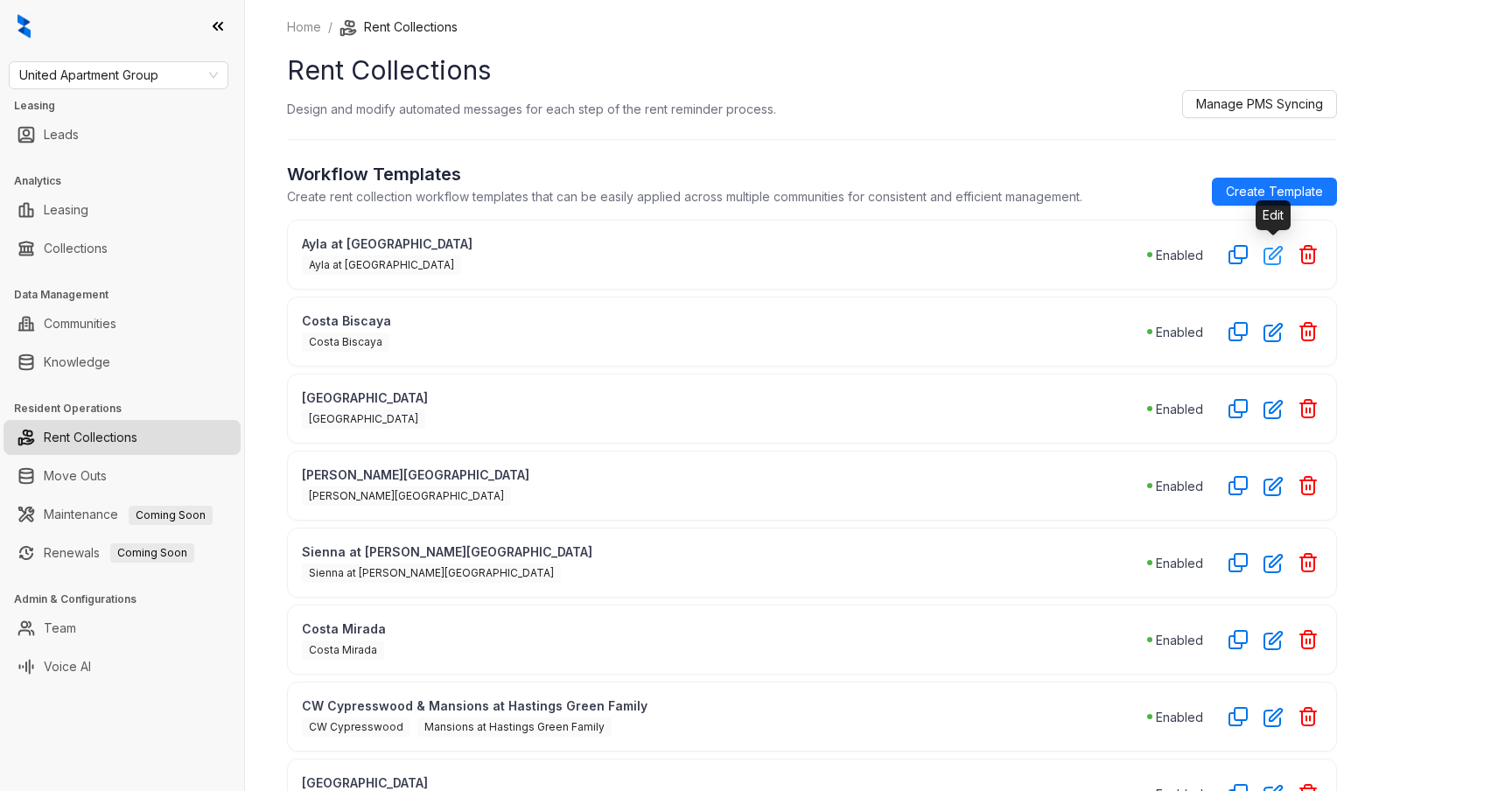 click 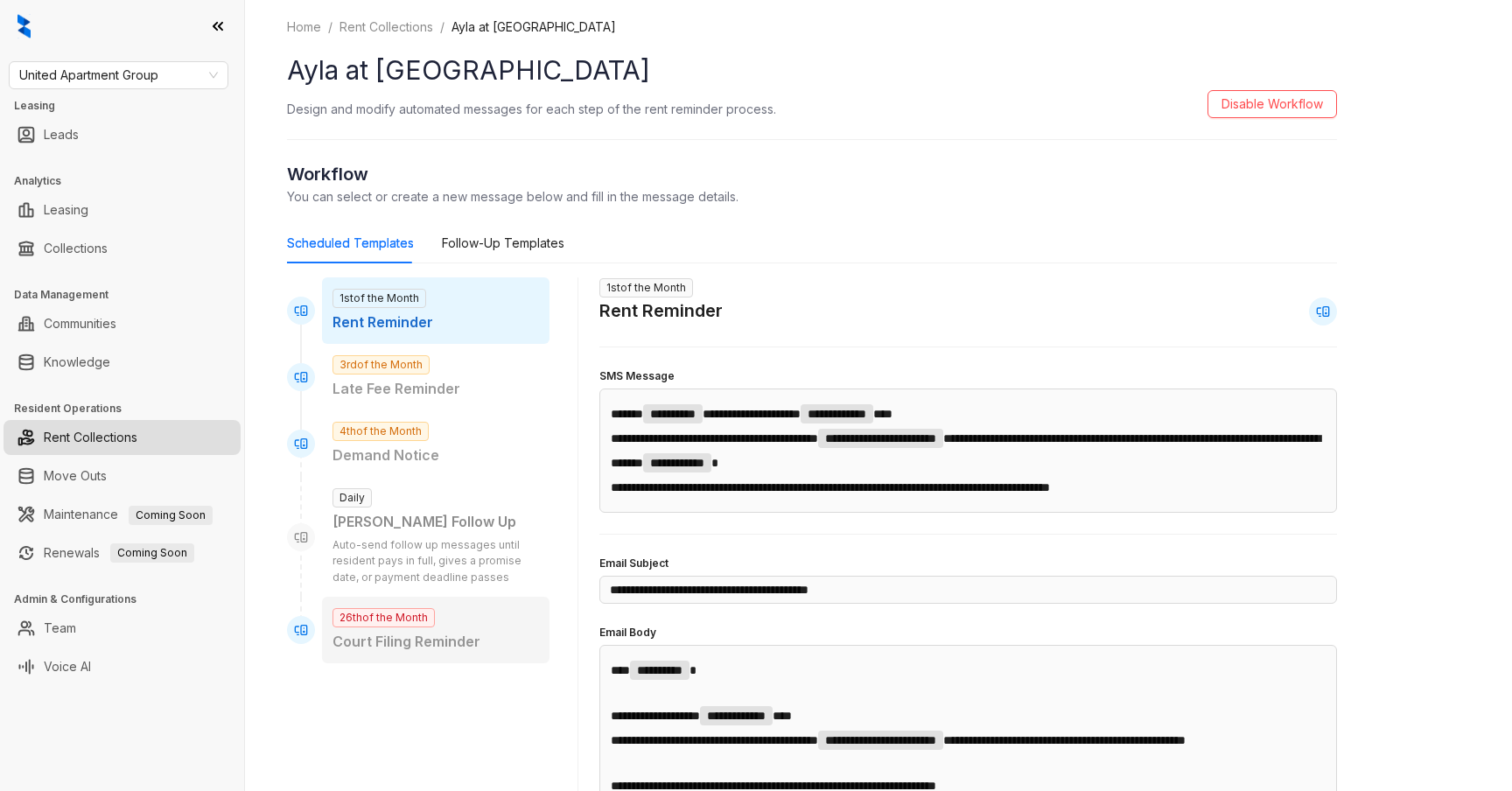 click on "Court Filing Reminder" at bounding box center (436, 641) 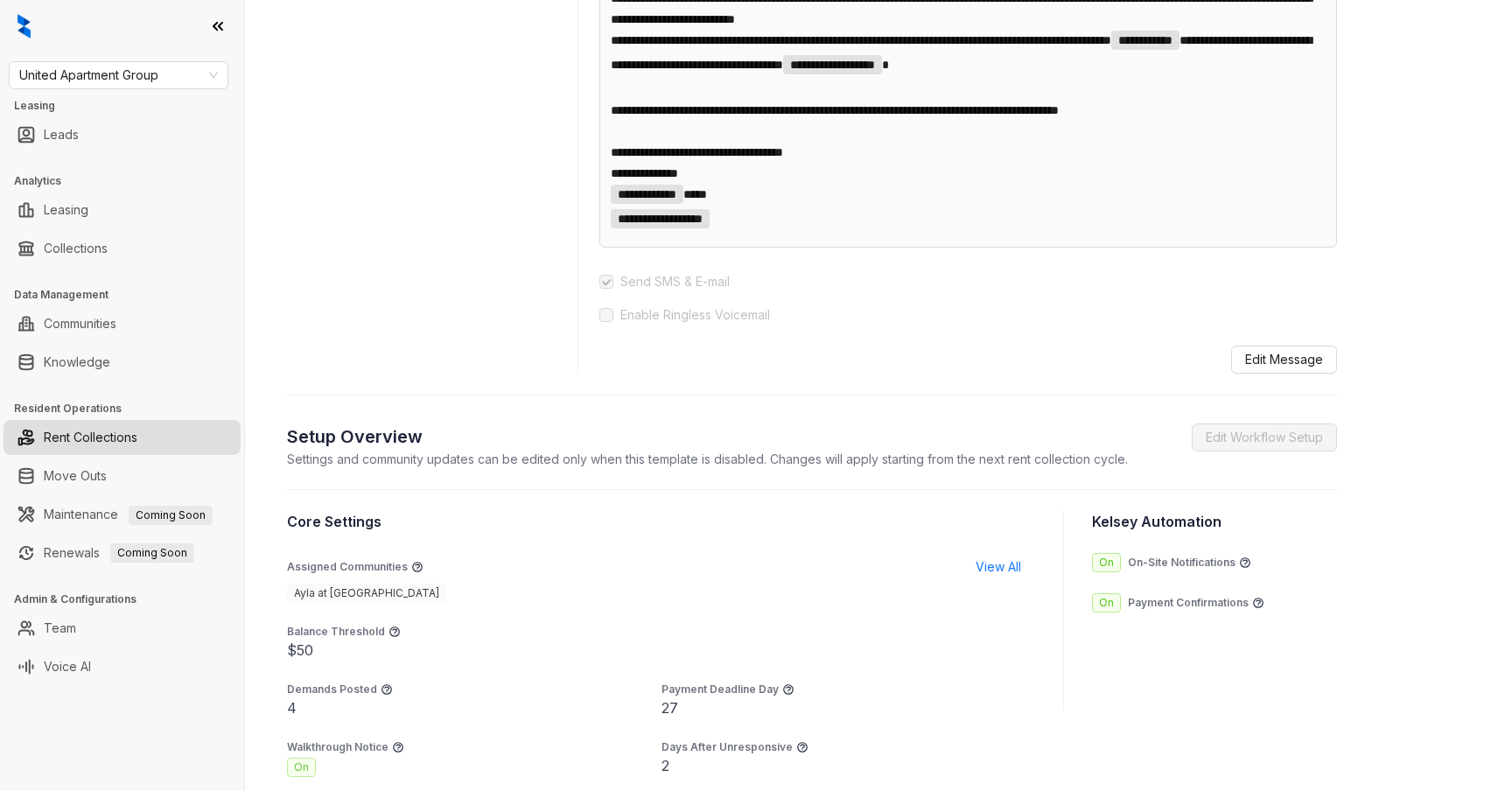 scroll, scrollTop: 1029, scrollLeft: 0, axis: vertical 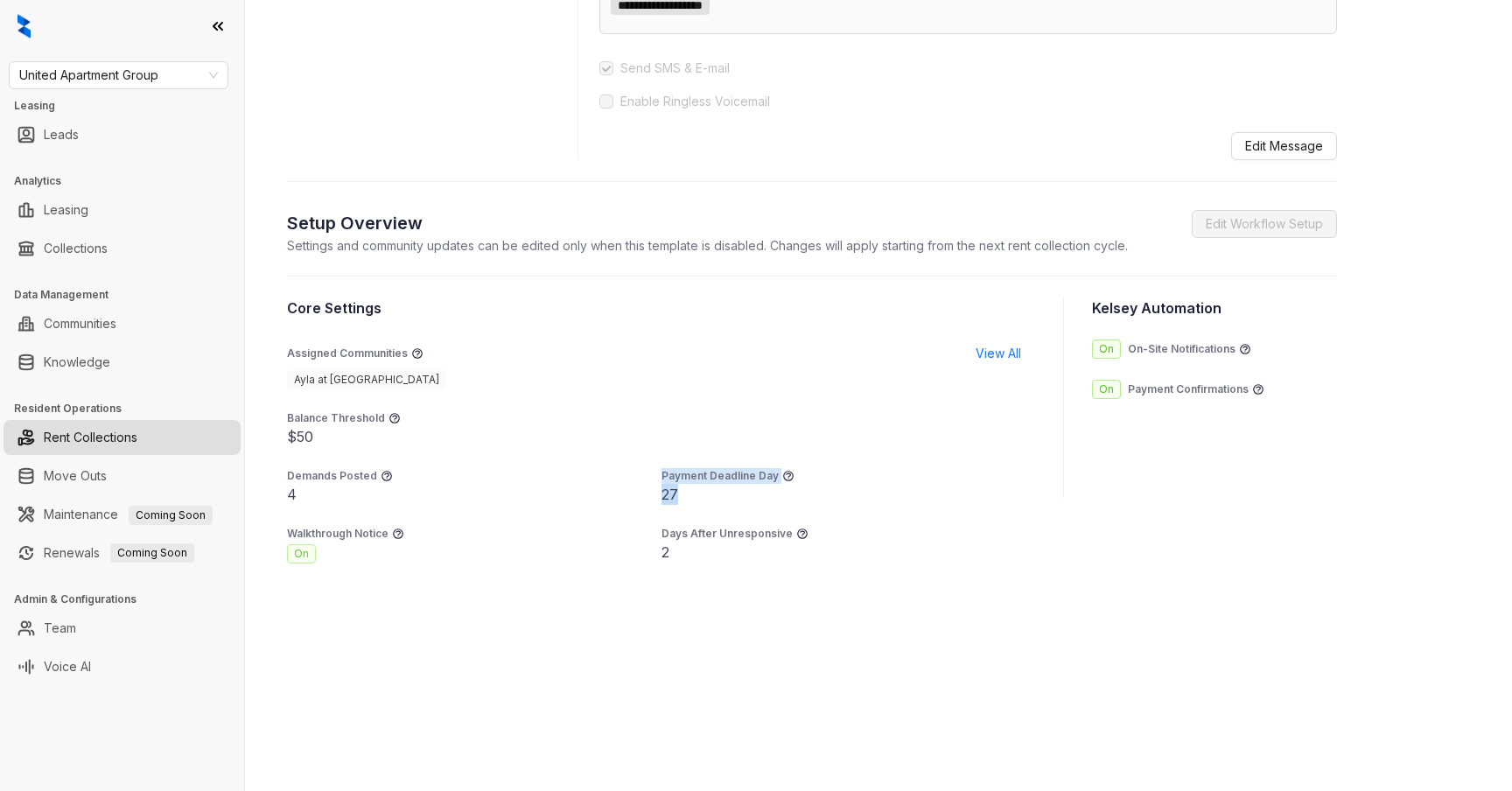 drag, startPoint x: 688, startPoint y: 494, endPoint x: 660, endPoint y: 492, distance: 28.07134 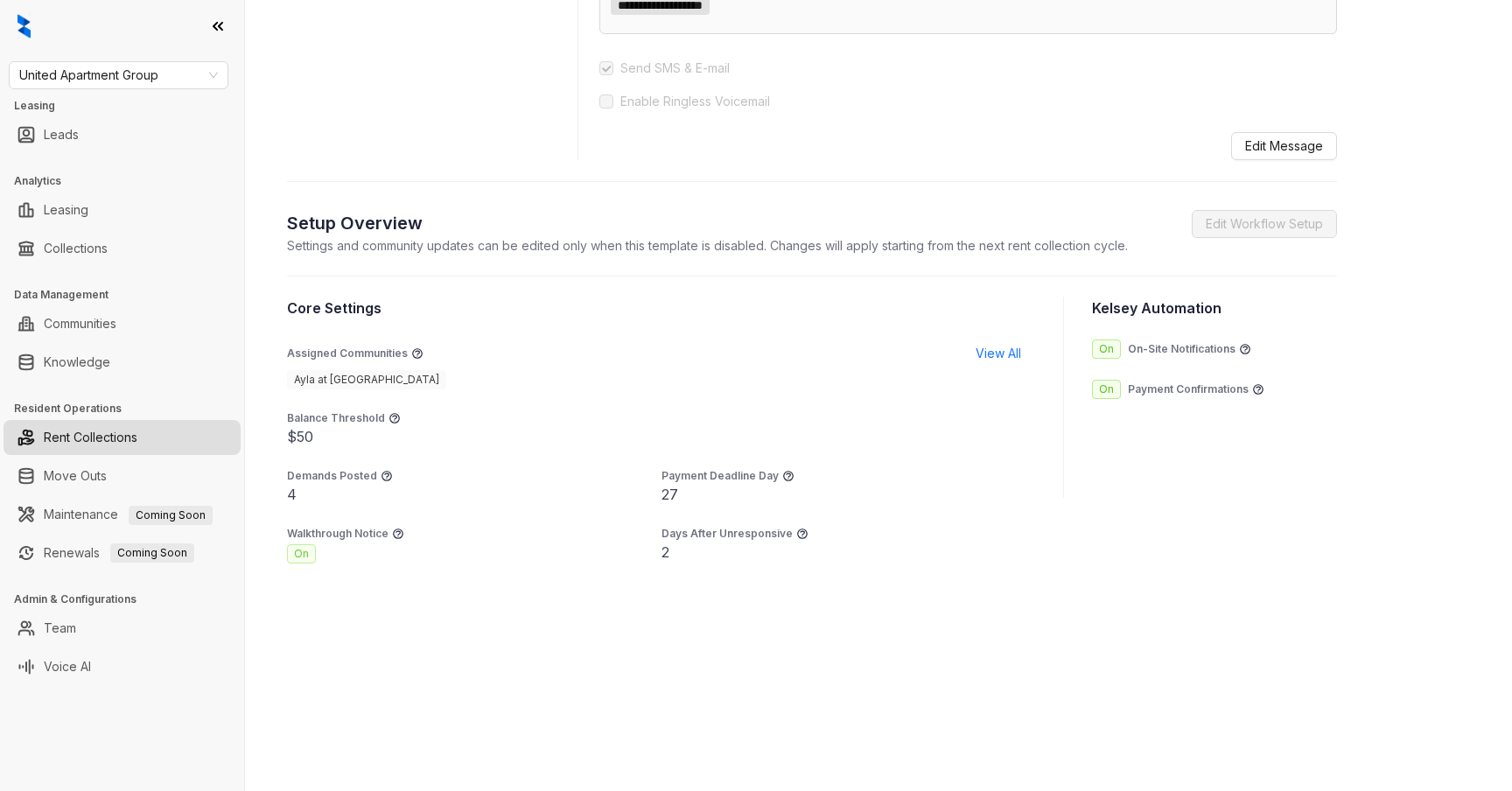 click on "27" at bounding box center [849, 494] 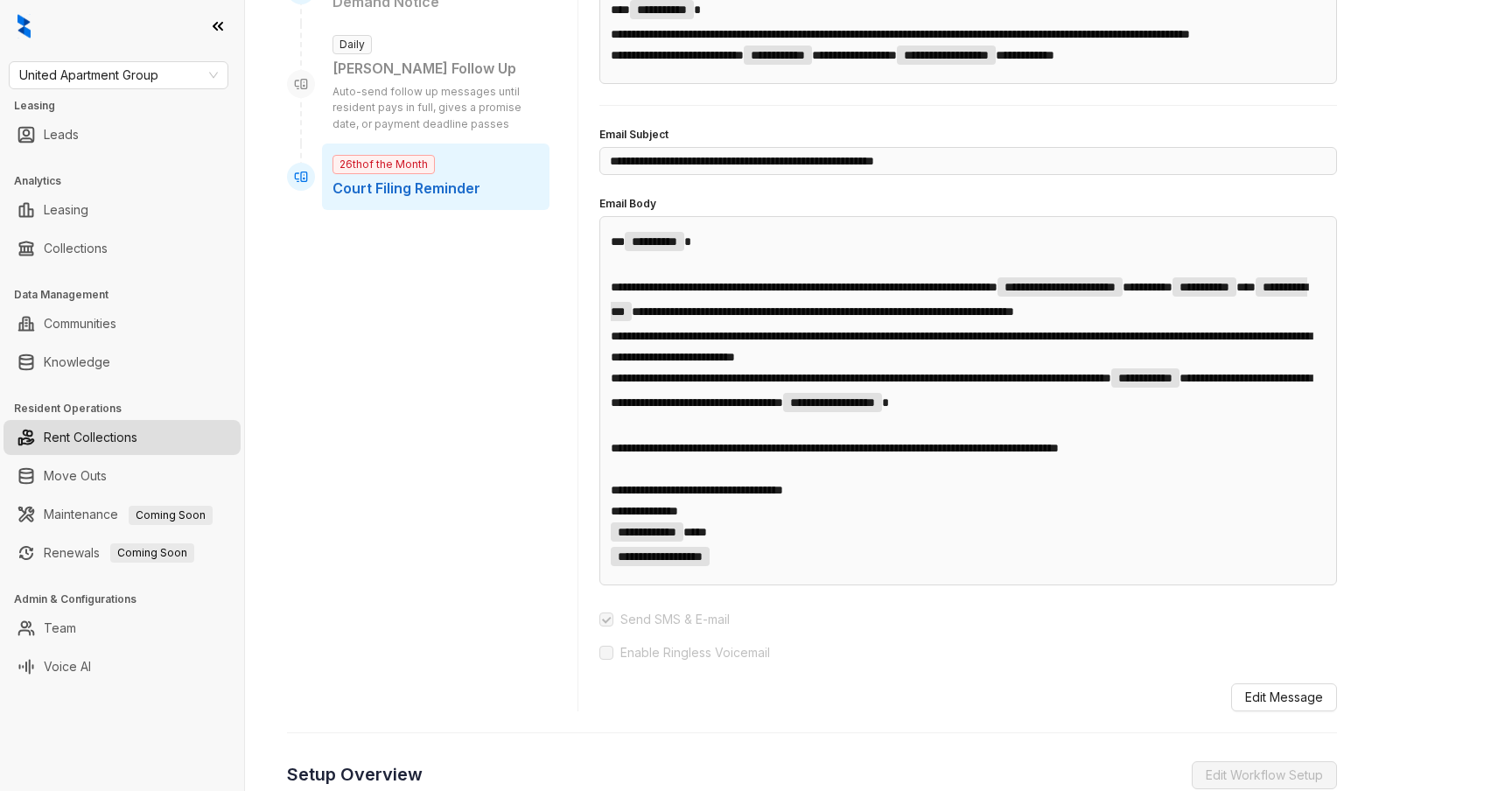 scroll, scrollTop: 480, scrollLeft: 0, axis: vertical 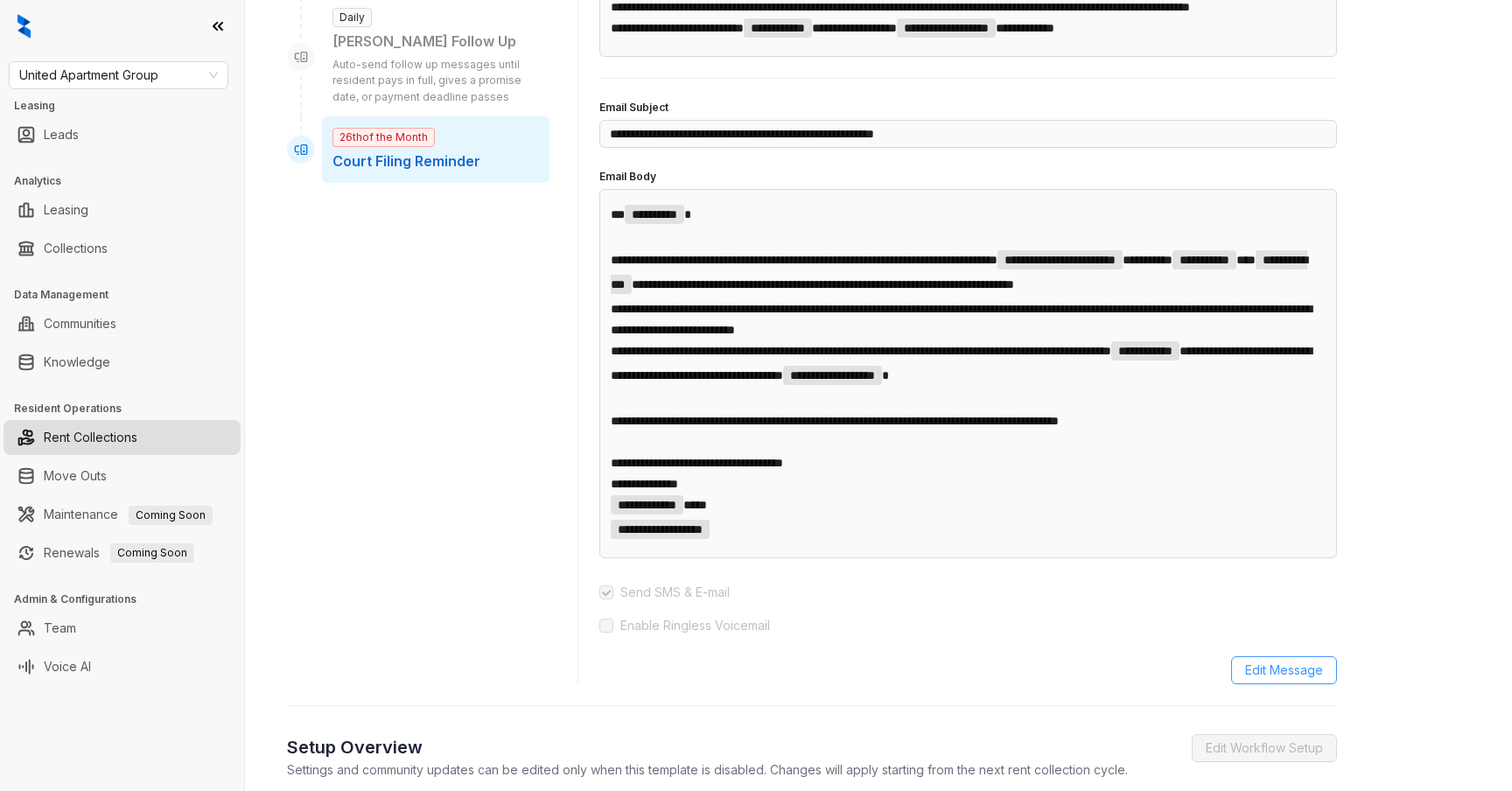 click on "Edit Message" at bounding box center (1284, 670) 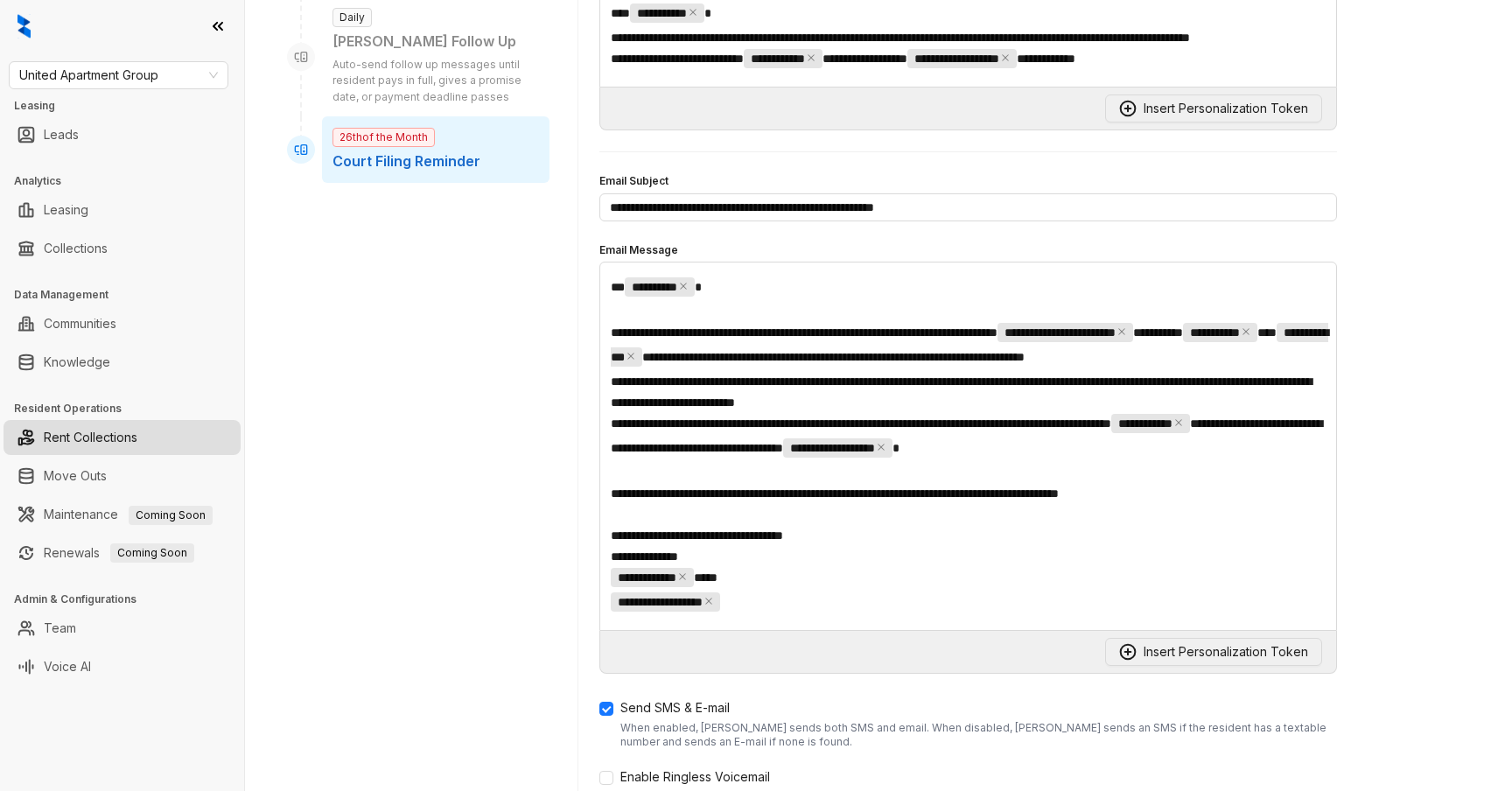 click on "﻿" at bounding box center (968, 472) 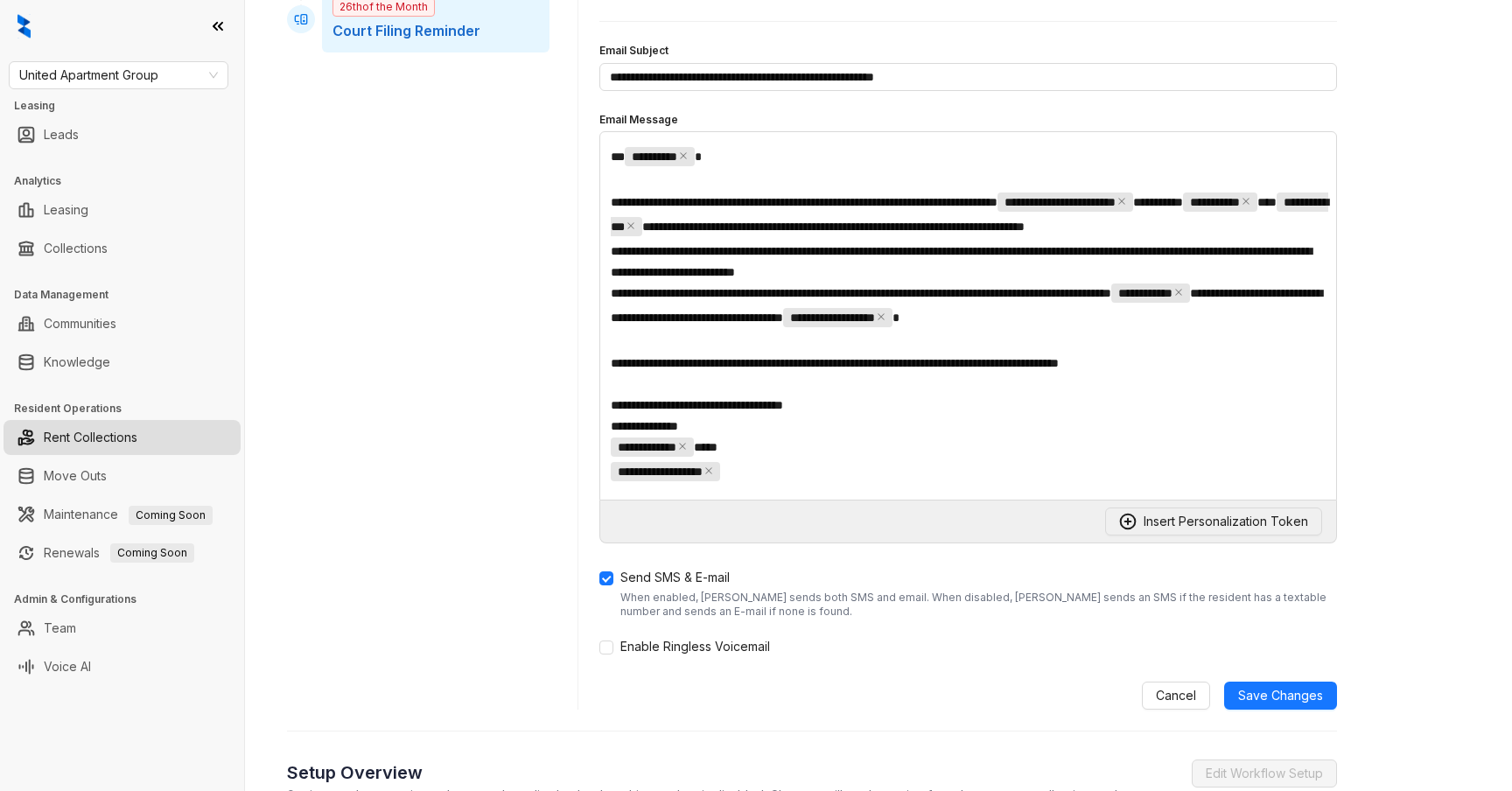 scroll, scrollTop: 666, scrollLeft: 0, axis: vertical 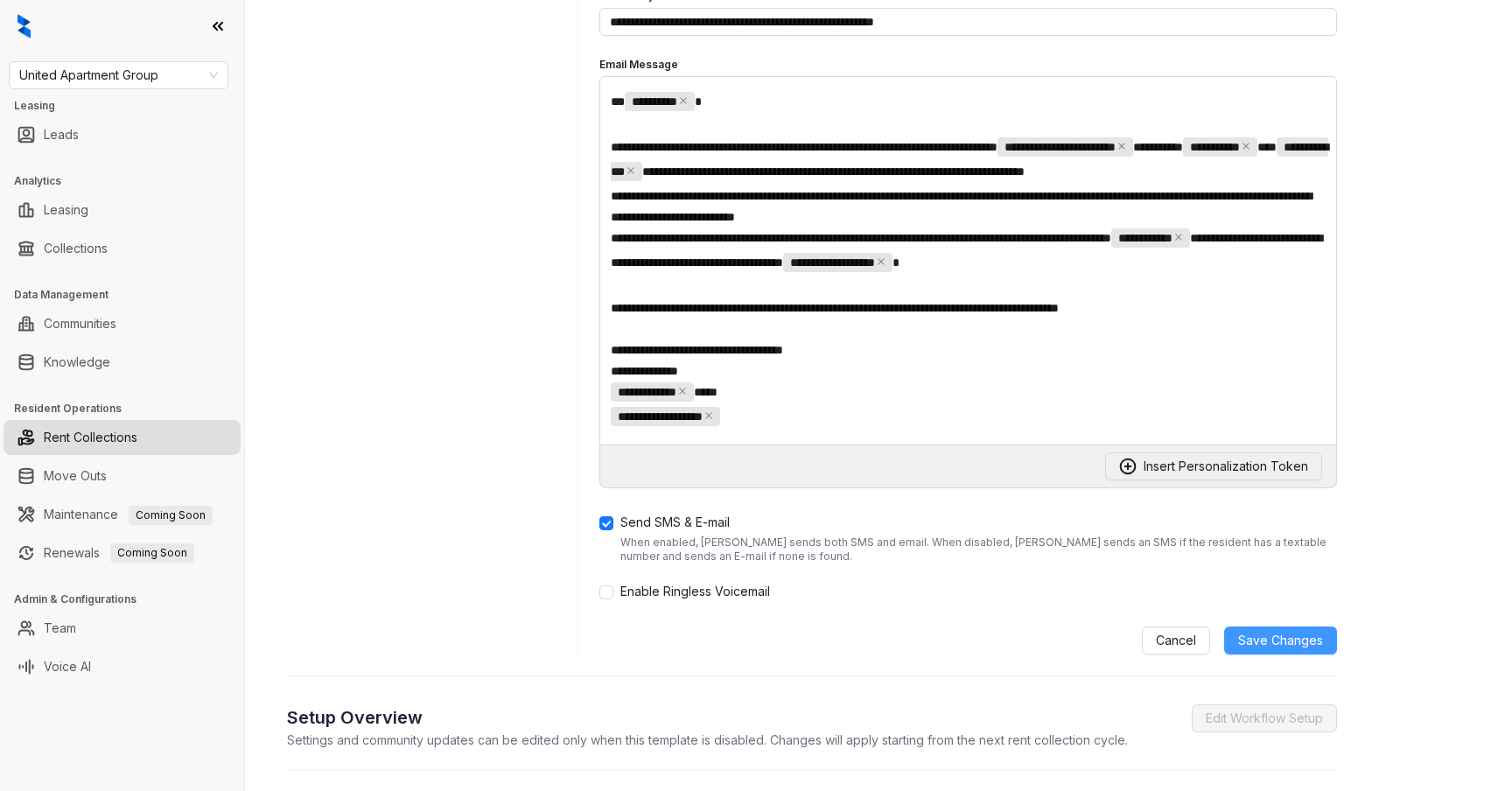 click on "Save Changes" at bounding box center (1280, 640) 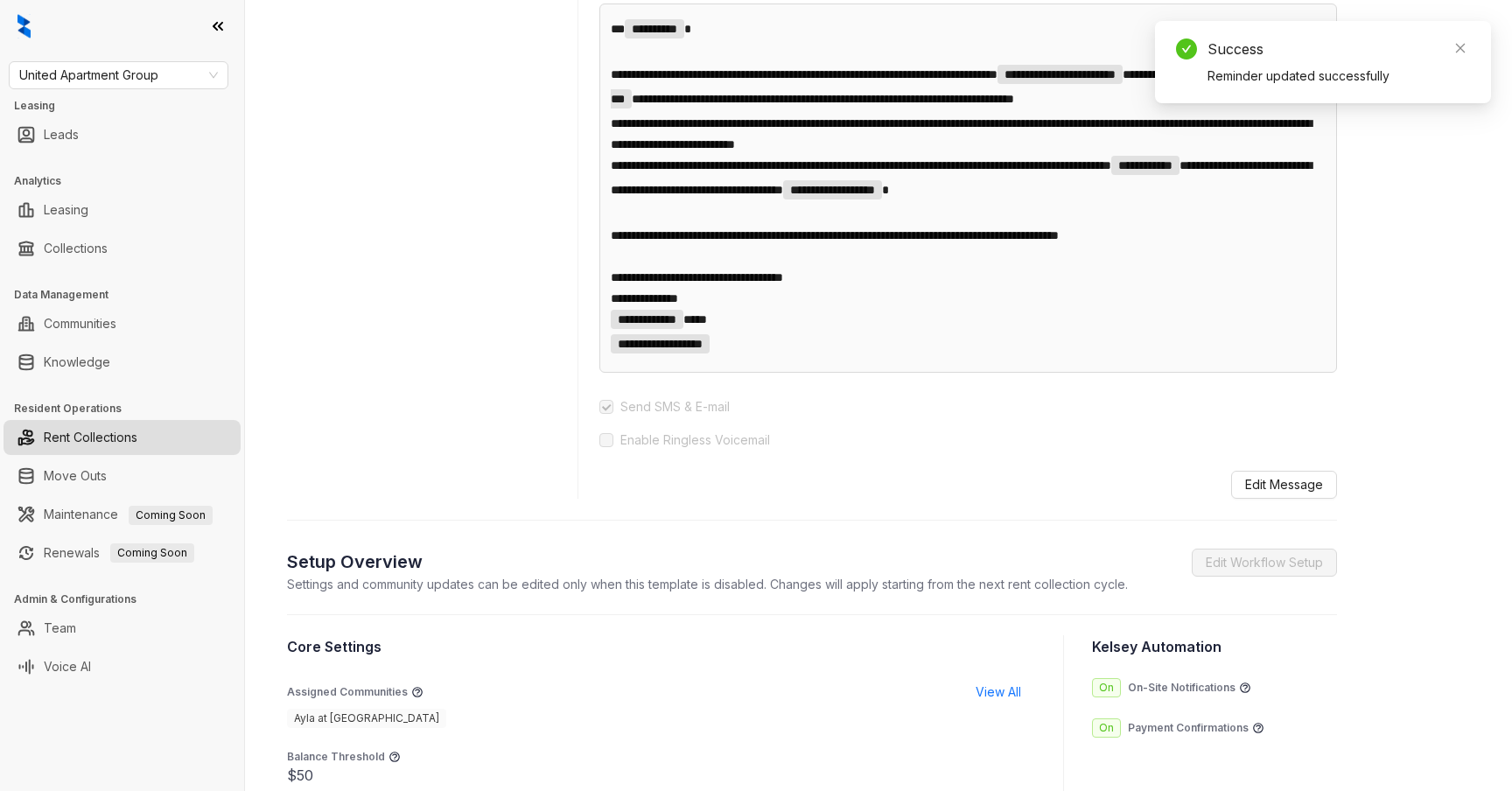 scroll, scrollTop: 0, scrollLeft: 0, axis: both 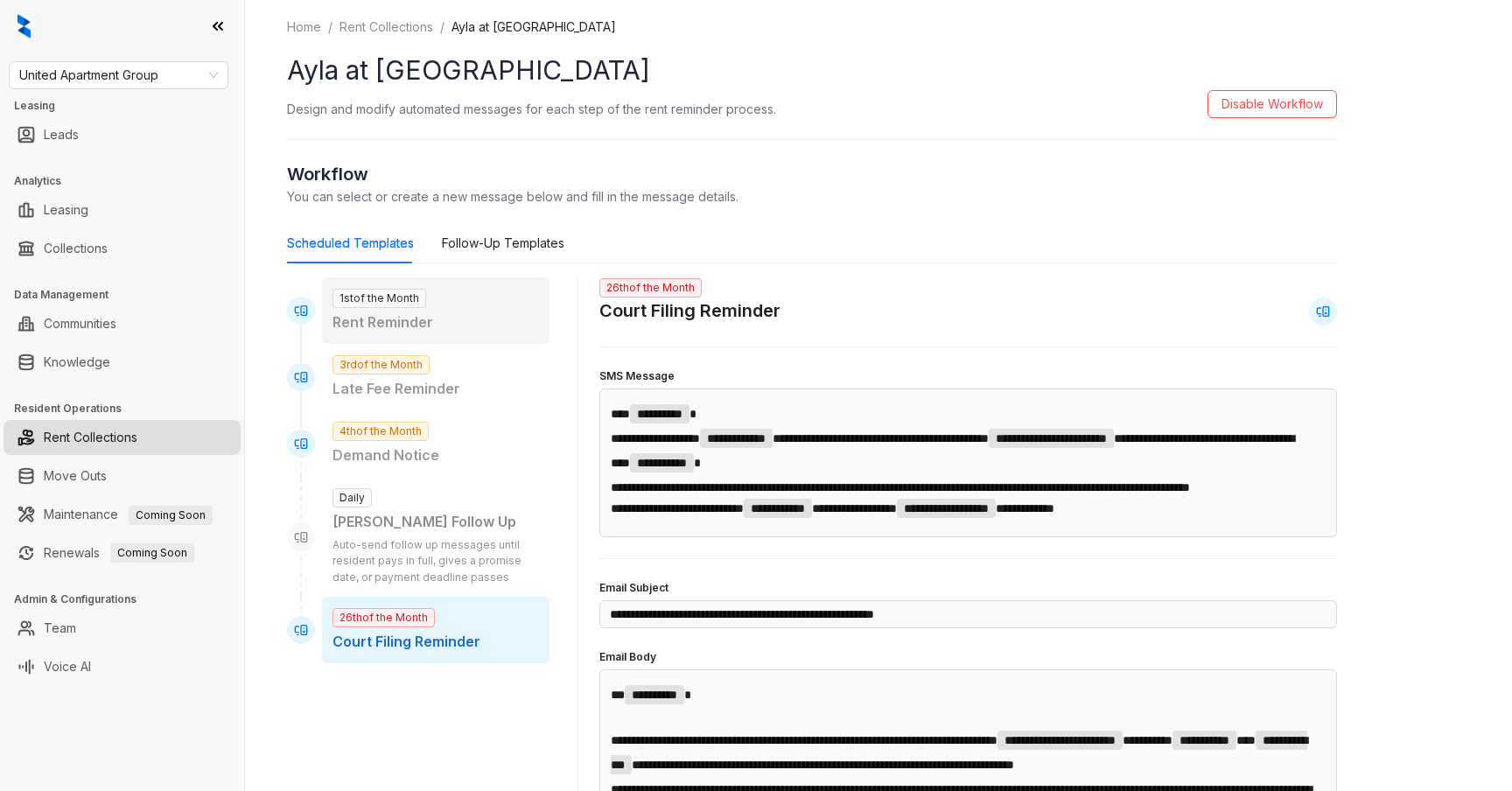 click on "Rent Reminder" at bounding box center (436, 322) 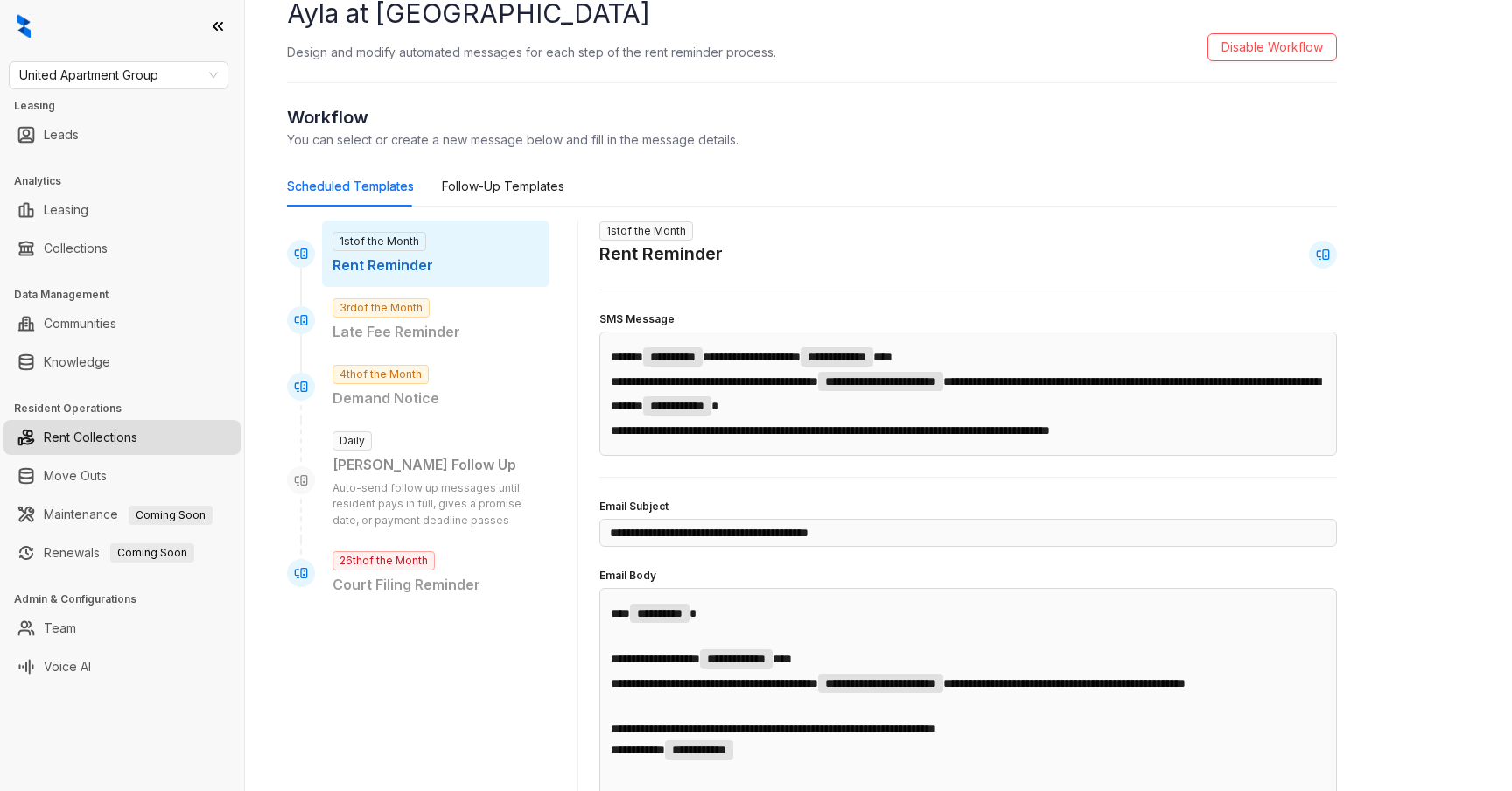 scroll, scrollTop: 61, scrollLeft: 0, axis: vertical 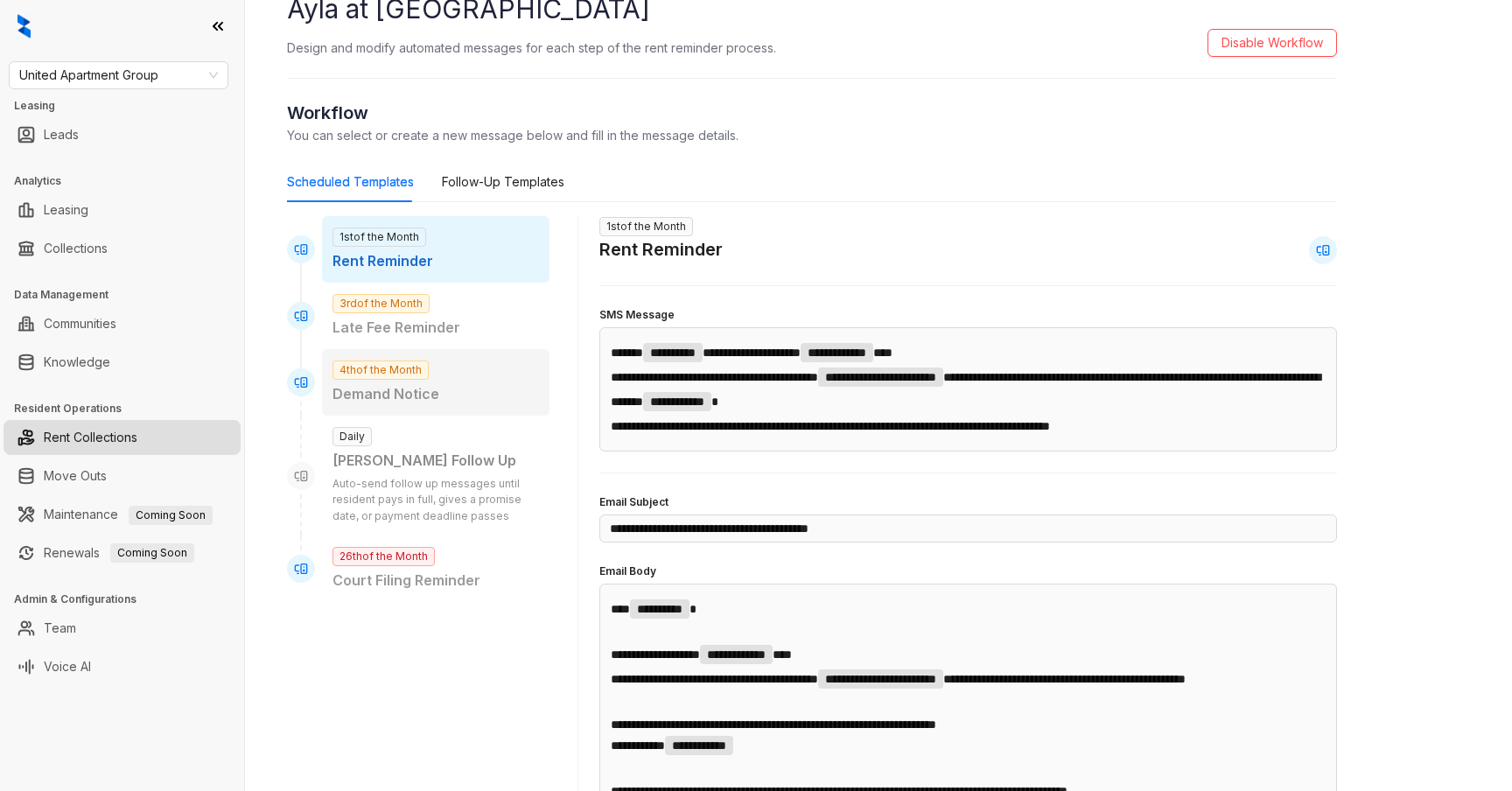 click on "4th  of the Month Demand Notice" at bounding box center [436, 382] 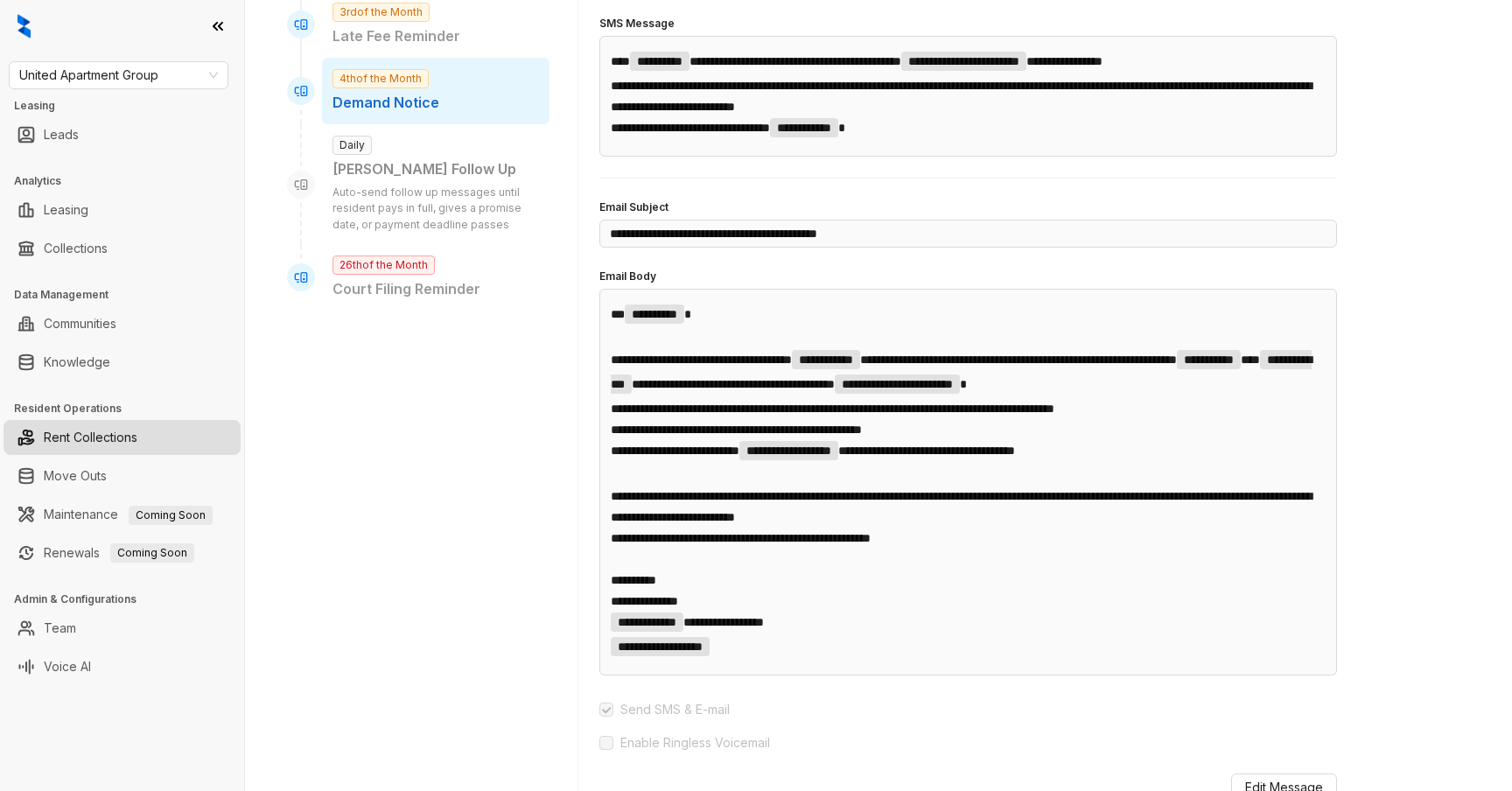 scroll, scrollTop: 405, scrollLeft: 0, axis: vertical 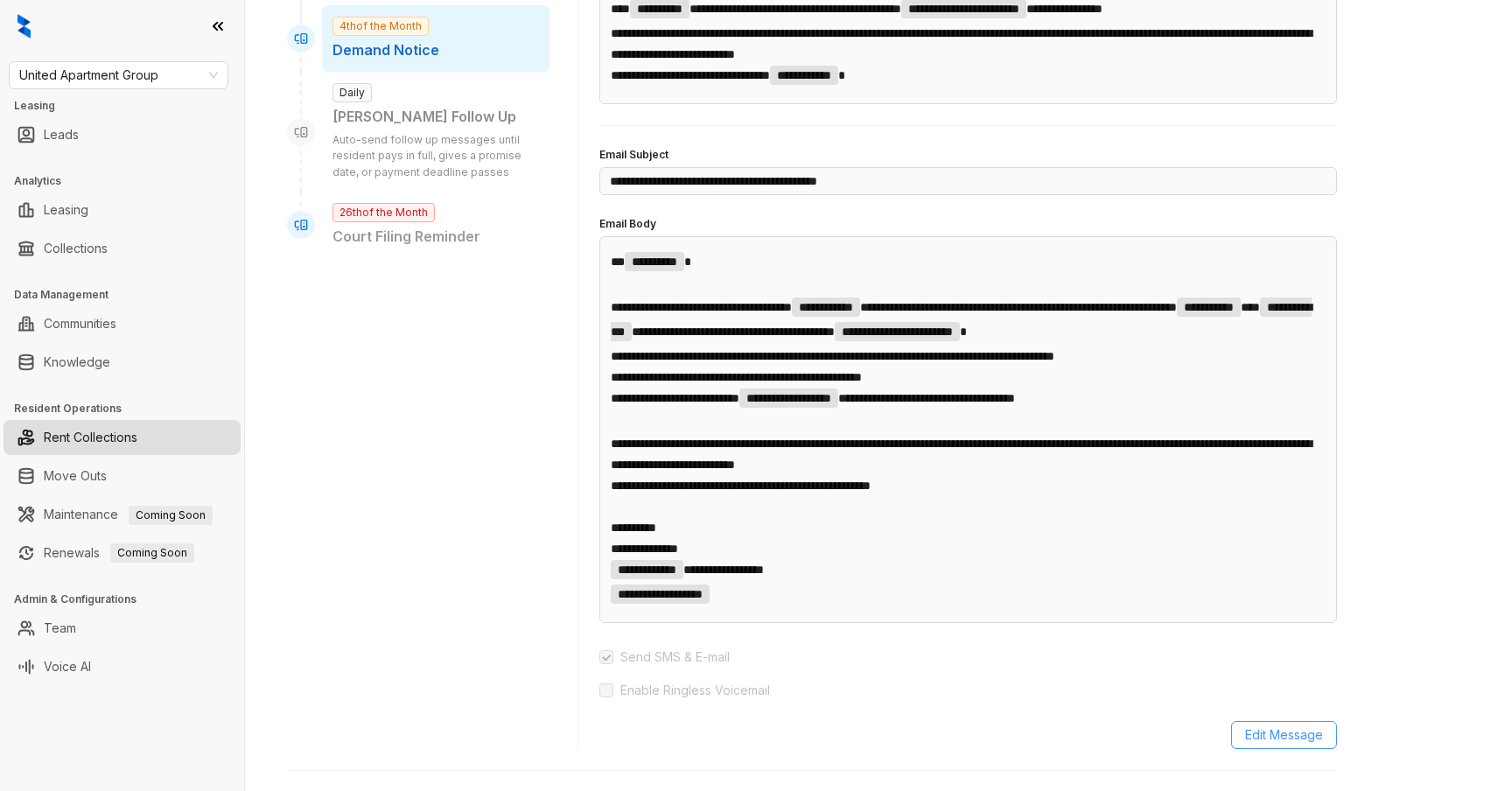 click on "Edit Message" at bounding box center (1284, 735) 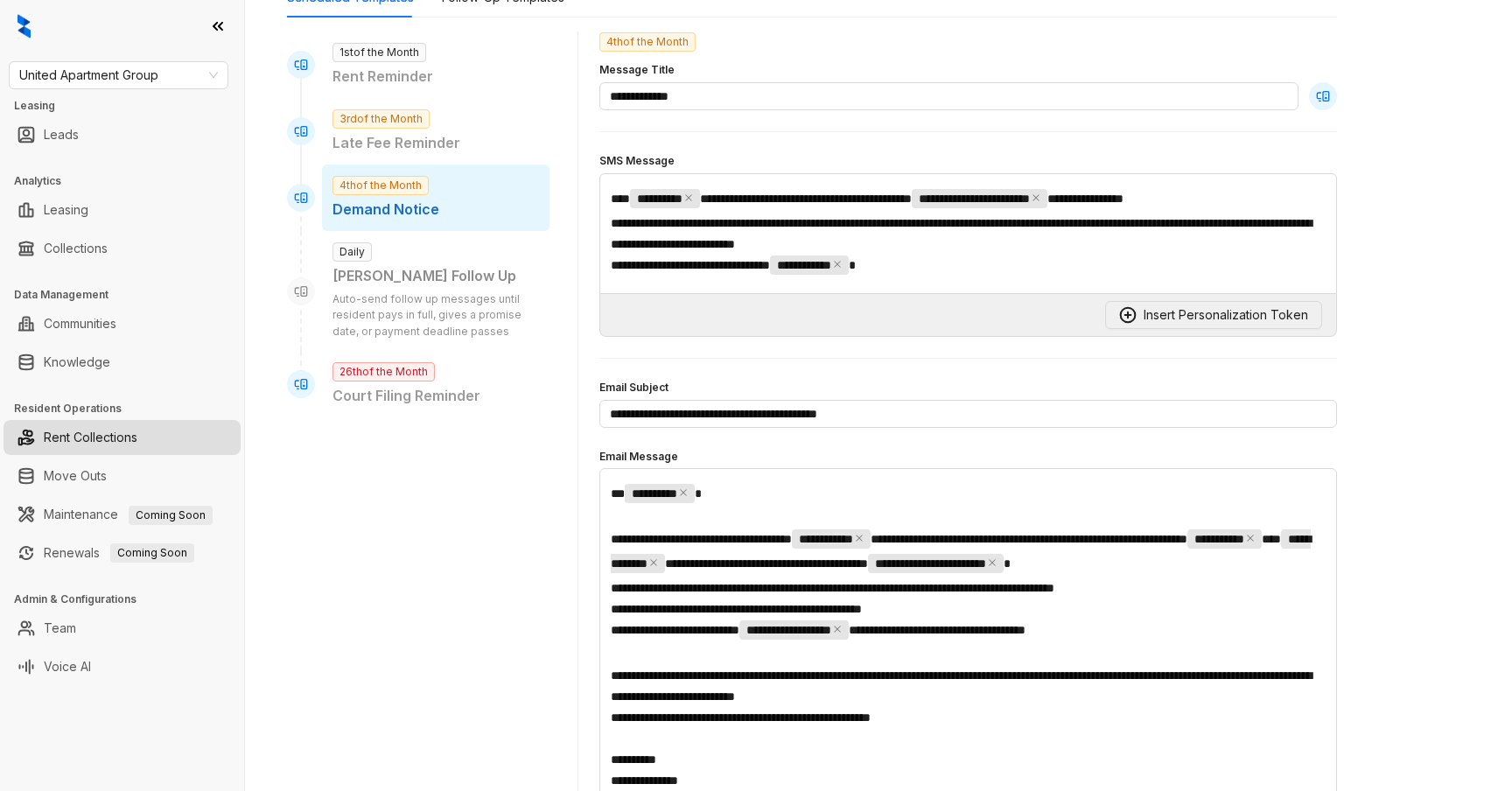 scroll, scrollTop: 242, scrollLeft: 0, axis: vertical 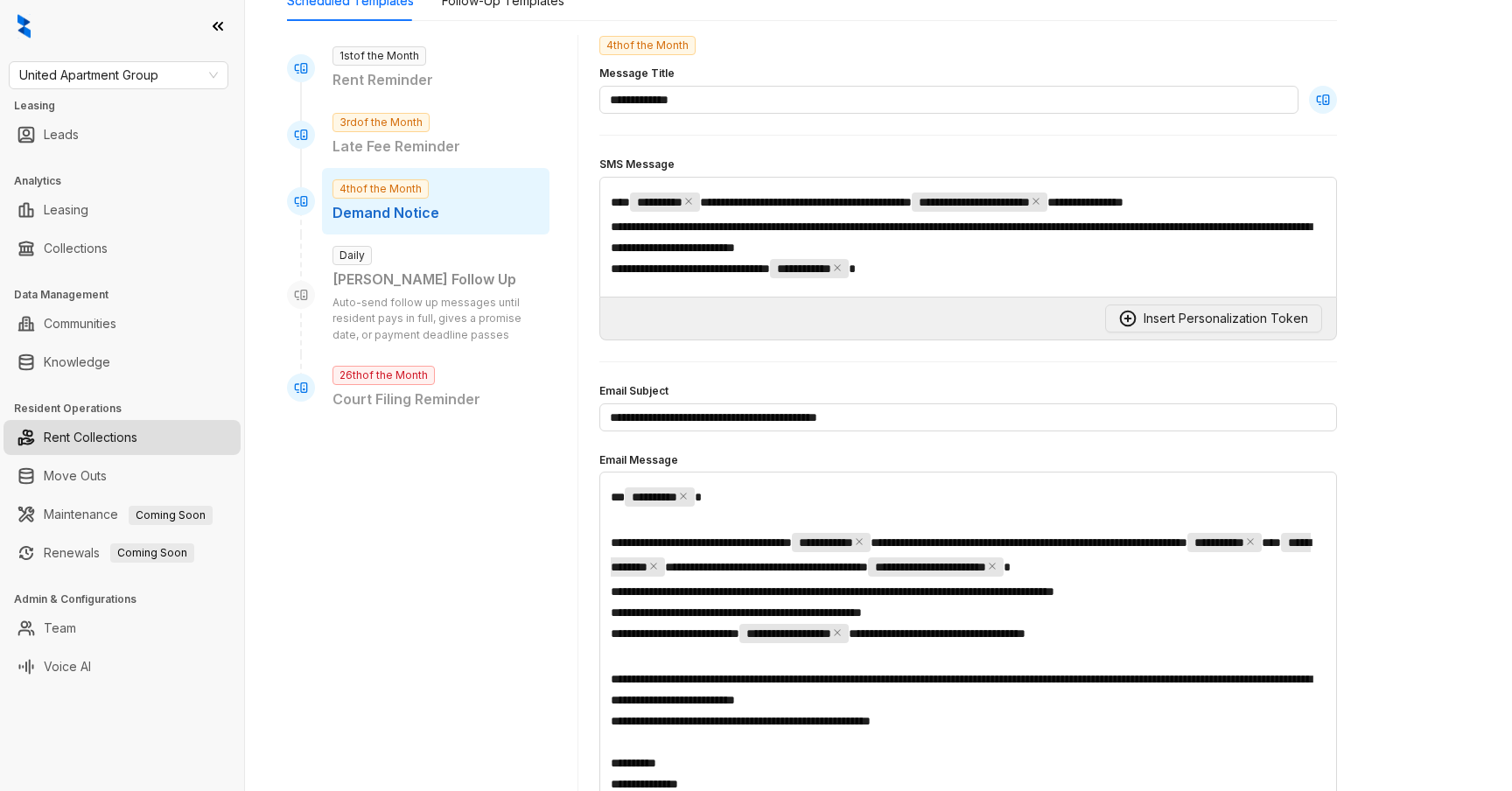click on "**********" at bounding box center (968, 237) 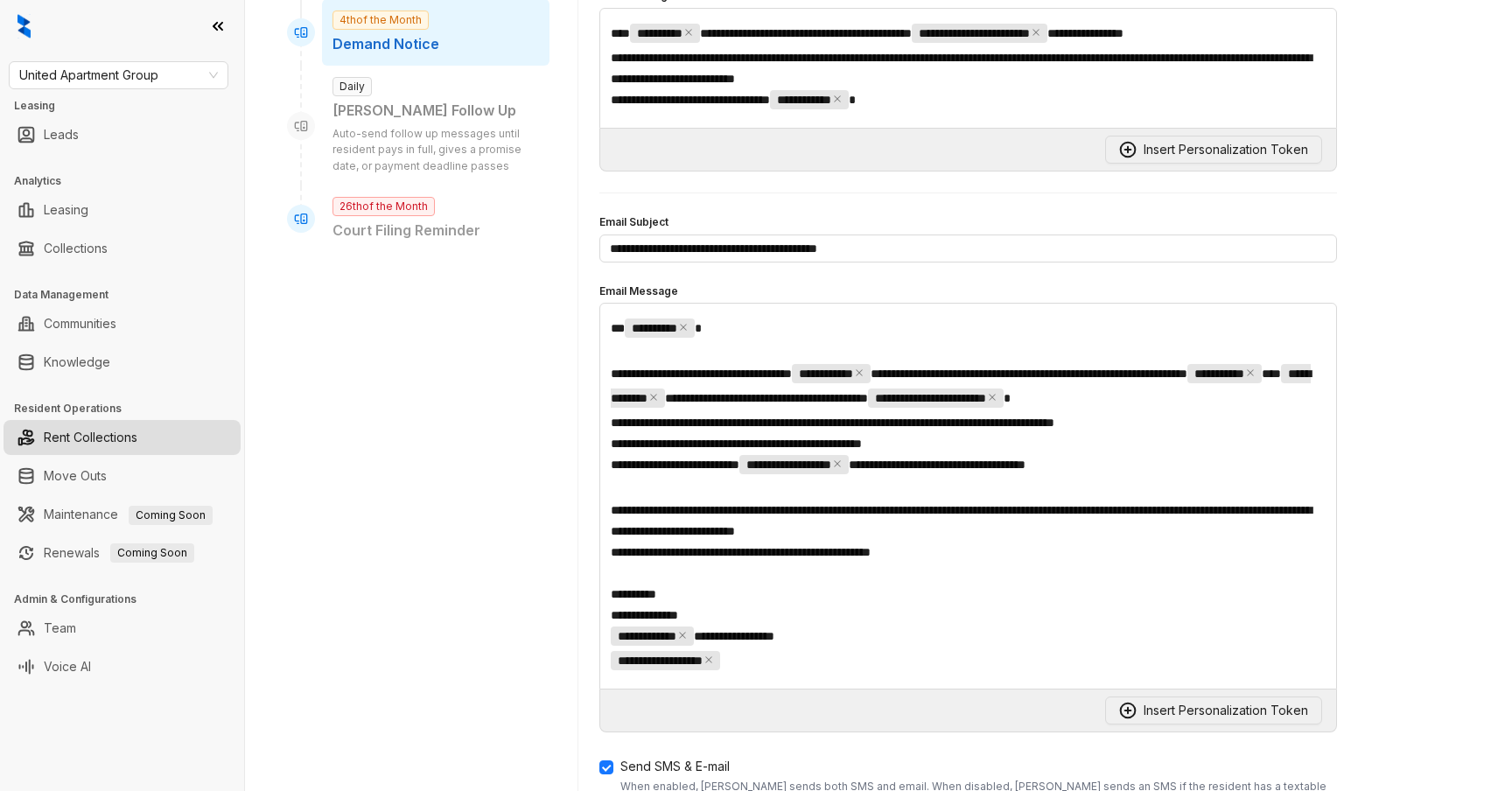 scroll, scrollTop: 585, scrollLeft: 0, axis: vertical 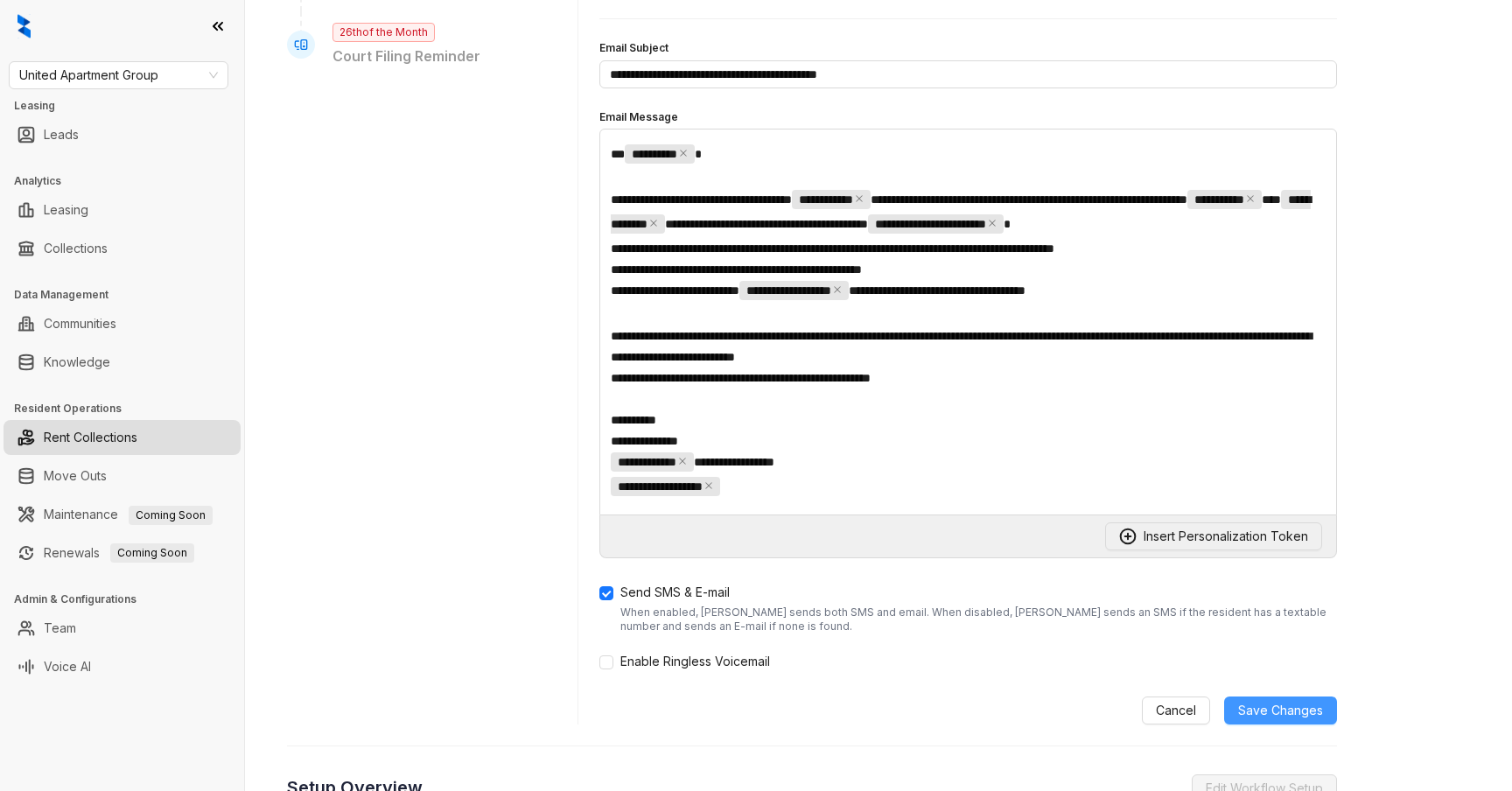 click on "Save Changes" at bounding box center [1280, 710] 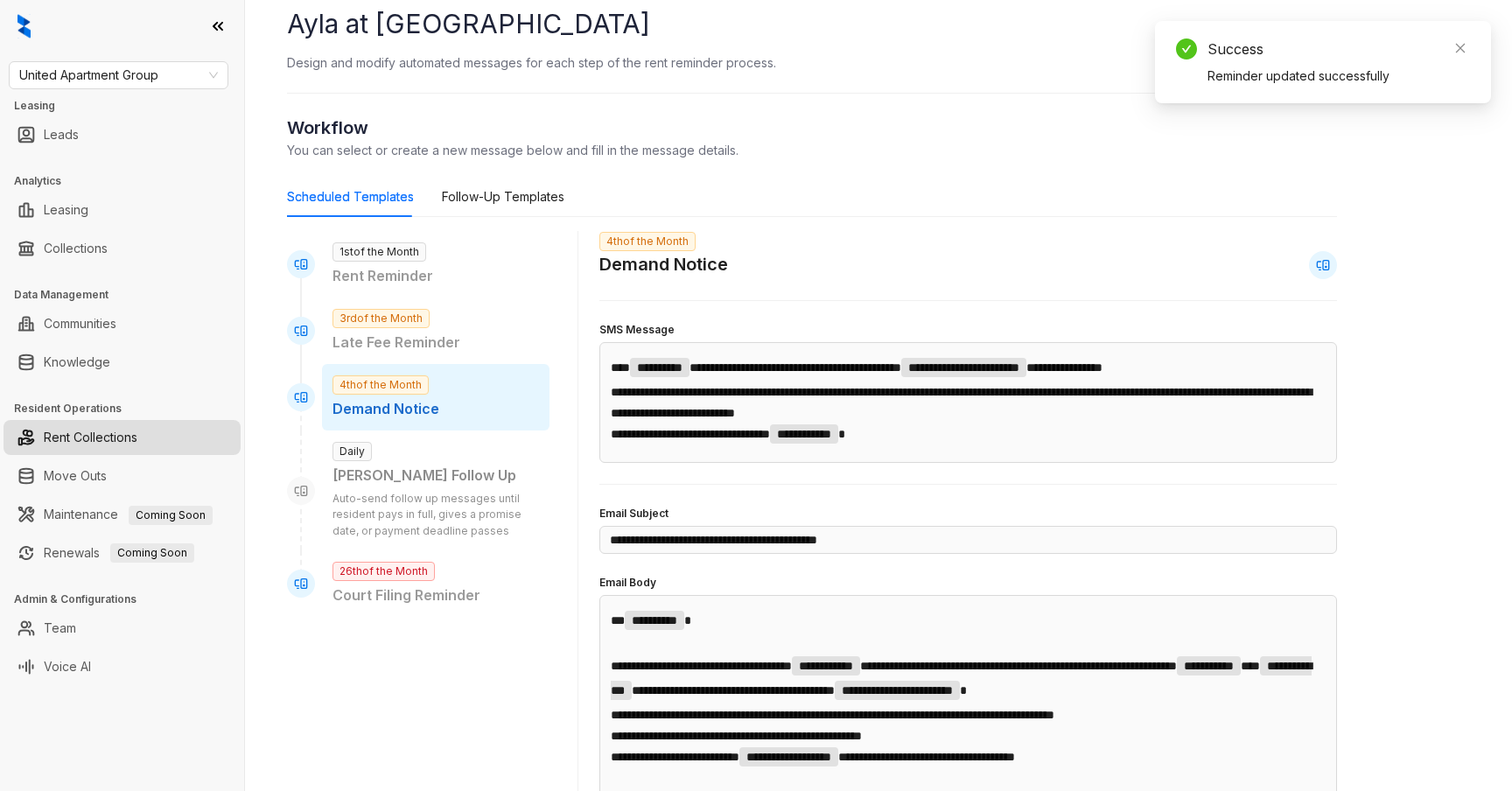 scroll, scrollTop: 46, scrollLeft: 0, axis: vertical 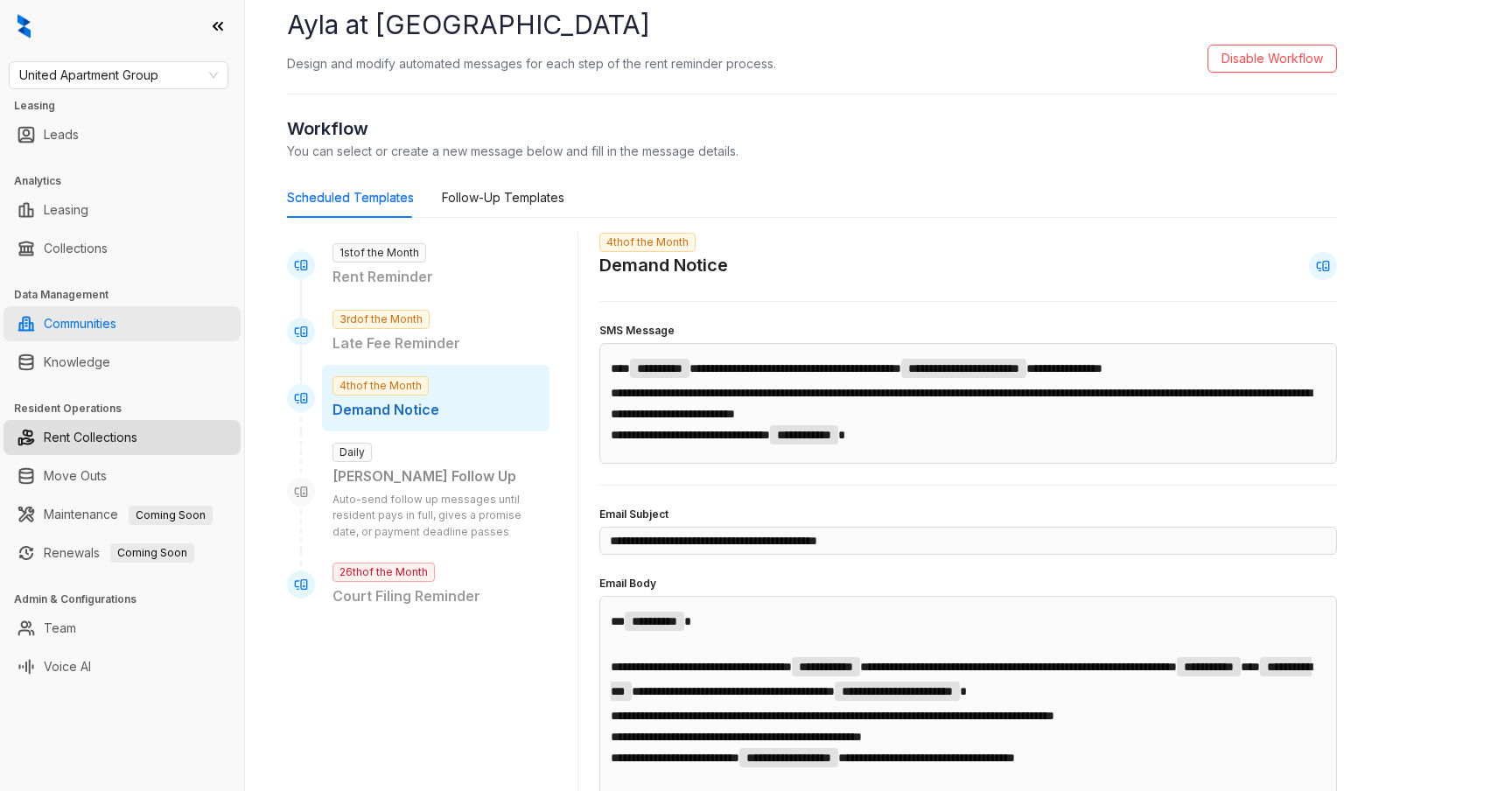 click on "Communities" at bounding box center [80, 324] 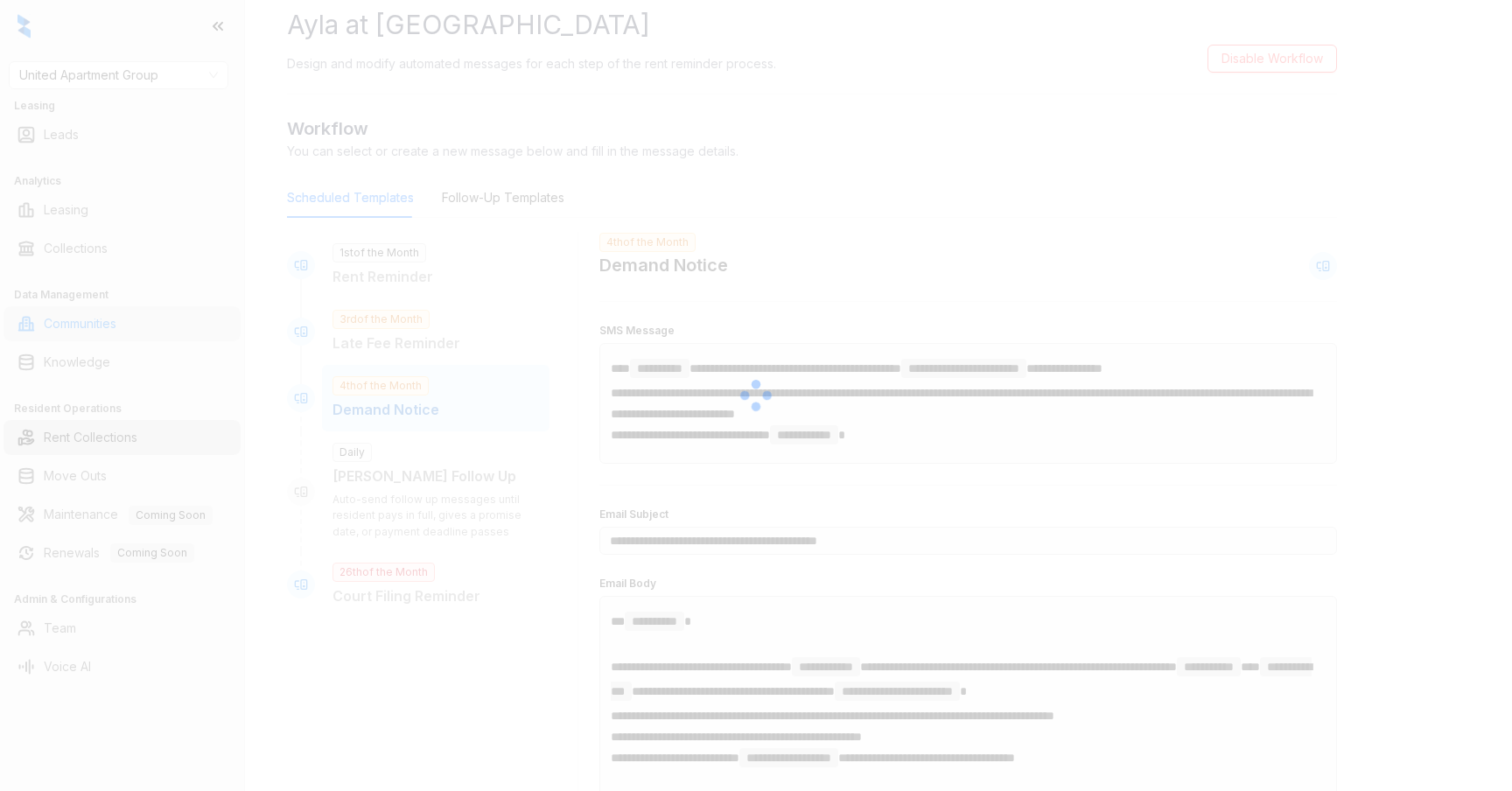 scroll, scrollTop: 0, scrollLeft: 0, axis: both 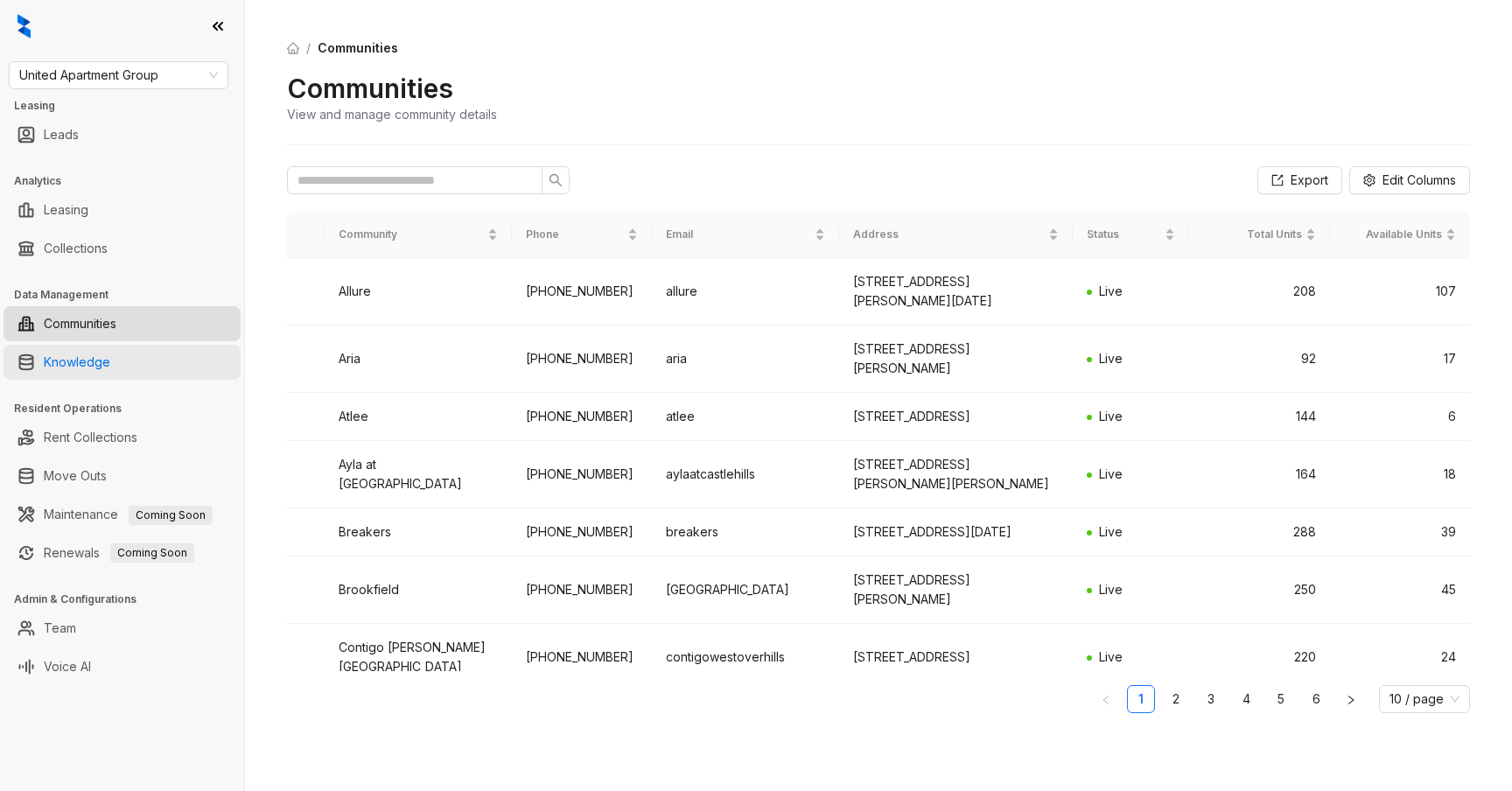 click on "Knowledge" at bounding box center [77, 362] 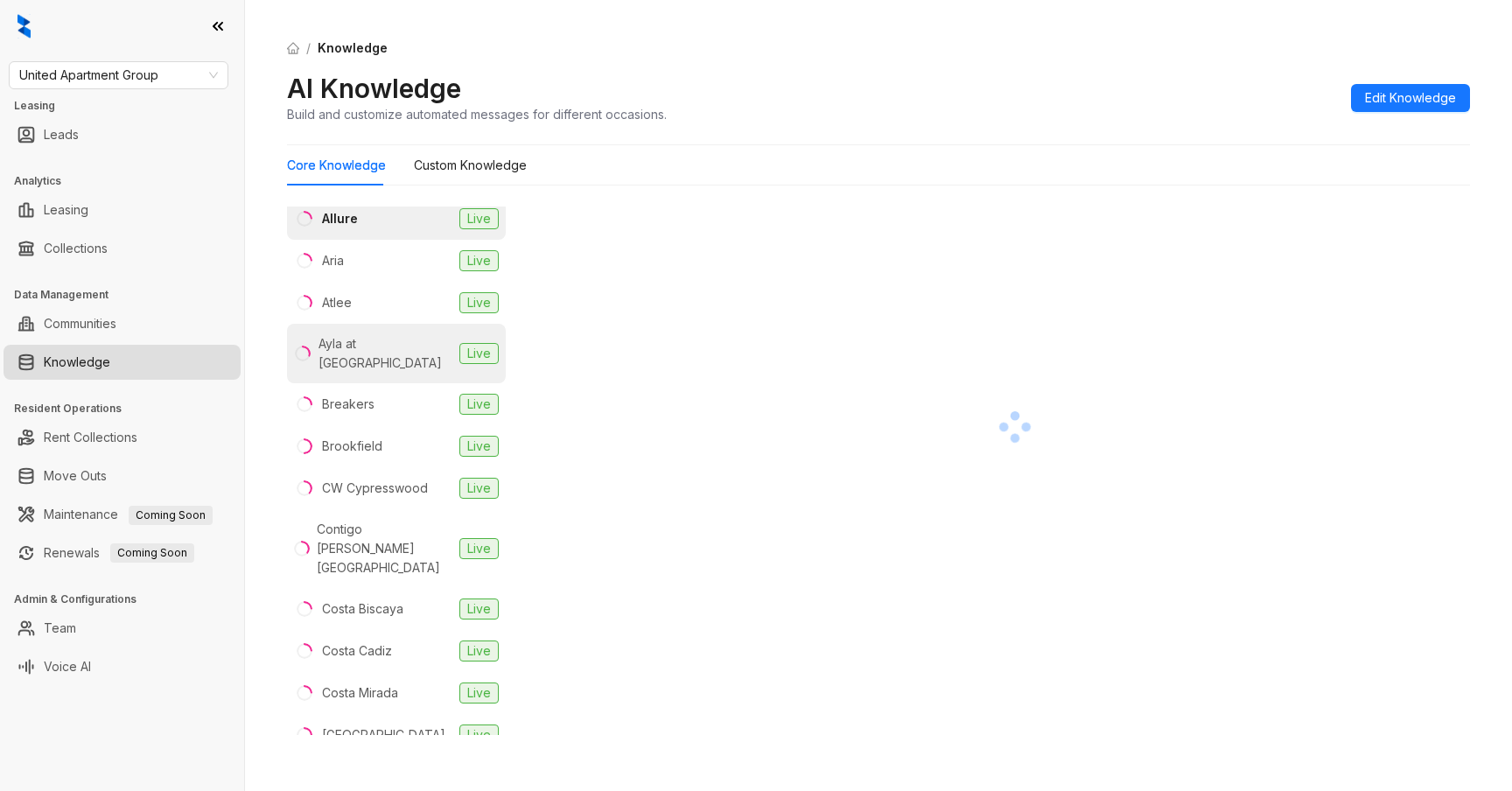 scroll, scrollTop: 0, scrollLeft: 0, axis: both 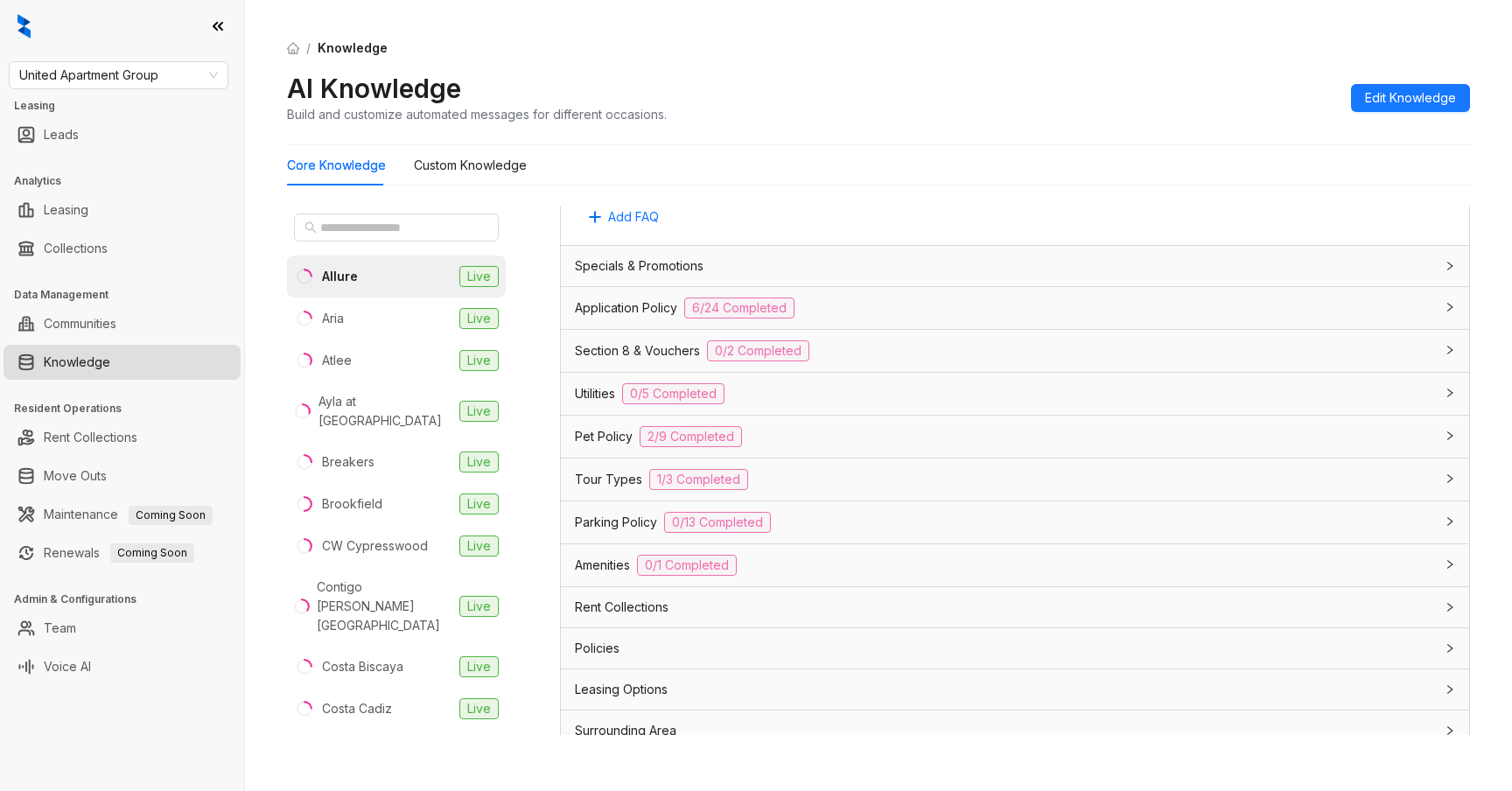 click on "Rent Collections" at bounding box center (621, 607) 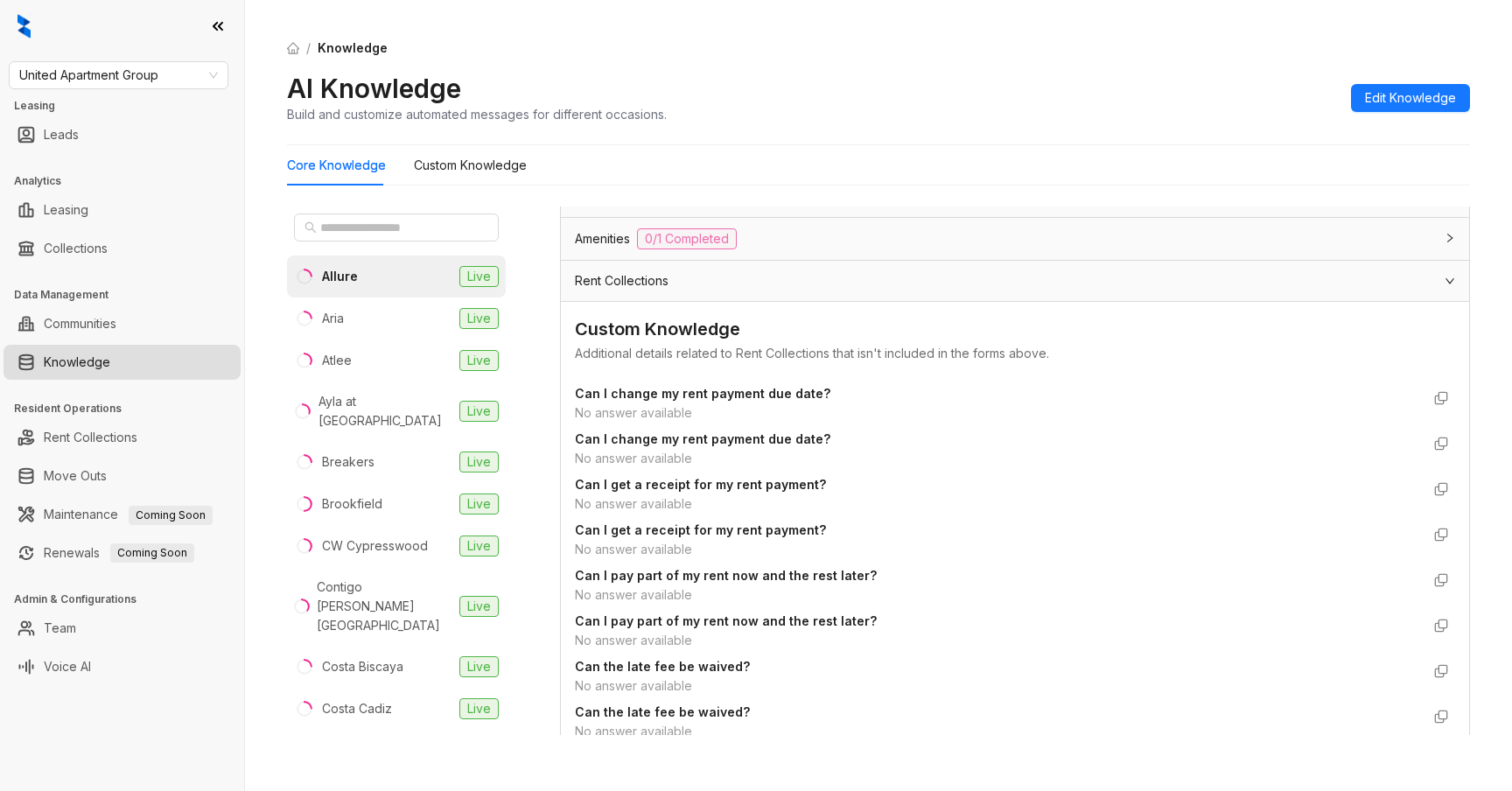 scroll, scrollTop: 1383, scrollLeft: 0, axis: vertical 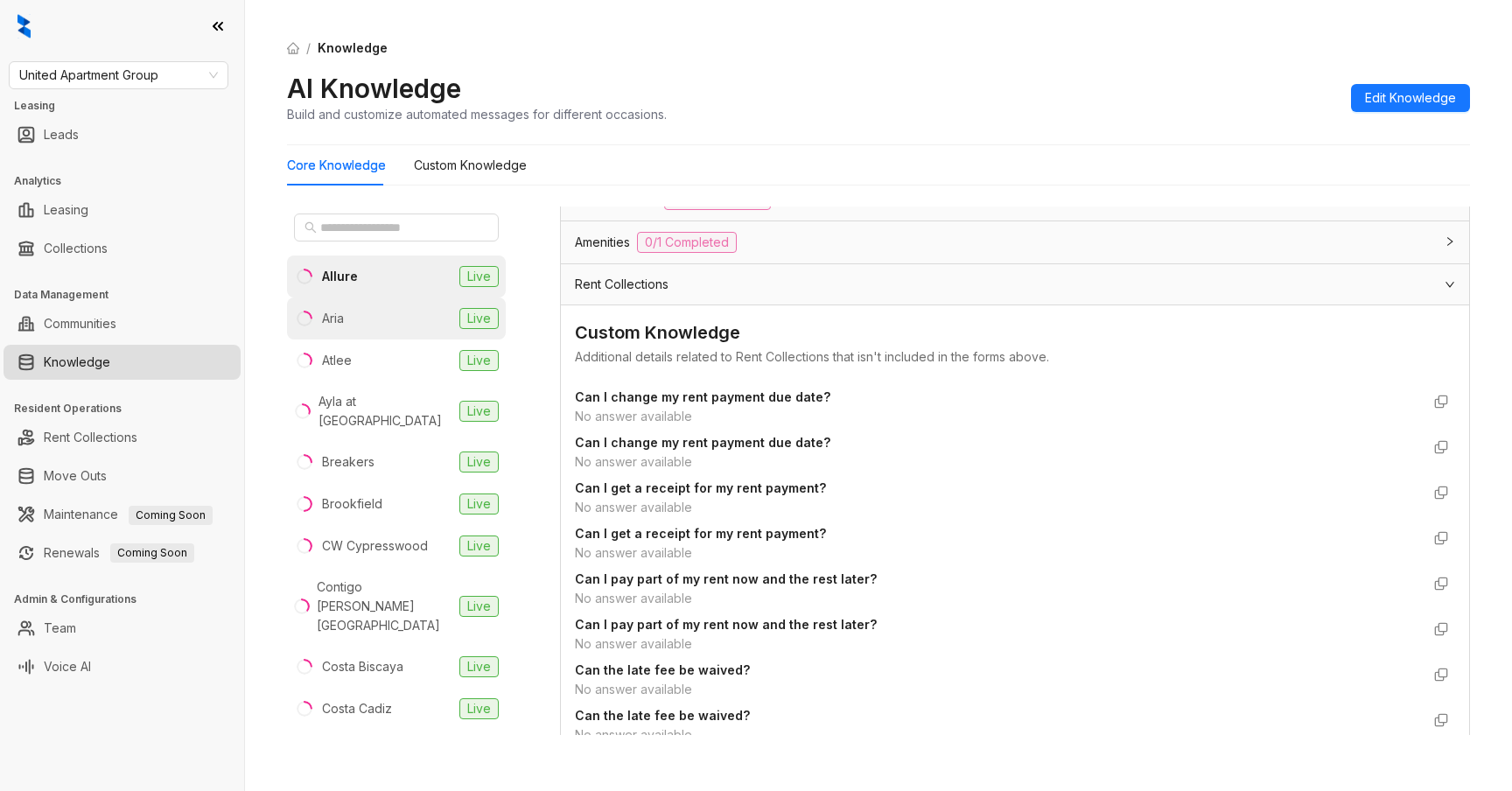 click on "Aria Live" at bounding box center (396, 318) 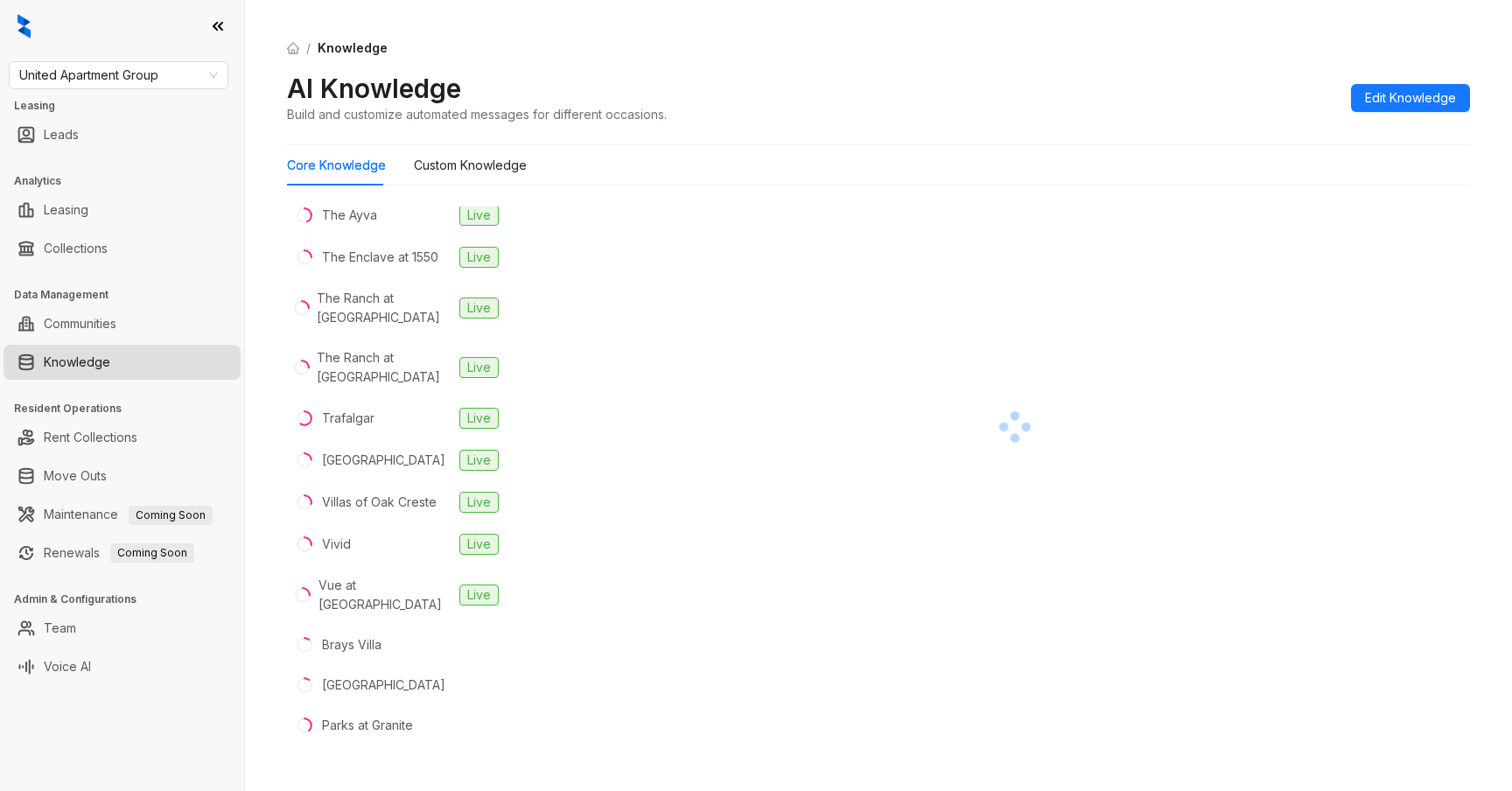 scroll, scrollTop: 1885, scrollLeft: 0, axis: vertical 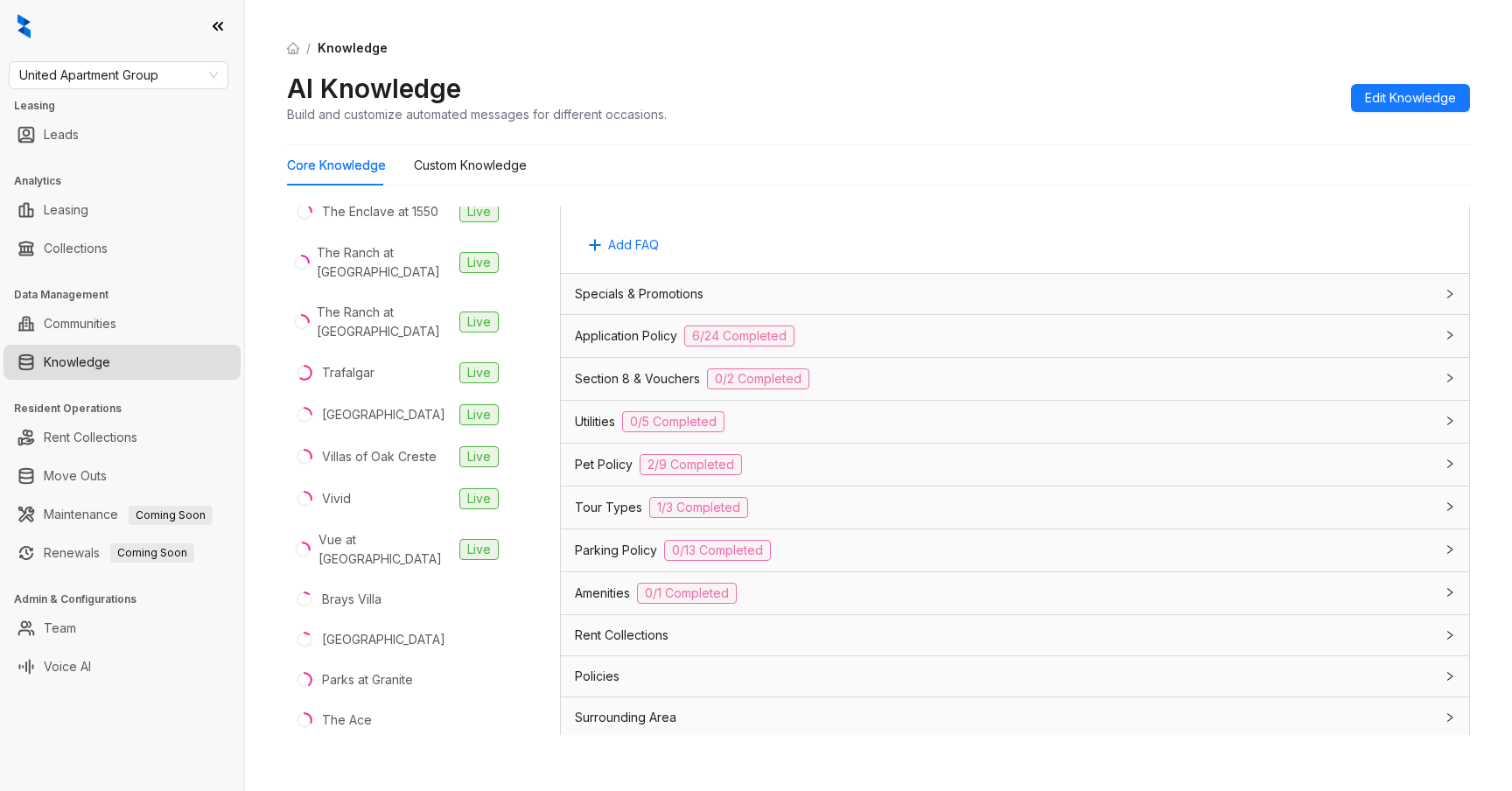 click on "Rent Collections" at bounding box center [1004, 635] 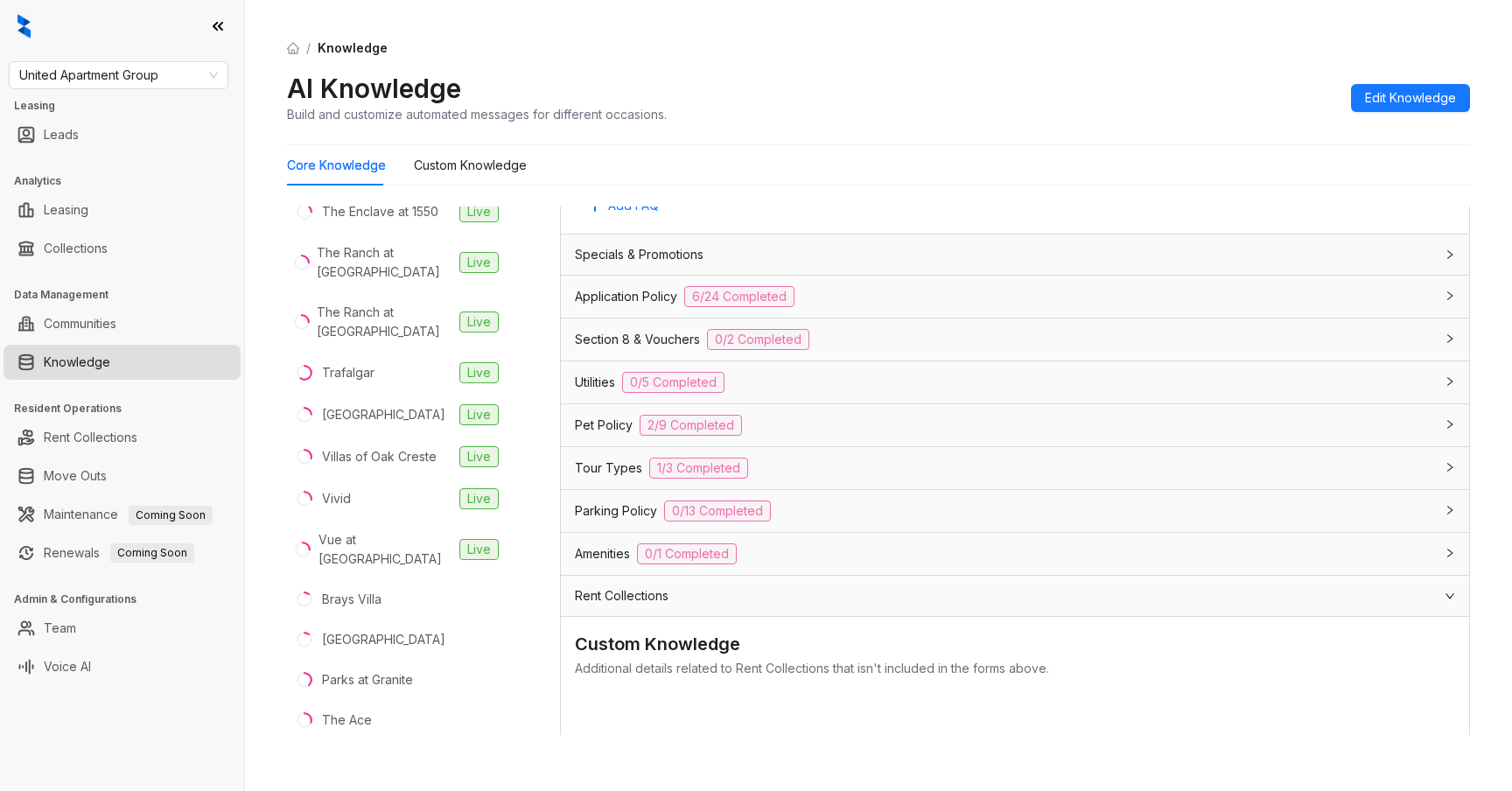 click on "Rent Collections" at bounding box center (1015, 596) 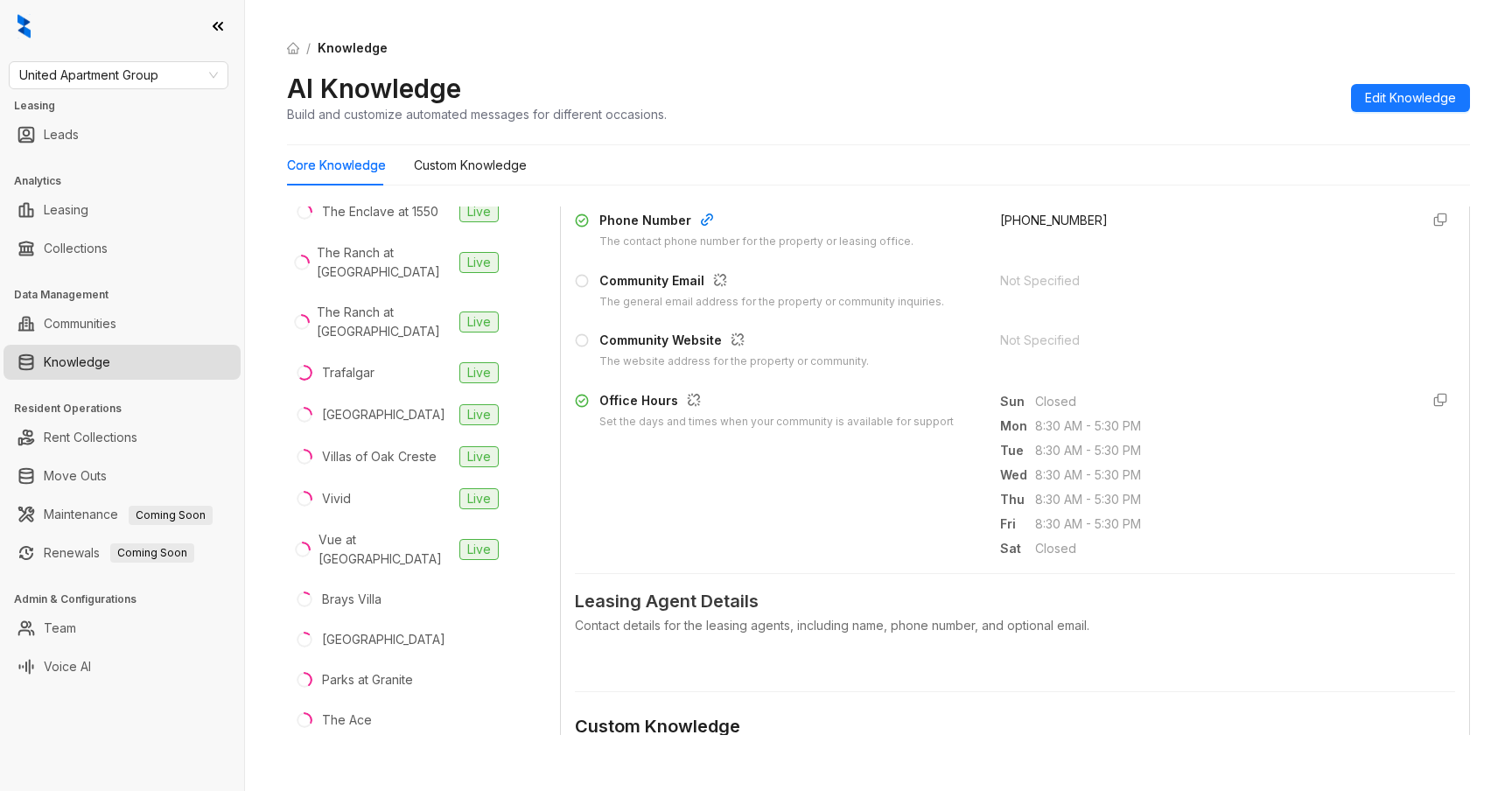 scroll, scrollTop: 353, scrollLeft: 0, axis: vertical 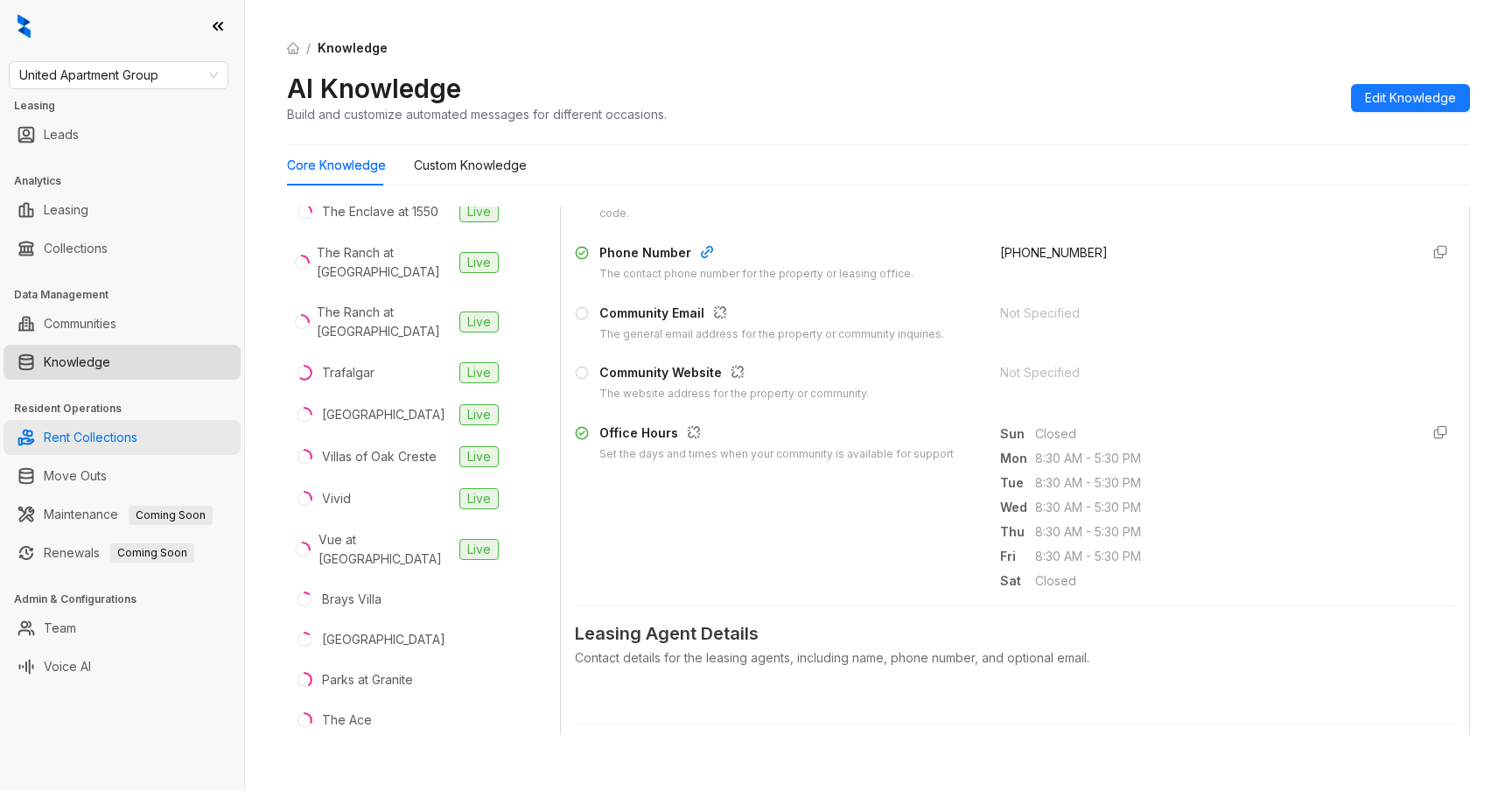 click on "Rent Collections" at bounding box center (90, 438) 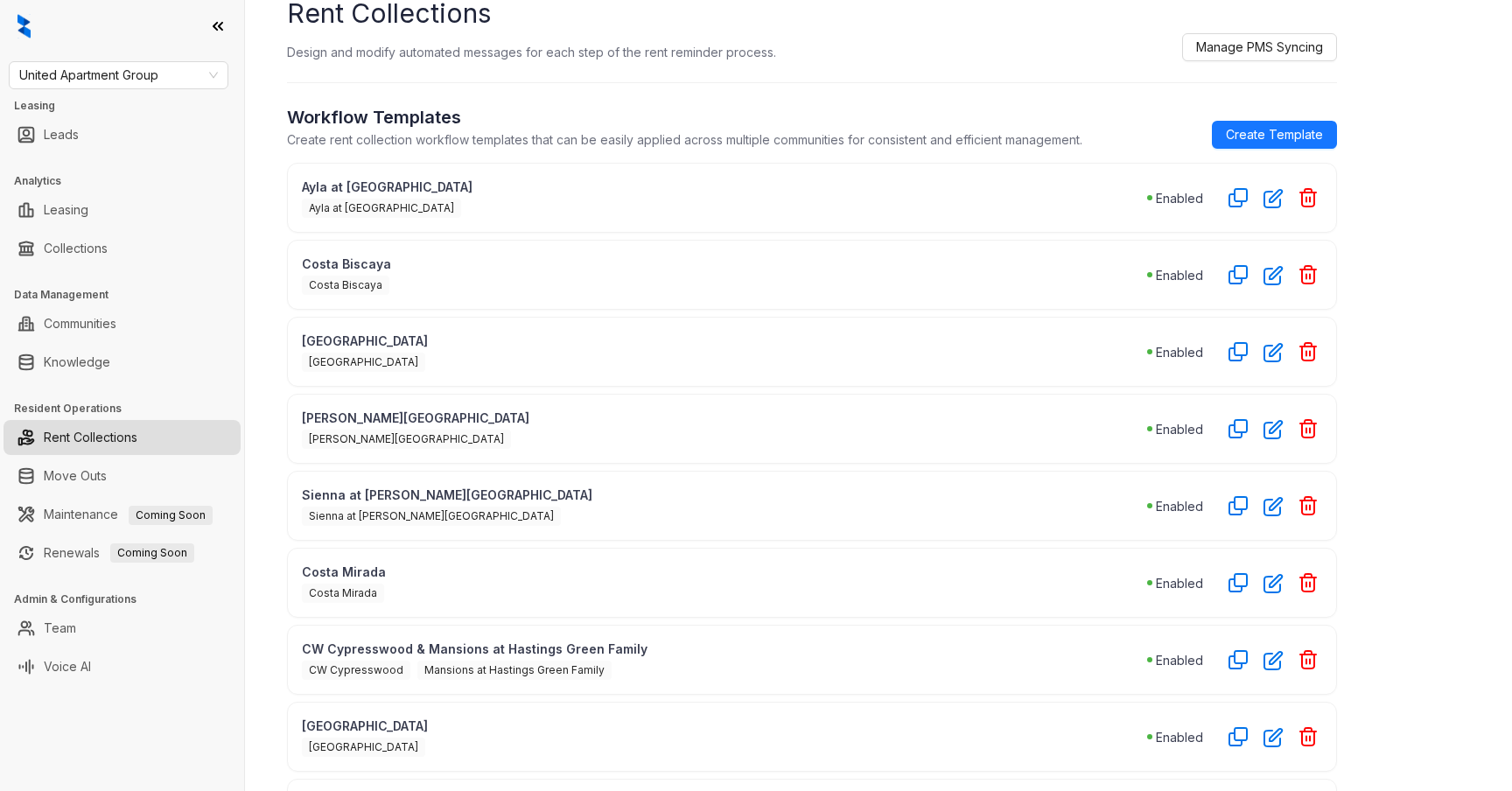 scroll, scrollTop: 59, scrollLeft: 0, axis: vertical 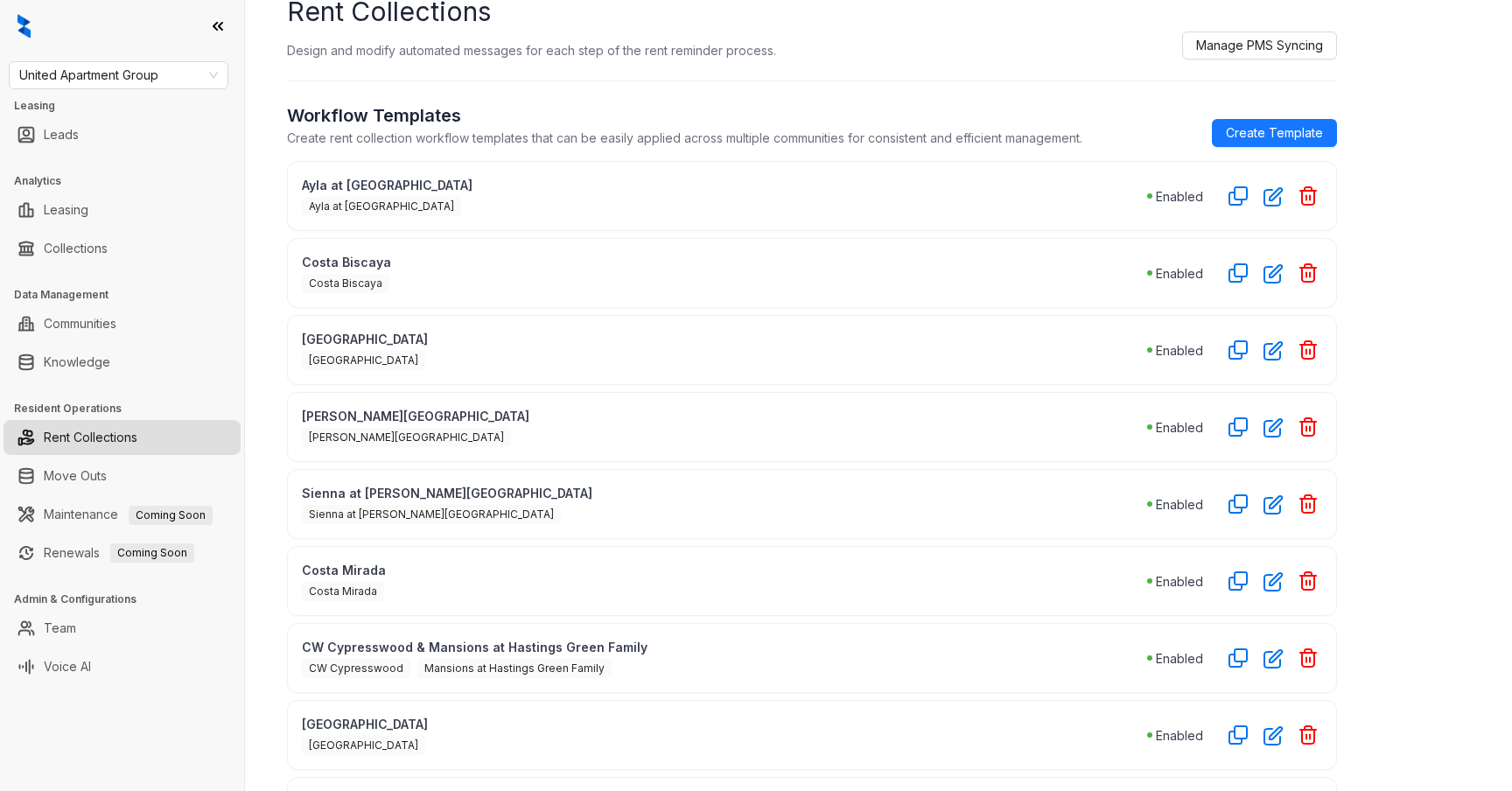 click on "Ayla at [GEOGRAPHIC_DATA] at [GEOGRAPHIC_DATA] Enabled" at bounding box center (812, 196) 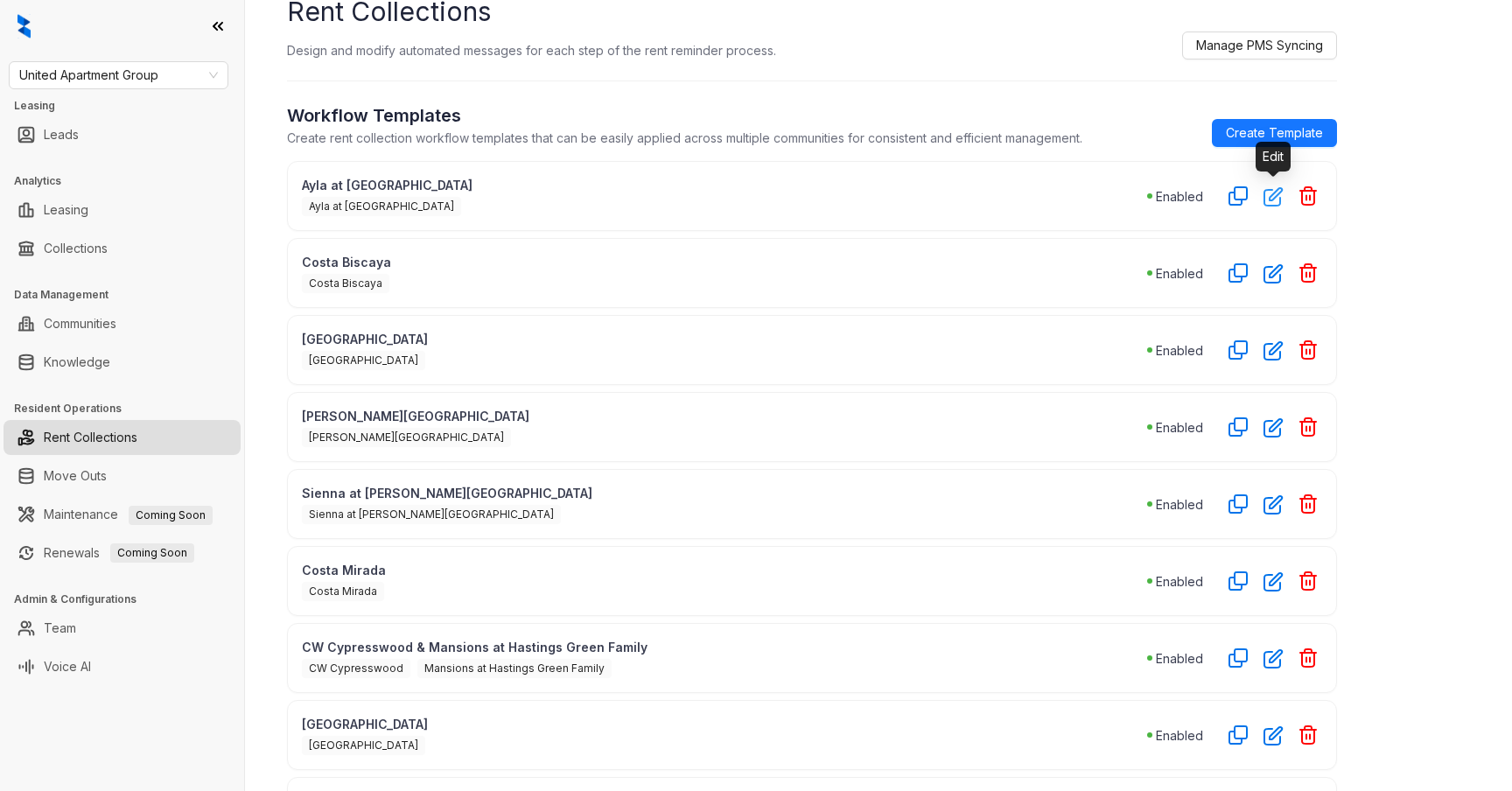 click 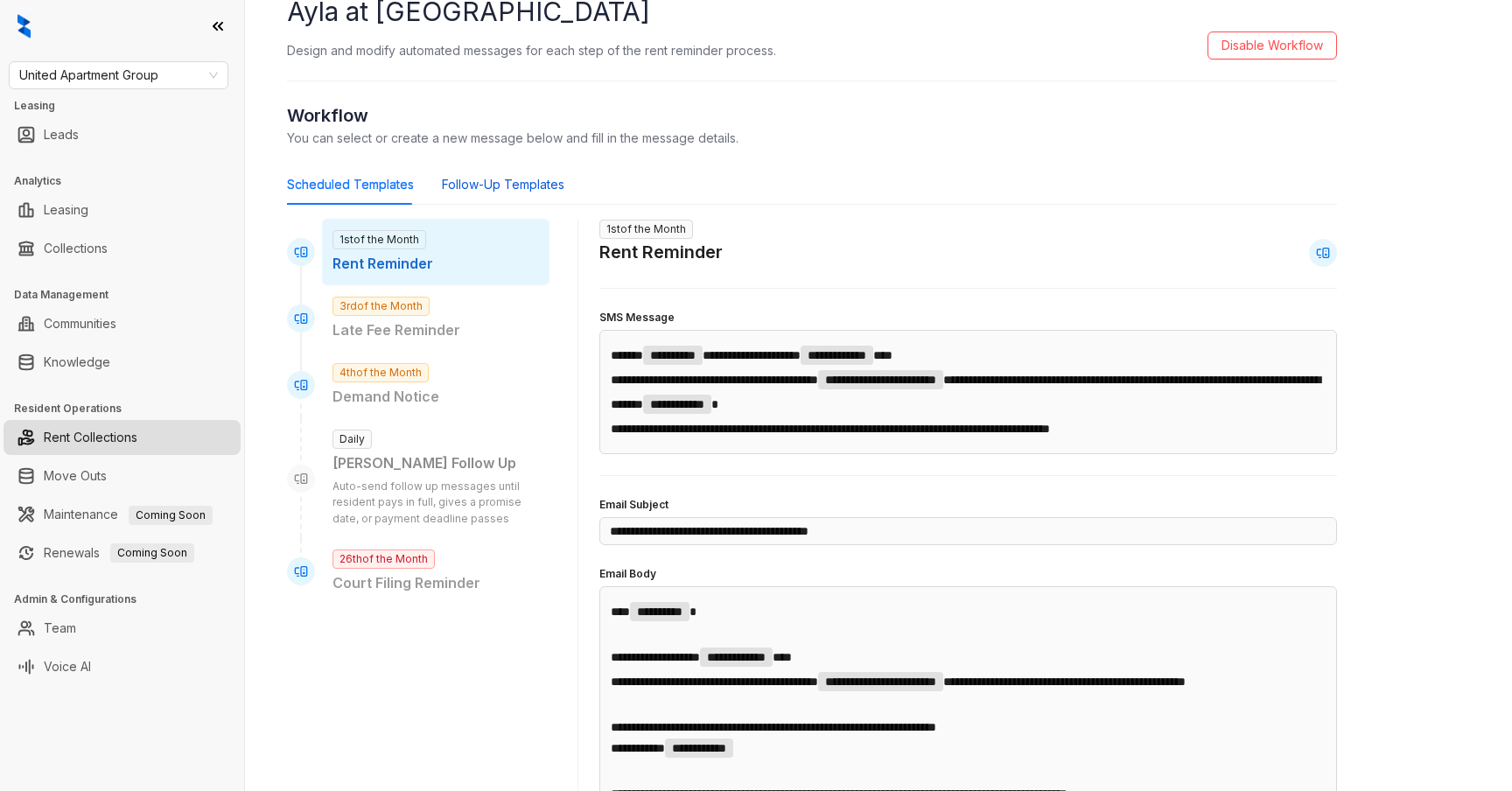 click on "Follow-Up Templates" at bounding box center (503, 185) 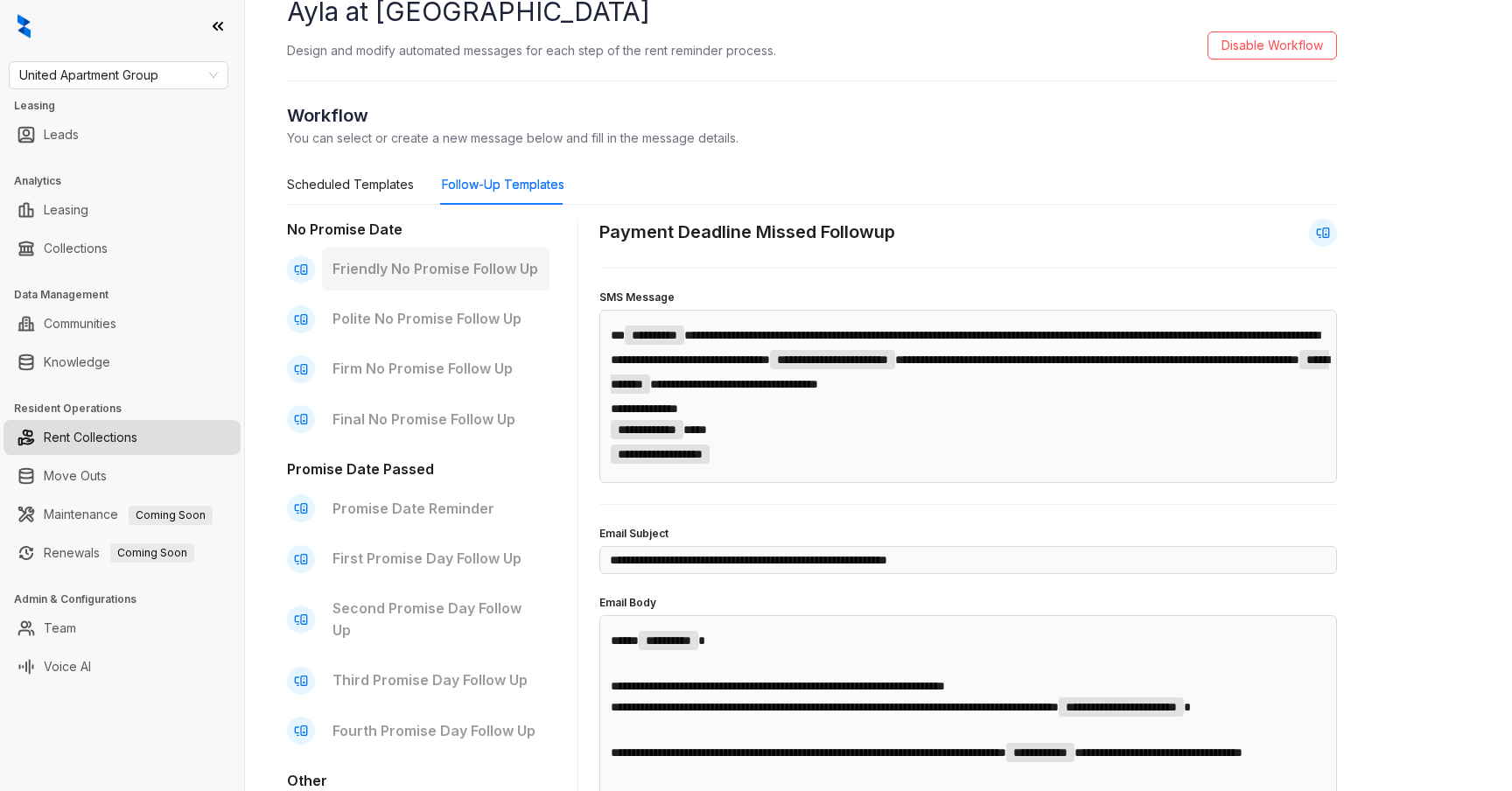 click on "Friendly No Promise Follow Up" at bounding box center (436, 269) 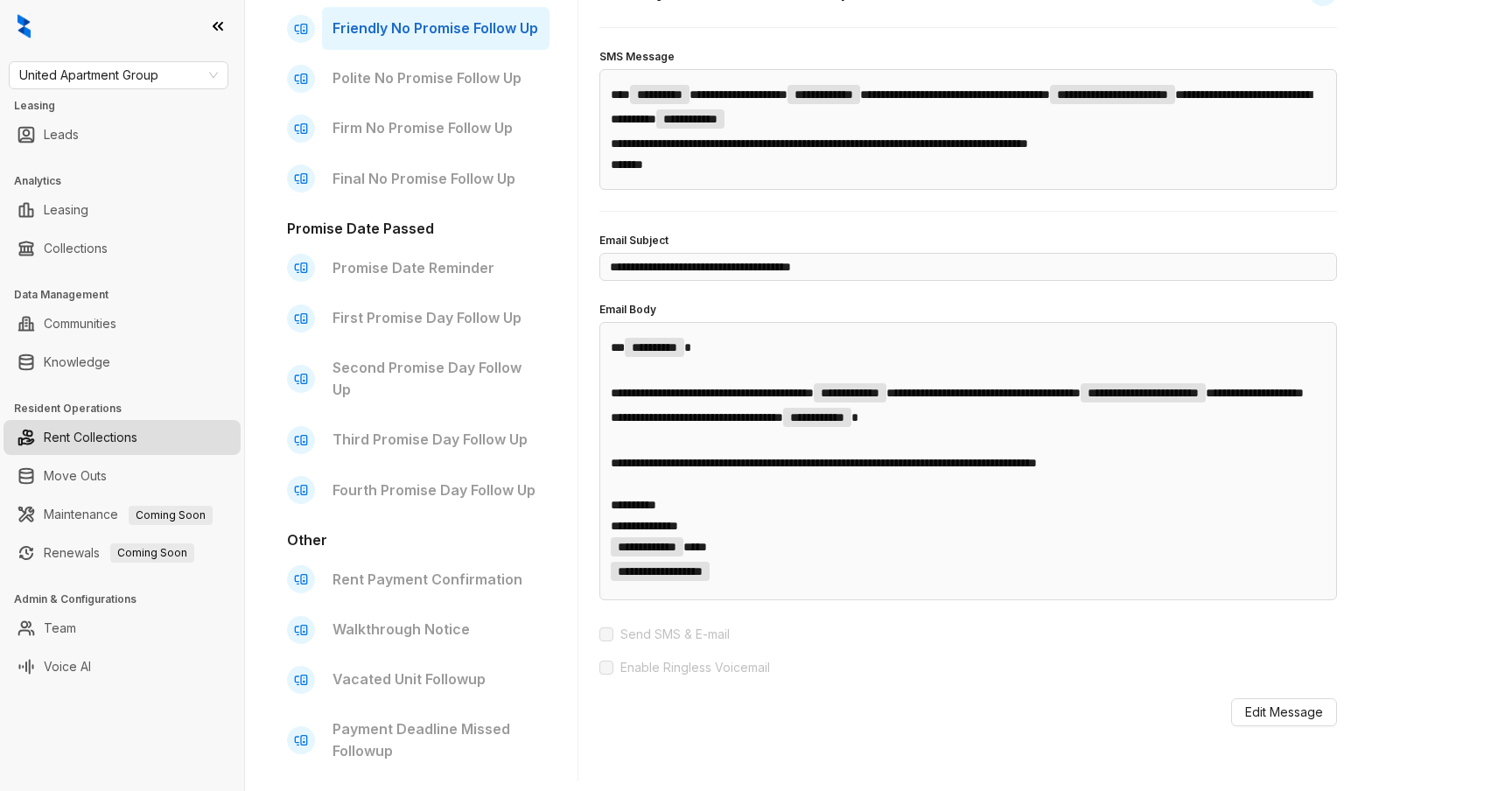 scroll, scrollTop: 387, scrollLeft: 0, axis: vertical 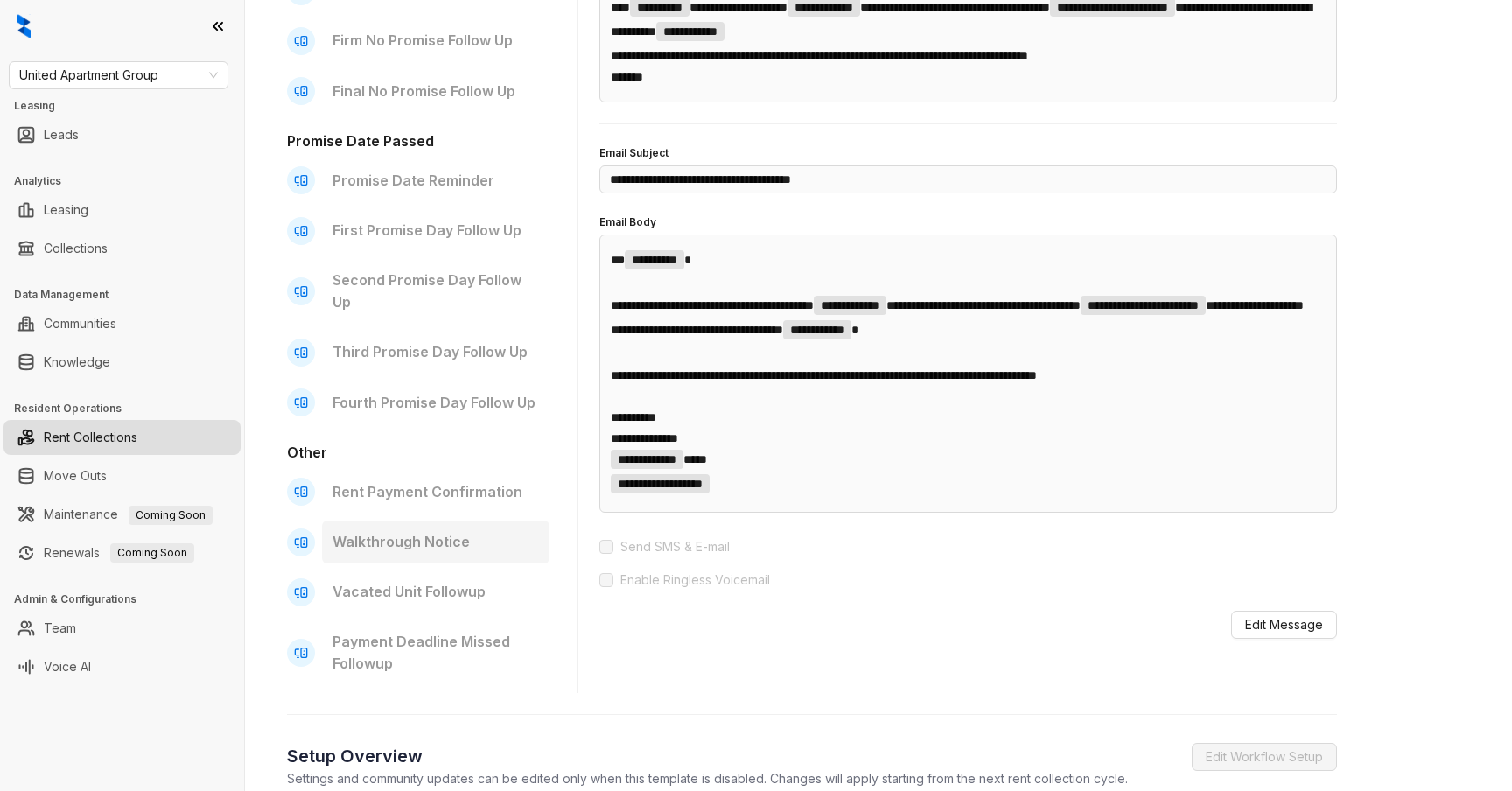click on "Walkthrough Notice" at bounding box center (436, 542) 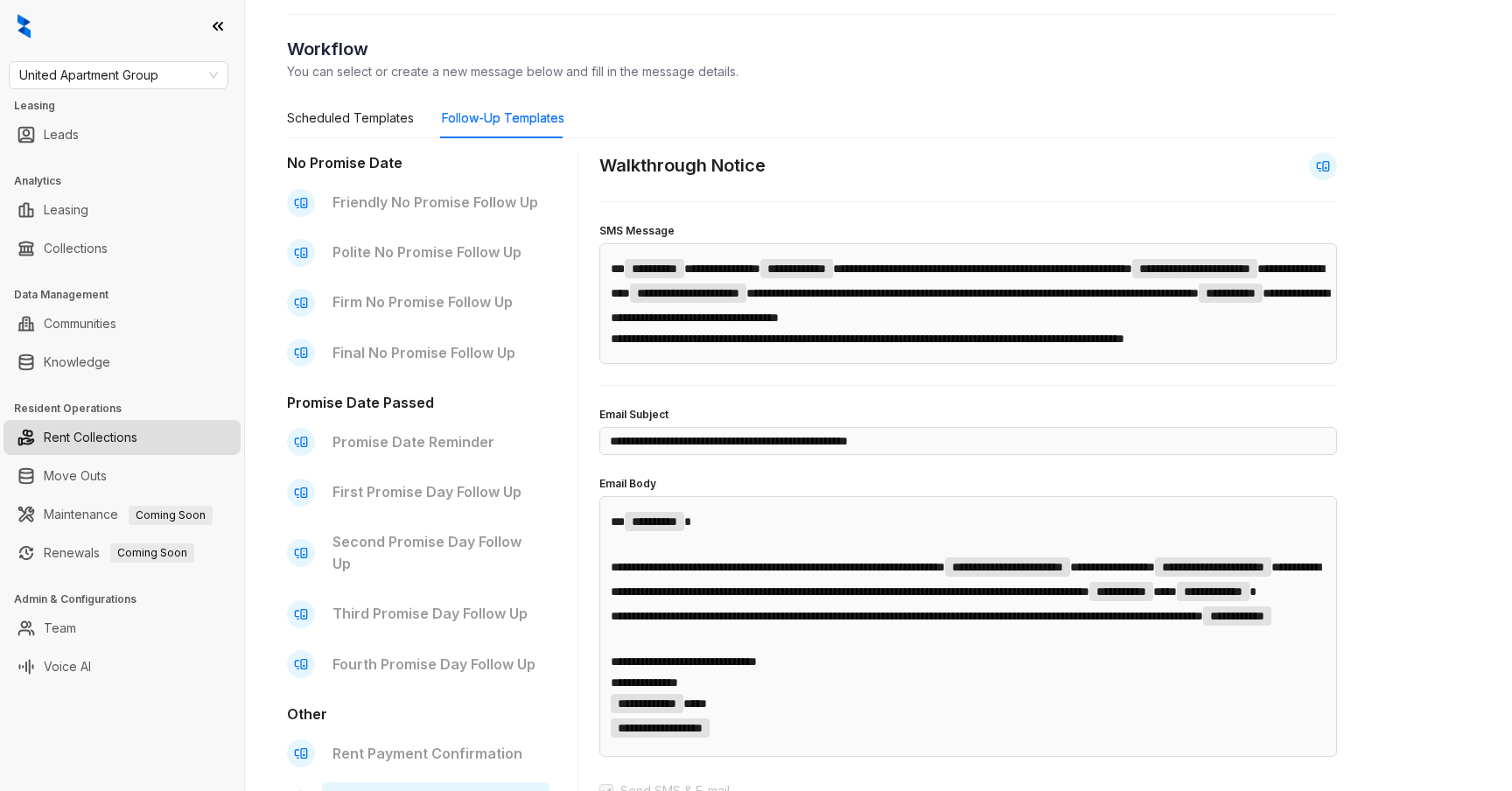 scroll, scrollTop: 0, scrollLeft: 0, axis: both 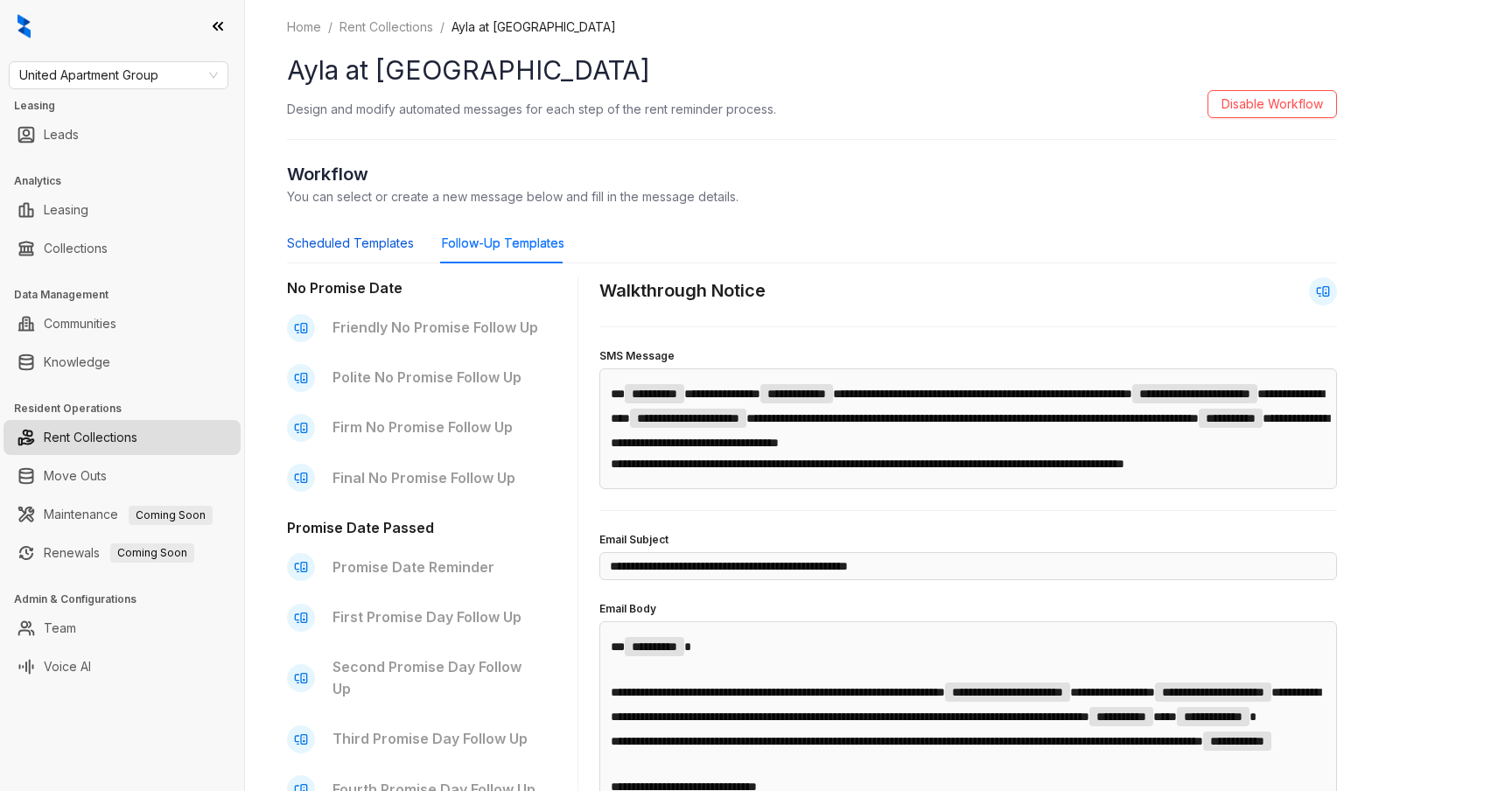 click on "Scheduled Templates" at bounding box center [350, 243] 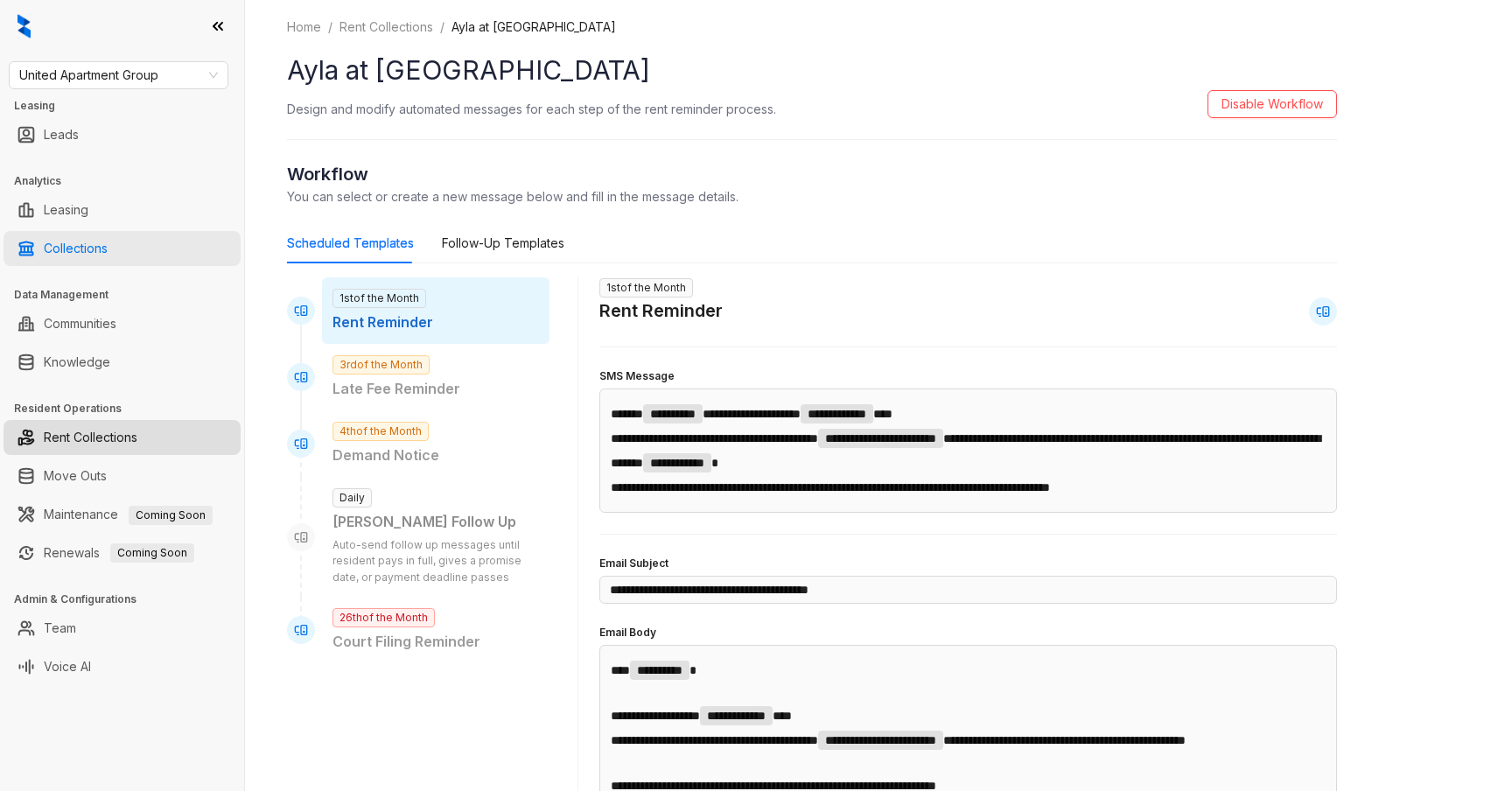 click on "Collections" at bounding box center (75, 248) 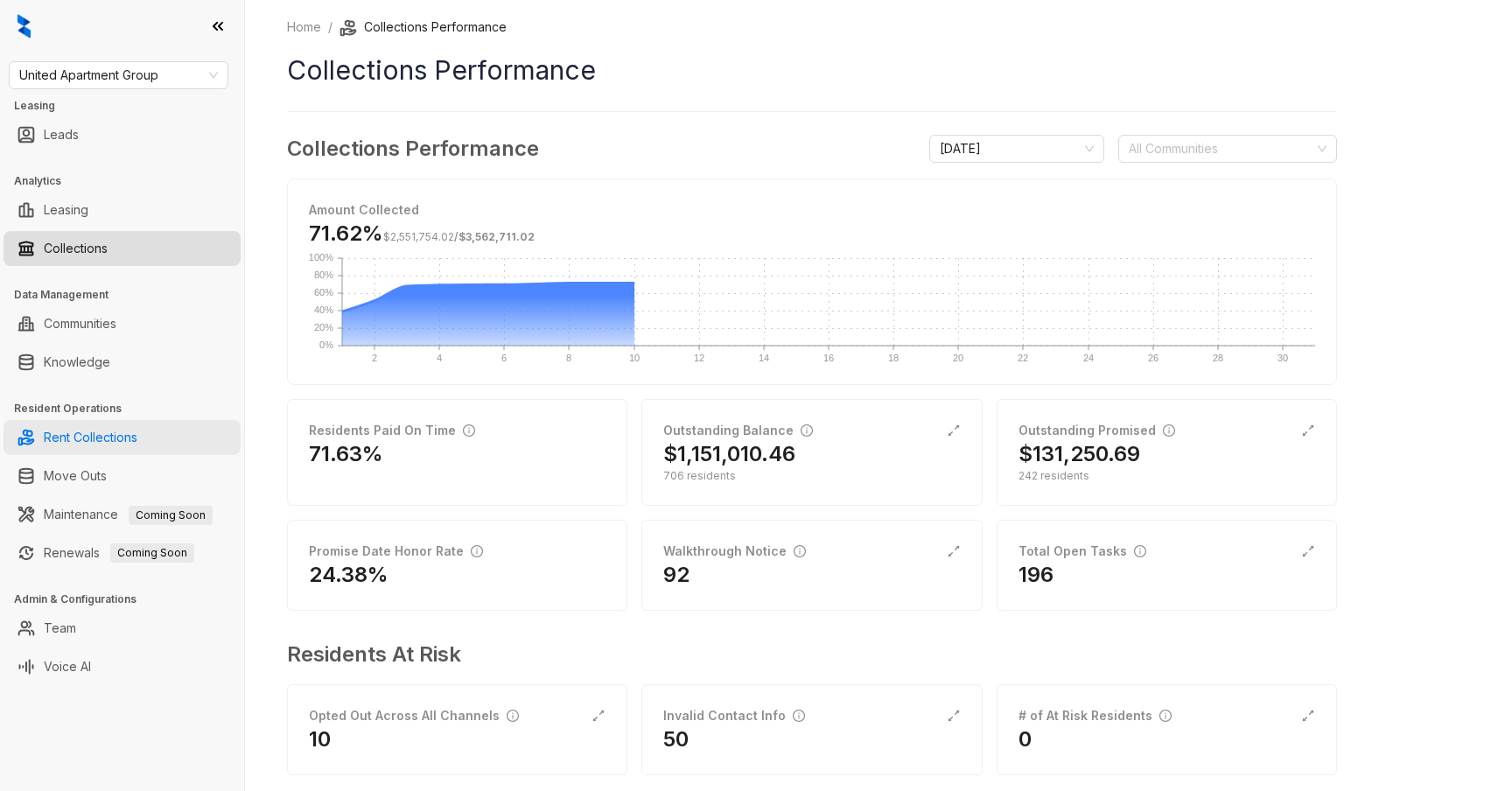 click on "Rent Collections" at bounding box center (90, 438) 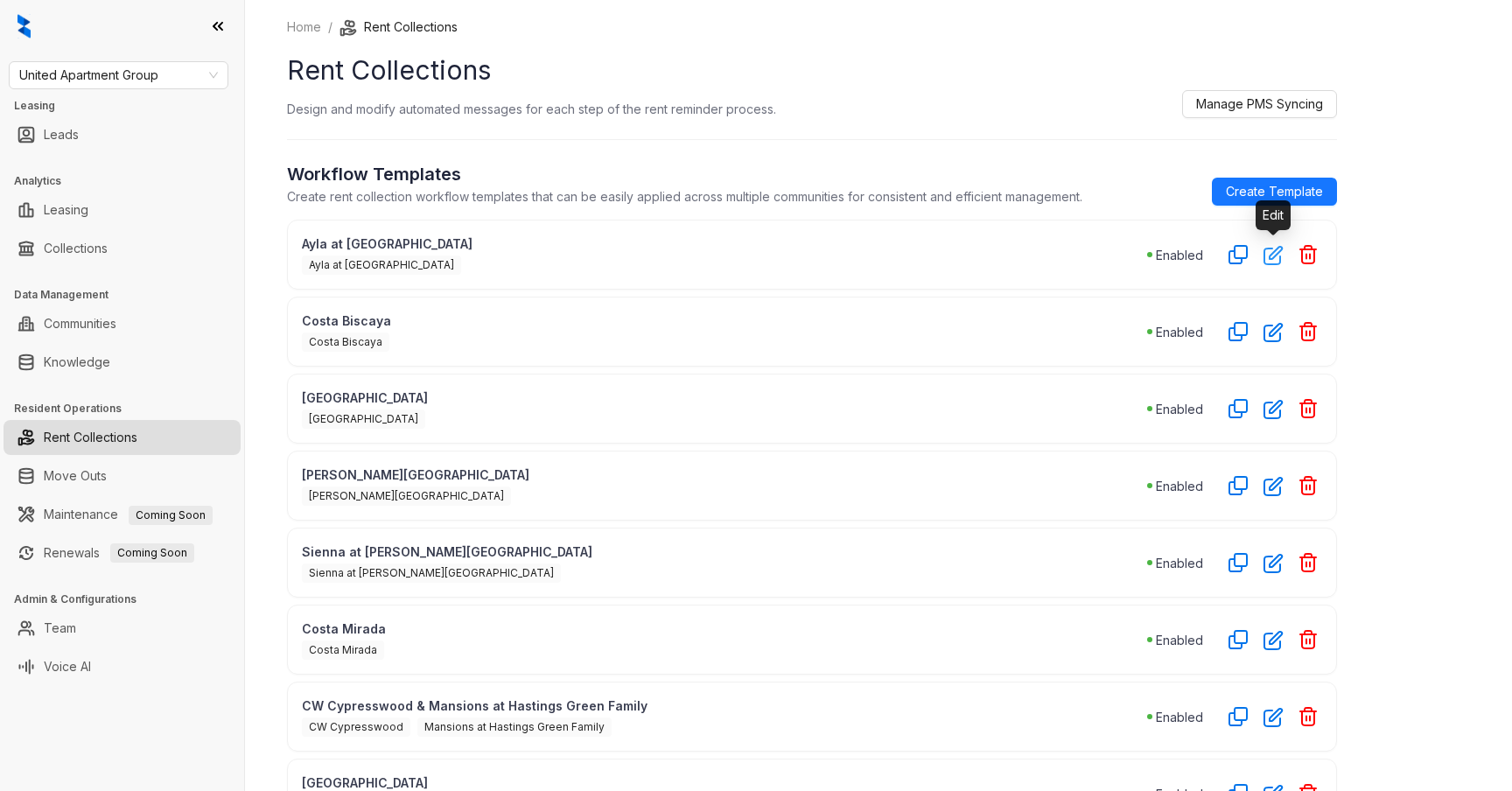 click 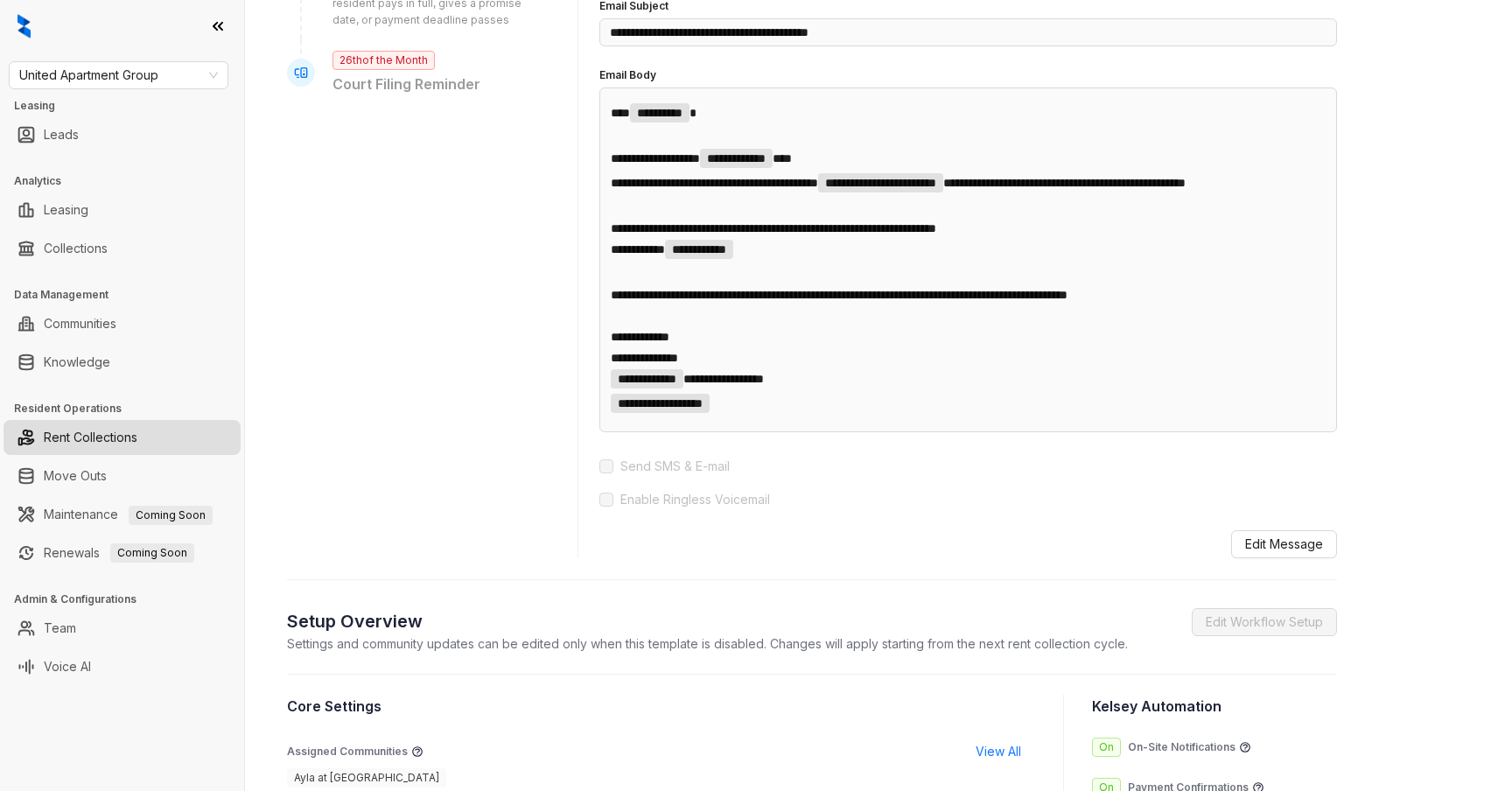 scroll, scrollTop: 983, scrollLeft: 0, axis: vertical 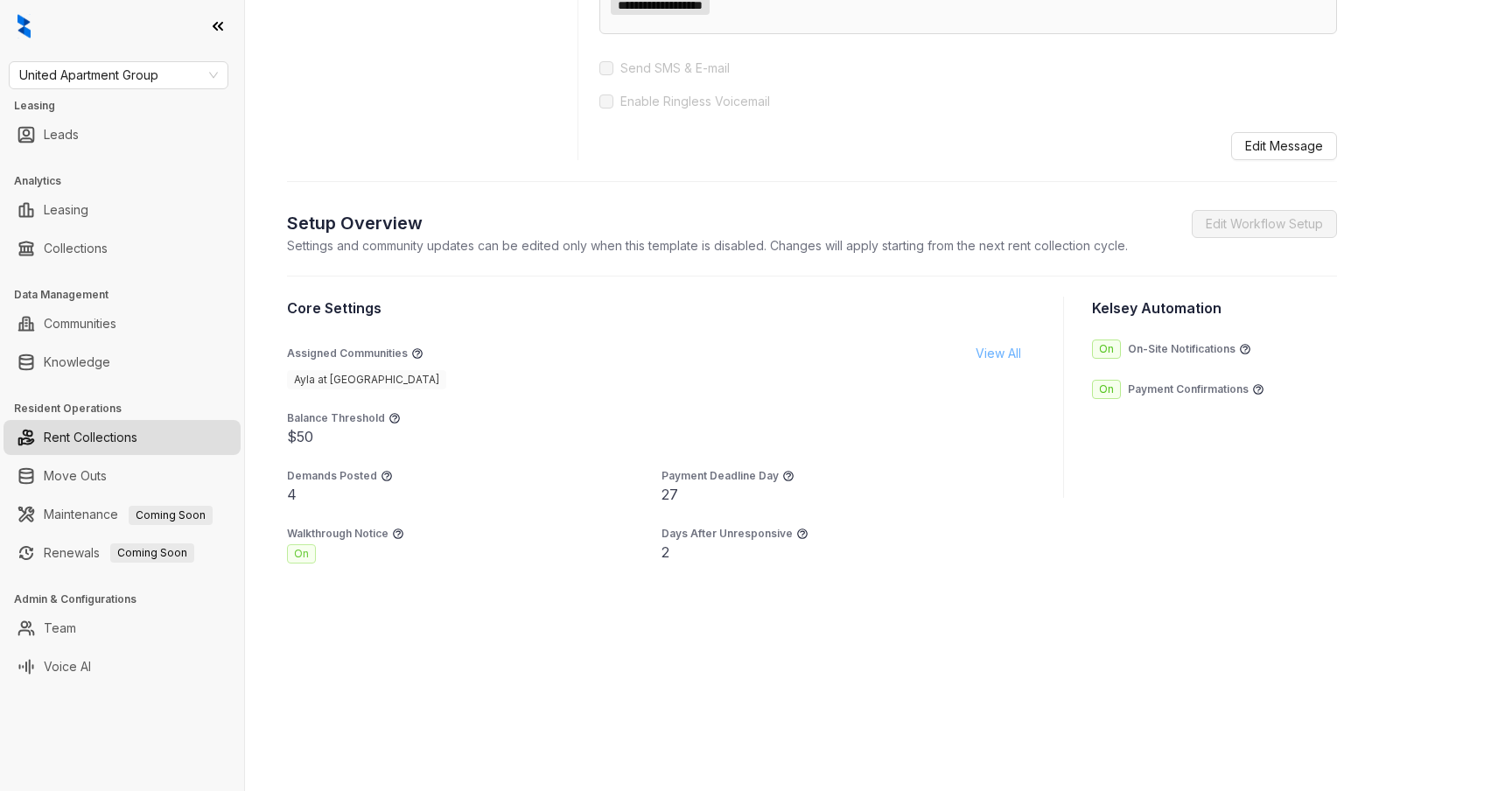click on "View All" at bounding box center (998, 354) 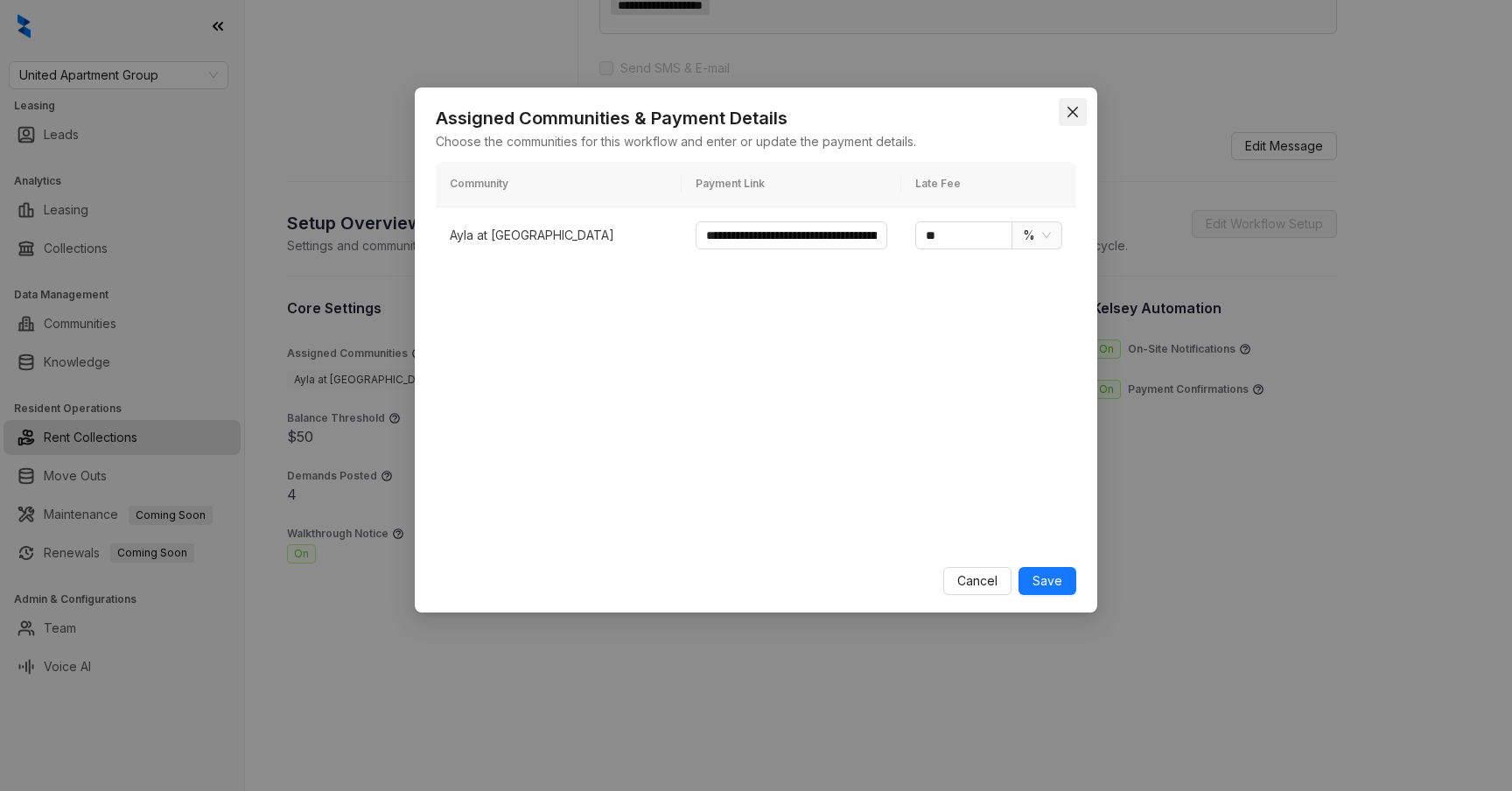 click 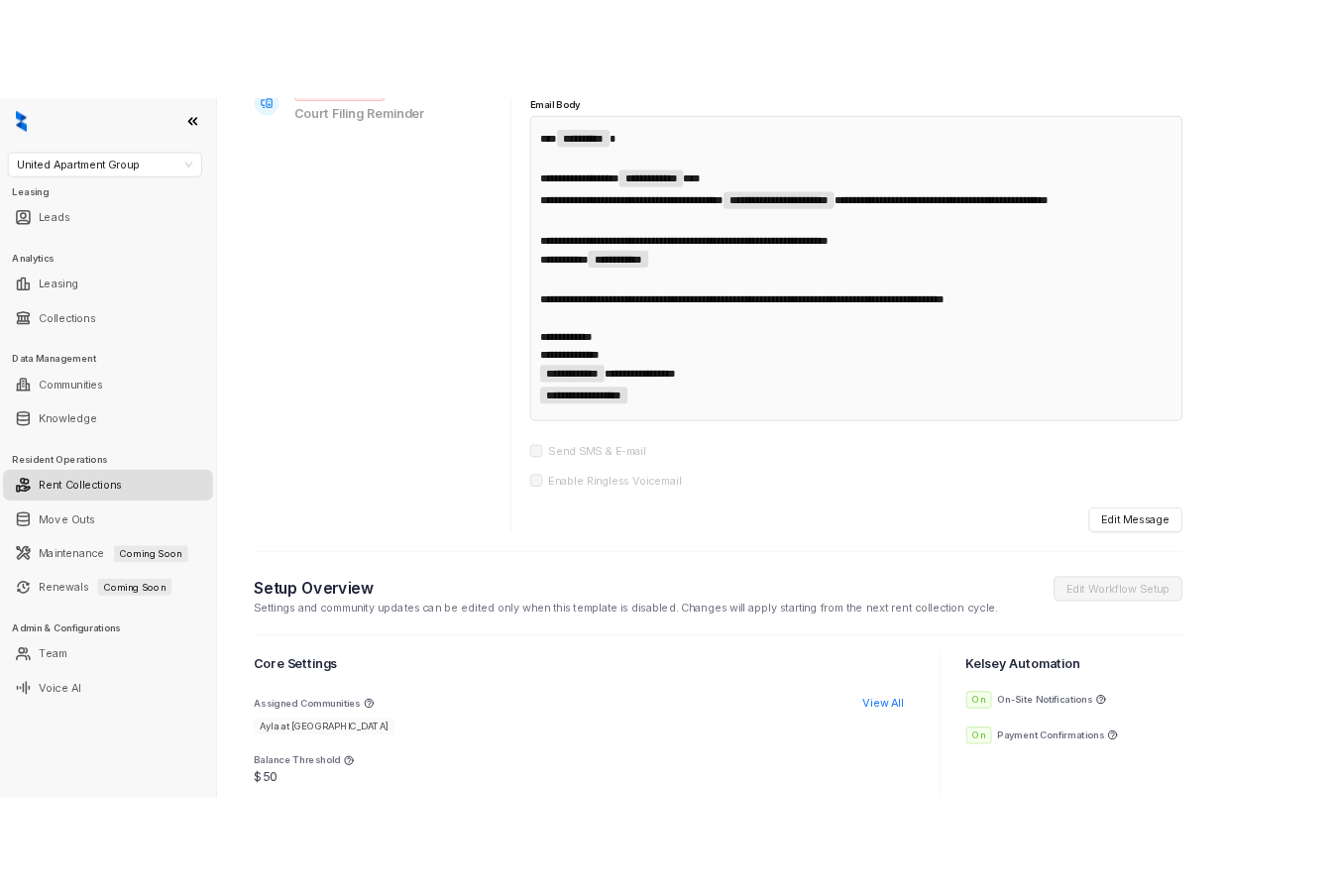 scroll, scrollTop: 0, scrollLeft: 0, axis: both 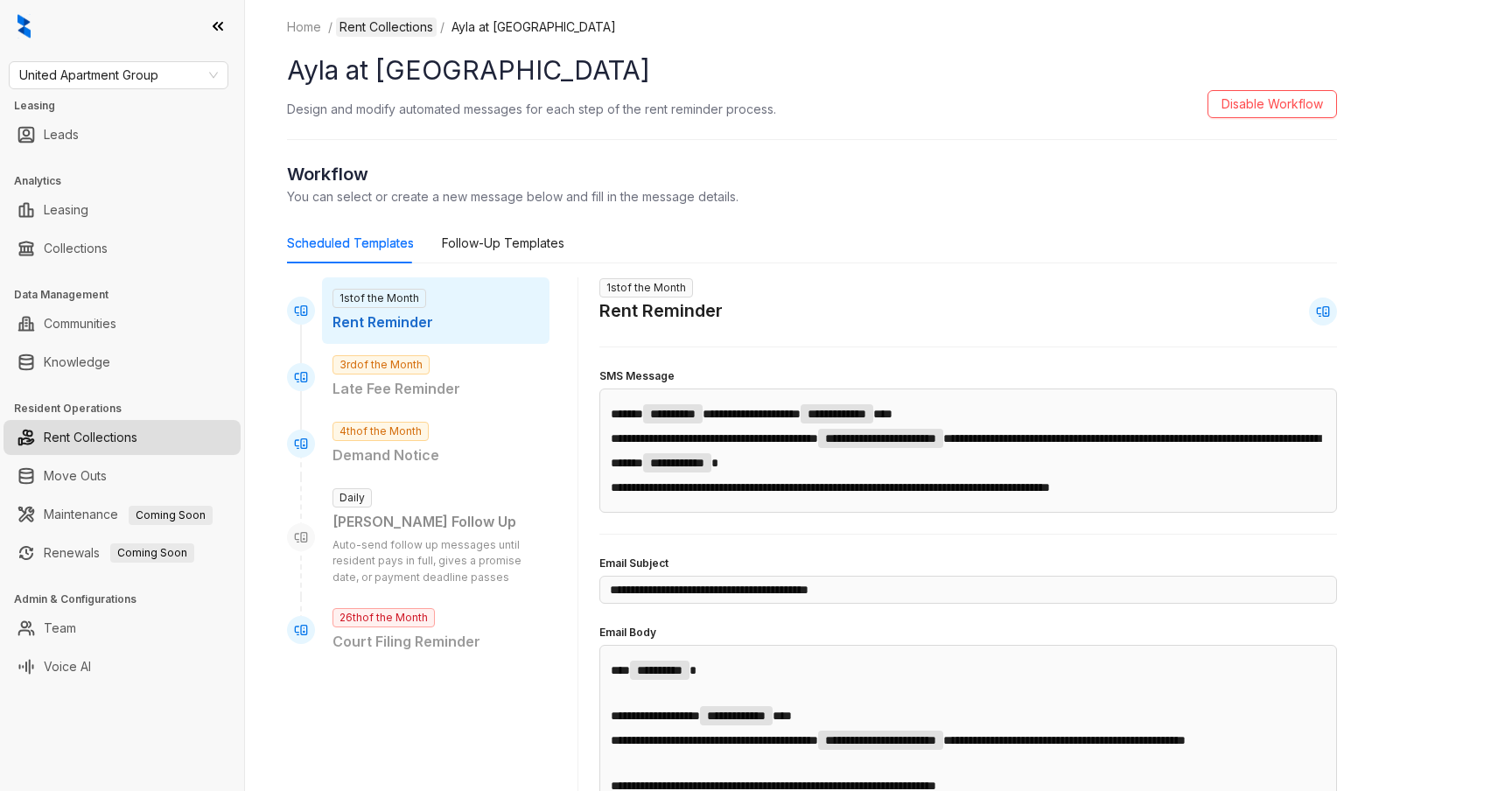 click on "Rent Collections" at bounding box center [386, 27] 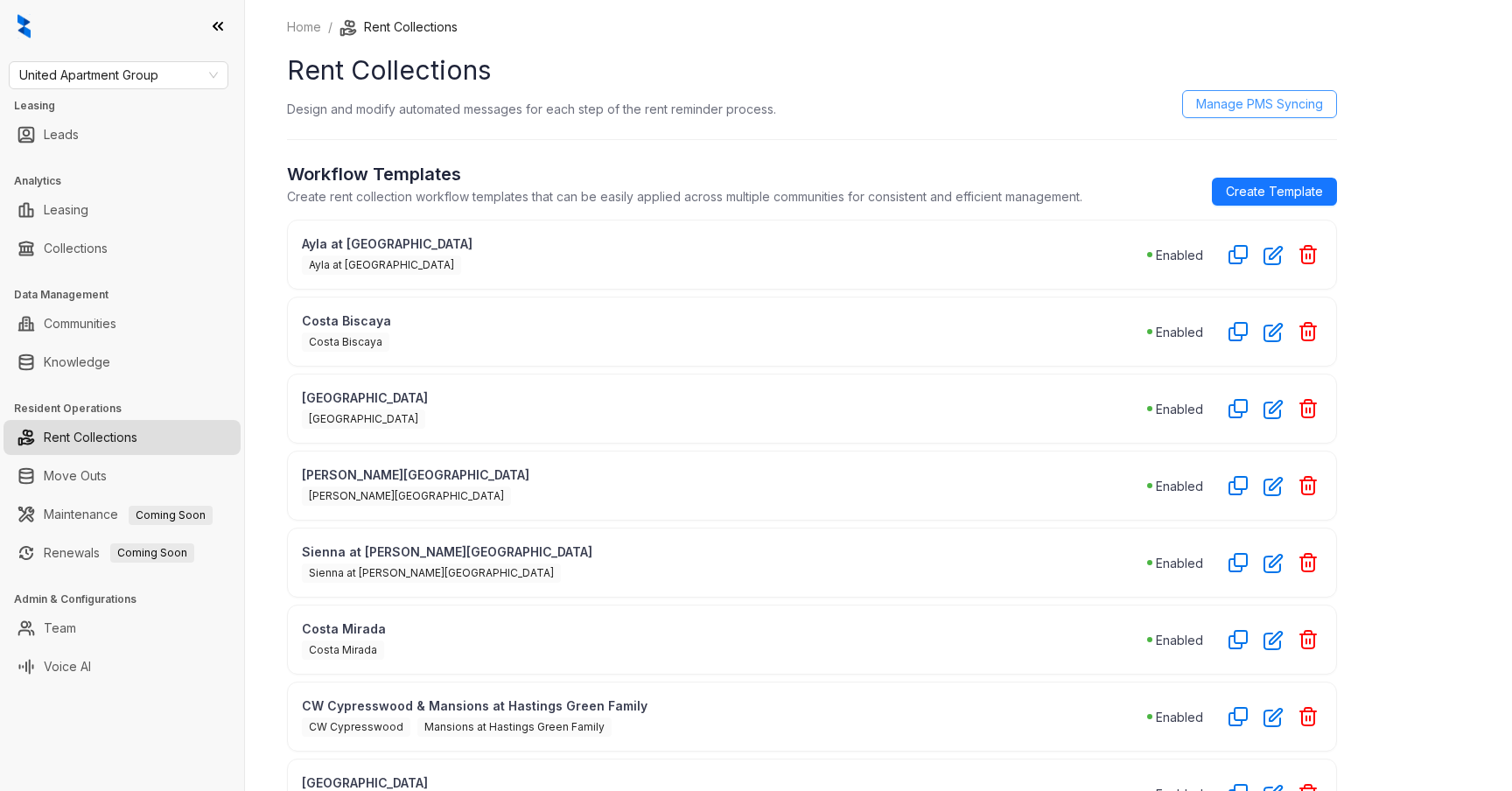 click on "Manage PMS Syncing" at bounding box center (1259, 104) 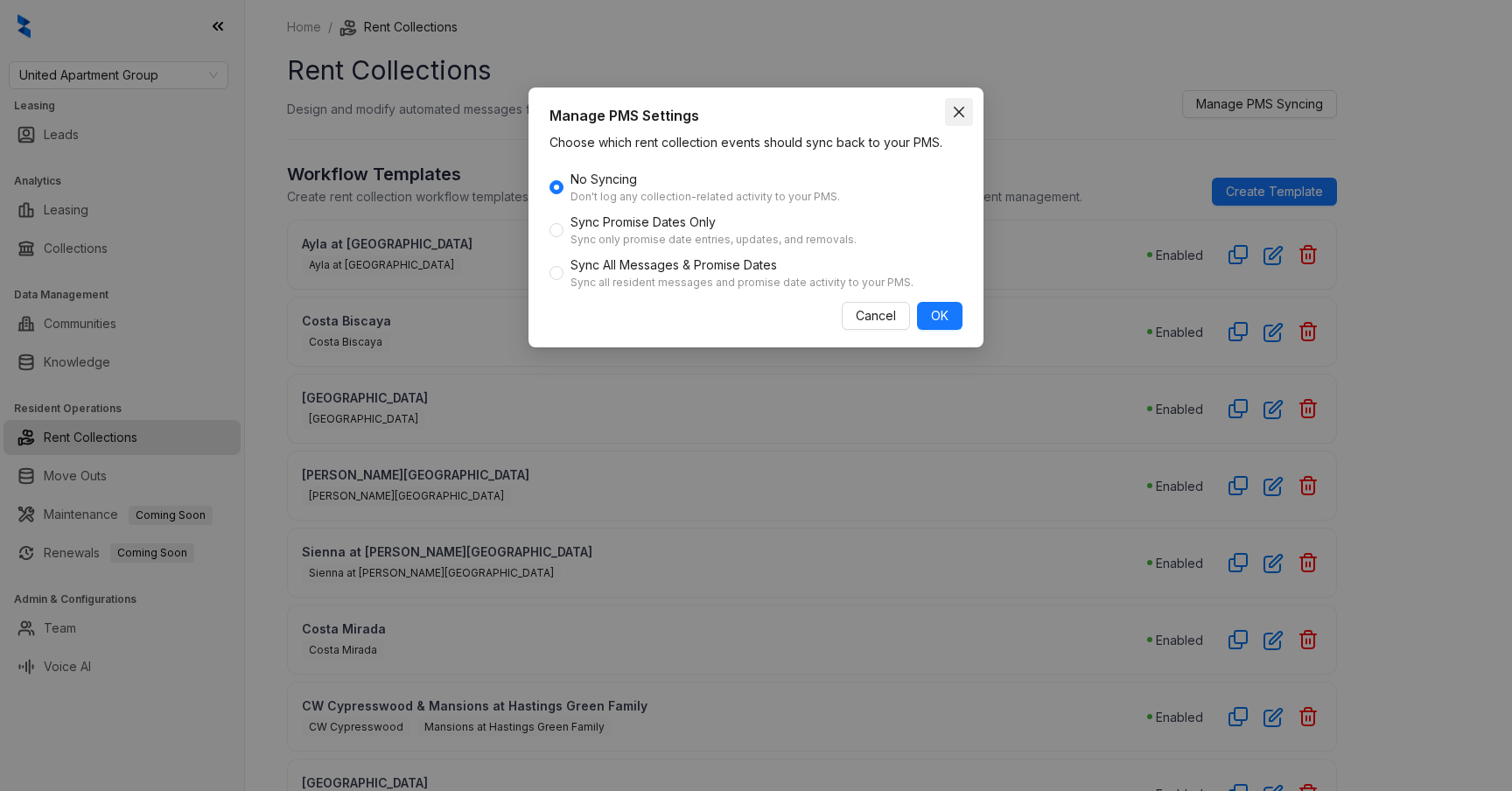 click 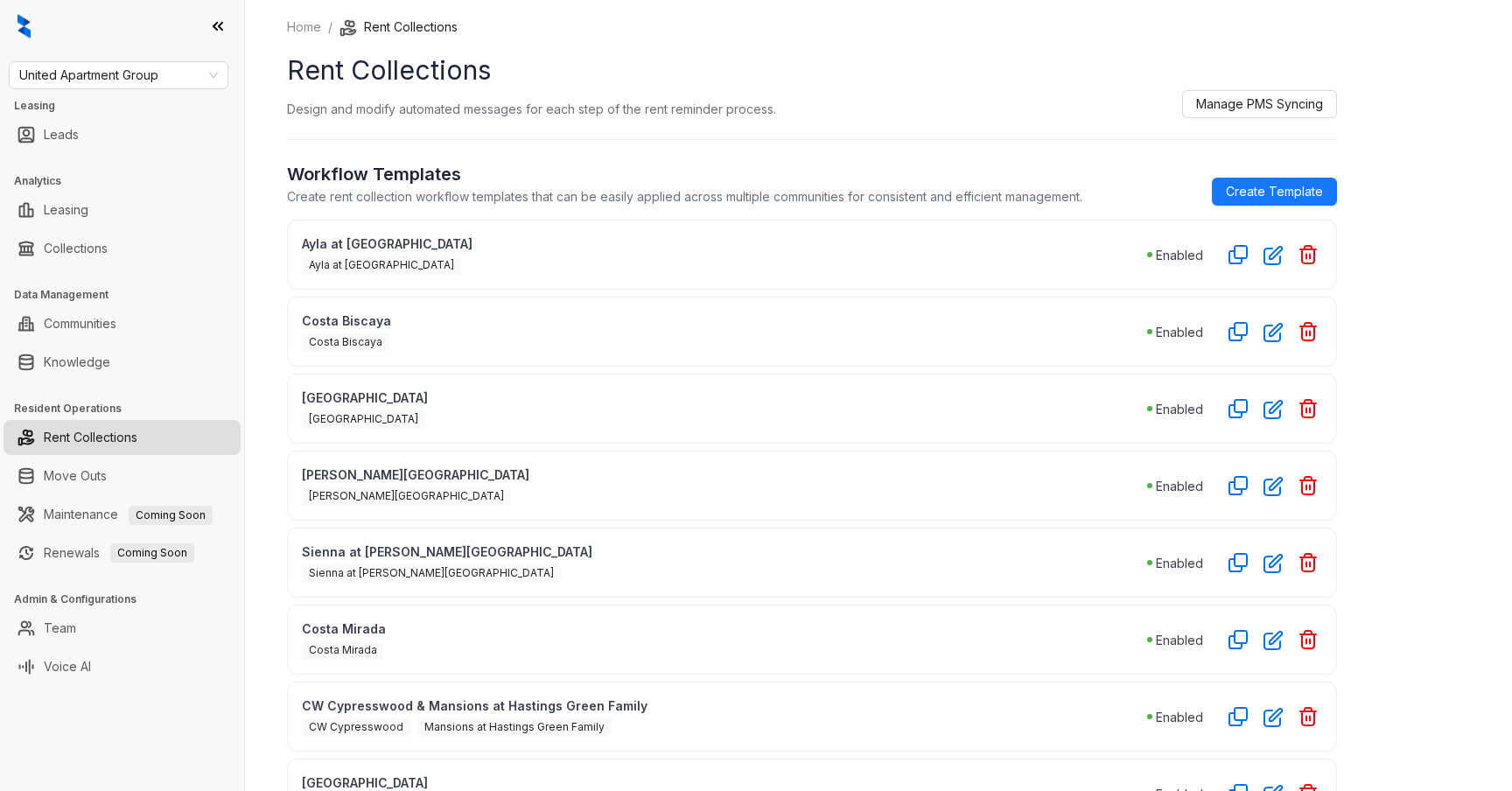 click on "Home / Rent Collections Rent Collections Design and modify automated messages for each step of the rent reminder process. Manage PMS Syncing Workflow Templates Create rent collection workflow templates that can be easily applied across multiple communities for consistent and efficient management. Create Template [GEOGRAPHIC_DATA] at [GEOGRAPHIC_DATA] [GEOGRAPHIC_DATA] at [GEOGRAPHIC_DATA] Enabled [GEOGRAPHIC_DATA] [GEOGRAPHIC_DATA] Enabled [GEOGRAPHIC_DATA] [GEOGRAPHIC_DATA] Enabled [PERSON_NAME][GEOGRAPHIC_DATA] [PERSON_NAME][GEOGRAPHIC_DATA] Enabled Sienna at [PERSON_NAME][GEOGRAPHIC_DATA] at [PERSON_NAME][GEOGRAPHIC_DATA] Enabled [GEOGRAPHIC_DATA] [GEOGRAPHIC_DATA] Enabled CW [GEOGRAPHIC_DATA] at [GEOGRAPHIC_DATA] Family CW [GEOGRAPHIC_DATA] at [GEOGRAPHIC_DATA] Family [GEOGRAPHIC_DATA] [GEOGRAPHIC_DATA] Enabled Trafalgar Trafalgar Enabled Vivid Vivid Enabled Solana Vista [GEOGRAPHIC_DATA] Enabled Villas of Oak Creste Villas of Oak Creste Enabled Mirador Mirador Enabled Songbird Songbird Enabled Montabella at [GEOGRAPHIC_DATA] + Dominion at [GEOGRAPHIC_DATA] at [GEOGRAPHIC_DATA] at [GEOGRAPHIC_DATA] Enabled" at bounding box center [812, 692] 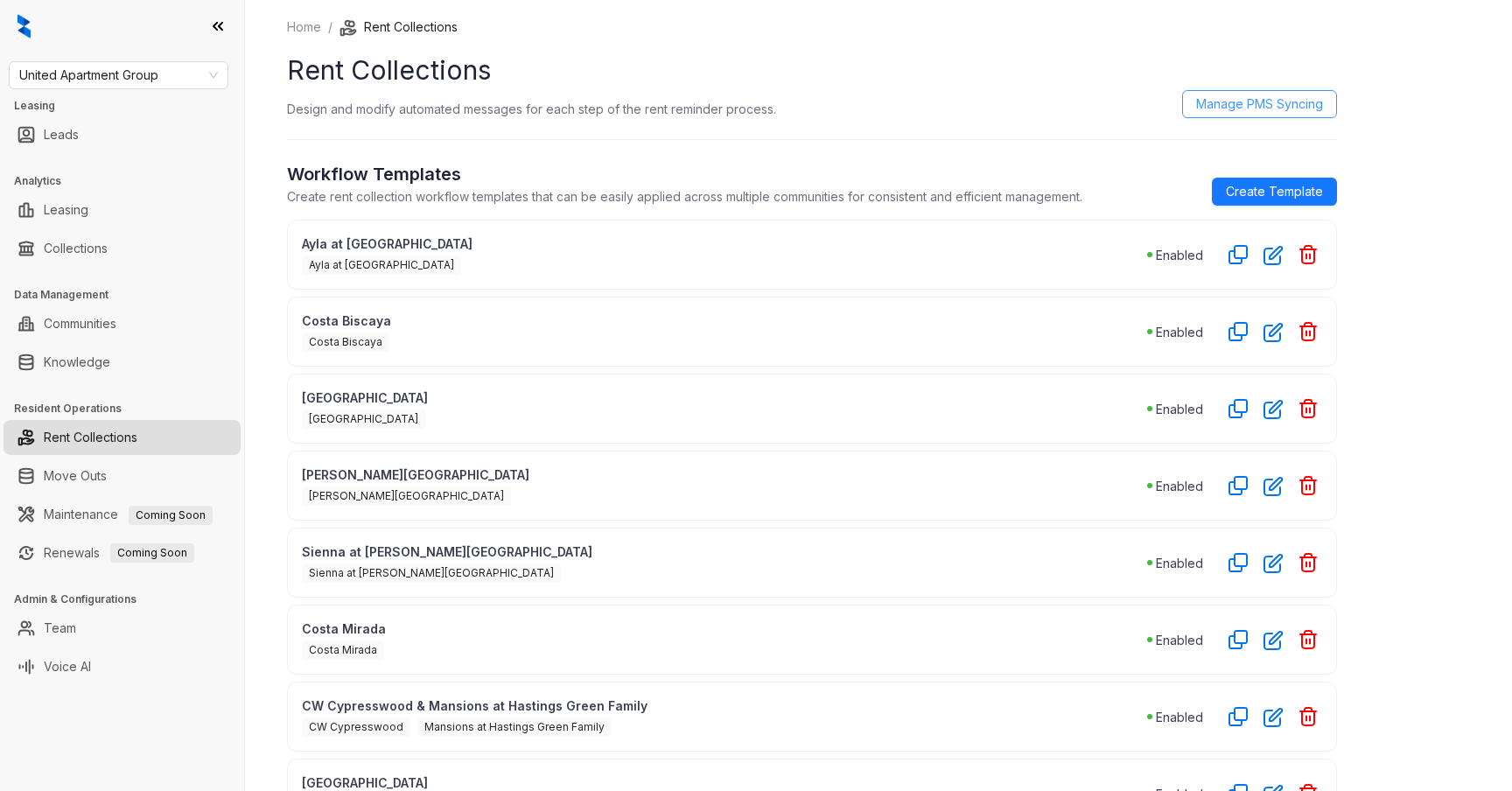 click on "Manage PMS Syncing" at bounding box center (1259, 104) 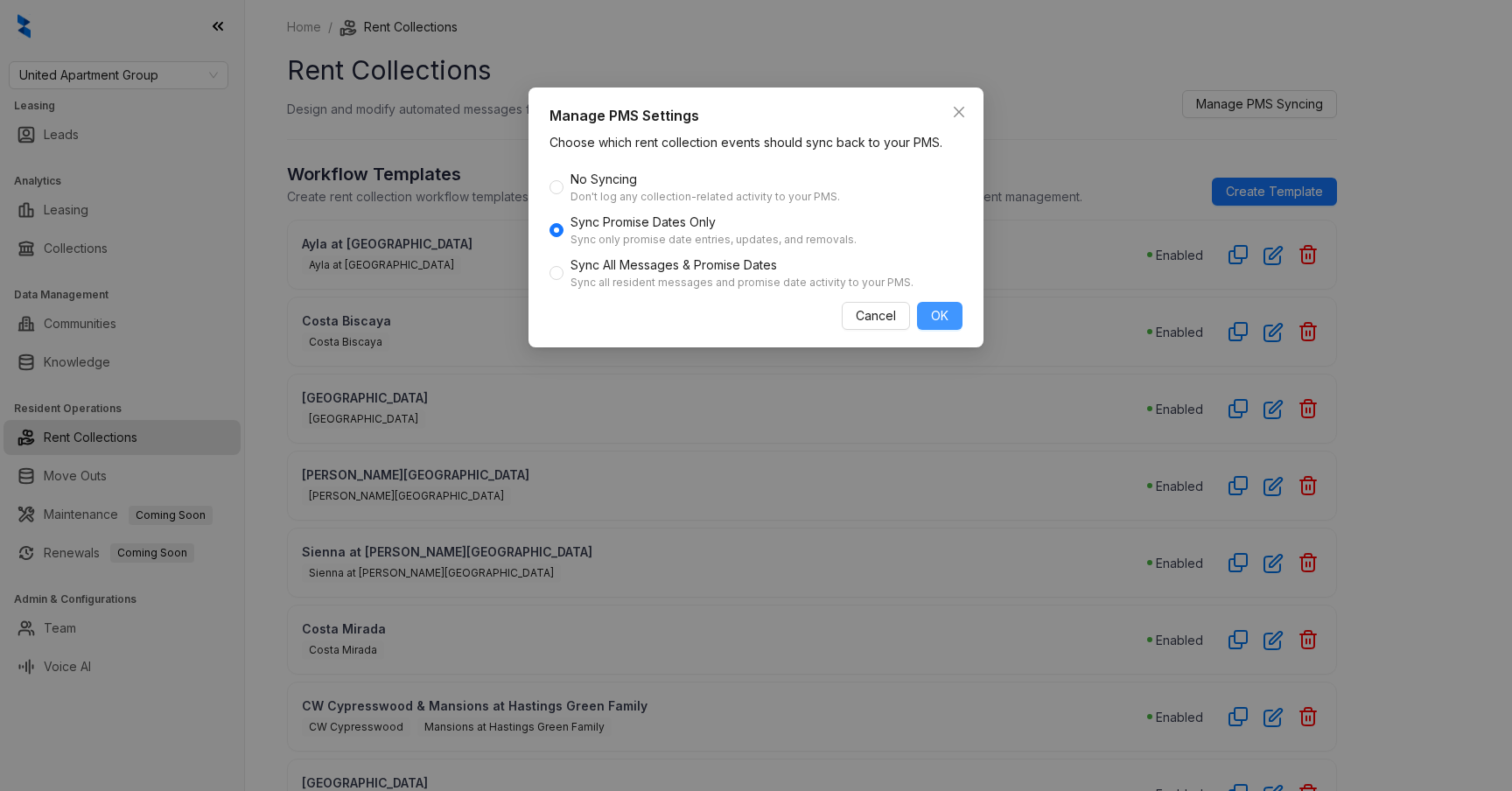 click on "OK" at bounding box center (940, 316) 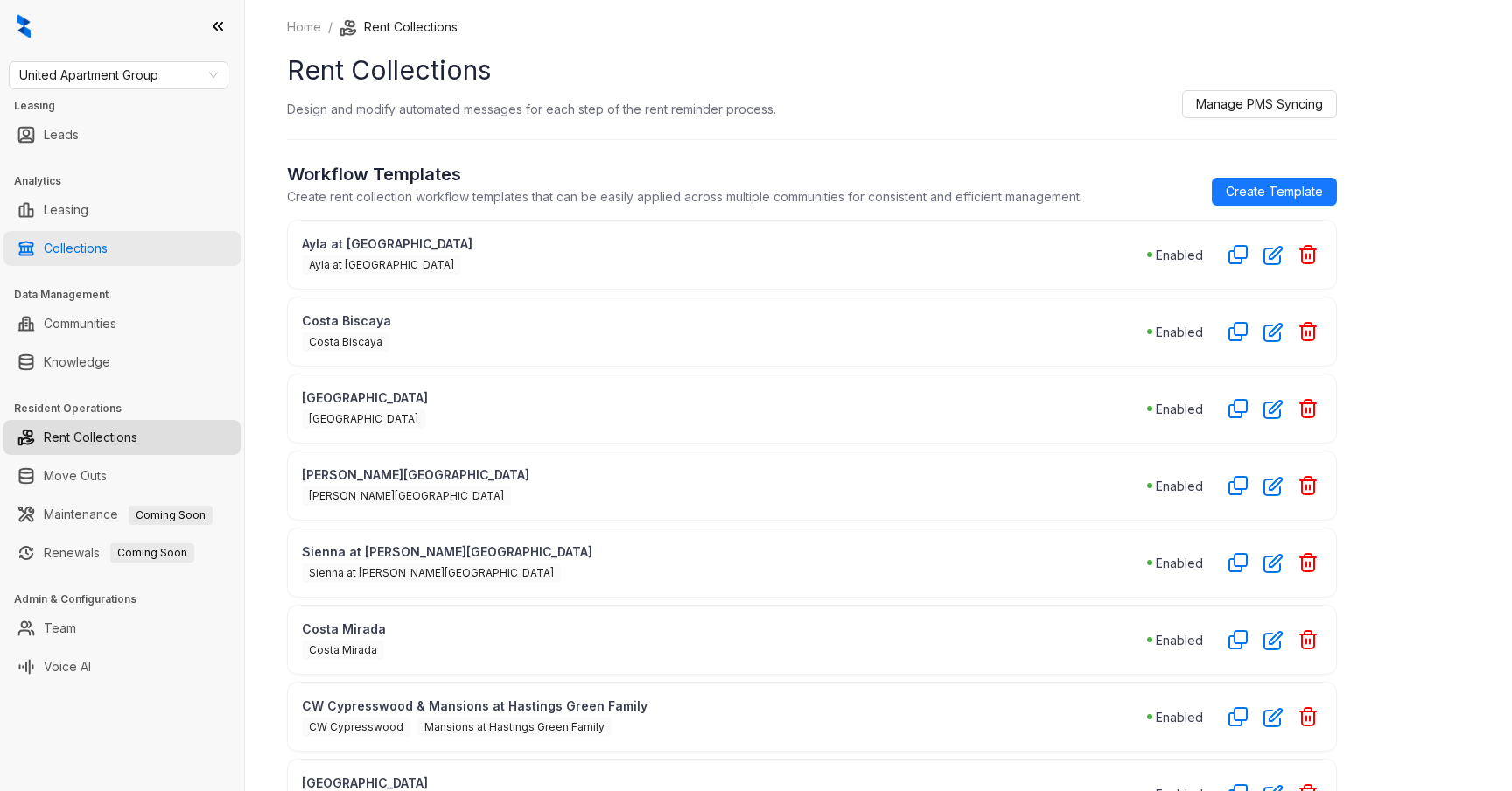 click on "Collections" at bounding box center (75, 248) 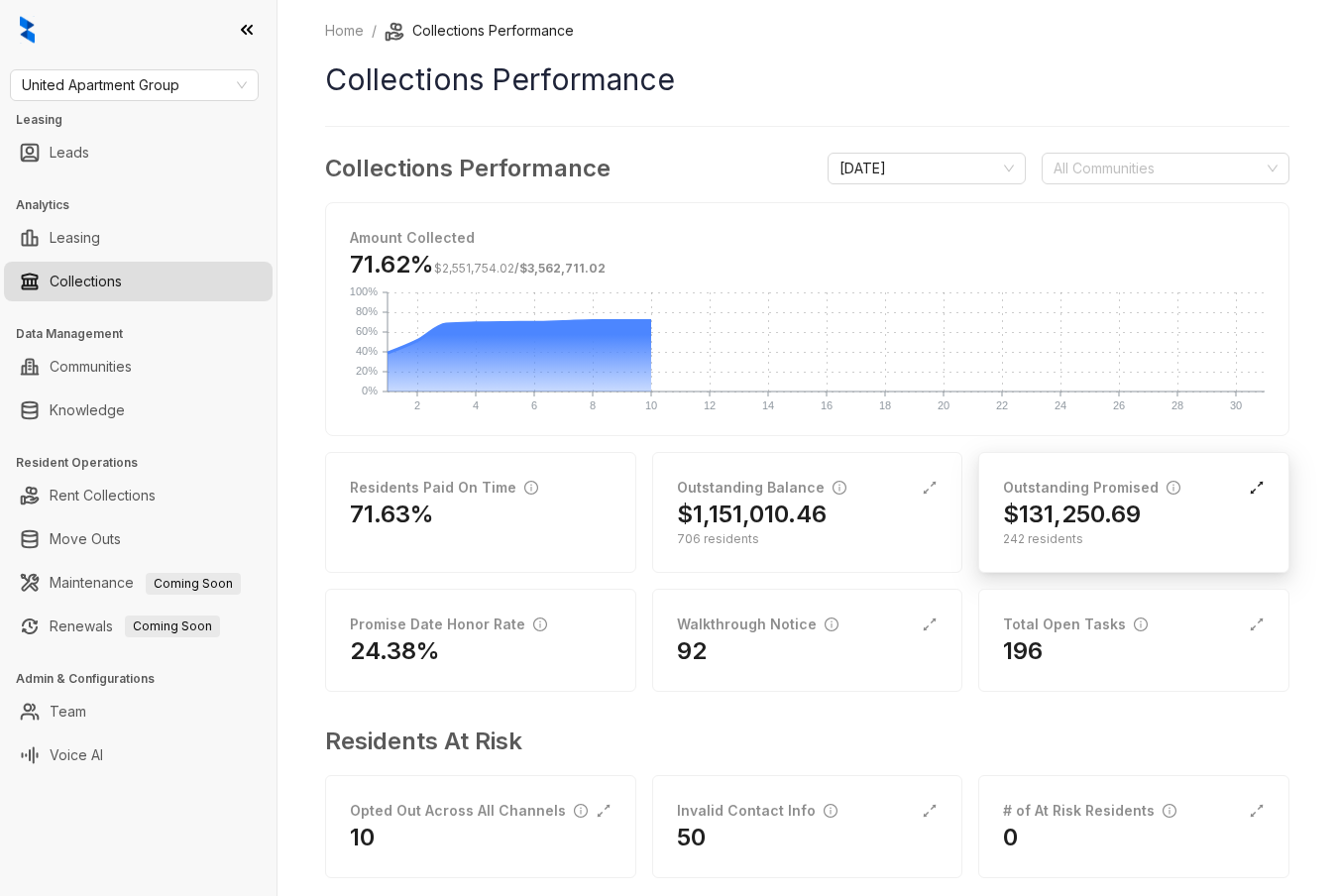 click 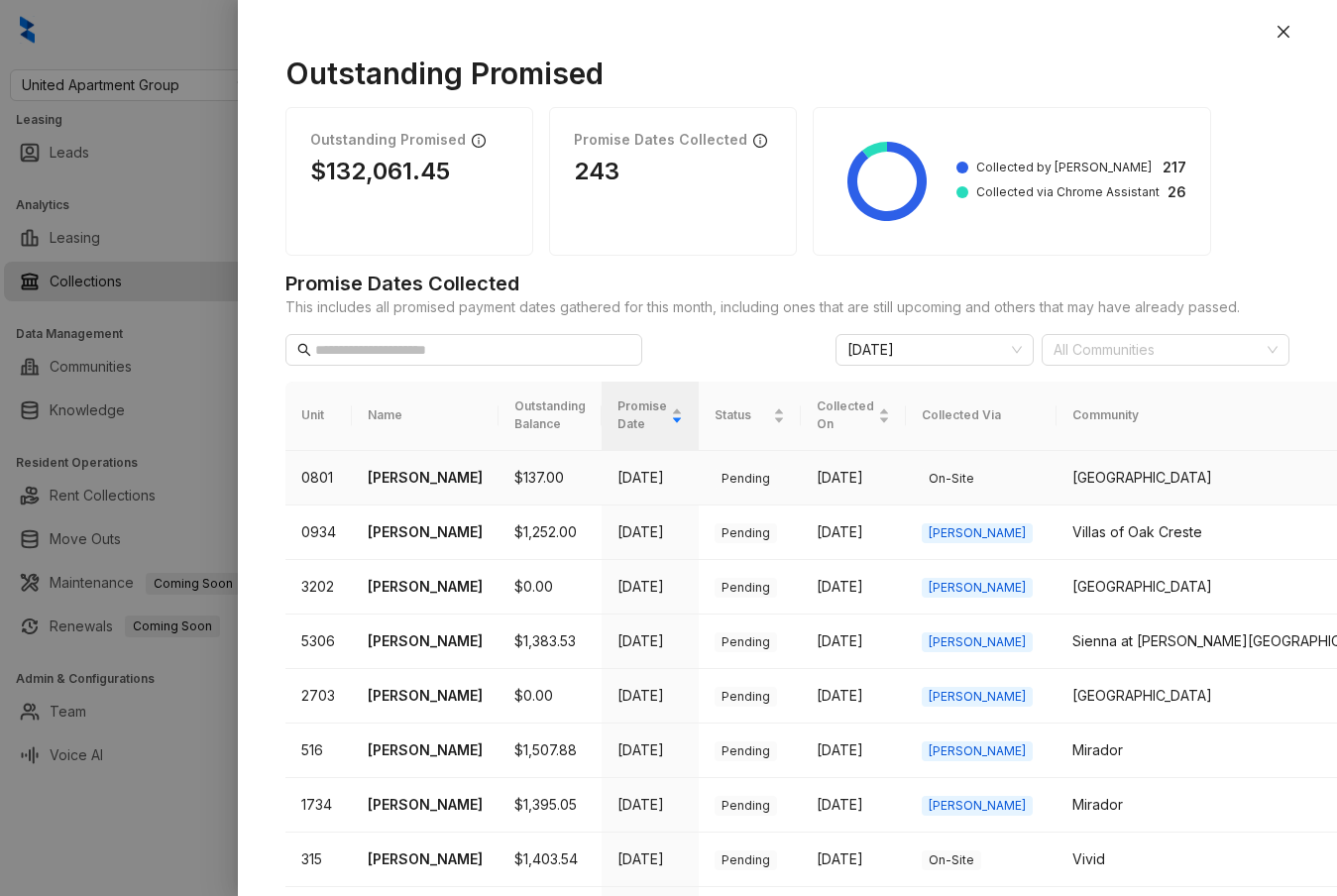 click on "[PERSON_NAME]" at bounding box center [425, 478] 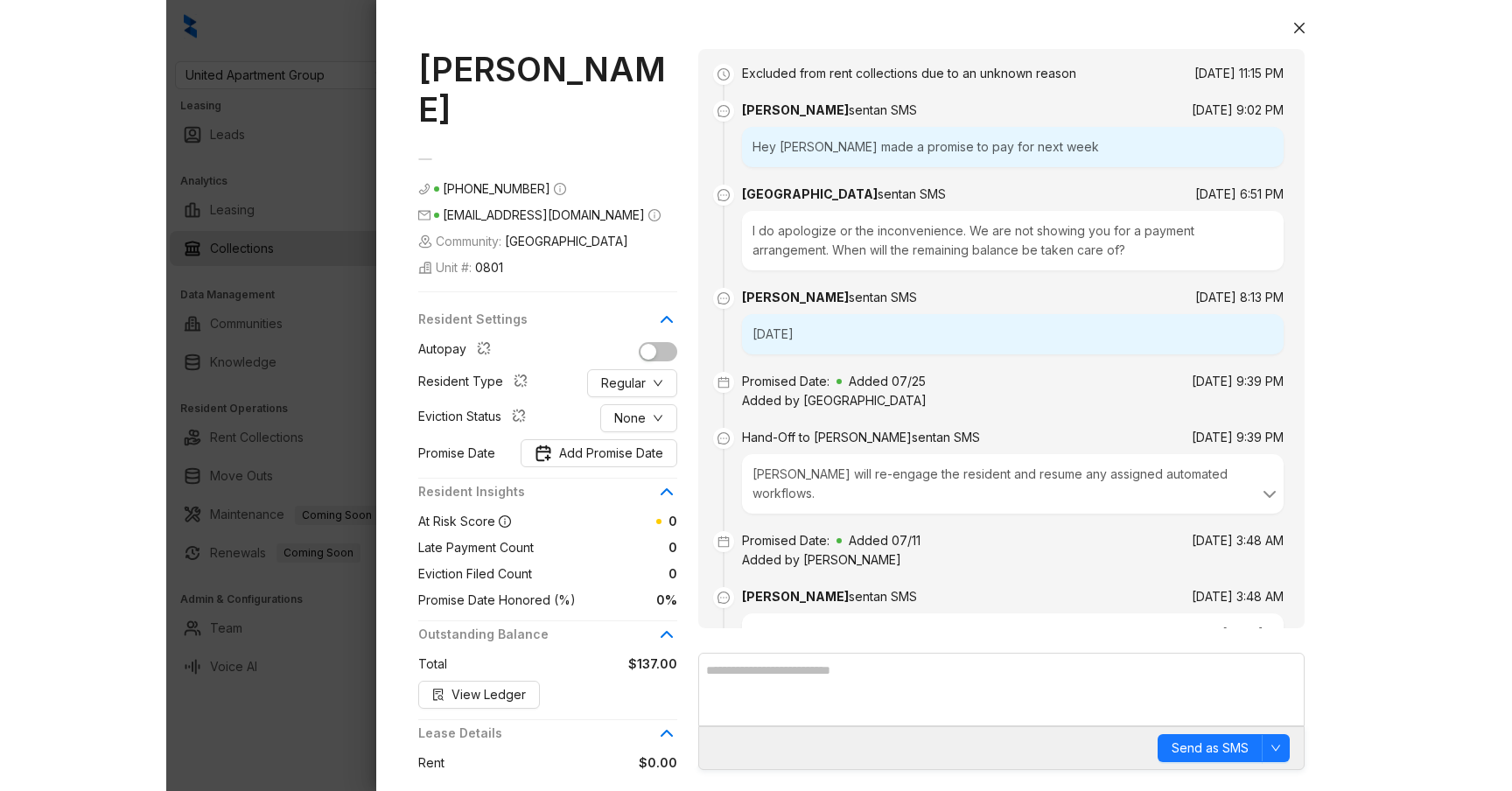 scroll, scrollTop: 261, scrollLeft: 0, axis: vertical 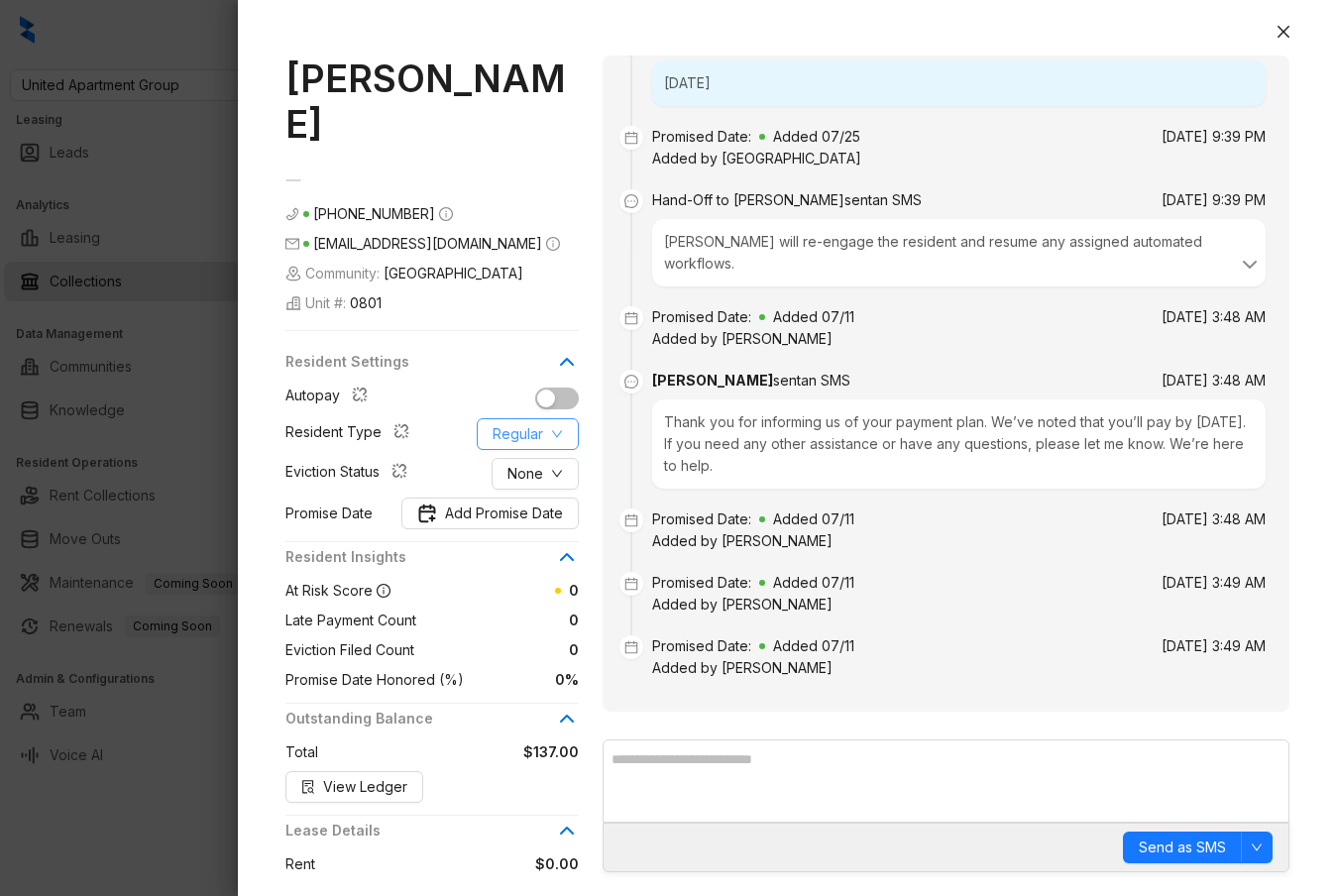 click 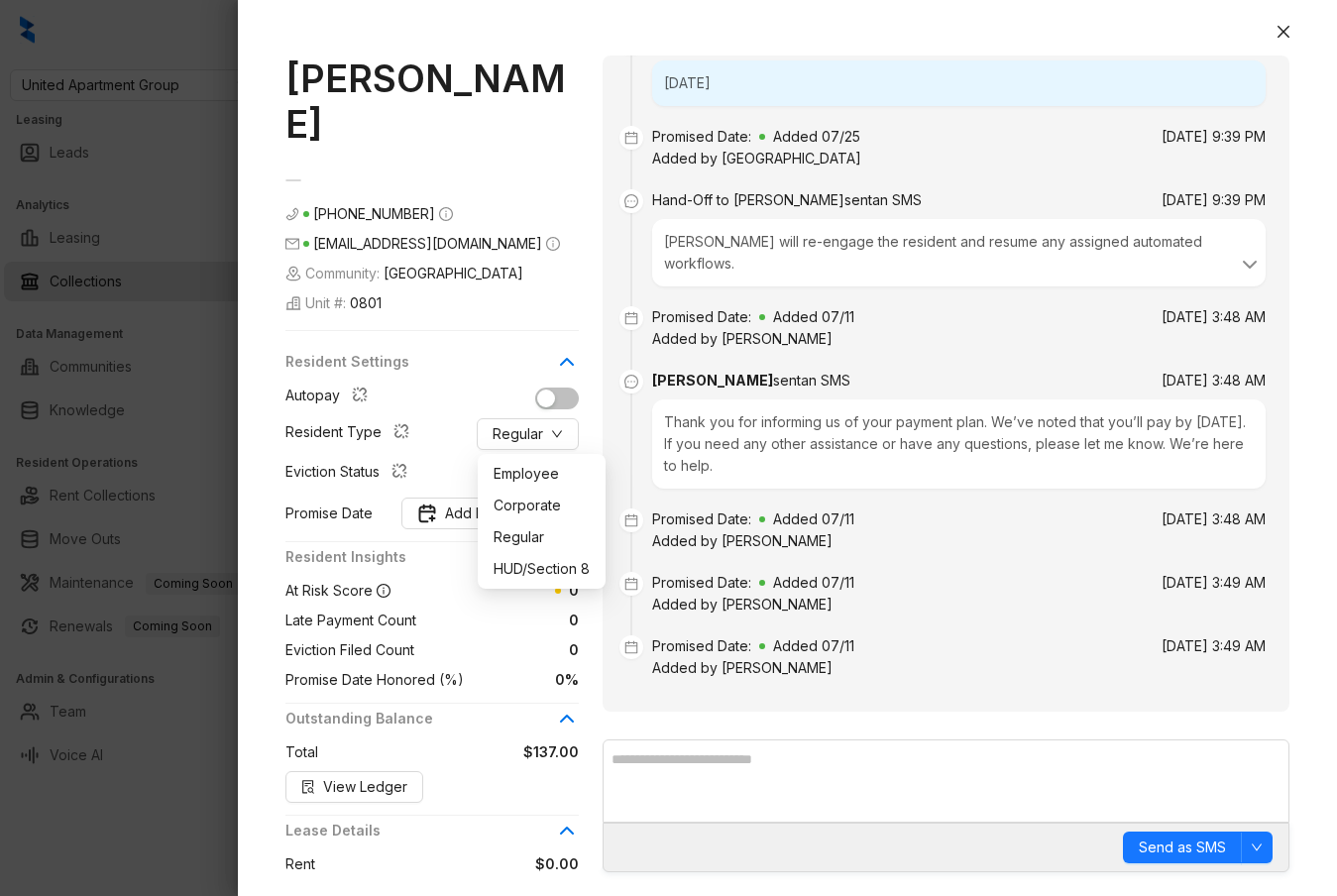 click on "Promised Date: Added 07/11 [DATE] 3:48 AM Added by [PERSON_NAME]" at bounding box center [946, 547] 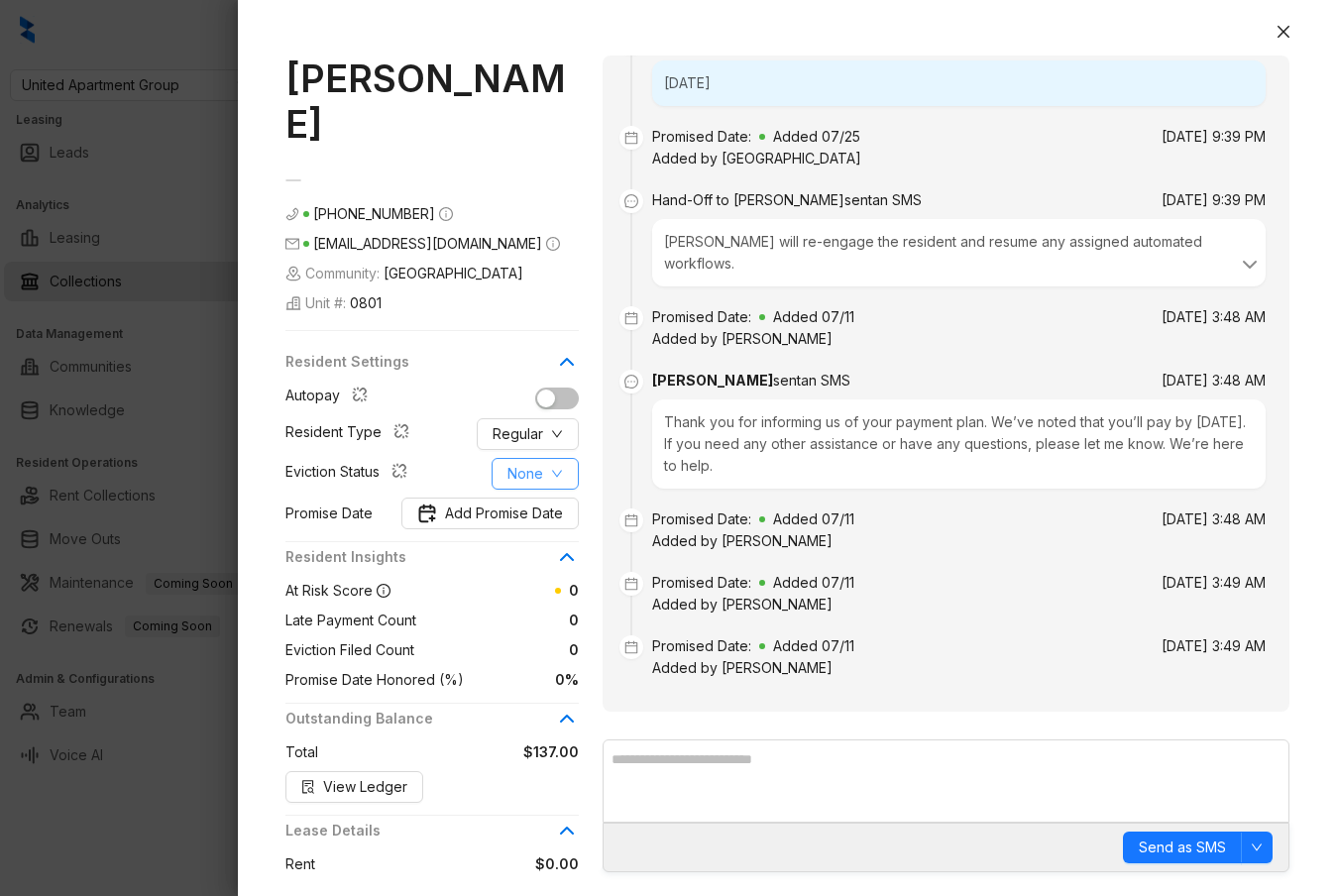 click on "None" at bounding box center (535, 474) 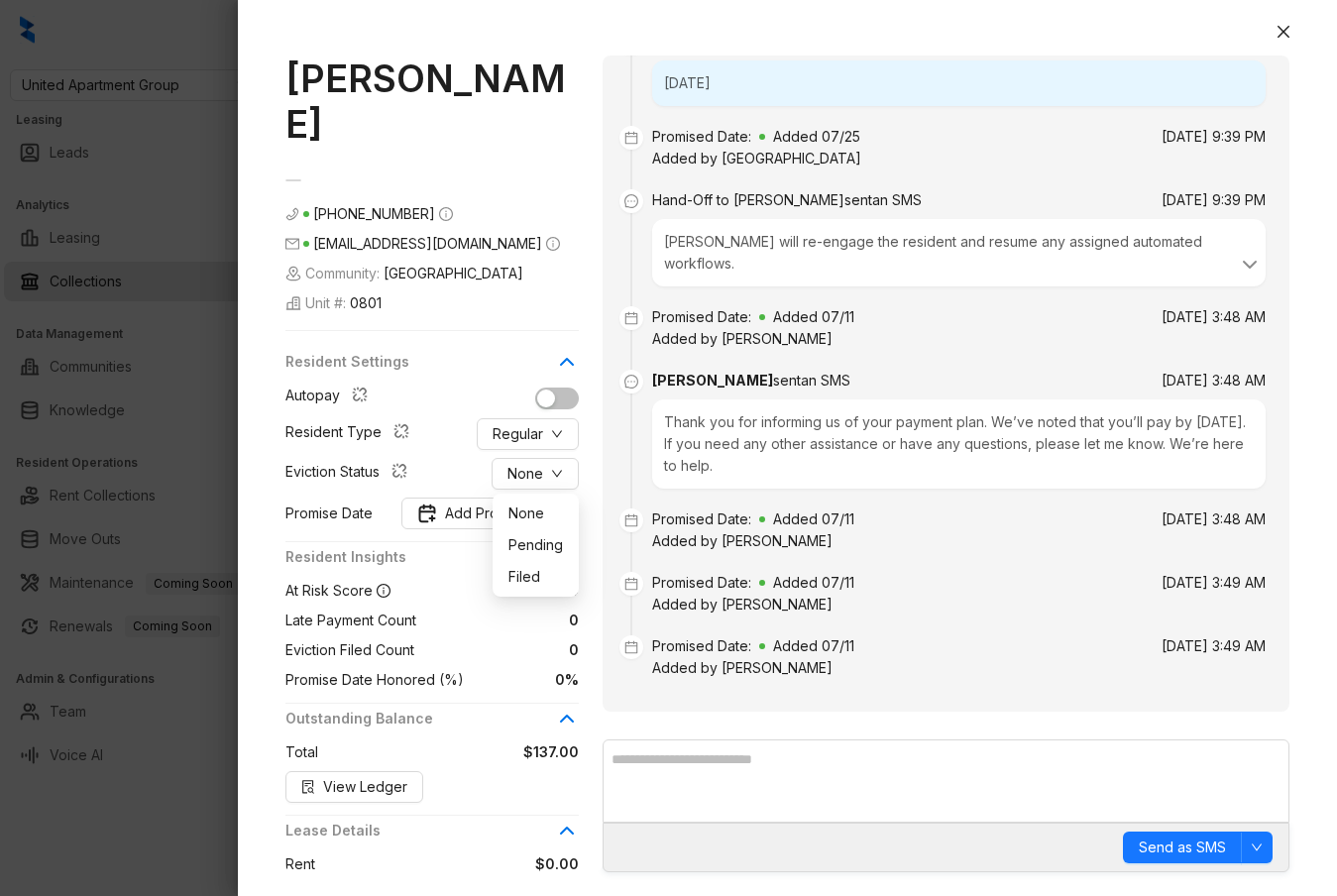 click on "[PERSON_NAME]  sent  an SMS [DATE] 3:48 AM Thank you for informing us of your payment plan. We’ve noted that you’ll pay by [DATE]. If you need any other assistance or have any questions, please let me know. We’re here to help." at bounding box center (946, 446) 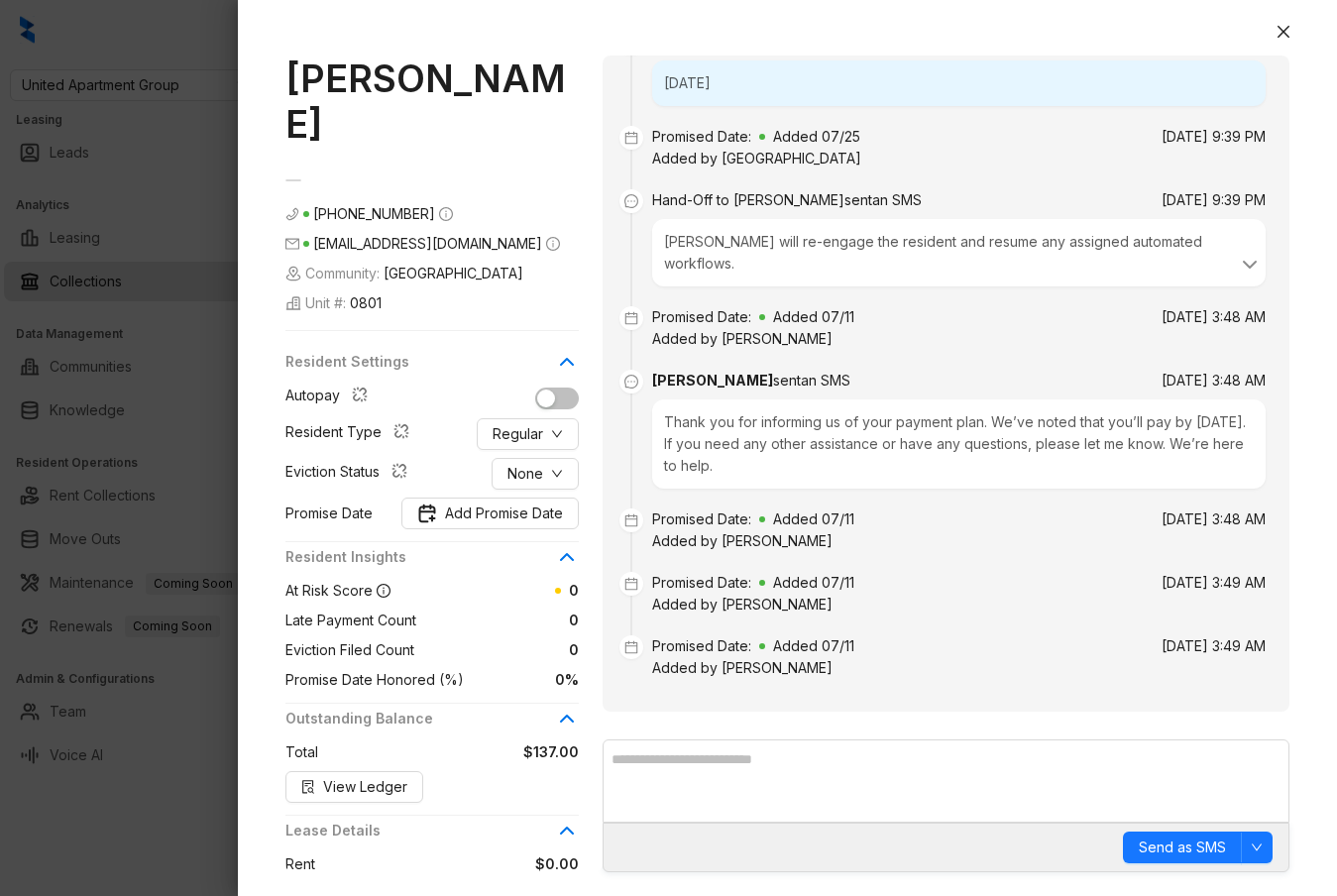 click at bounding box center [668, 448] 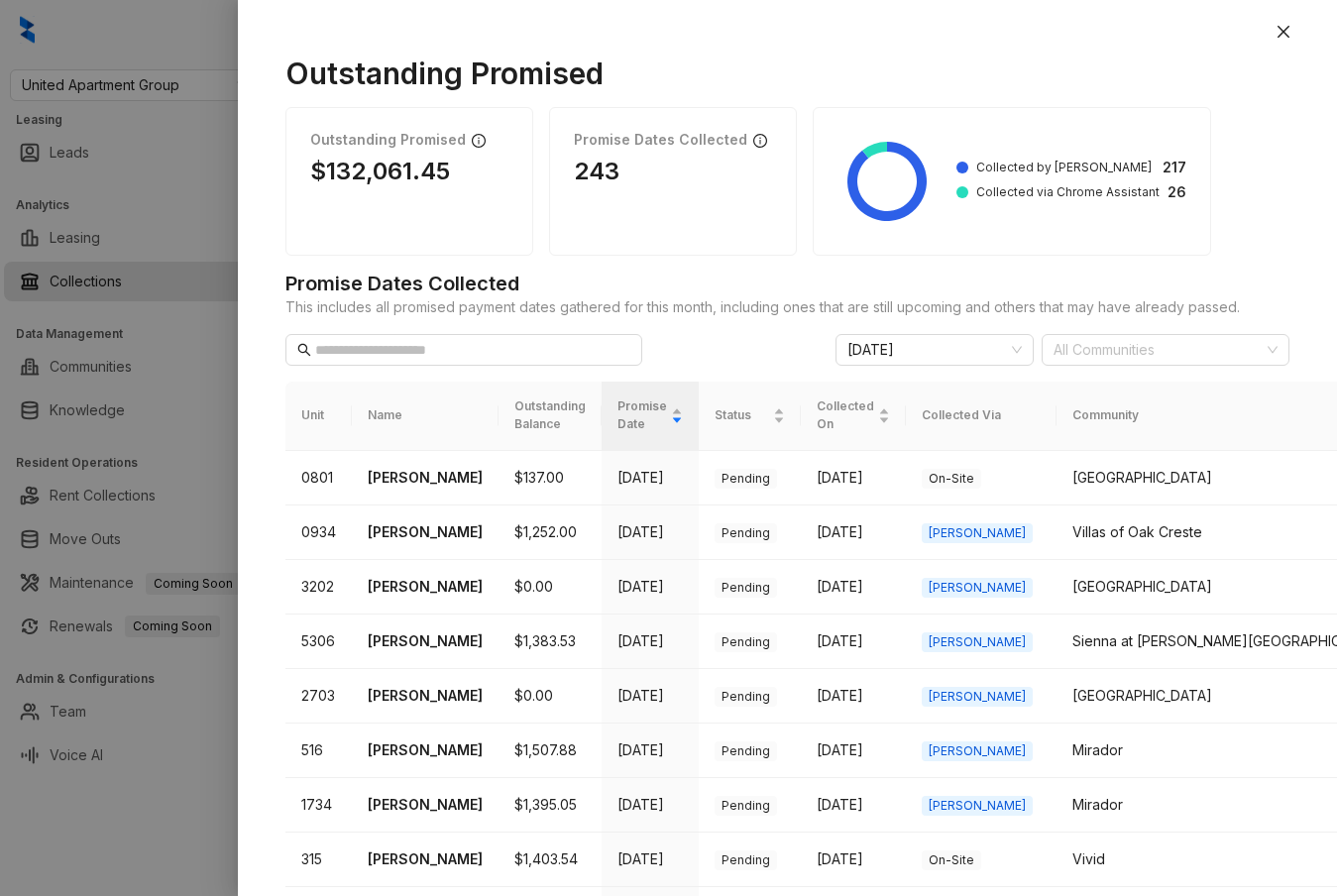 click at bounding box center [668, 448] 